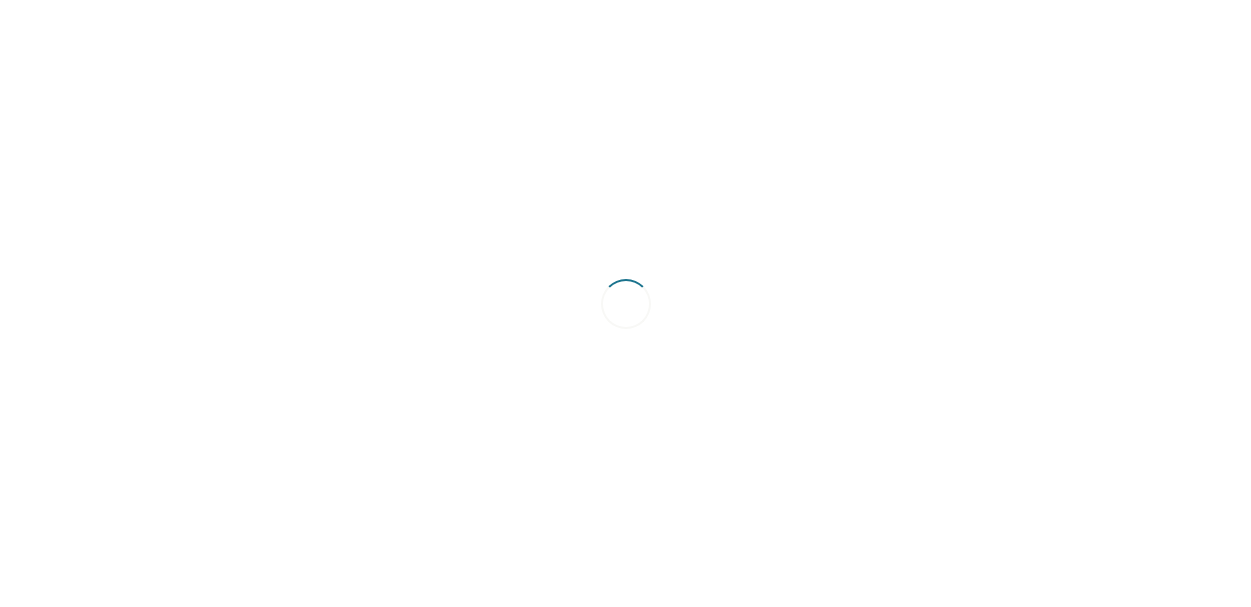 scroll, scrollTop: 0, scrollLeft: 0, axis: both 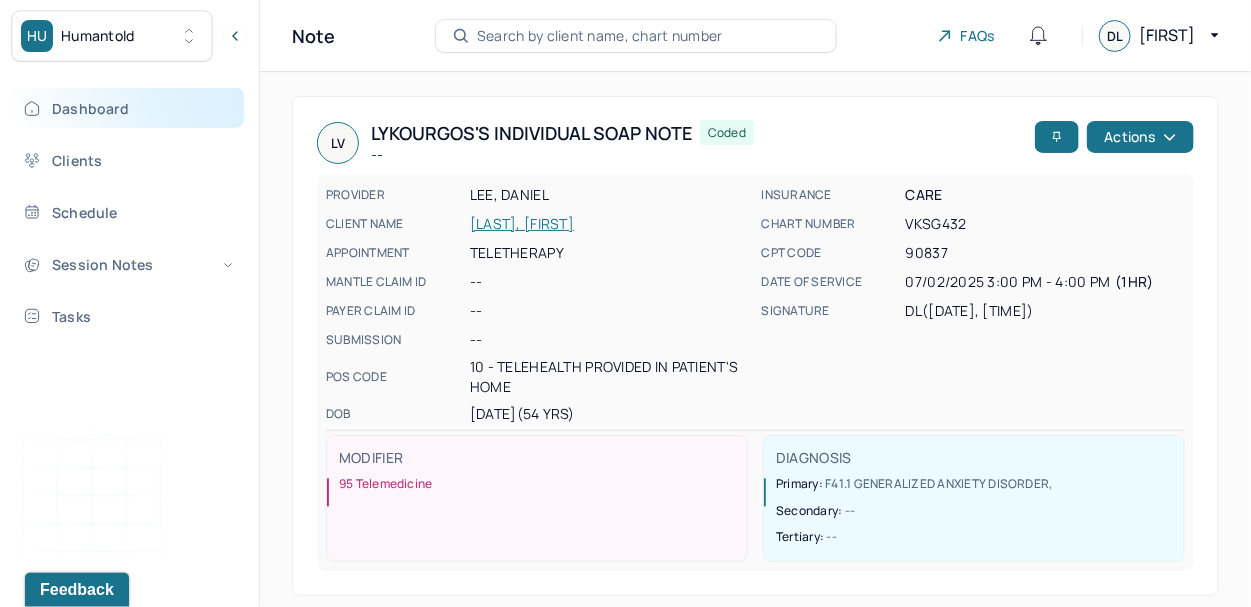 click on "Dashboard" at bounding box center (128, 108) 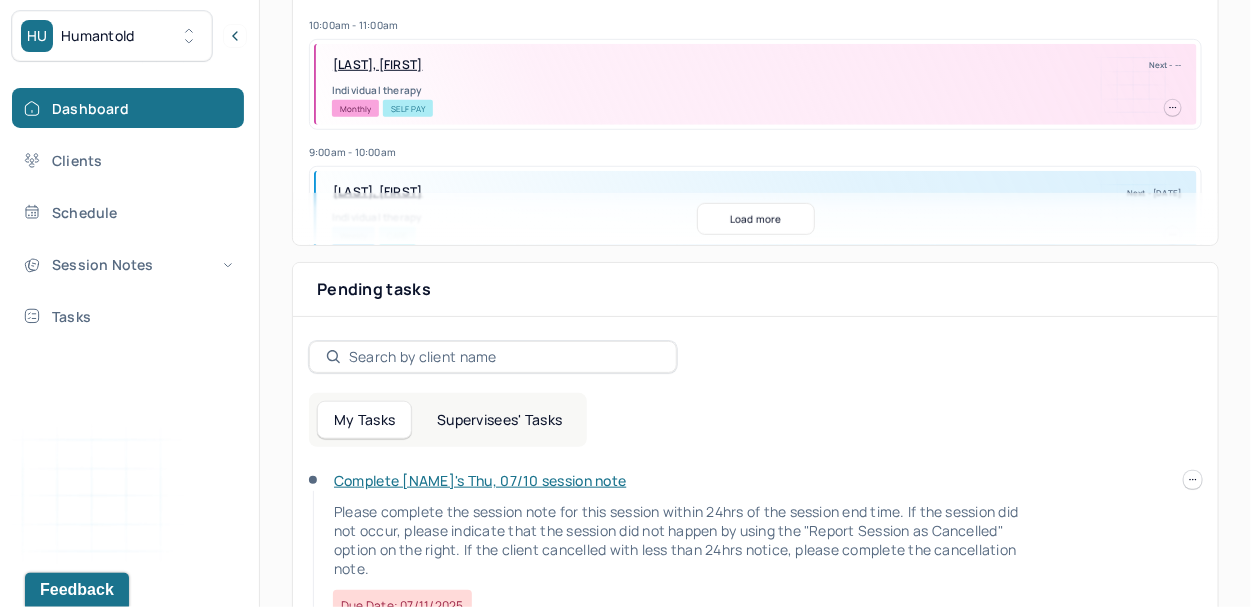 scroll, scrollTop: 478, scrollLeft: 0, axis: vertical 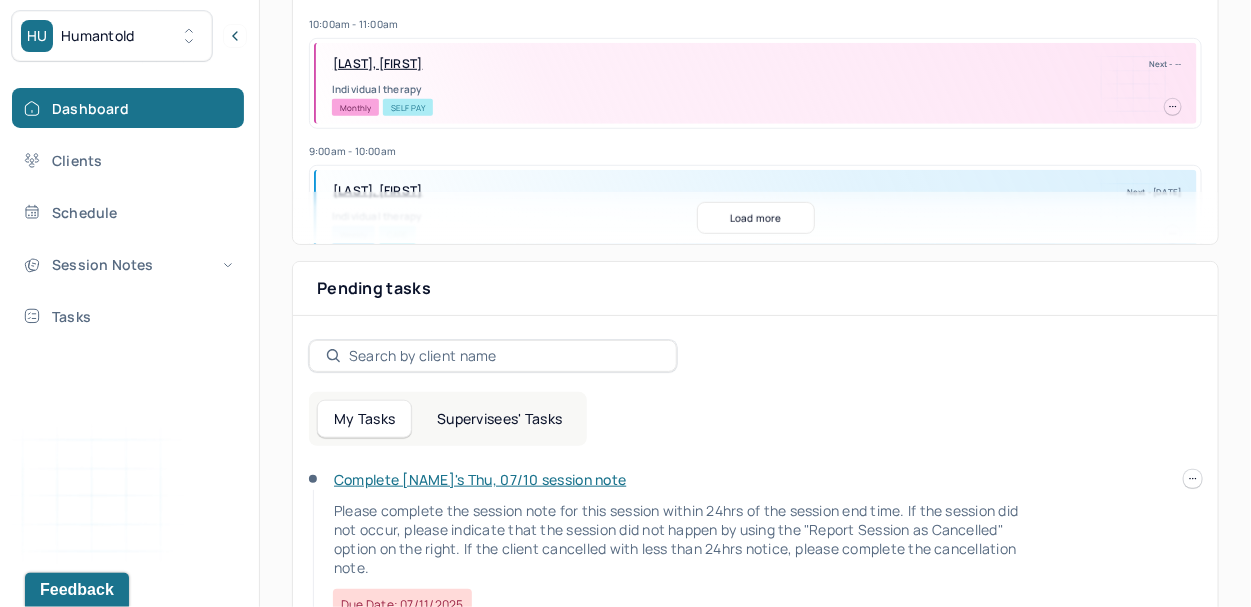 click on "Supervisees' Tasks" at bounding box center [499, 419] 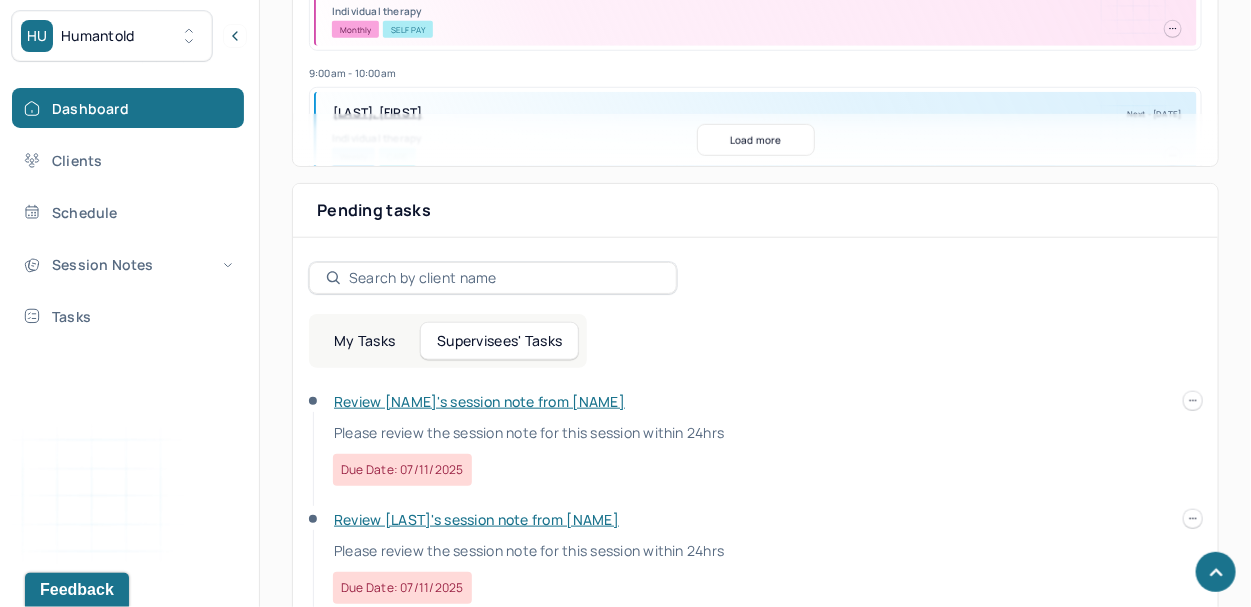 scroll, scrollTop: 624, scrollLeft: 0, axis: vertical 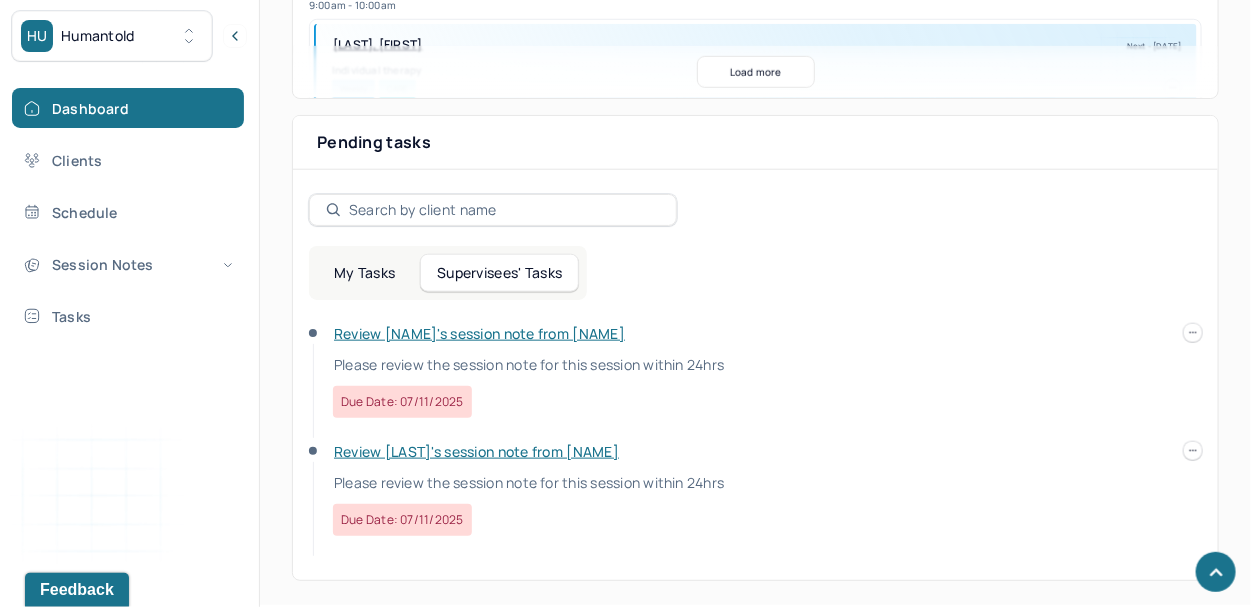 click on "Review [NAME]'s session note from [NAME]" at bounding box center [479, 333] 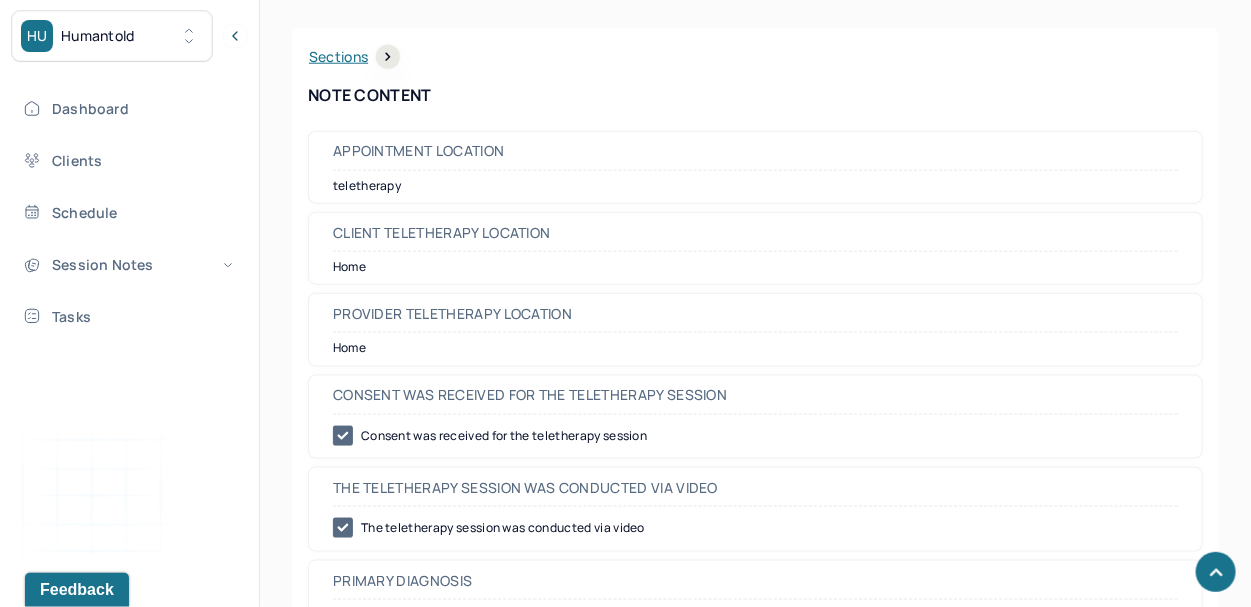 scroll, scrollTop: 0, scrollLeft: 0, axis: both 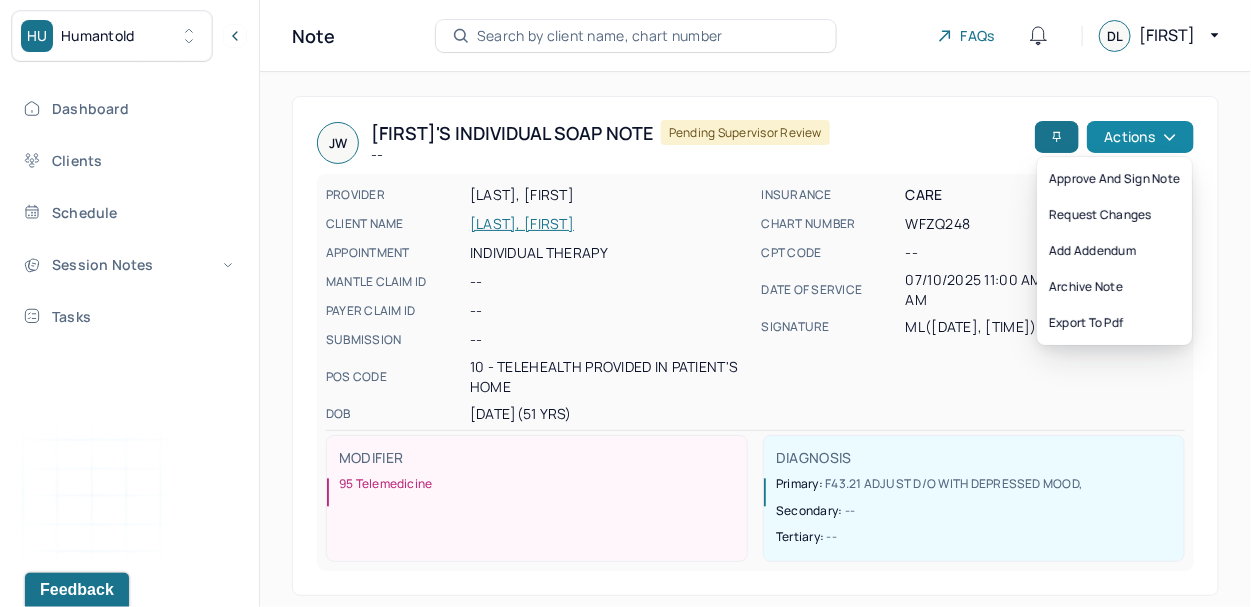 click on "Actions" at bounding box center (1140, 137) 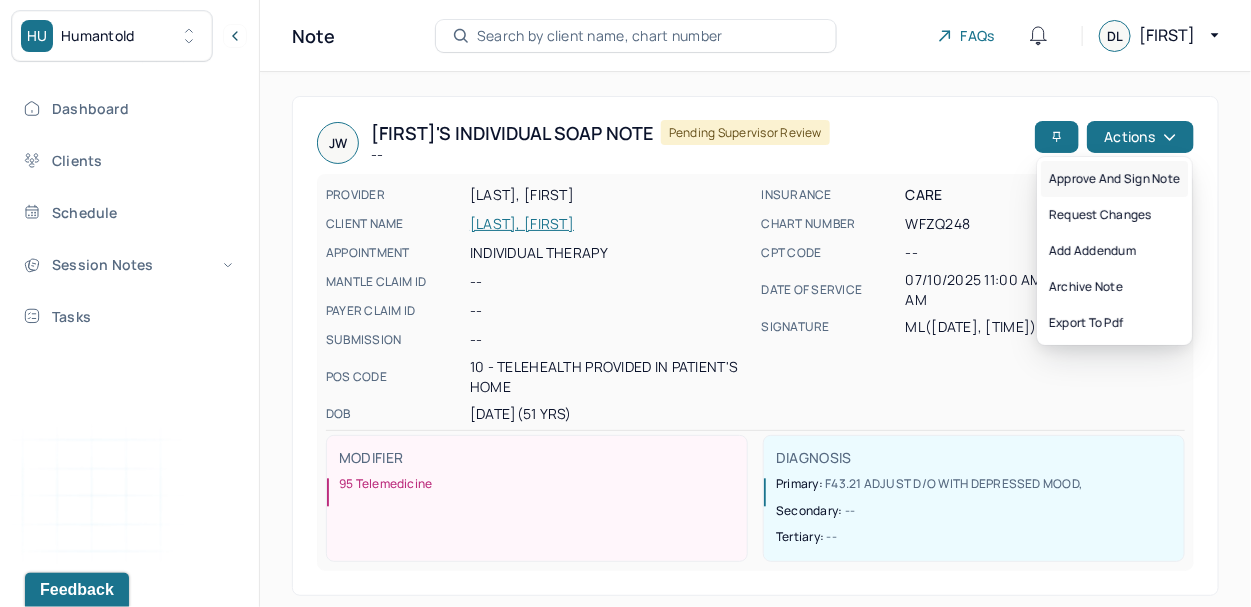 drag, startPoint x: 1137, startPoint y: 179, endPoint x: 913, endPoint y: 165, distance: 224.43707 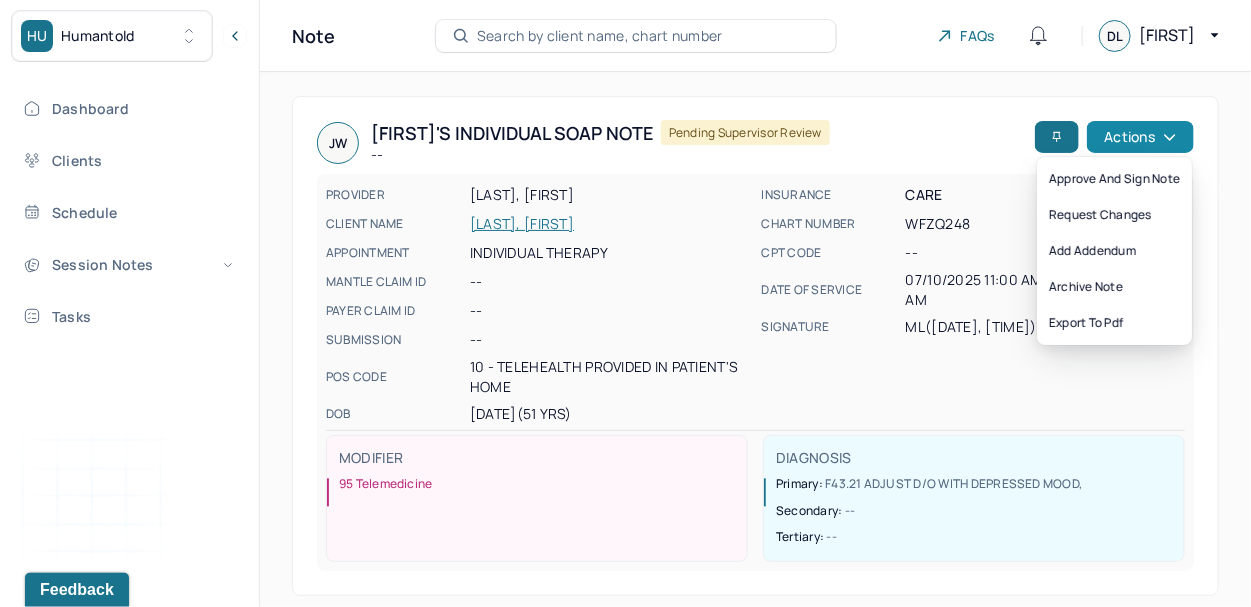 click on "Actions" at bounding box center [1140, 137] 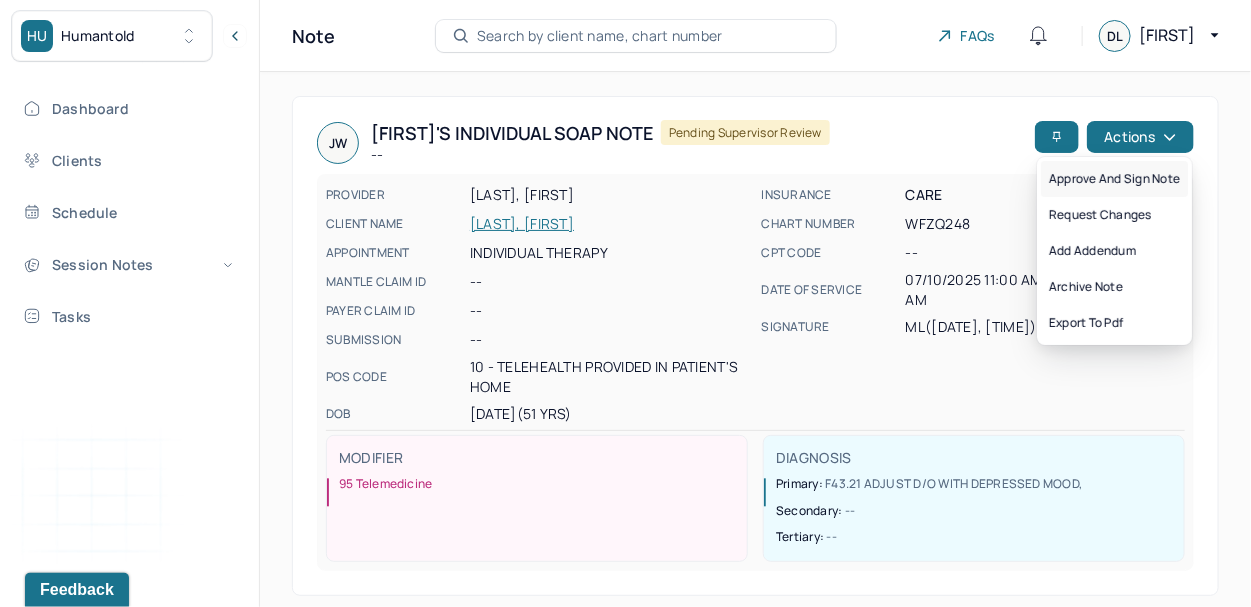 click on "Approve and sign note" at bounding box center [1114, 179] 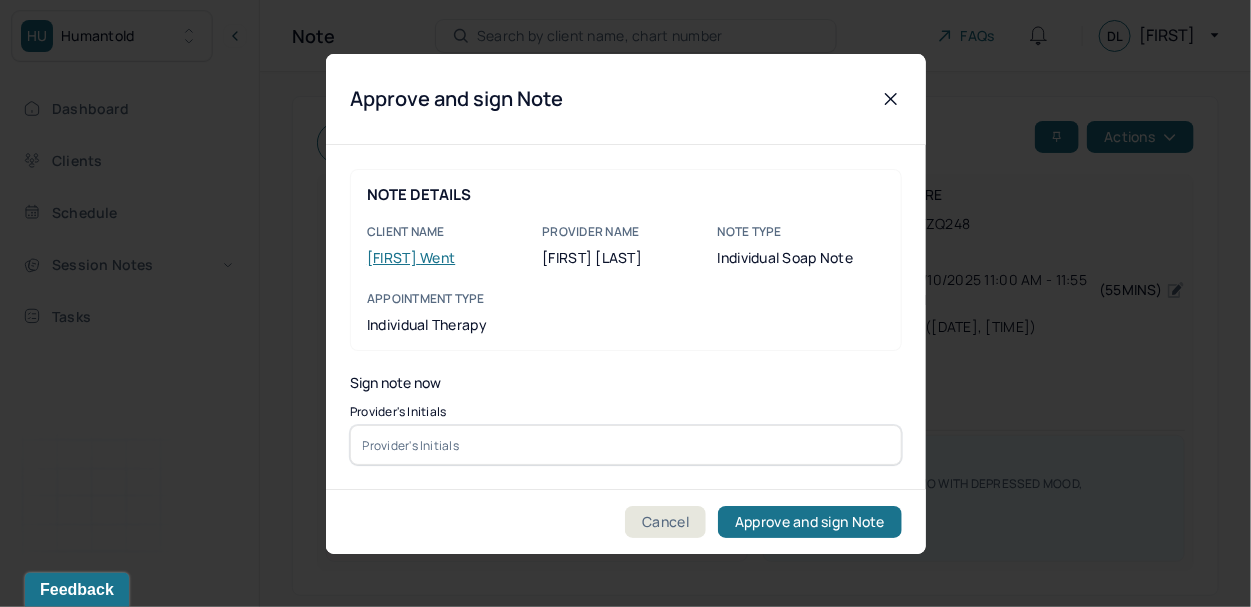 click at bounding box center [626, 445] 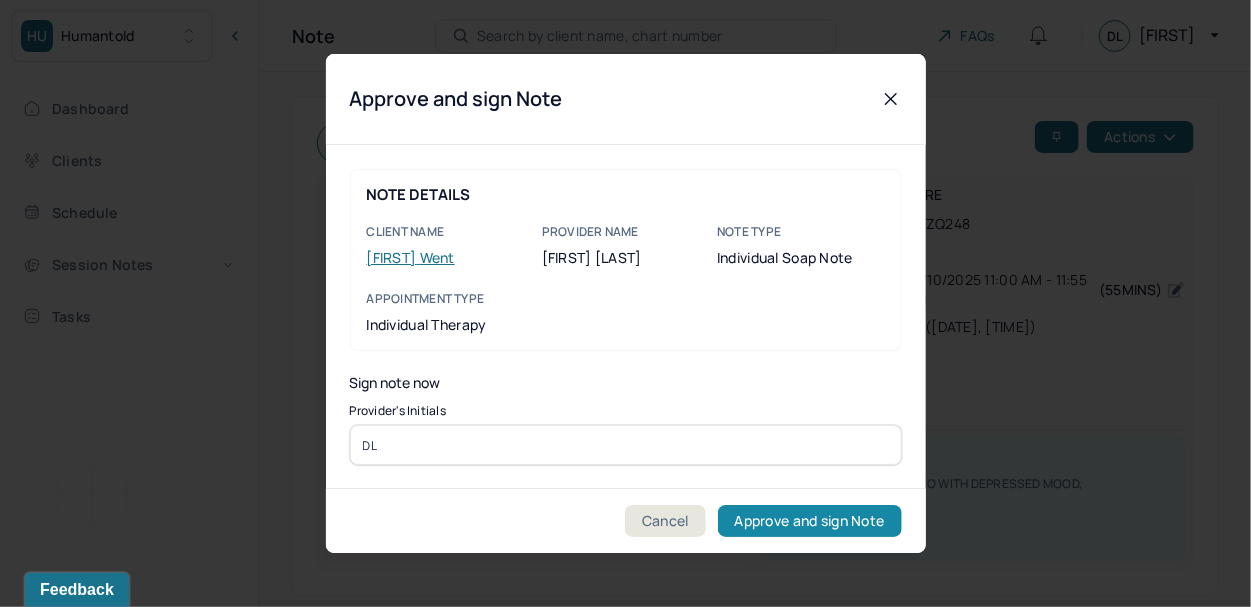 type on "DL" 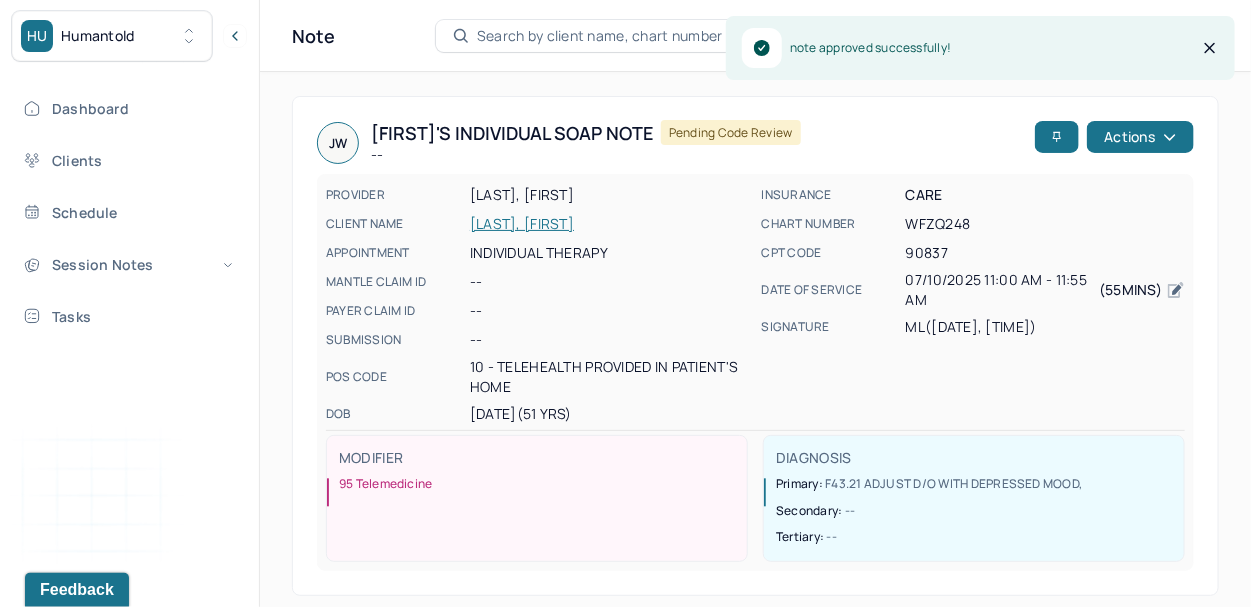 click on "Dashboard Clients Schedule Session Notes Tasks" at bounding box center [129, 212] 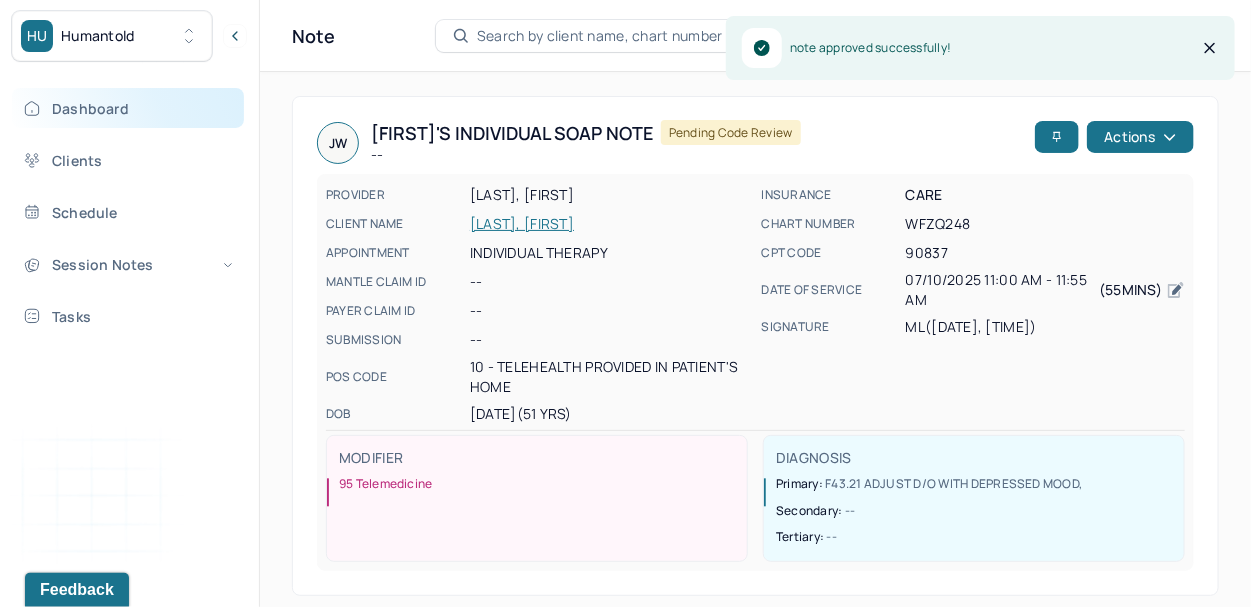 click on "Dashboard" at bounding box center (128, 108) 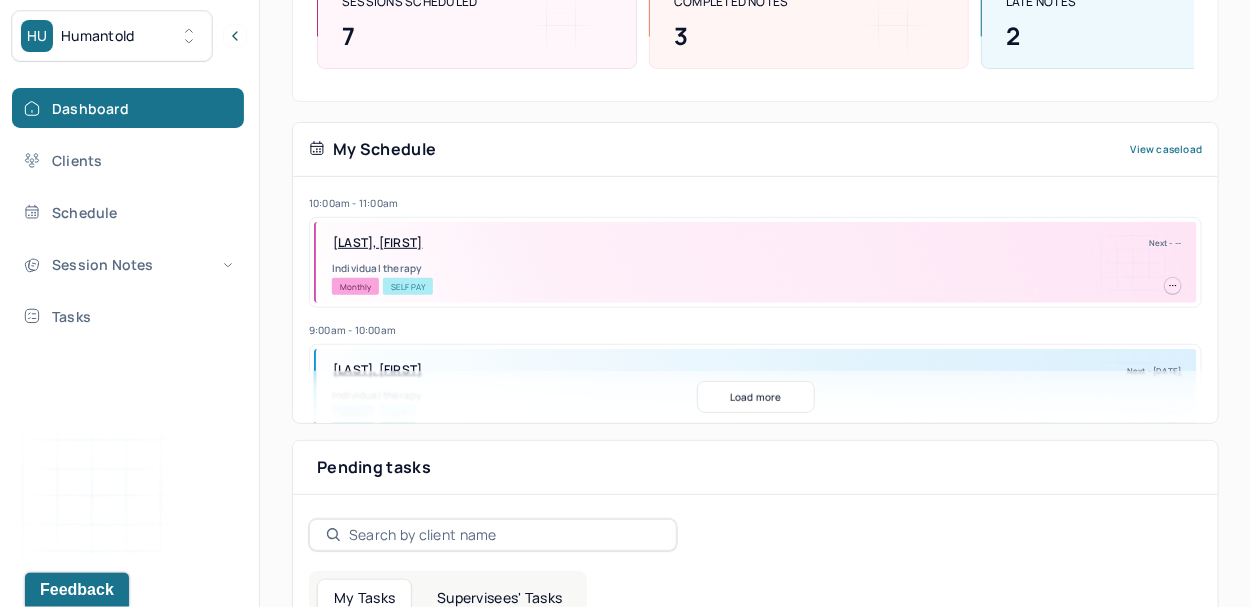 scroll, scrollTop: 331, scrollLeft: 0, axis: vertical 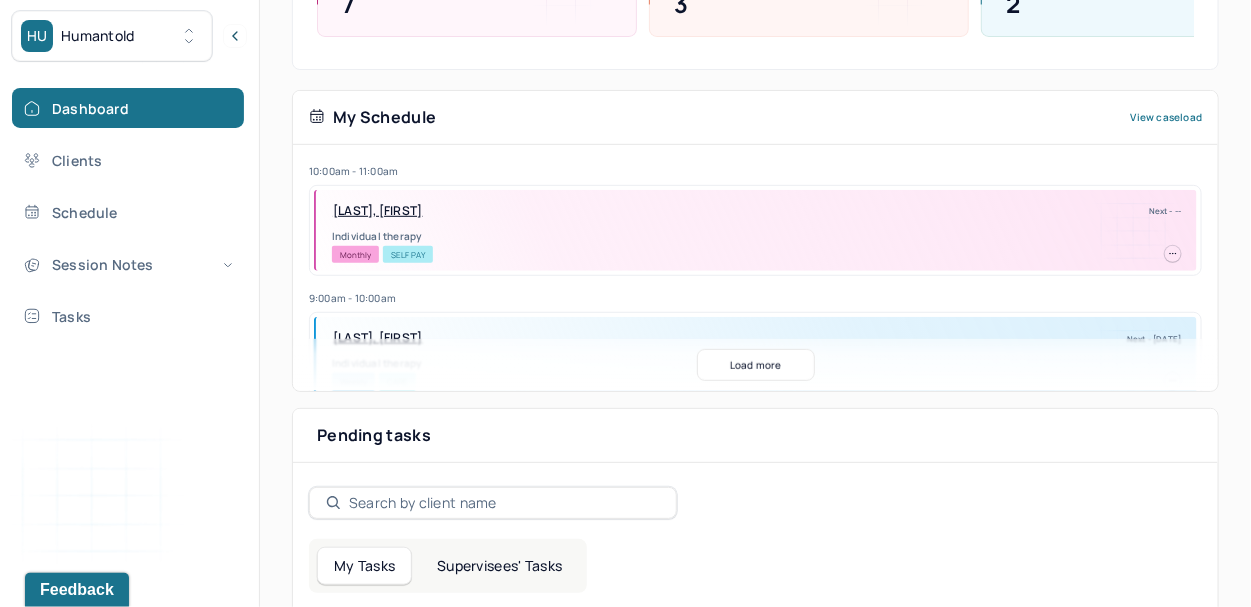 click on "Supervisees' Tasks" at bounding box center (499, 566) 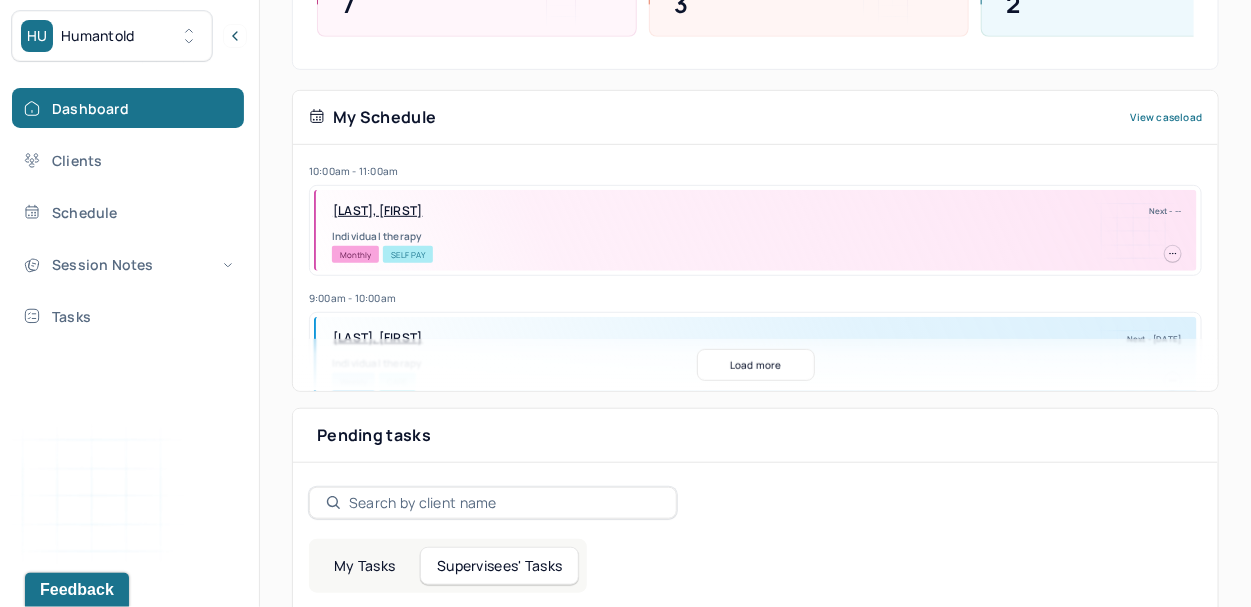 scroll, scrollTop: 504, scrollLeft: 0, axis: vertical 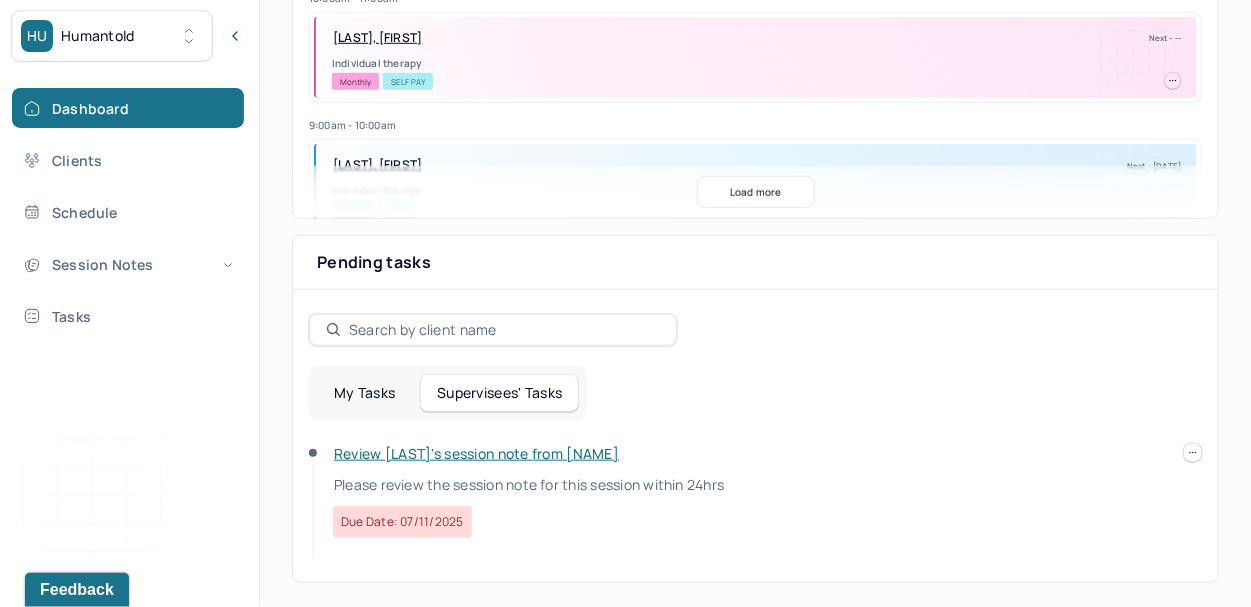 click on "Review [LAST]'s session note from [NAME]" at bounding box center [476, 453] 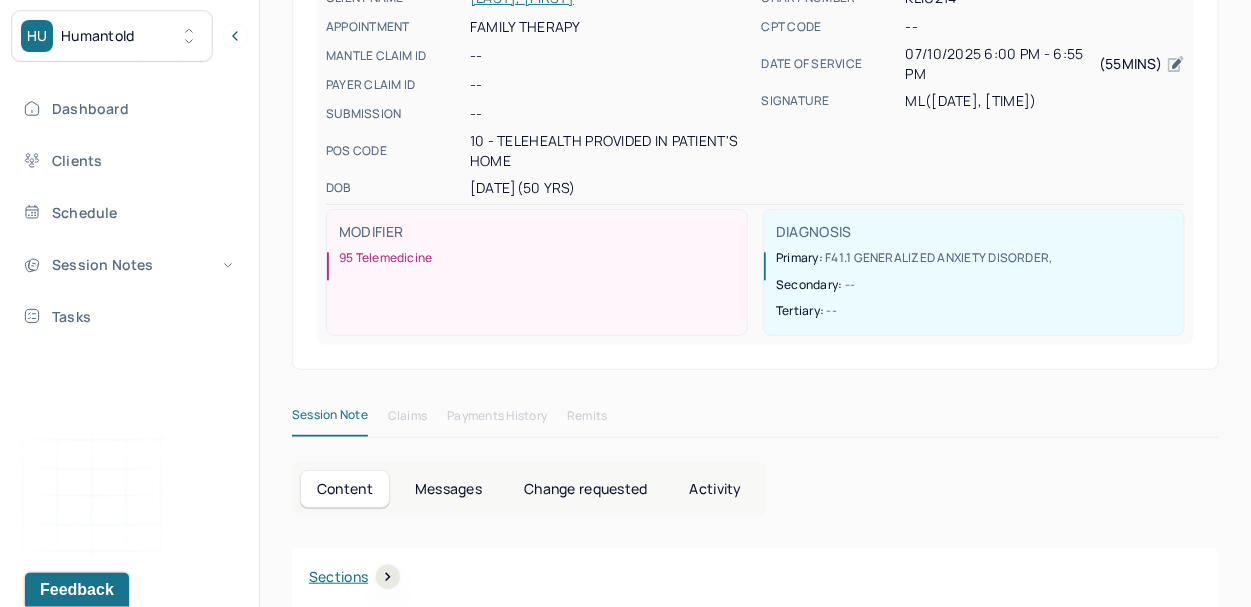 scroll, scrollTop: 0, scrollLeft: 0, axis: both 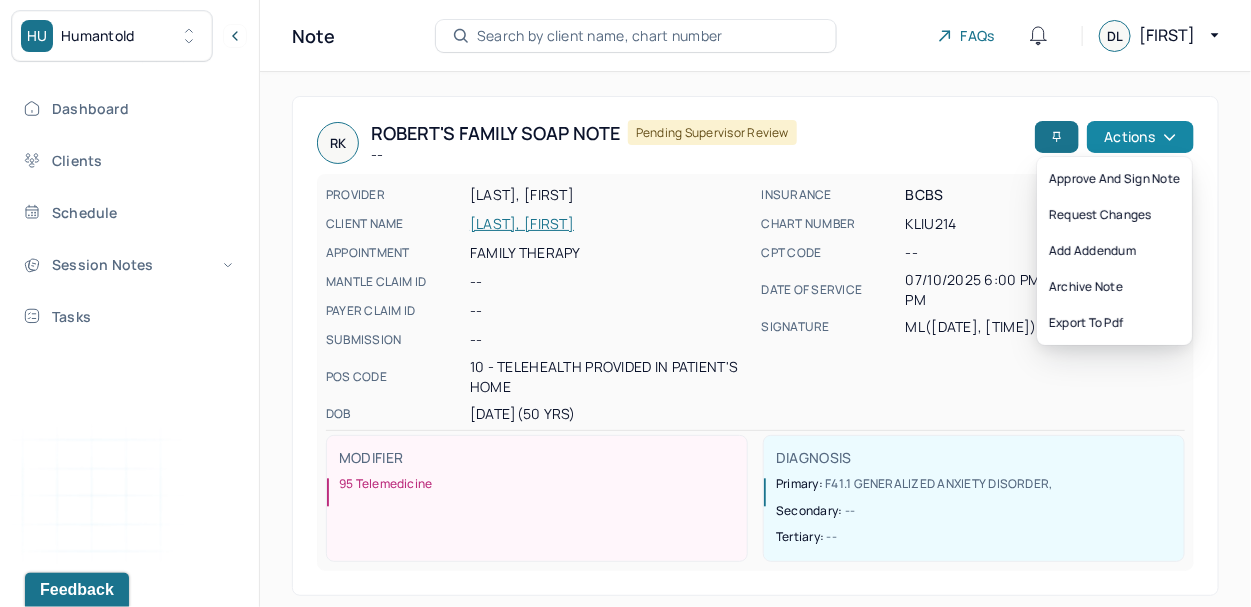 click on "Actions" at bounding box center [1140, 137] 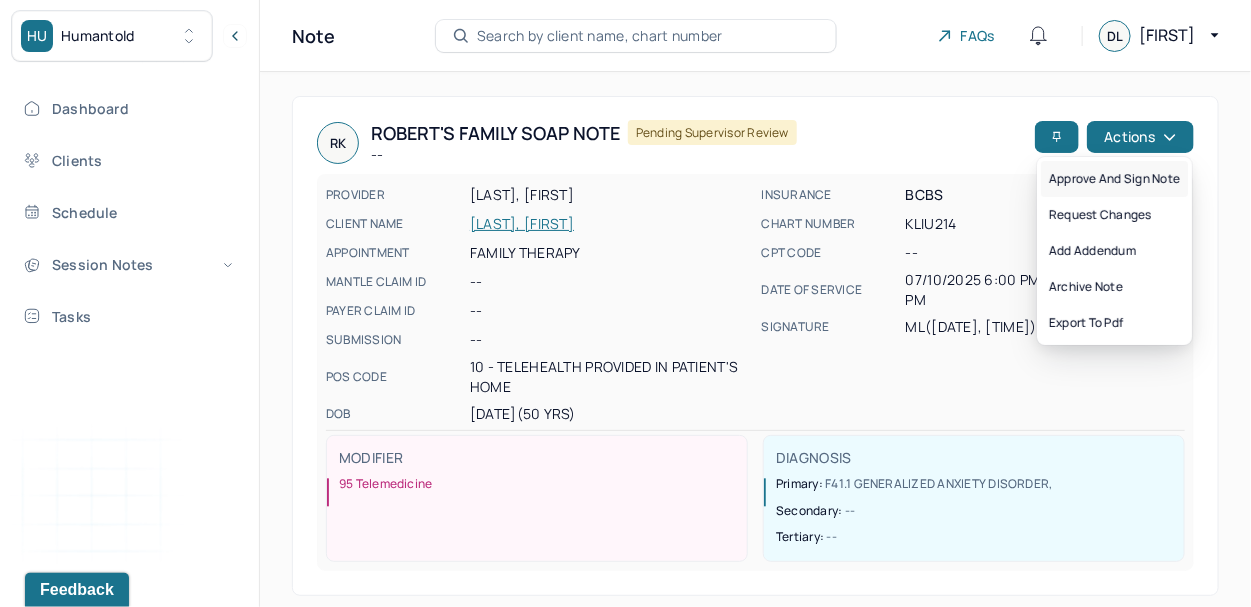 click on "Approve and sign note" at bounding box center [1114, 179] 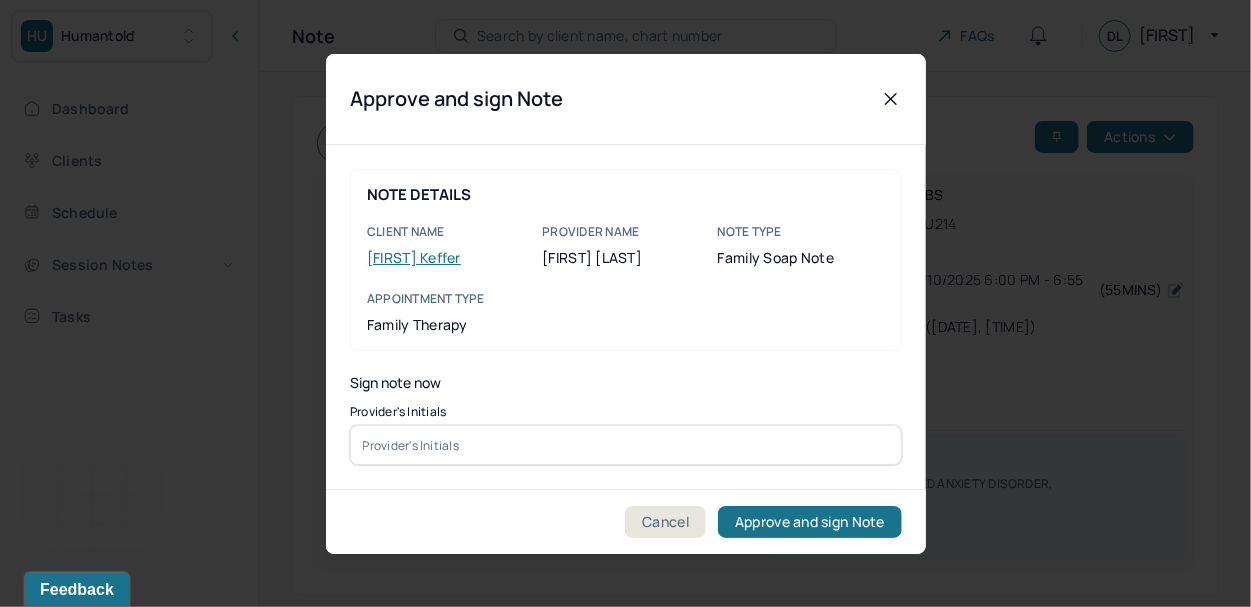 click at bounding box center [626, 445] 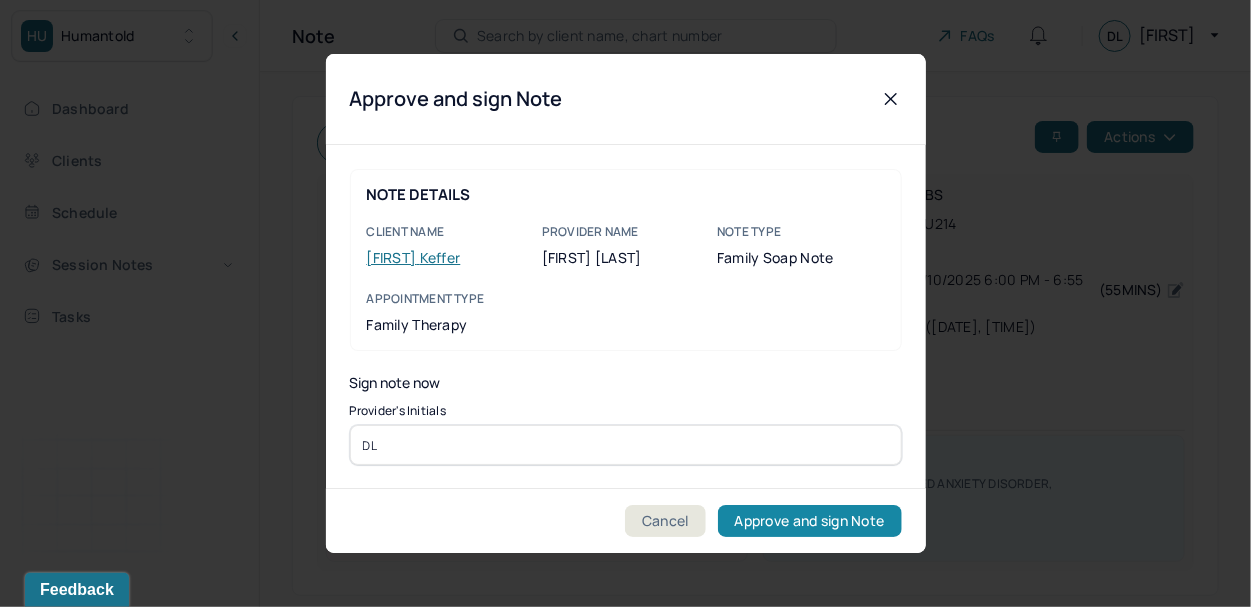 type on "DL" 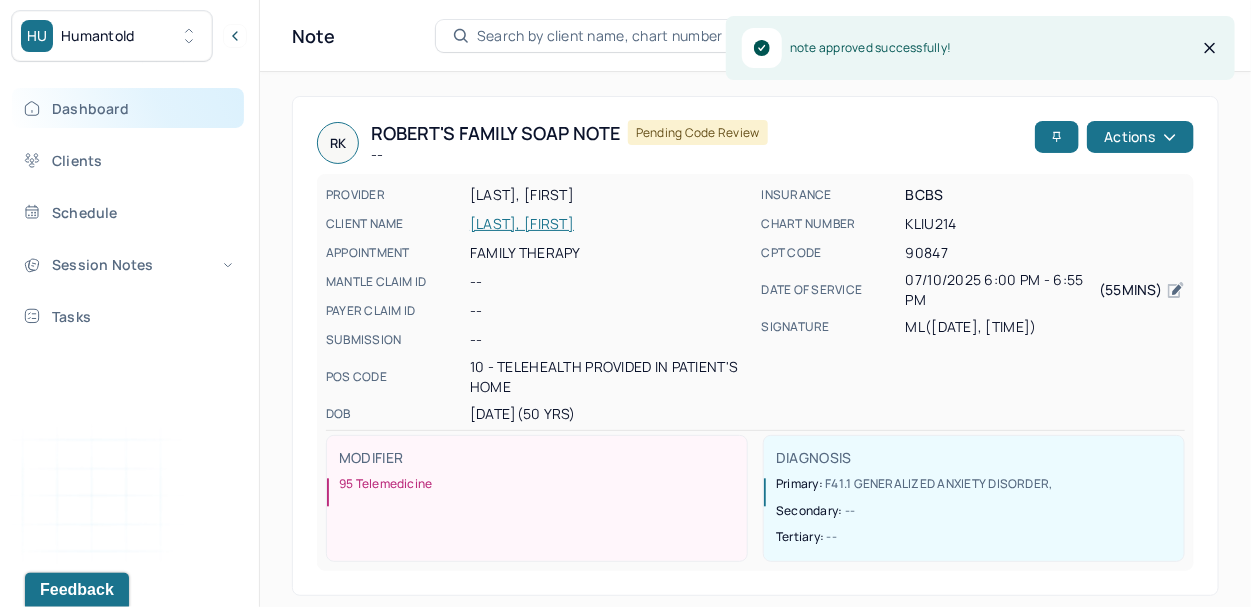 click on "Dashboard" at bounding box center (128, 108) 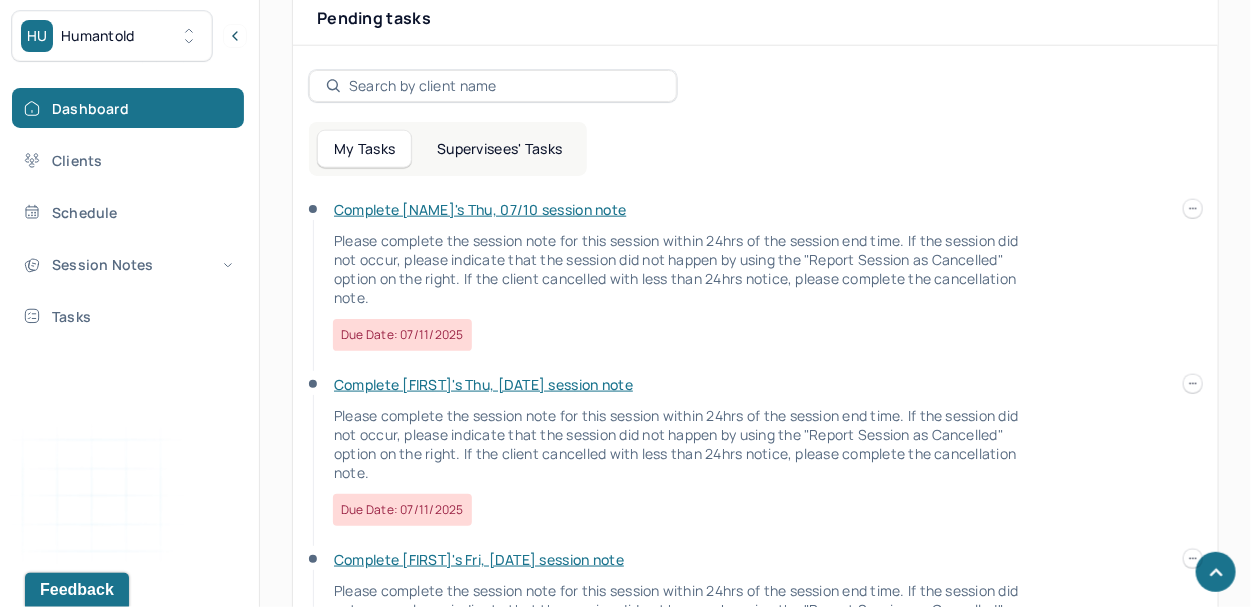 scroll, scrollTop: 761, scrollLeft: 0, axis: vertical 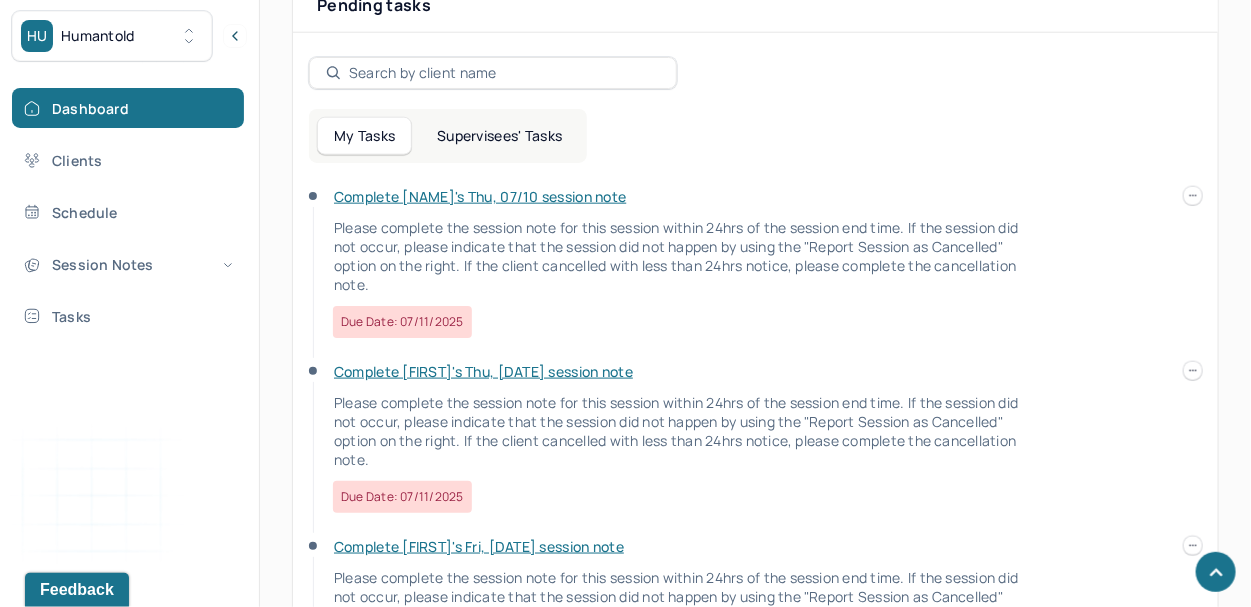click on "Supervisees' Tasks" at bounding box center [499, 136] 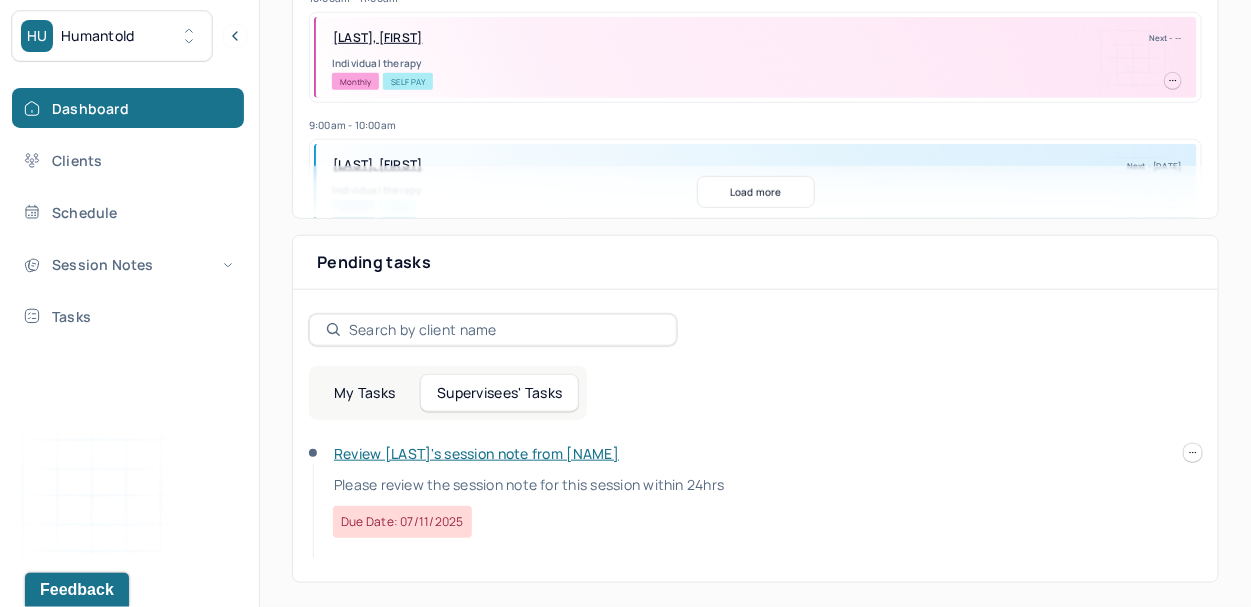 scroll, scrollTop: 503, scrollLeft: 0, axis: vertical 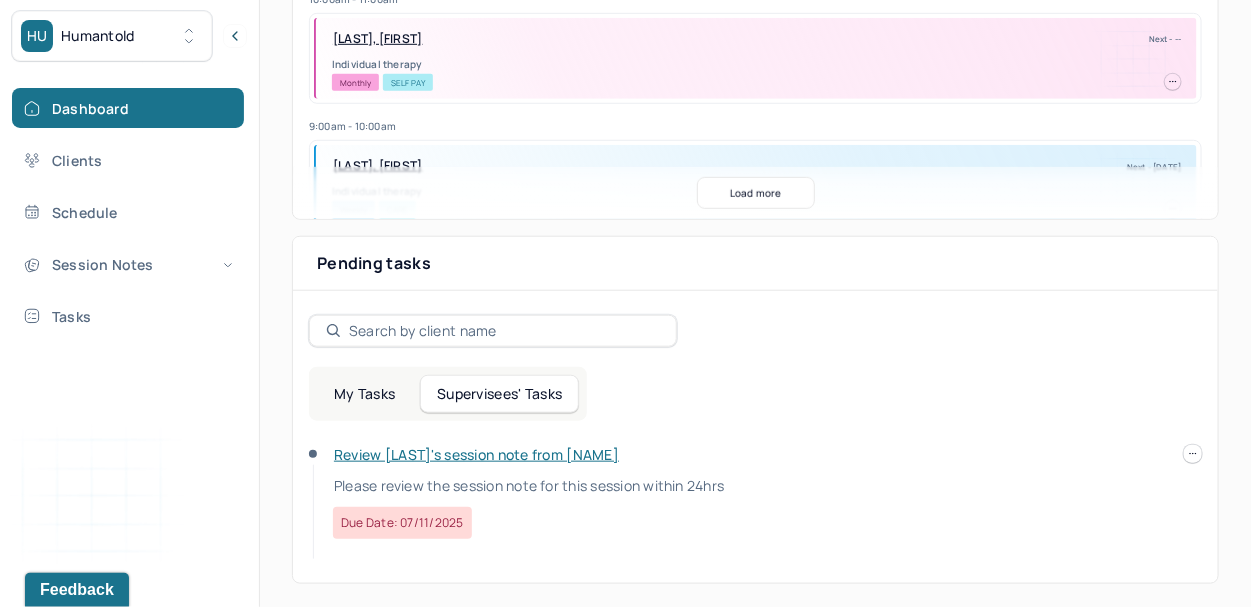 click on "Review [LAST]'s session note from [NAME]" at bounding box center [476, 454] 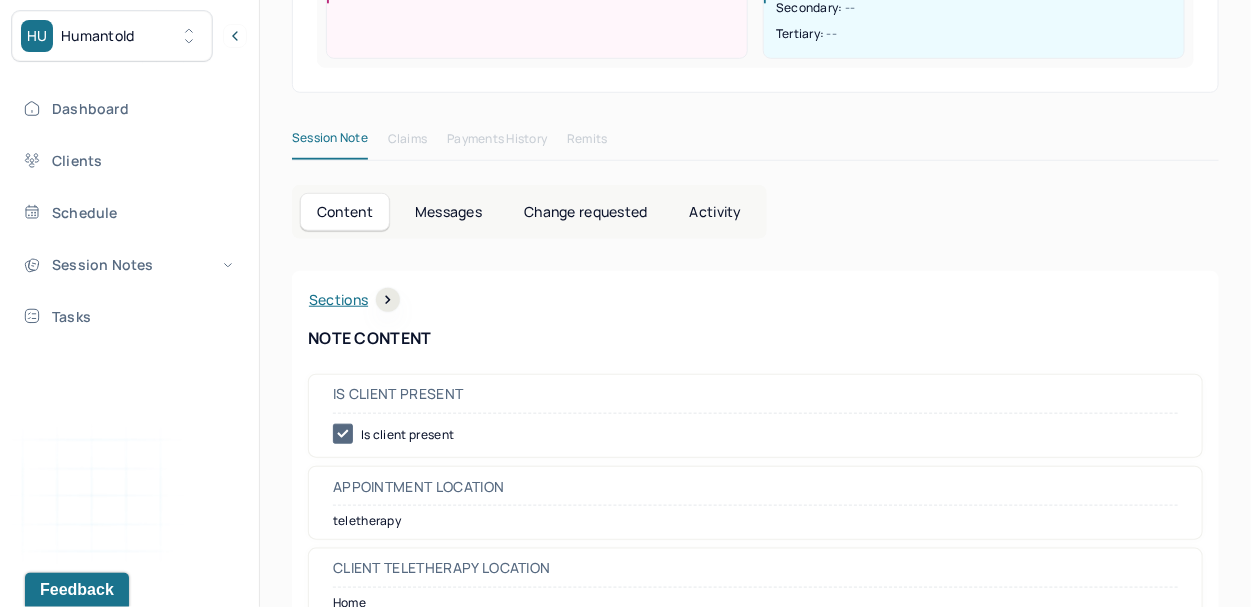 scroll, scrollTop: 0, scrollLeft: 0, axis: both 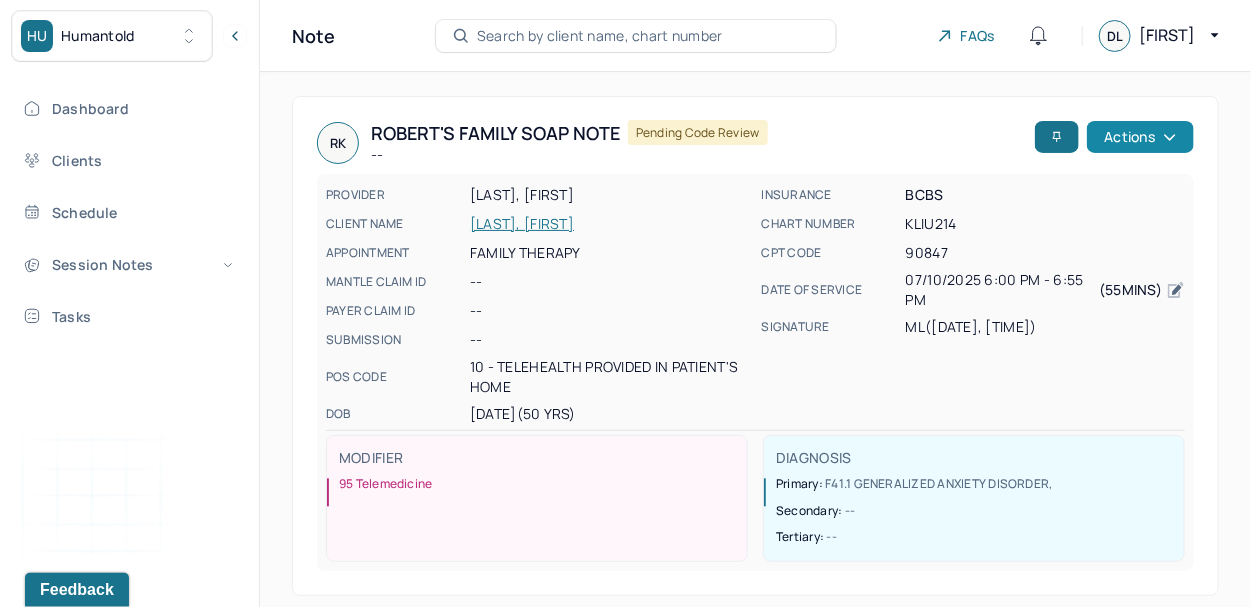 click 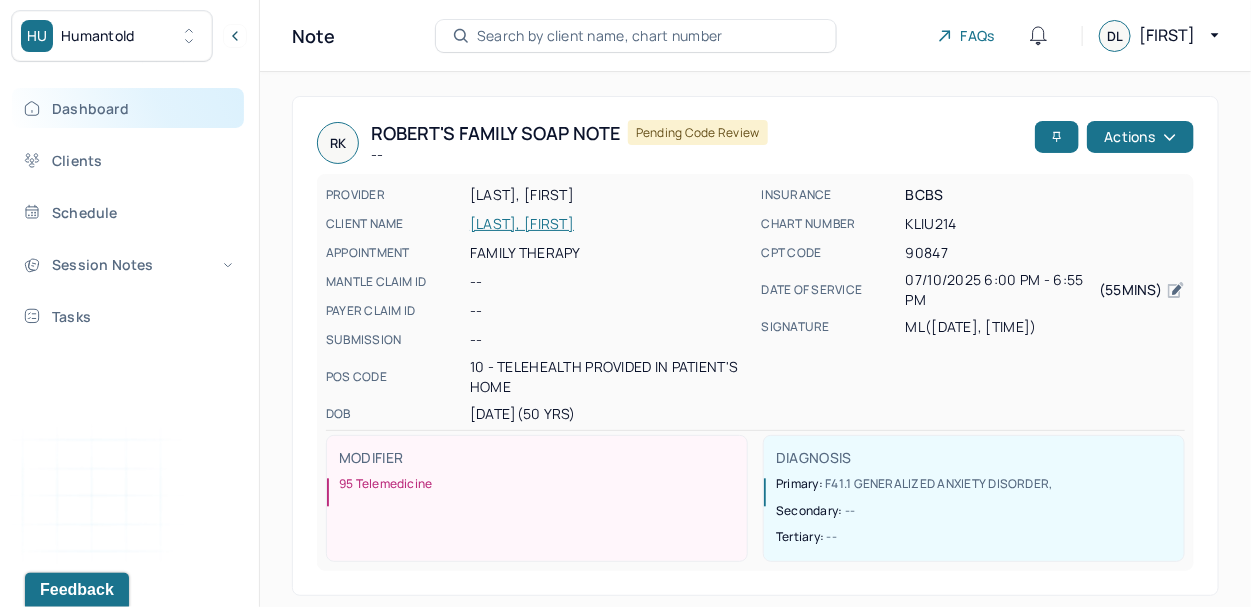 click on "Dashboard" at bounding box center [128, 108] 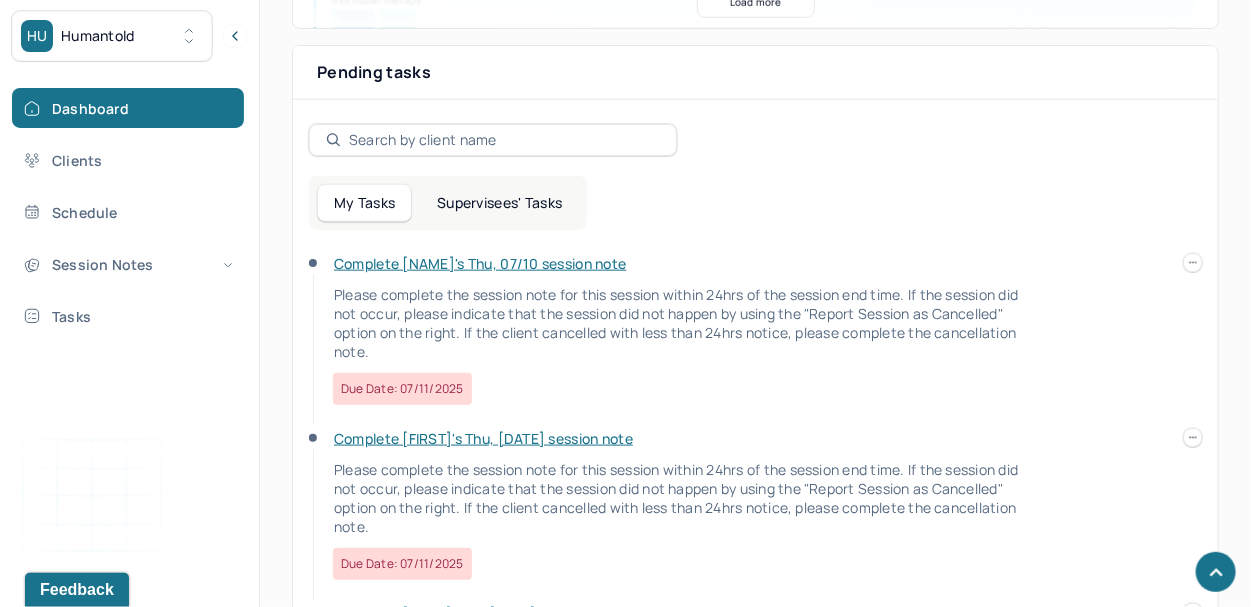 scroll, scrollTop: 693, scrollLeft: 0, axis: vertical 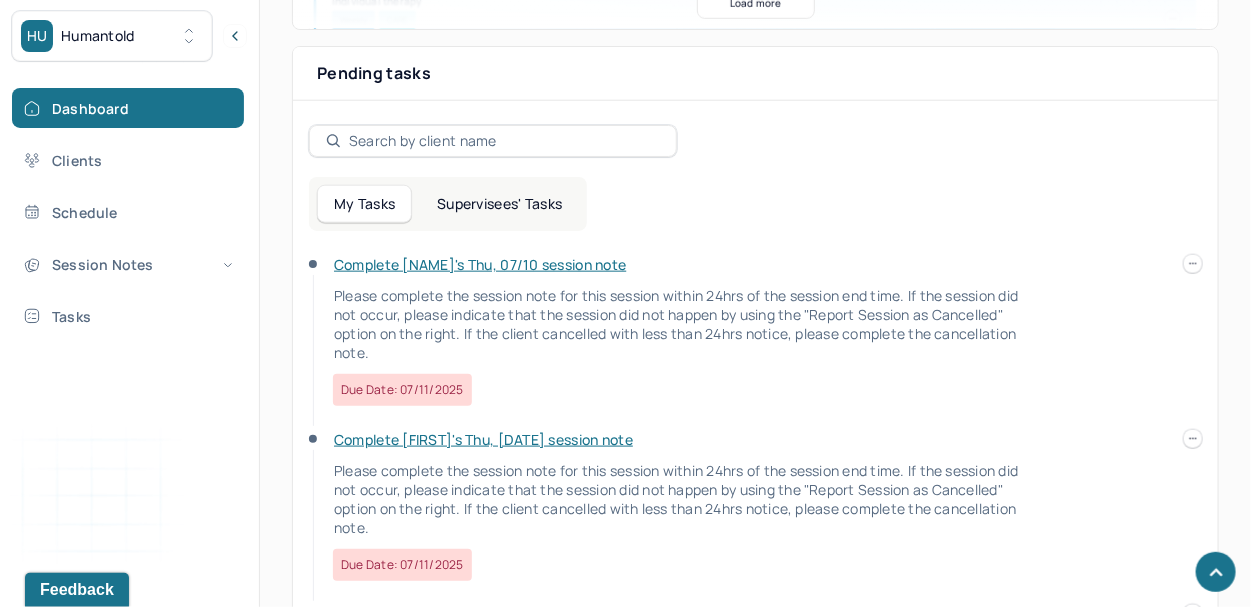 click on "Supervisees' Tasks" at bounding box center (499, 204) 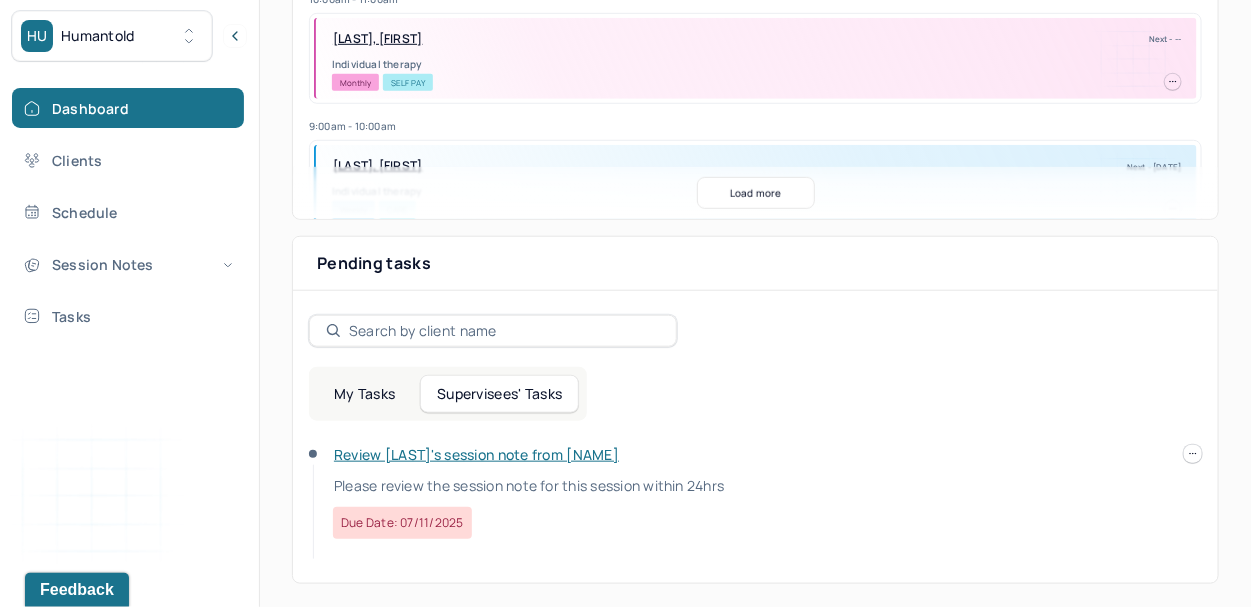scroll, scrollTop: 472, scrollLeft: 0, axis: vertical 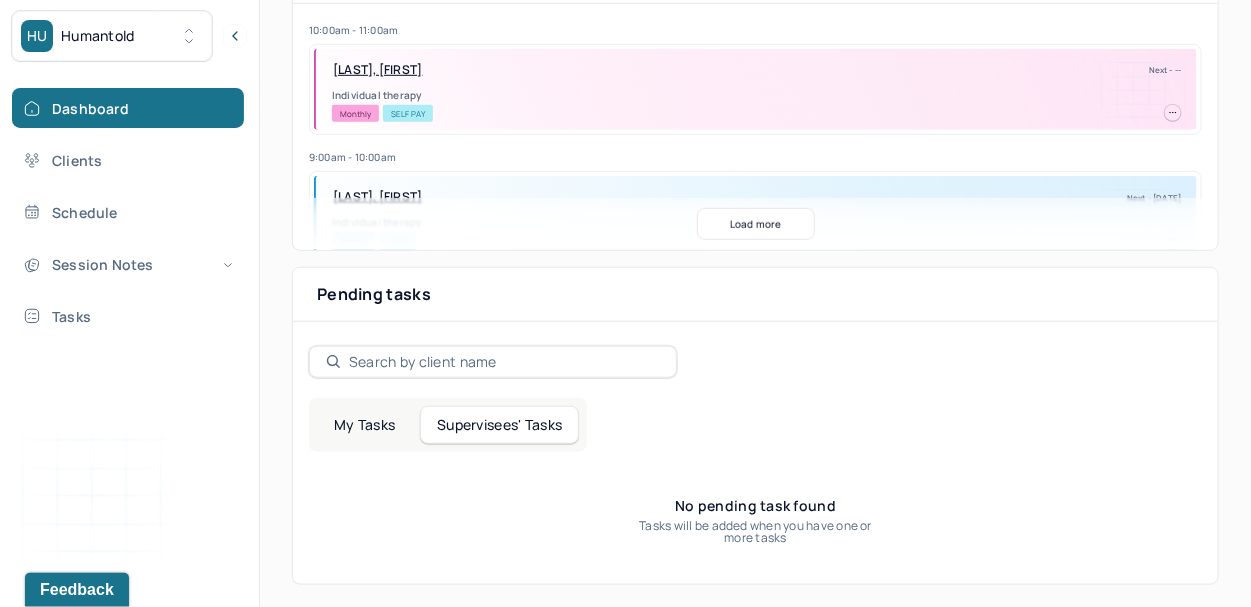 click on "My Tasks" at bounding box center [364, 425] 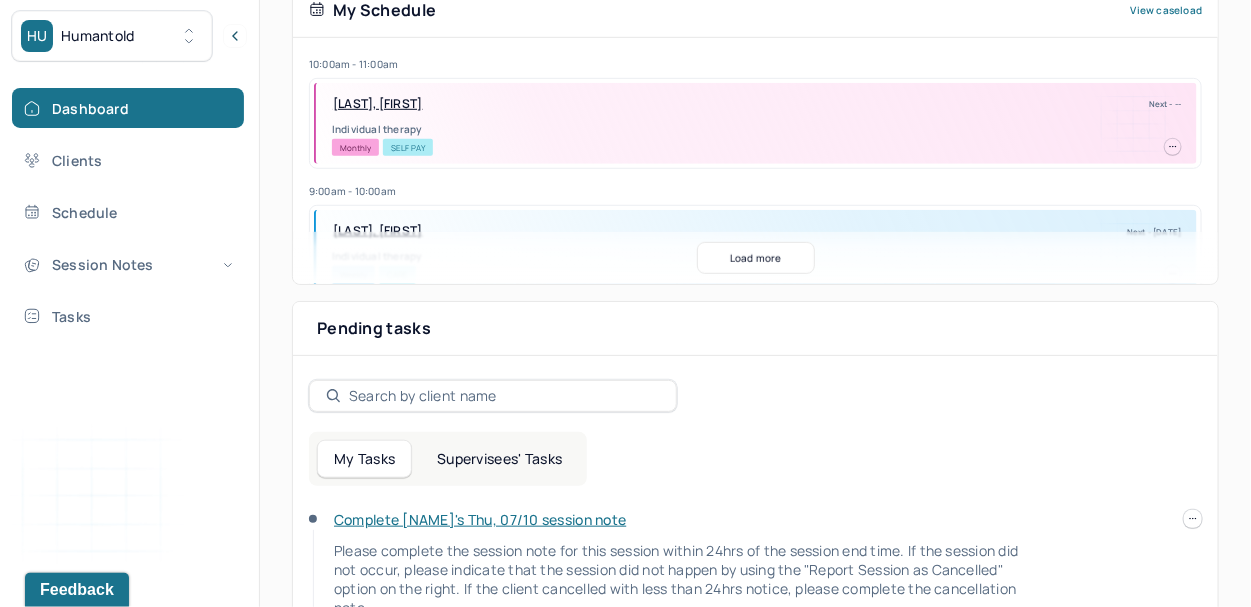 scroll, scrollTop: 430, scrollLeft: 0, axis: vertical 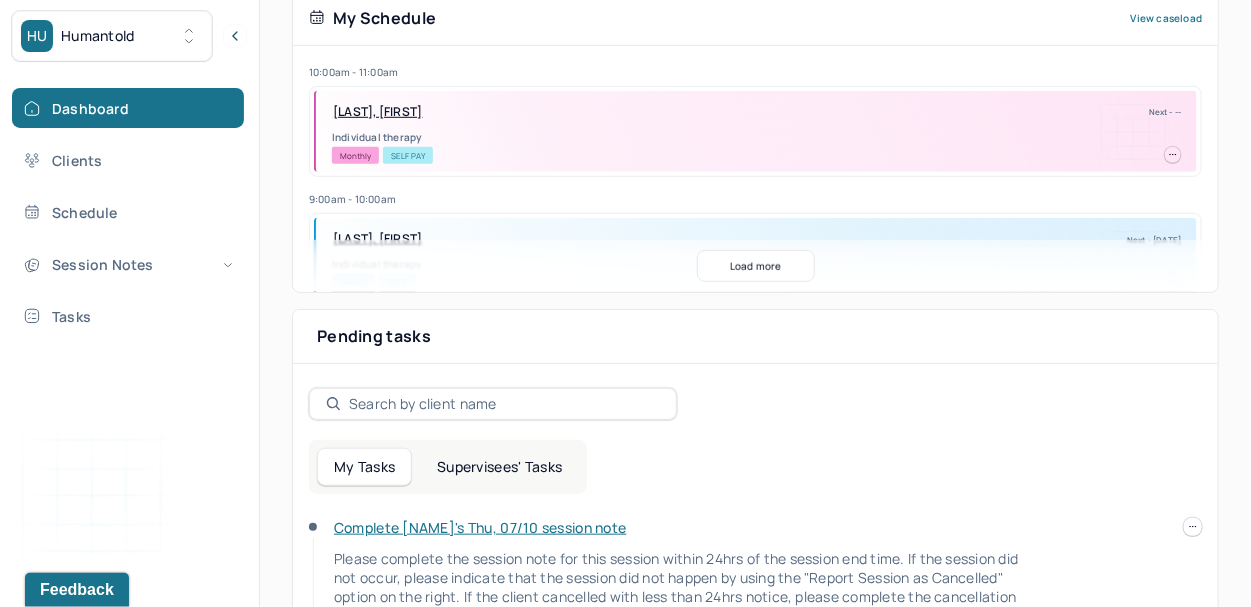 click on "Complete [NAME]'s Thu, 07/10 session note" at bounding box center (480, 527) 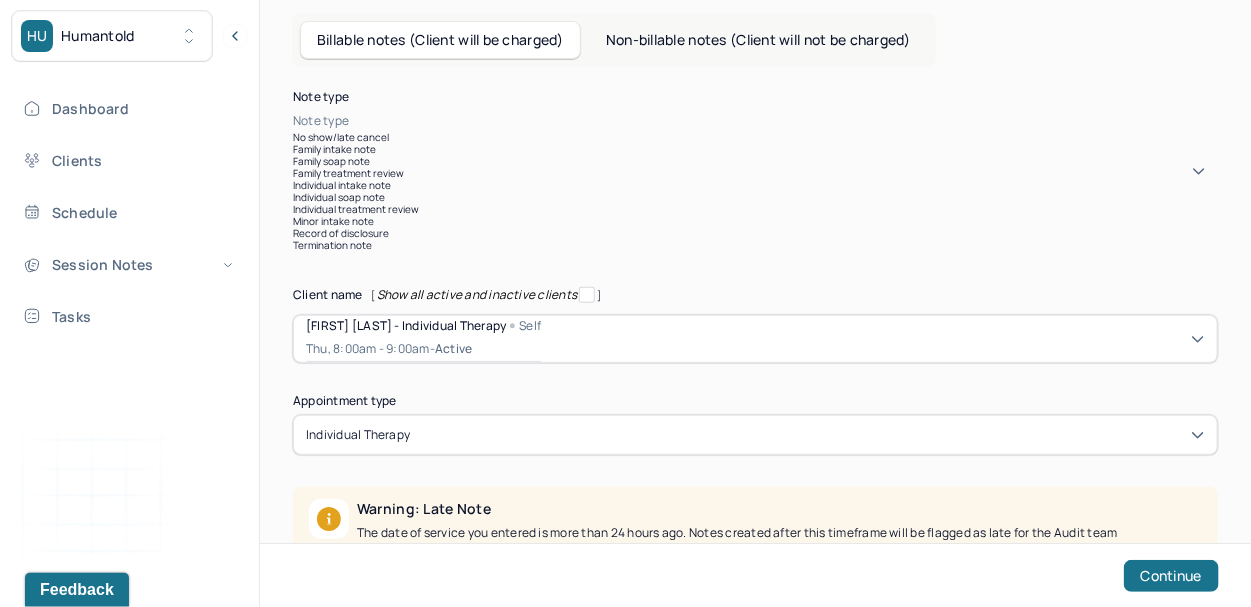 click at bounding box center (785, 121) 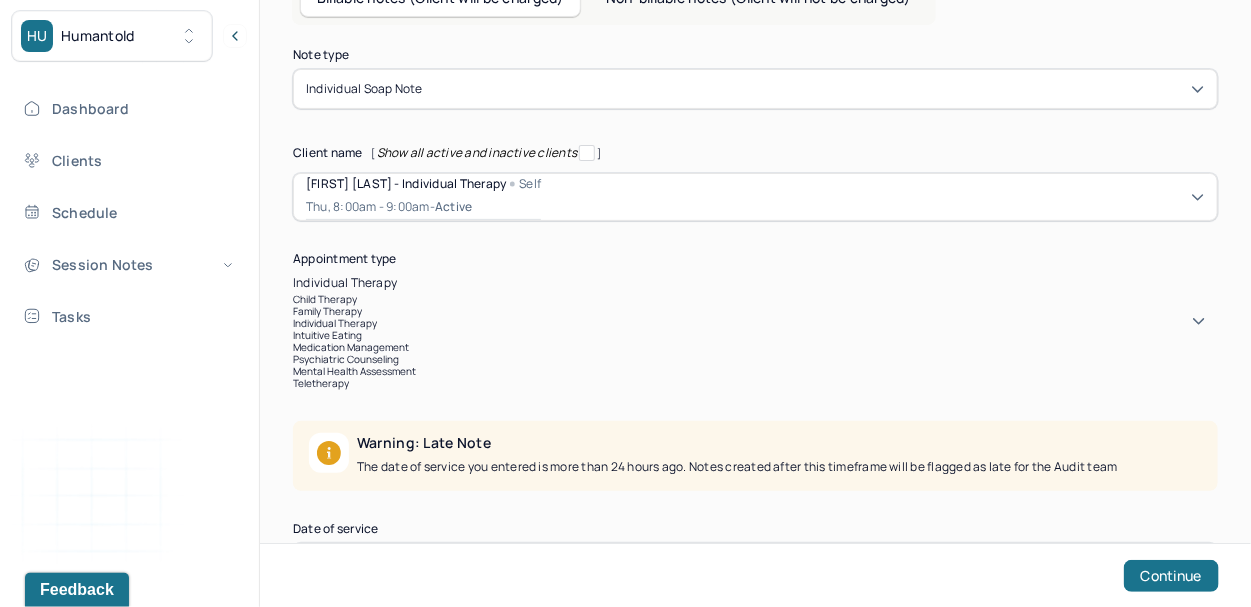 click on "[object Object] selected, 3 of 8. 8 results available. Use Up and Down to choose options, press Enter to select the currently focused option, press Escape to exit the menu, press Tab to select the option and exit the menu. individual therapy child therapy family therapy individual therapy intuitive eating medication management psychiatric counseling mental health assessment teletherapy" at bounding box center [755, 331] 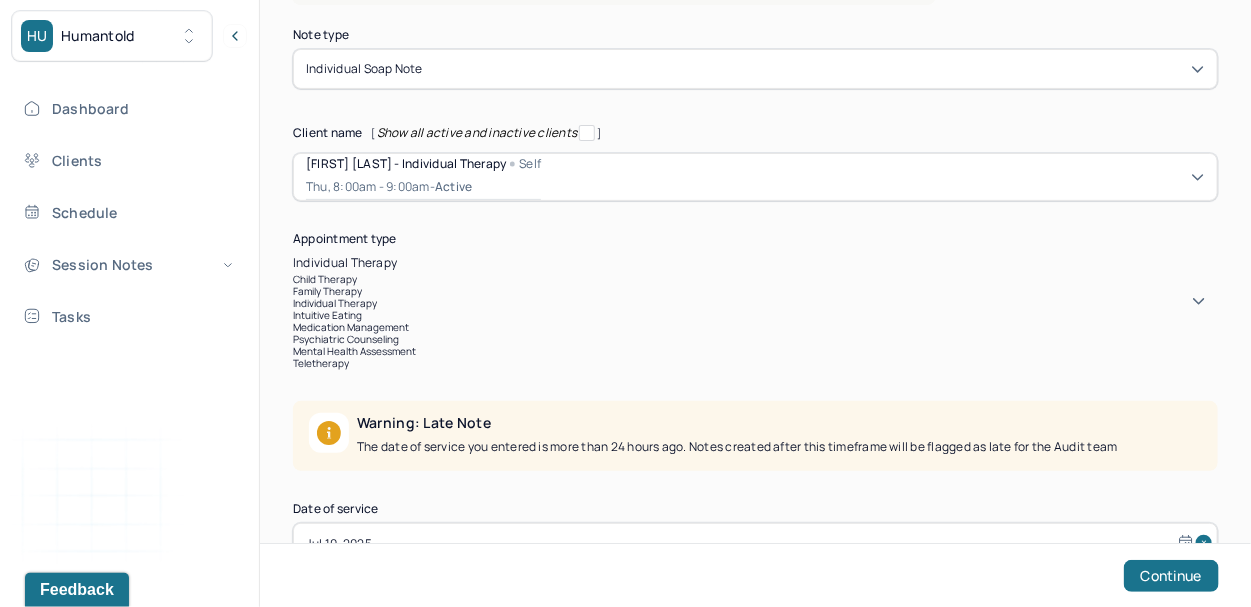 click on "teletherapy" at bounding box center [321, 363] 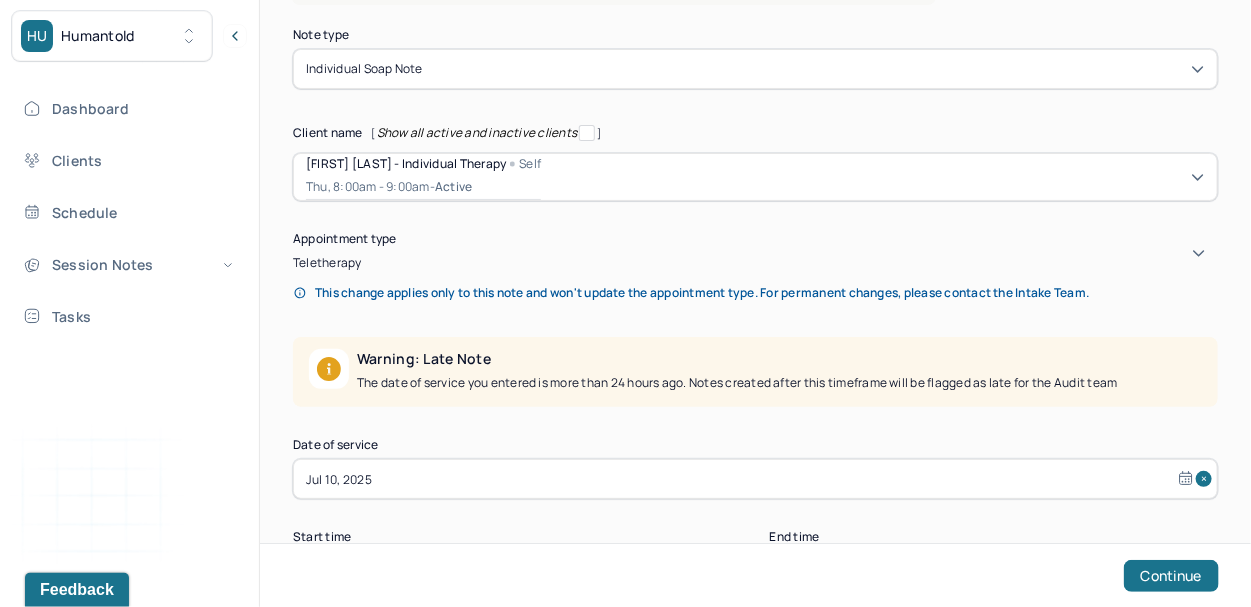 select on "6" 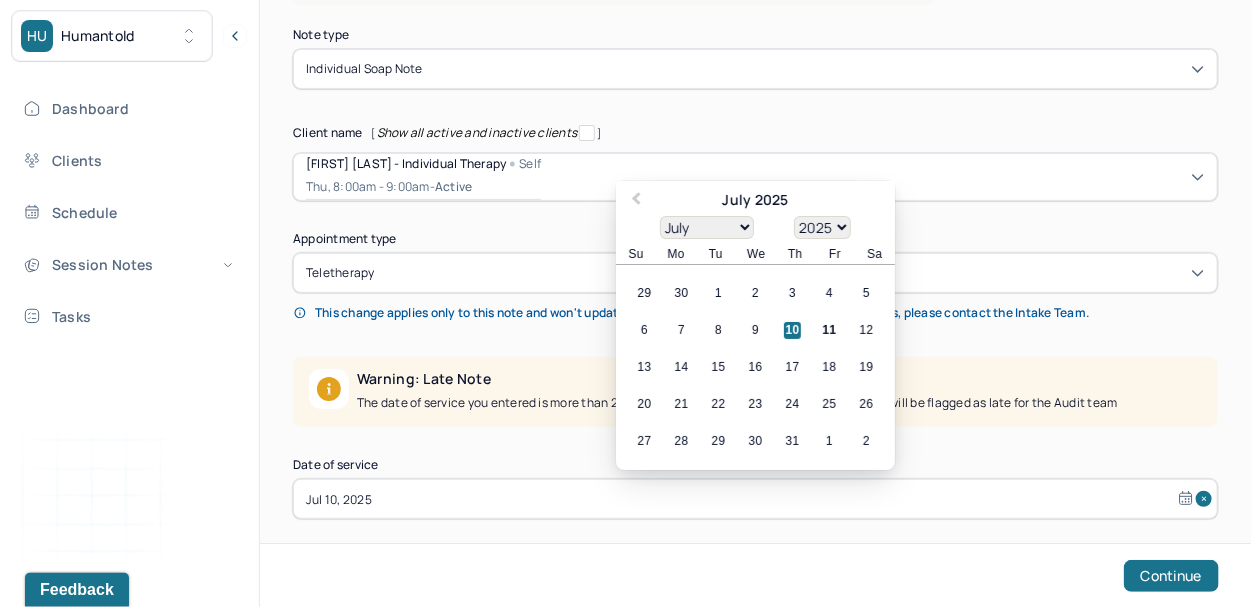 click on "Jul 10, 2025" at bounding box center [755, 499] 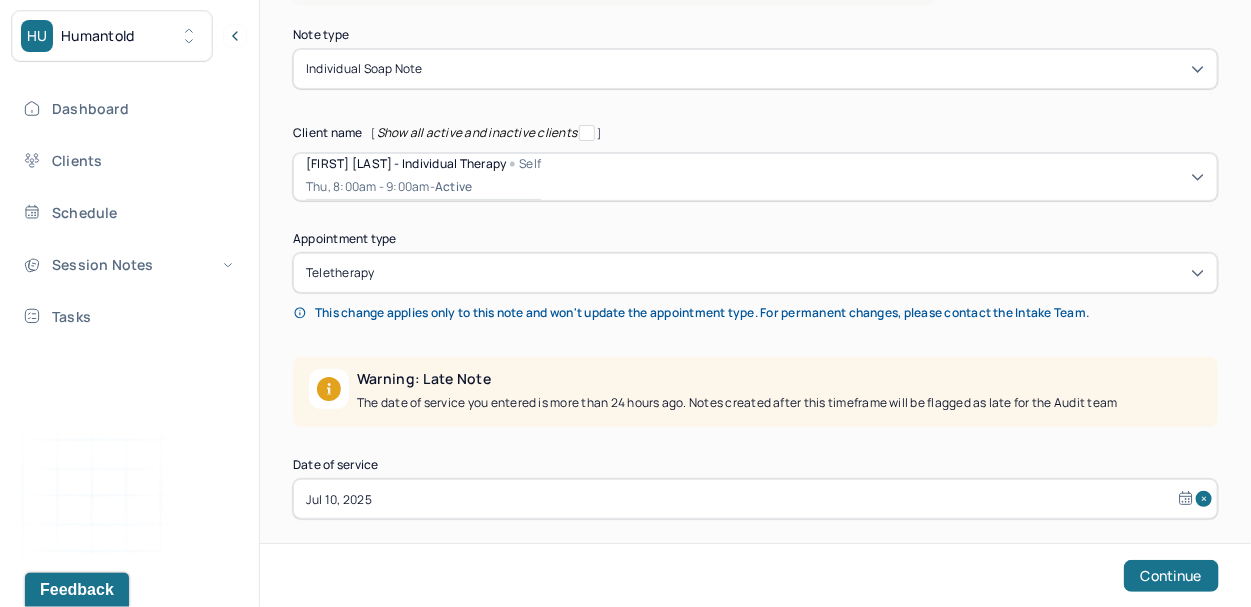 select on "6" 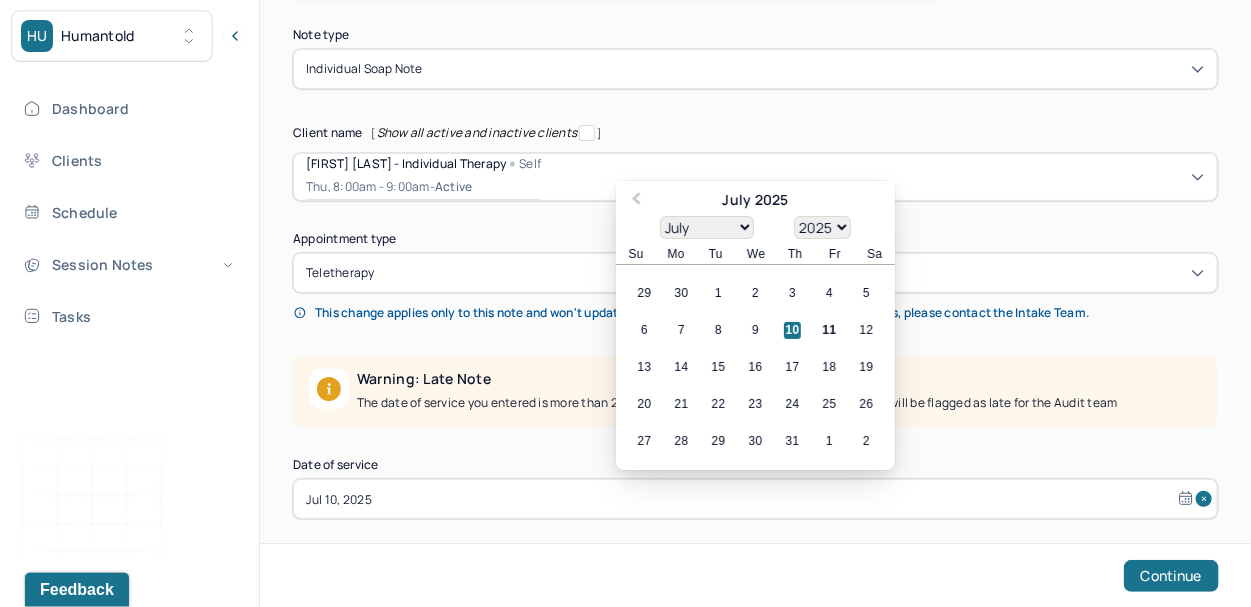 click on "10" at bounding box center [792, 330] 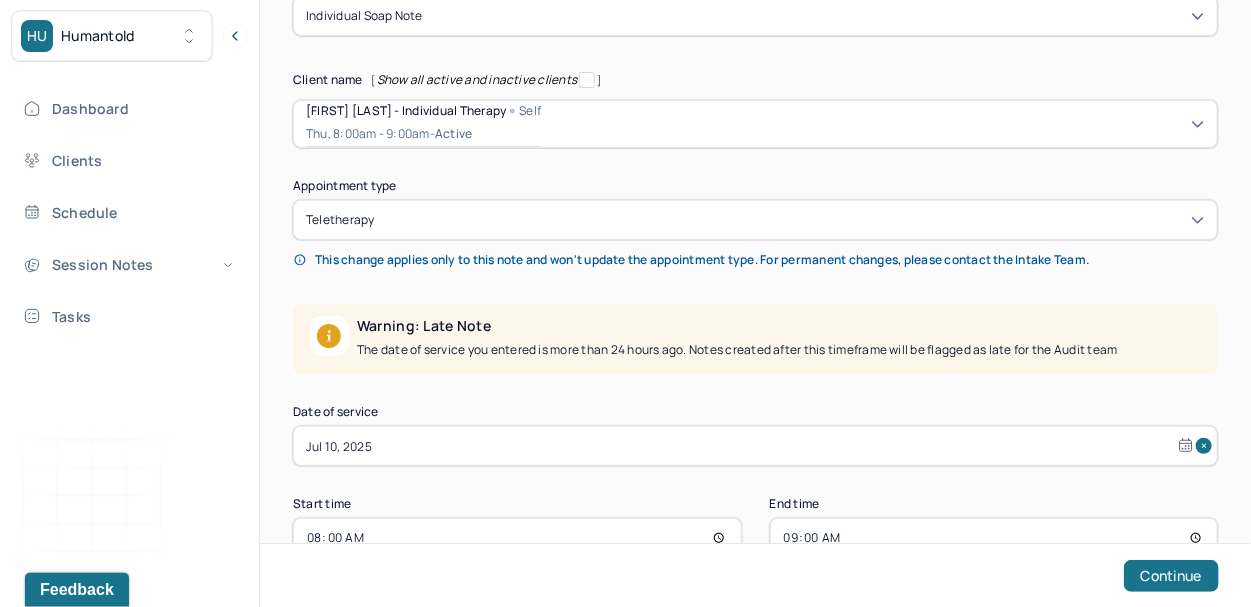 scroll, scrollTop: 253, scrollLeft: 0, axis: vertical 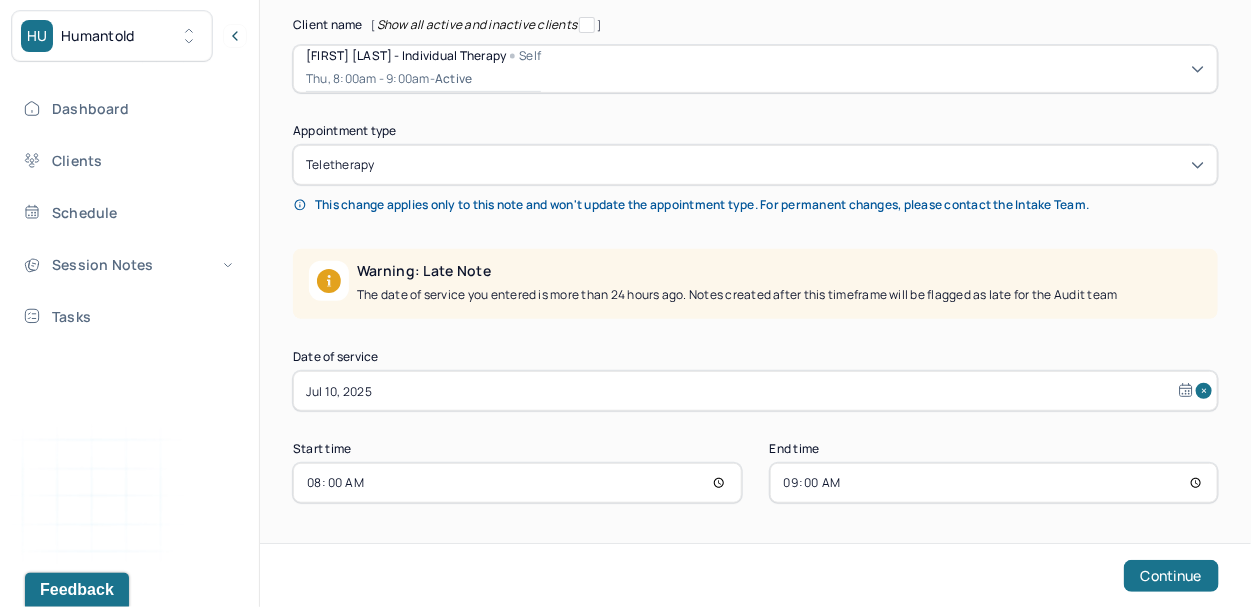 click on "Jul 10, 2025" at bounding box center (755, 391) 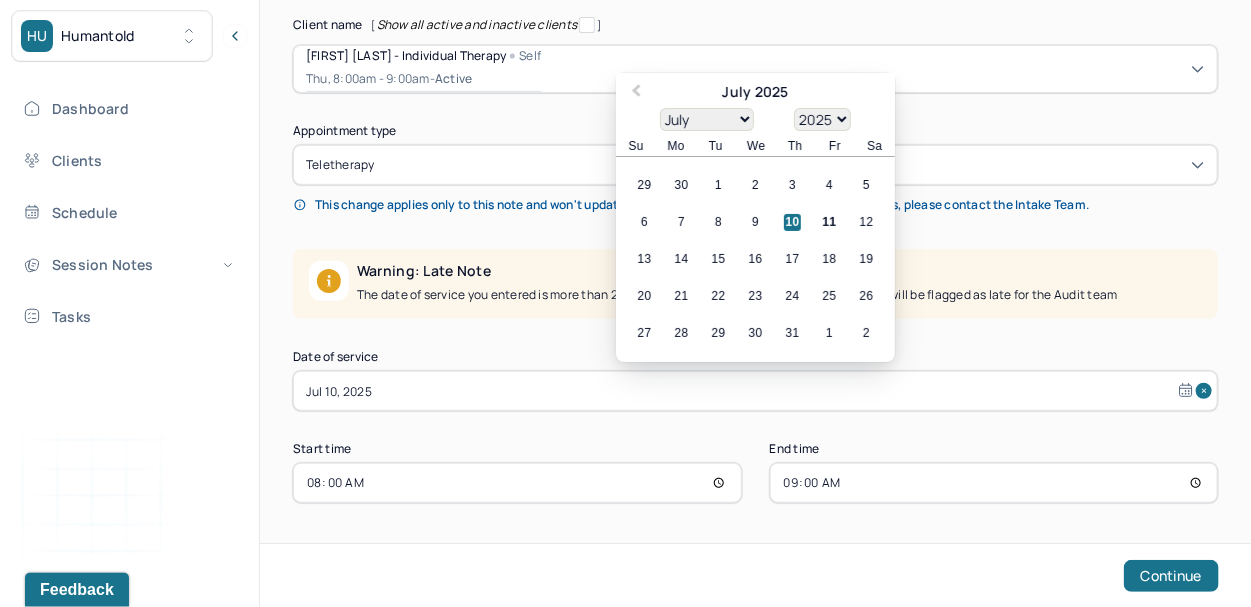 click on "10" at bounding box center [792, 222] 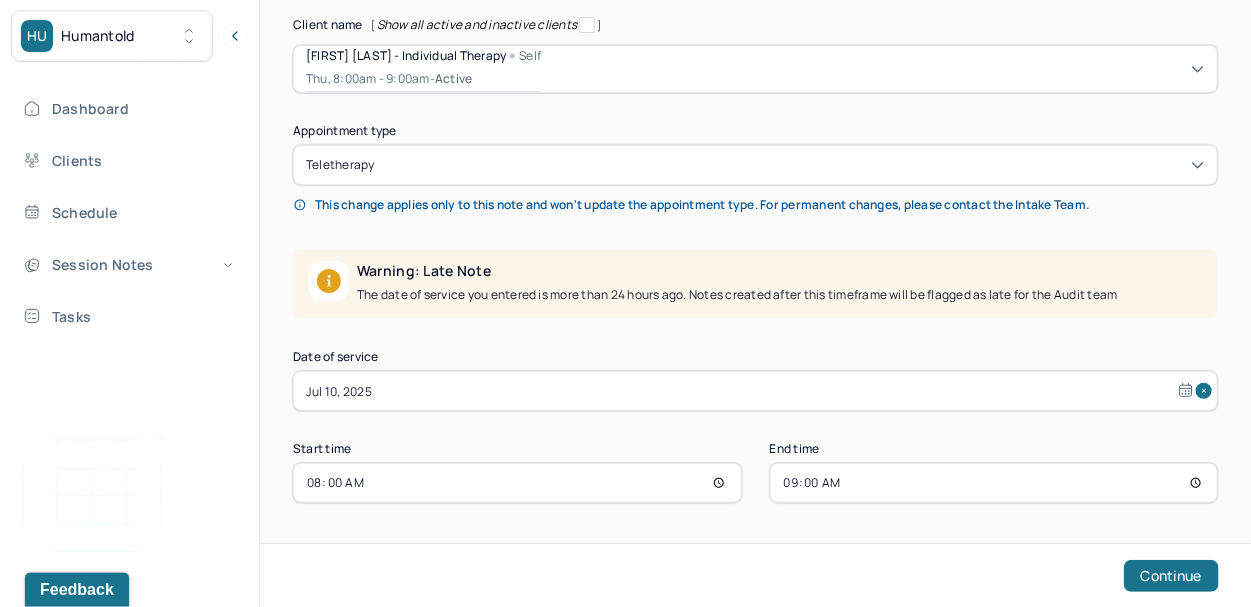 click on "08:00" at bounding box center (517, 483) 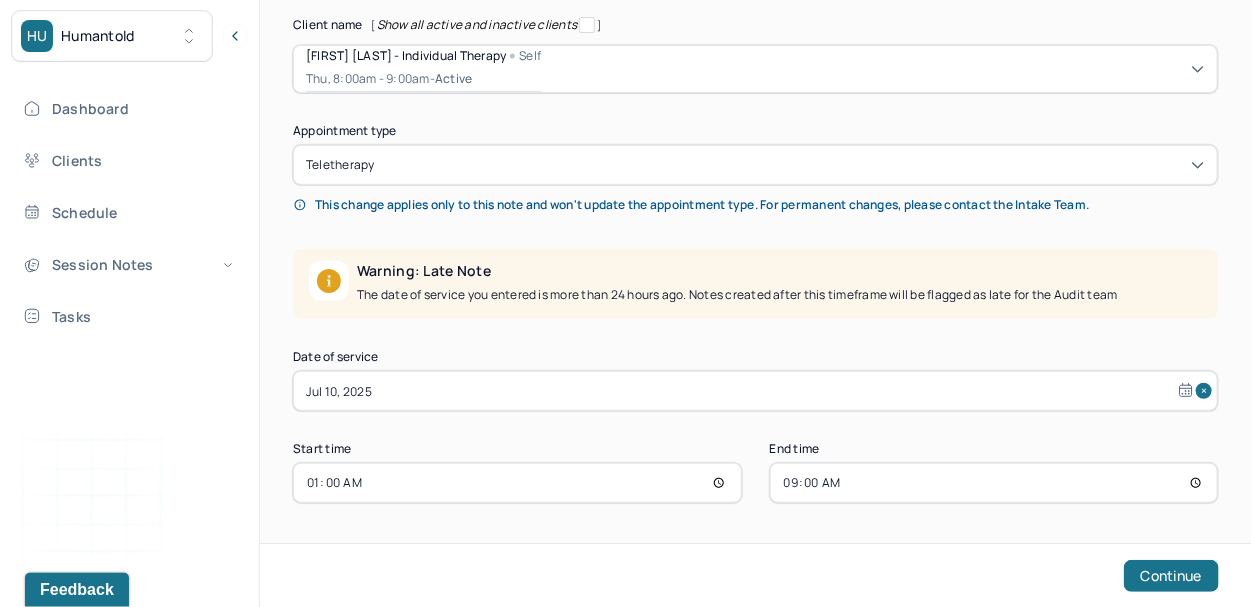 type on "13:00" 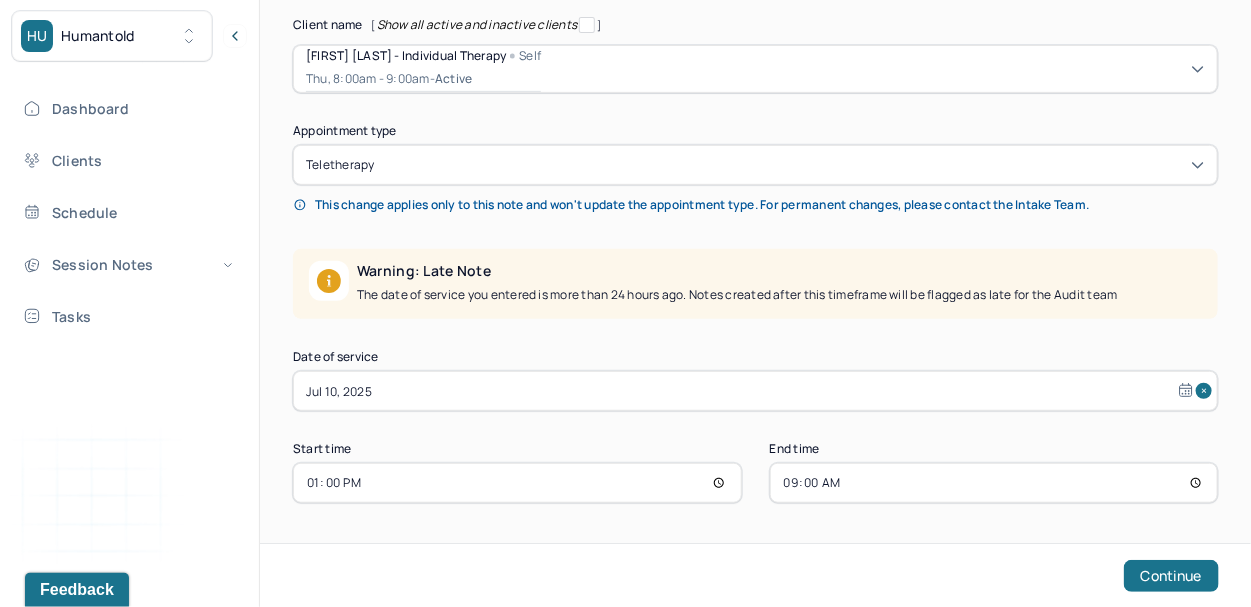 click on "09:00" at bounding box center (994, 483) 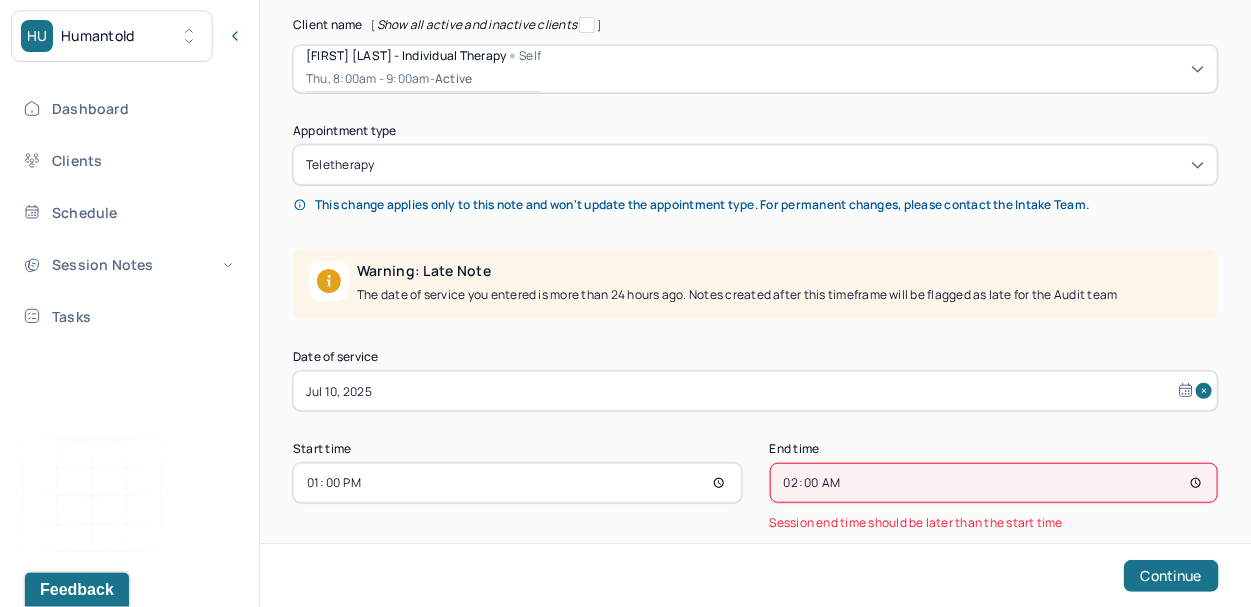 type on "14:00" 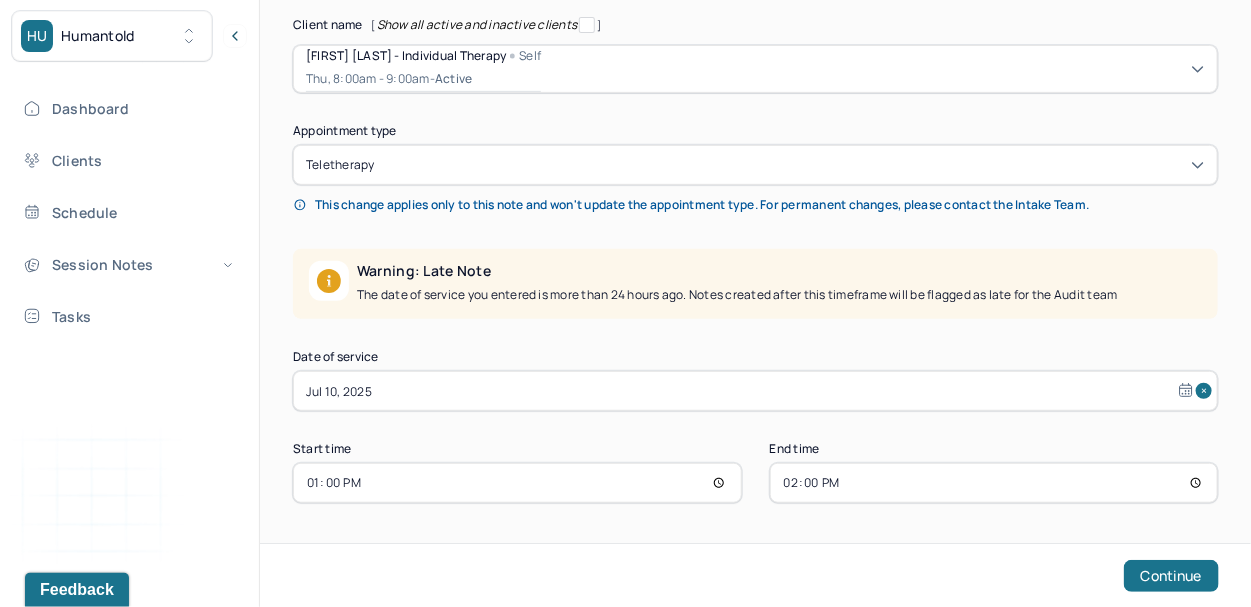click on "Note type Individual soap note Client name [ Show all active and inactive clients ] [LAST] [FIRST] - Individual therapy Self
Thu, 8:00am - 9:00am  -  active Supervisee name Daniel Lee Appointment type teletherapy This change applies only to this note and won't update the appointment type. For permanent changes, please contact the Intake Team. Warning: Late Note The date of service you entered is more than 24 hours ago. Notes created after this timeframe will be flagged as late for the Audit team Date of service Jul 10, 2025 Start time 13:00 End time 14:00   Continue" at bounding box center [755, 253] 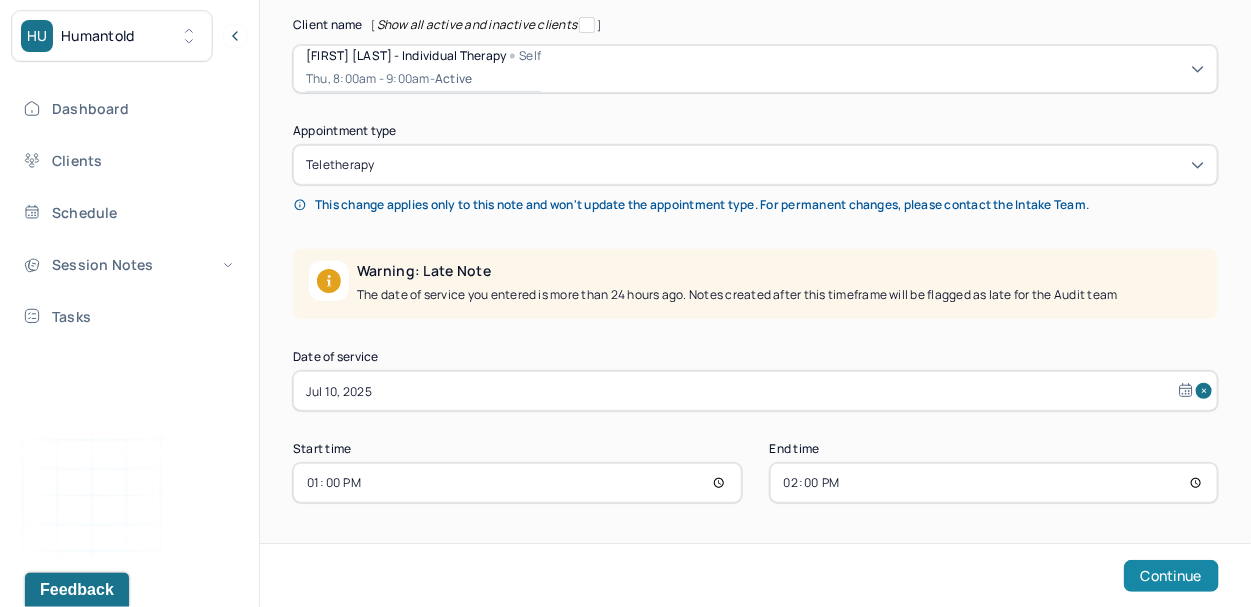 click on "Continue" at bounding box center (1171, 576) 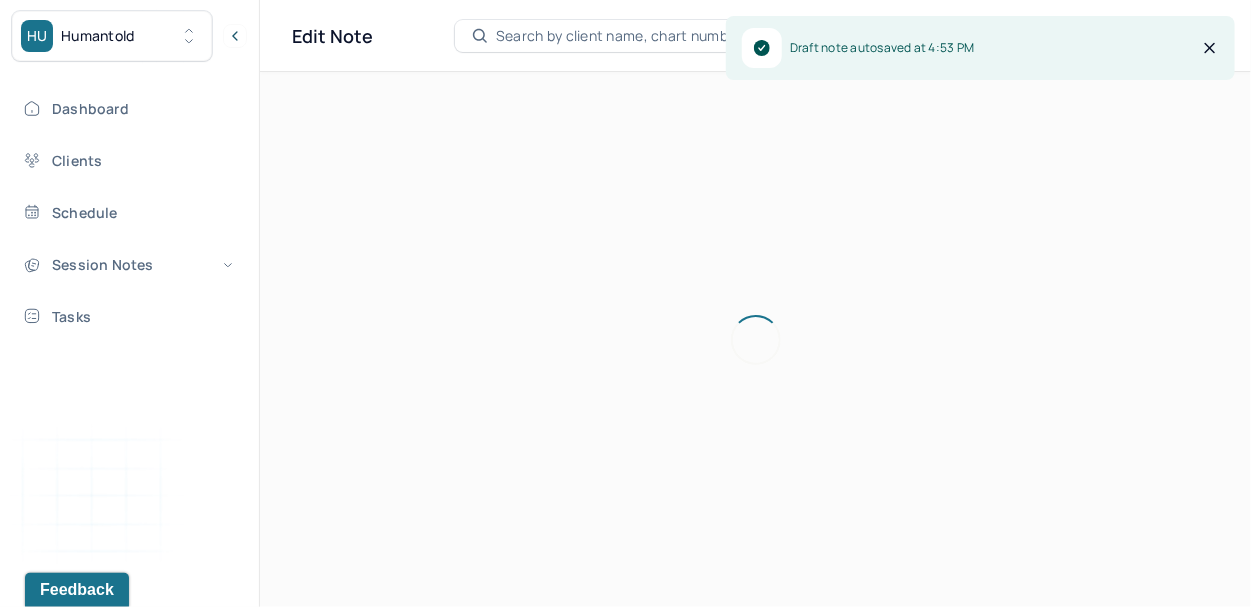 scroll, scrollTop: 0, scrollLeft: 0, axis: both 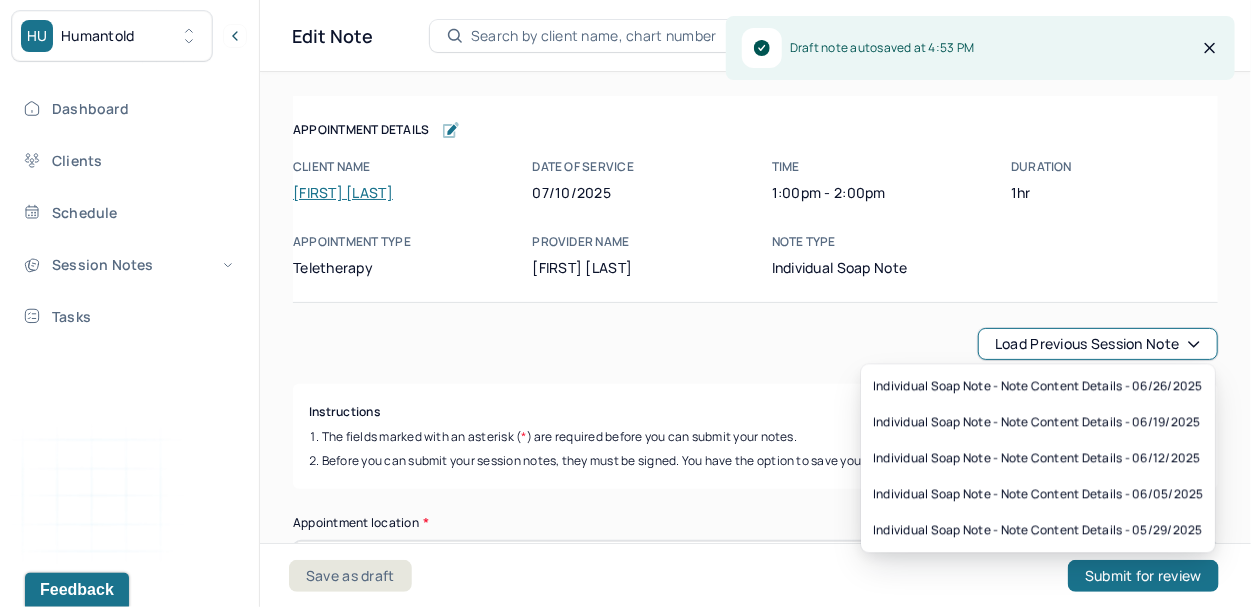 click on "Load previous session note" at bounding box center (1098, 344) 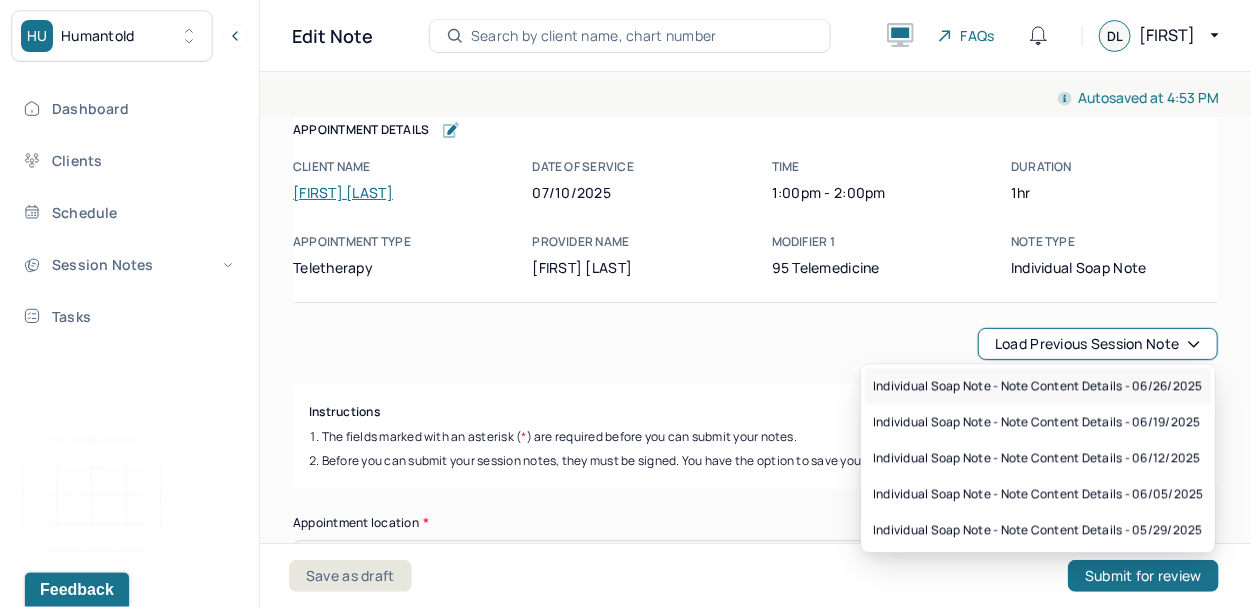 click on "Individual soap note   - Note content Details -   06/26/2025" at bounding box center [1037, 386] 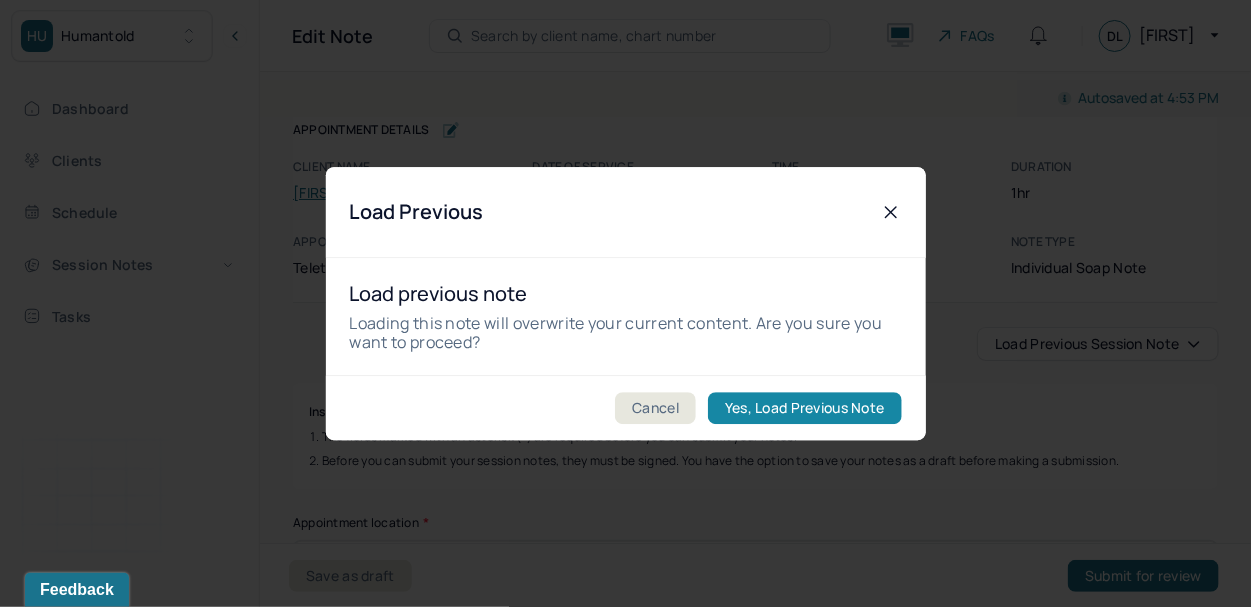 click on "Yes, Load Previous Note" at bounding box center (804, 408) 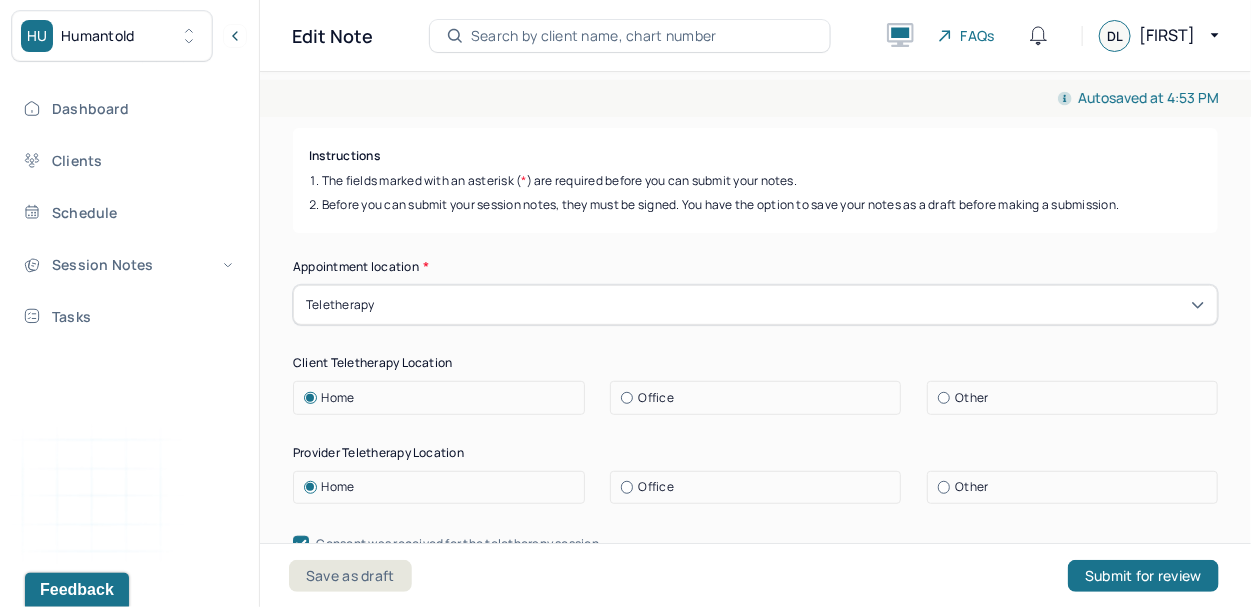 scroll, scrollTop: 0, scrollLeft: 0, axis: both 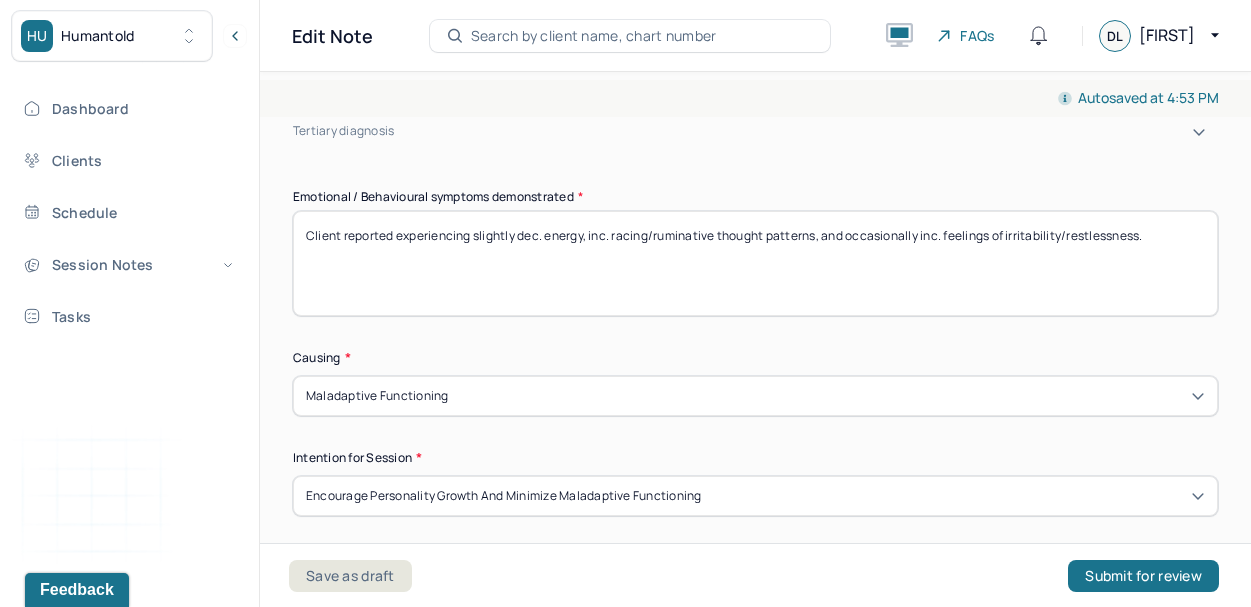 drag, startPoint x: 473, startPoint y: 218, endPoint x: 1298, endPoint y: 276, distance: 827.03625 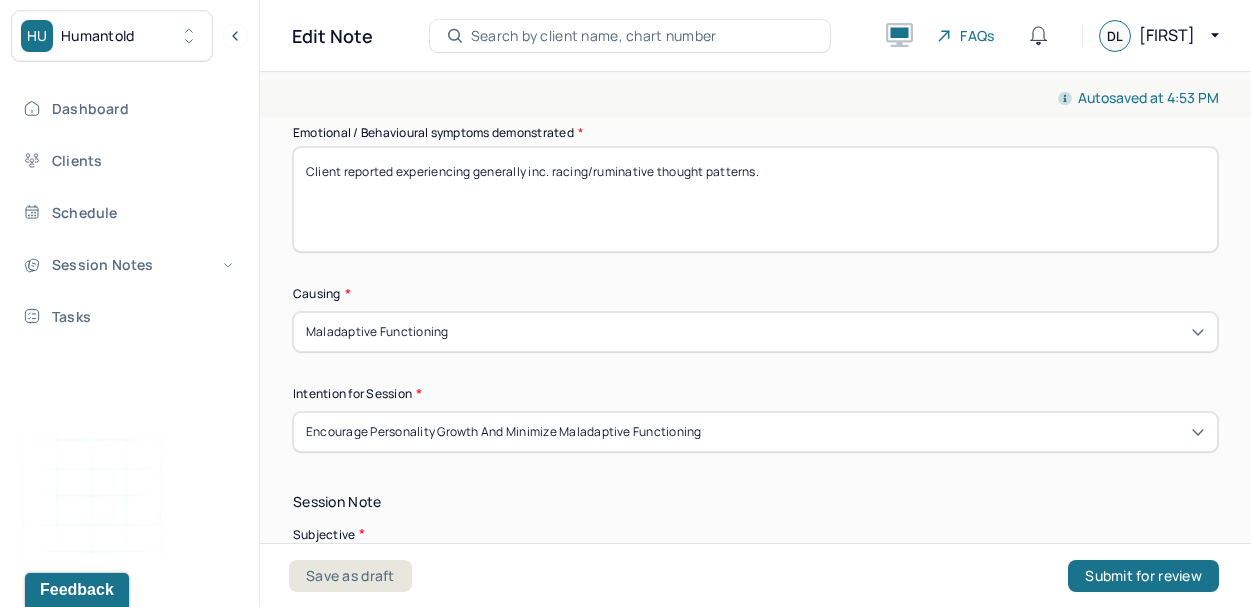 scroll, scrollTop: 1082, scrollLeft: 0, axis: vertical 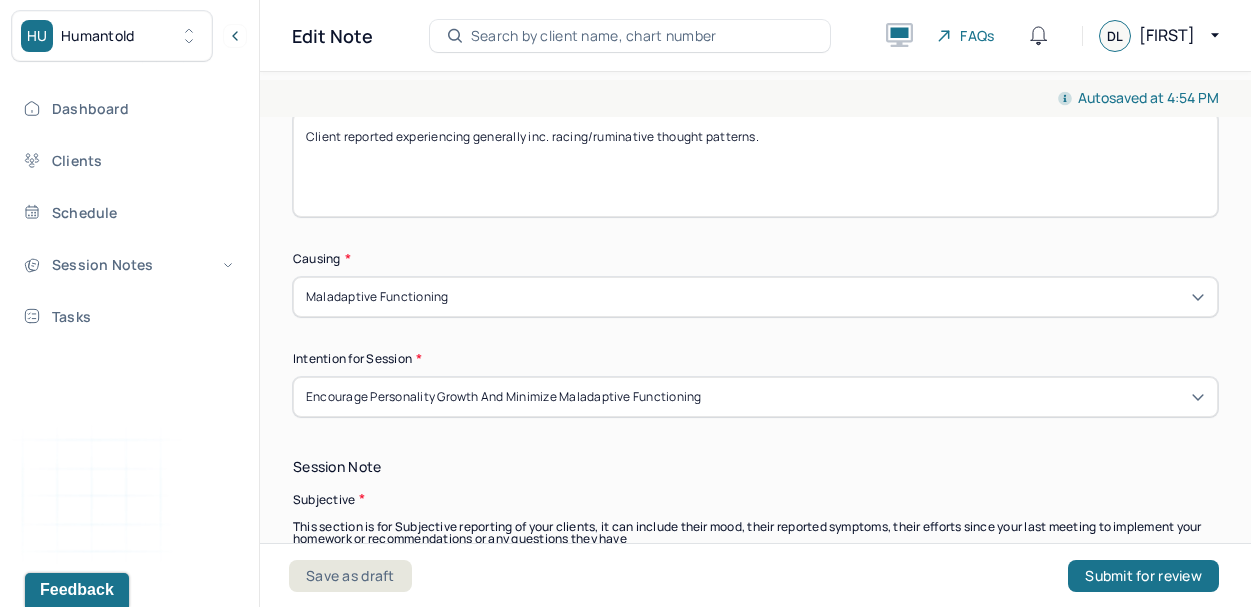 type on "Client reported experiencing generally inc. racing/ruminative thought patterns." 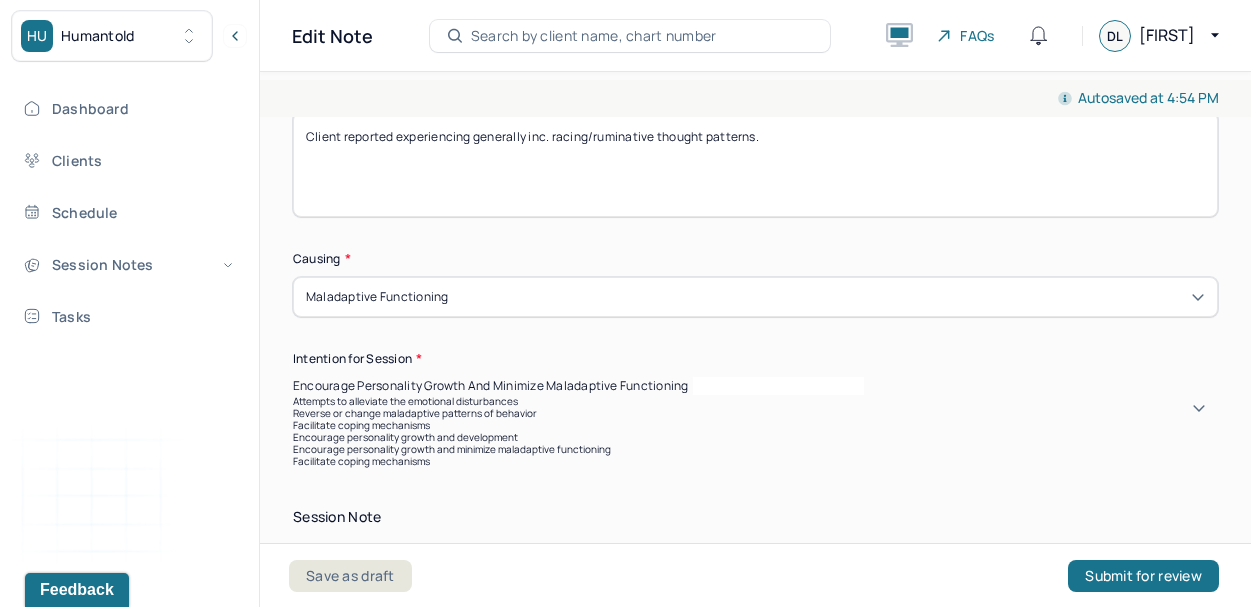 click on "Encourage personality growth and minimize maladaptive functioning" at bounding box center [755, 386] 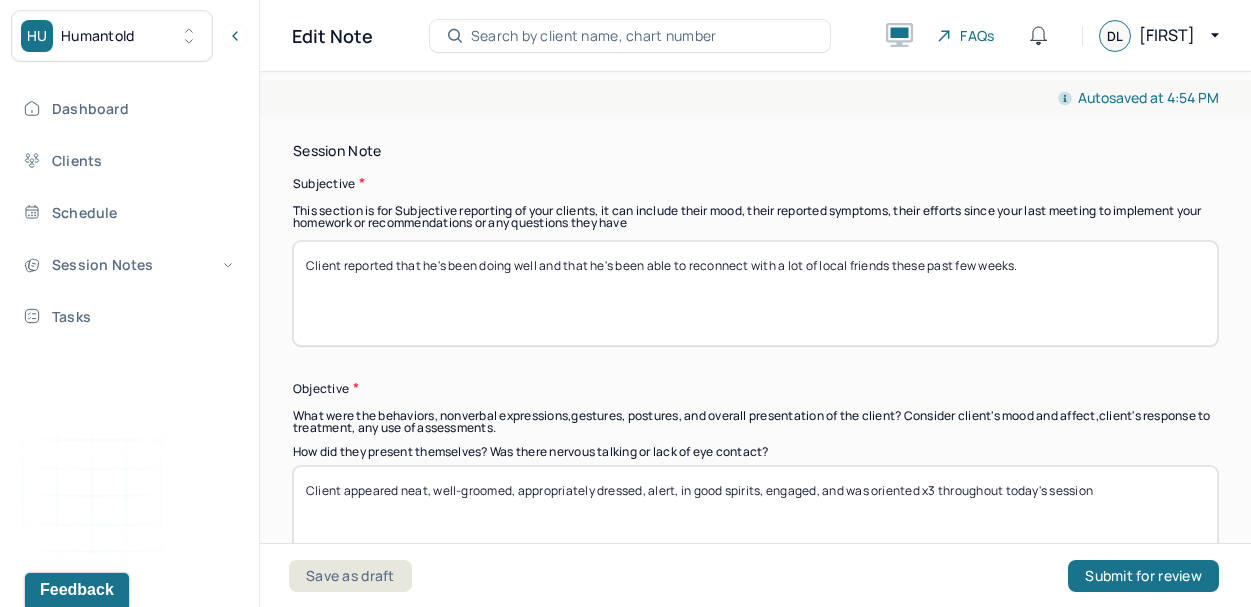 scroll, scrollTop: 1378, scrollLeft: 0, axis: vertical 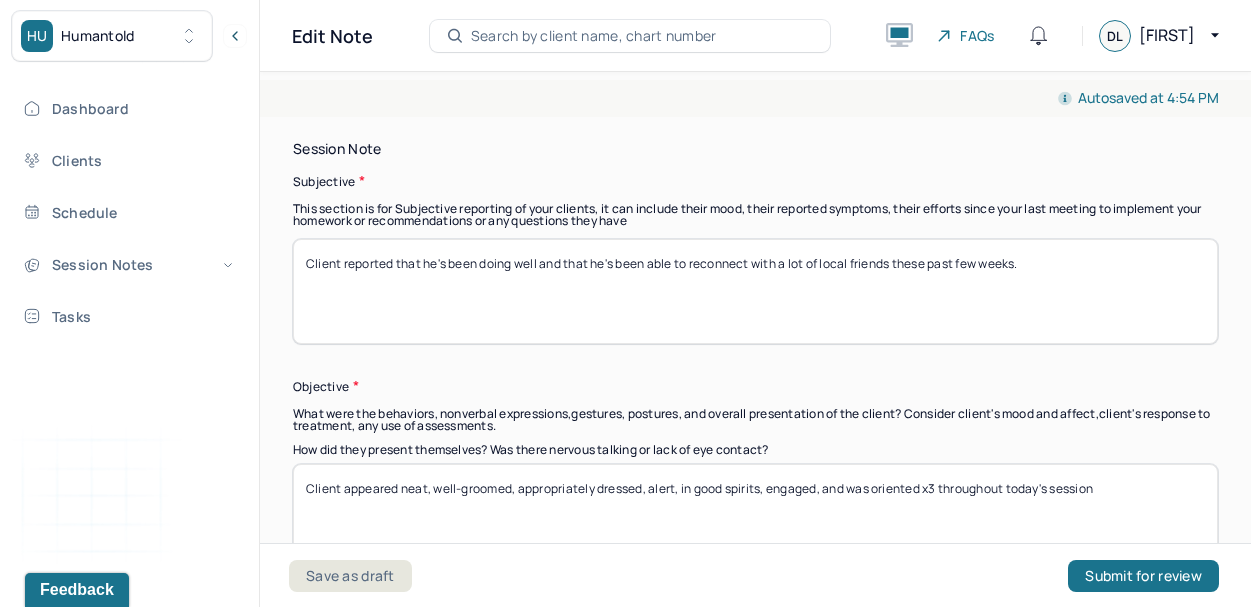 click on "Client reported that he's been doing well and that he's been able to reconnect with a lot of local friends these past few weeks." at bounding box center [755, 291] 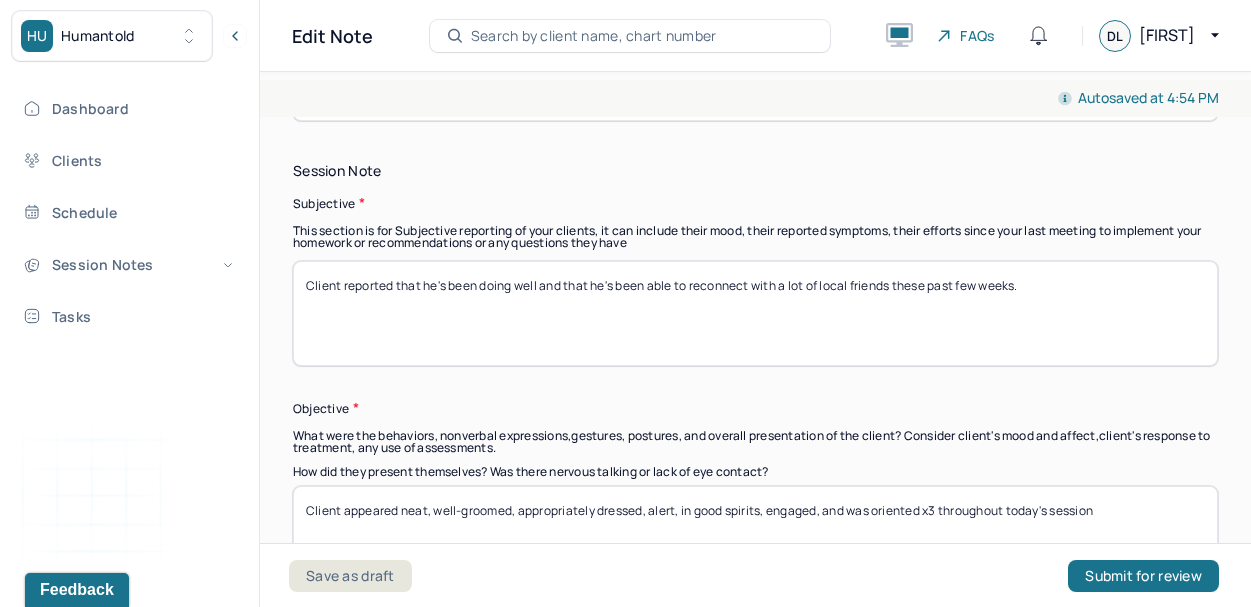 drag, startPoint x: 1060, startPoint y: 271, endPoint x: 505, endPoint y: 289, distance: 555.2918 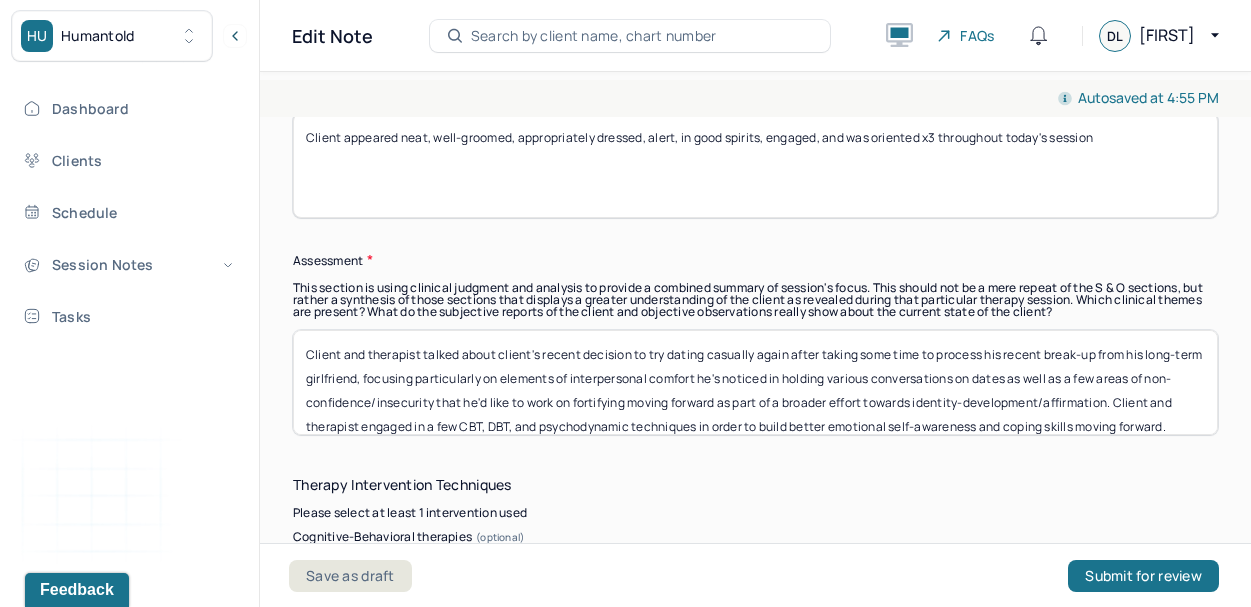 scroll, scrollTop: 1781, scrollLeft: 0, axis: vertical 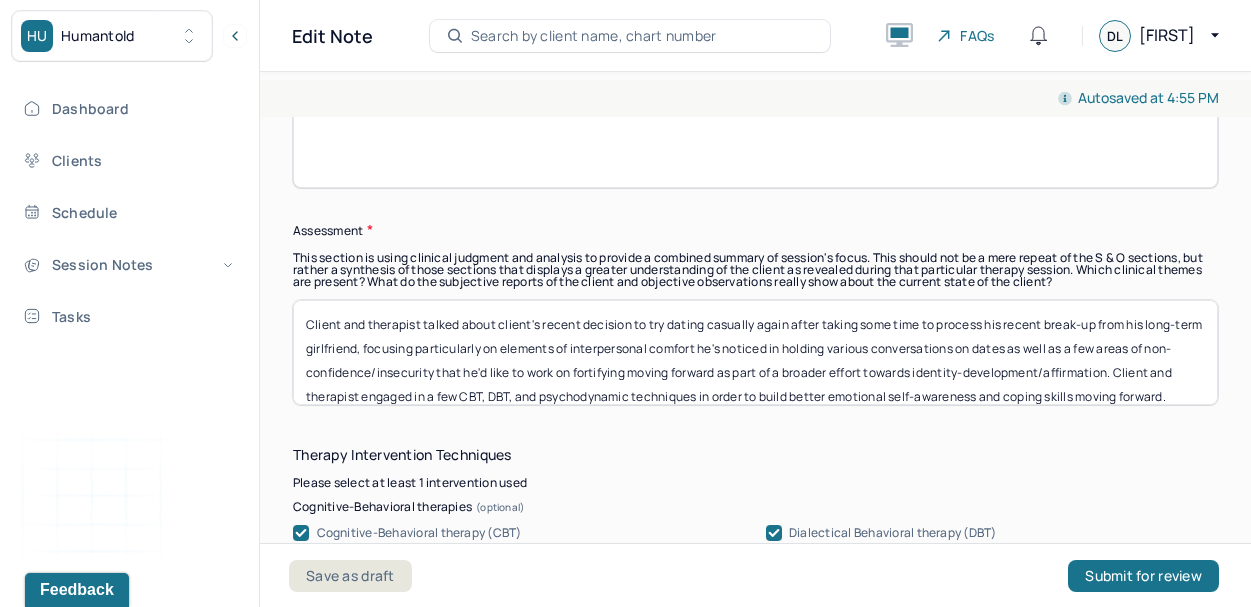 type on "Client reported that he's been feeling ok this past week despite feeling somewhat stressed-out from work, and that otherwise, he's looking forward to going on a long run later this afternoon." 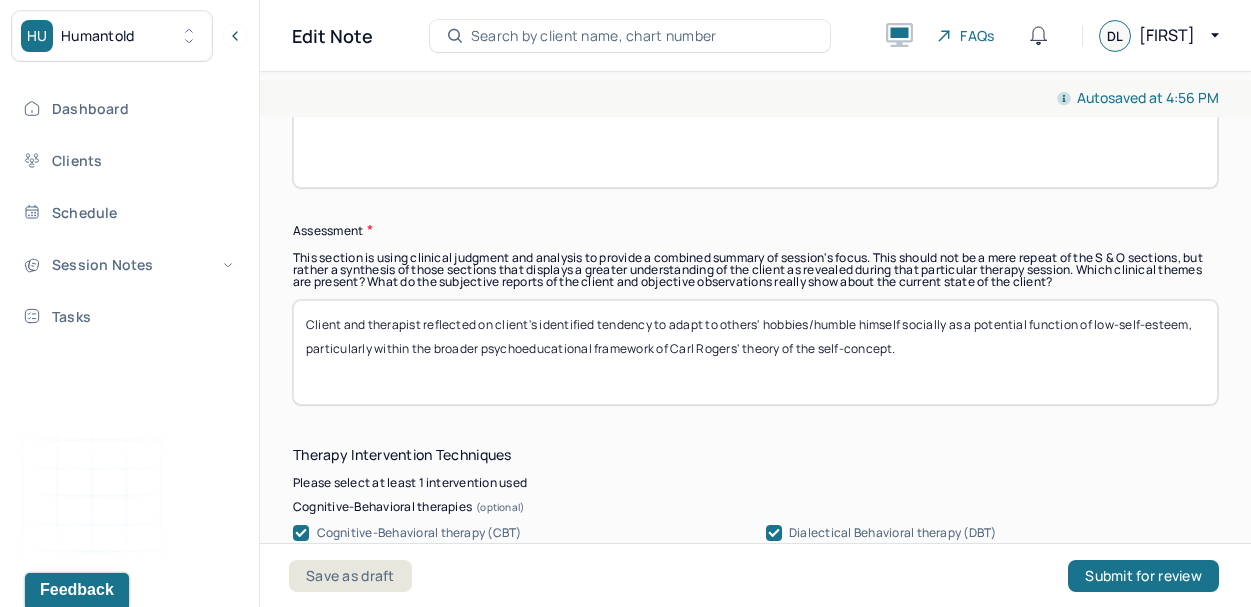paste on "Client and therapist engaged in a few CBT, DBT, and psychodynamic techniques in order to build better emotional self-awareness and coping skills moving forward." 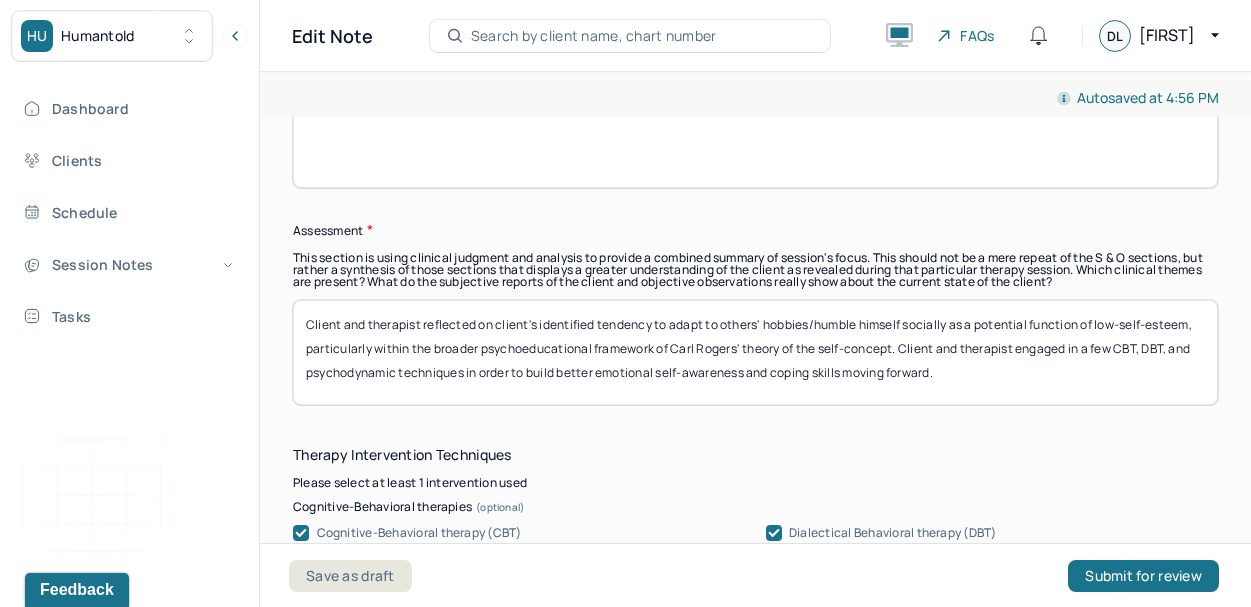 scroll, scrollTop: 0, scrollLeft: 0, axis: both 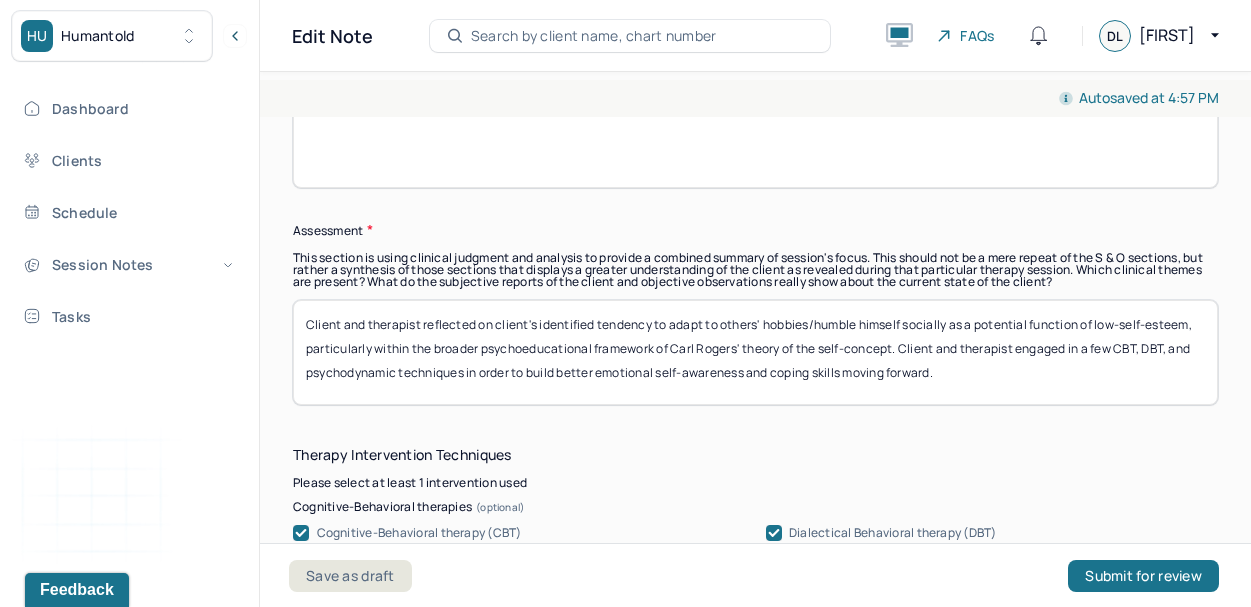 click on "Client and therapist reflected on client's identified tendency to adapt to others' hobbies/humble himself socially as a potential function of low-self-esteem, particularly within the broader psychoeducational framework of Carl Rogers' theory of the self-concept. Client and therapist engaged in a few CBT, DBT, and psychodynamic techniques in order to build better emotional self-awareness and coping skills moving forward." at bounding box center (755, 352) 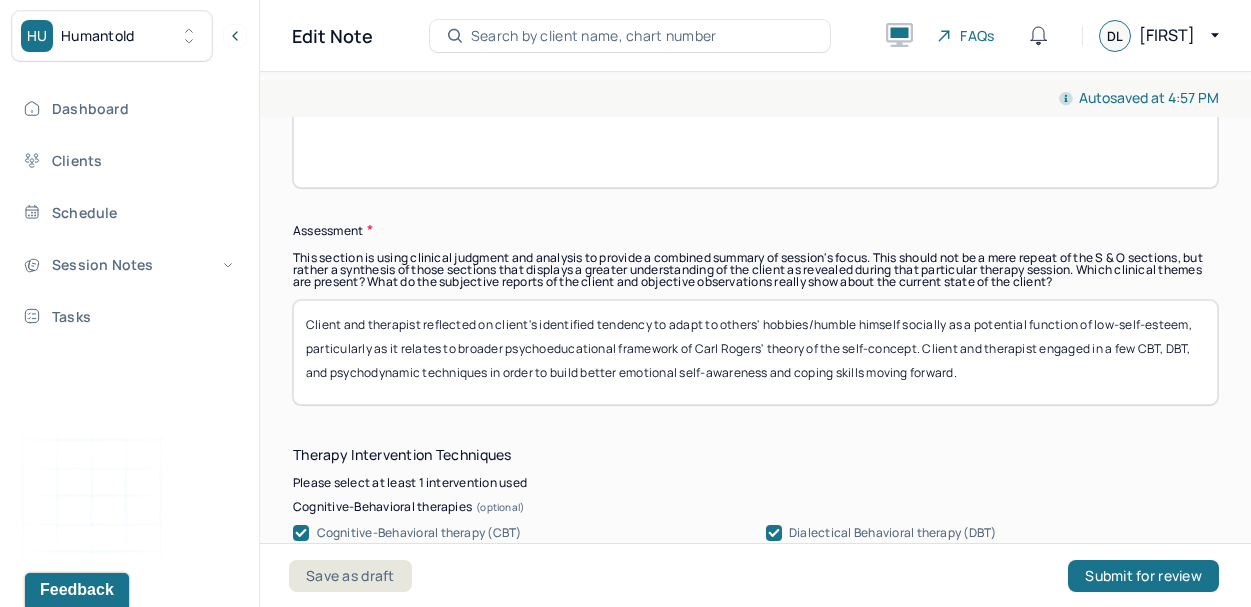 click on "Client and therapist reflected on client's identified tendency to adapt to others' hobbies/humble himself socially as a potential function of low-self-esteem, particularly as it relates to broader psychoeducational framework of Carl Rogers' theory of the self-concept. Client and therapist engaged in a few CBT, DBT, and psychodynamic techniques in order to build better emotional self-awareness and coping skills moving forward." at bounding box center (755, 352) 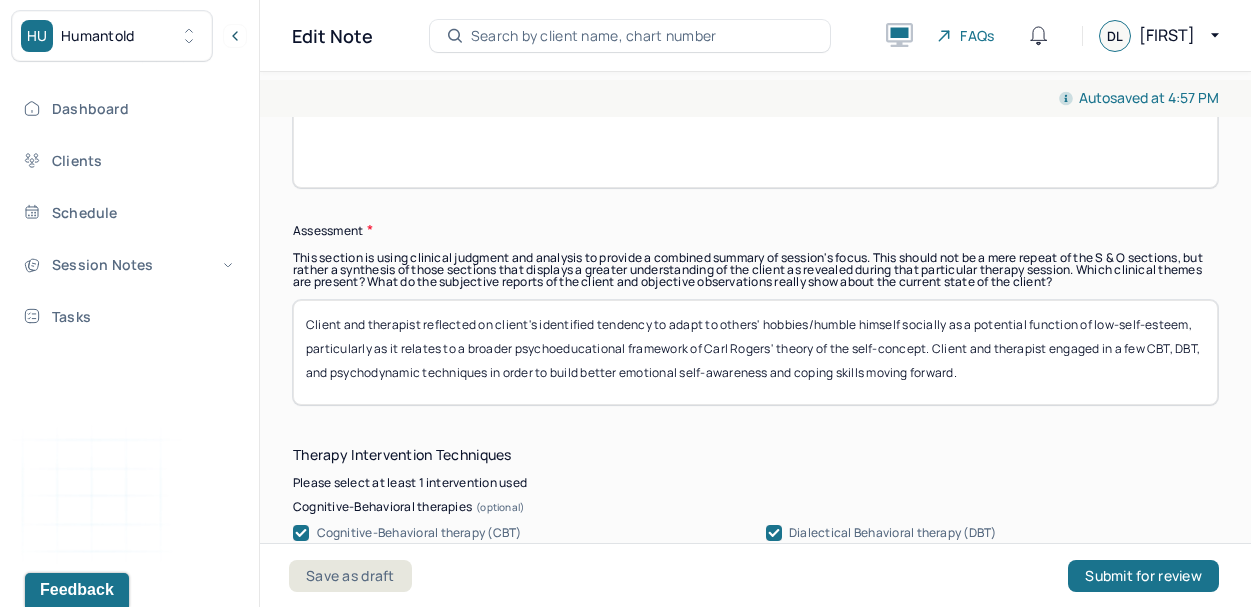 click on "Client and therapist reflected on client's identified tendency to adapt to others' hobbies/humble himself socially as a potential function of low-self-esteem, particularly as it relates to a broader psychoeducational framework of Carl Rogers' theory of the self-concept. Client and therapist engaged in a few CBT, DBT, and psychodynamic techniques in order to build better emotional self-awareness and coping skills moving forward." at bounding box center (755, 352) 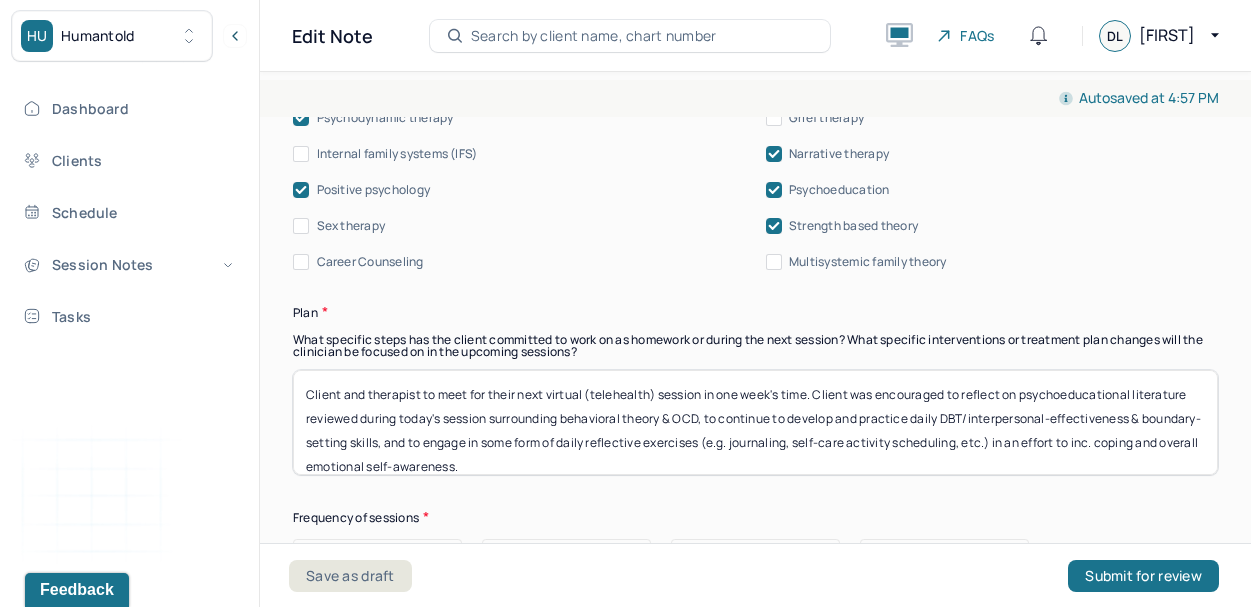 scroll, scrollTop: 2596, scrollLeft: 0, axis: vertical 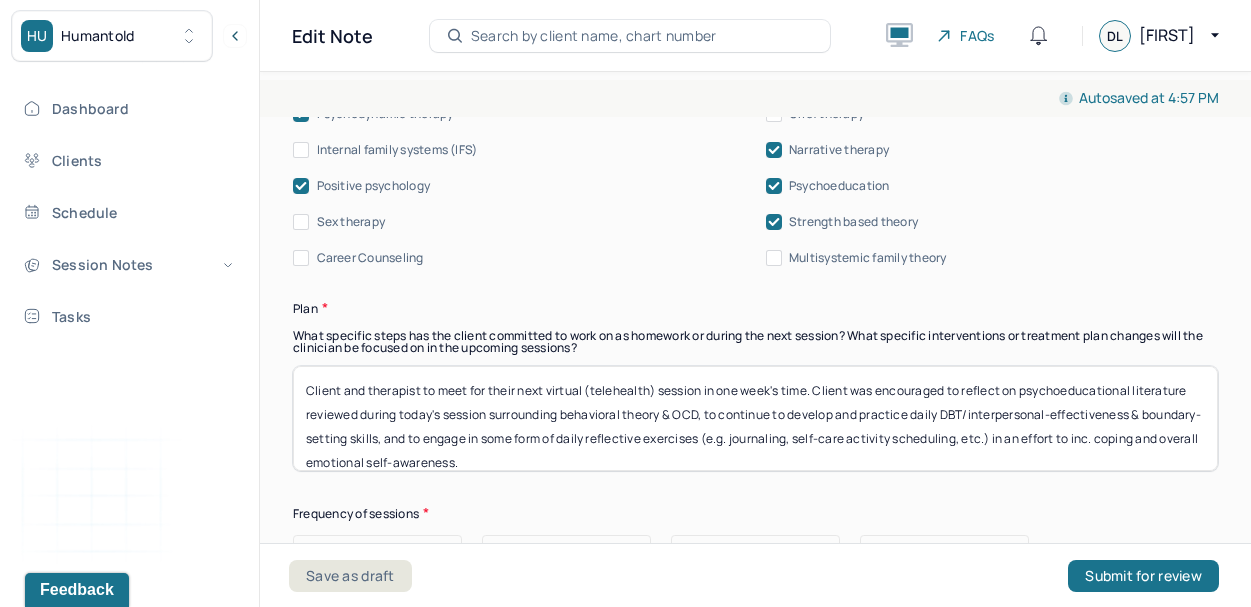 type on "Client and therapist reflected on client's identified tendency to adapt to others' hobbies/humble himself socially as a potential function of low-self-esteem, particularly as it relates to a broader psychoeducational framework surrounding Carl Rogers' theory of the self-concept. Client and therapist engaged in a few CBT, DBT, and psychodynamic techniques in order to build better emotional self-awareness and coping skills moving forward." 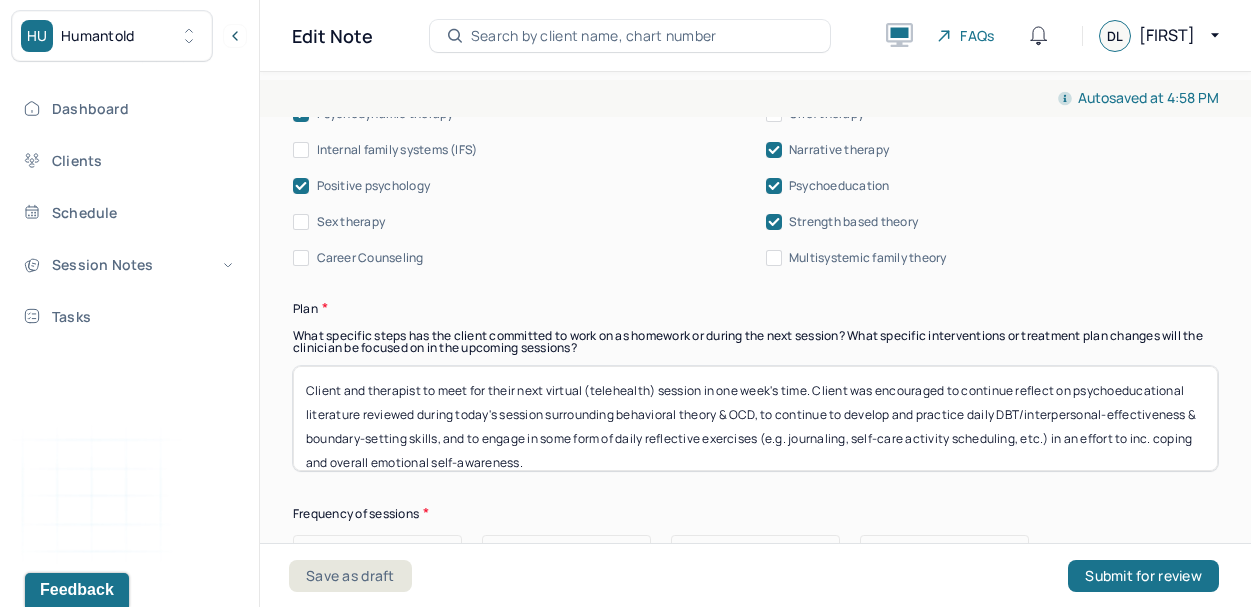 click on "Client and therapist to meet for their next virtual (telehealth) session in one week's time. Client was encouraged to continue reflect on psychoeducational literature reviewed during today's session surrounding behavioral theory & OCD, to continue to develop and practice daily DBT/interpersonal-effectiveness & boundary-setting skills, and to engage in some form of daily reflective exercises (e.g. journaling, self-care activity scheduling, etc.) in an effort to inc. coping and overall emotional self-awareness." at bounding box center [755, 418] 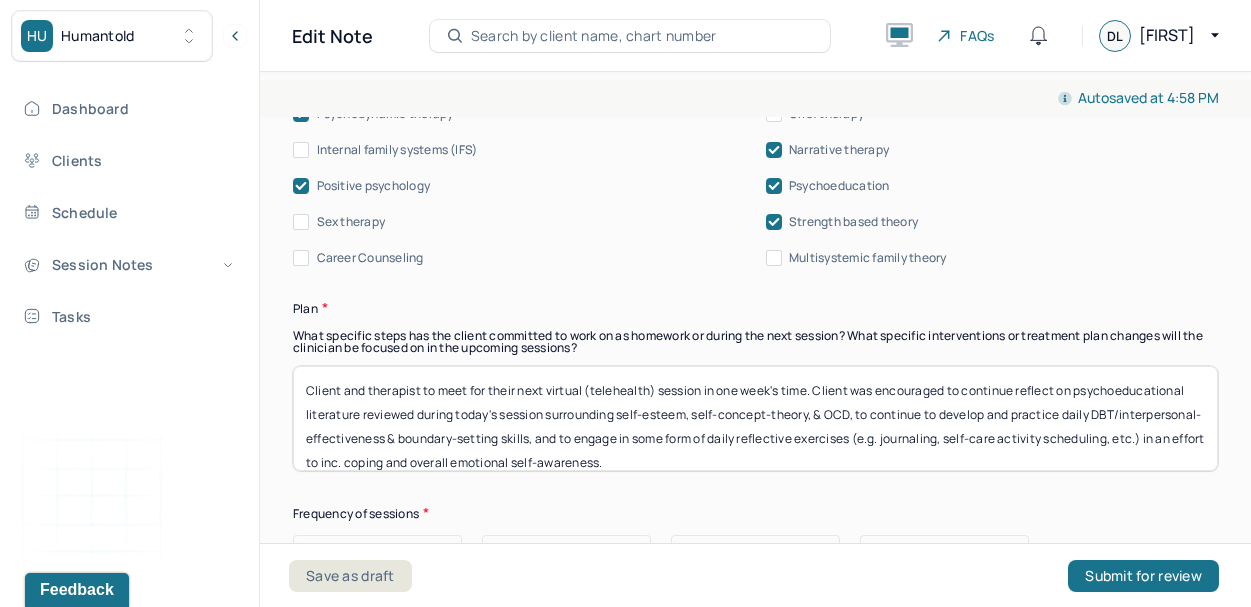 scroll, scrollTop: 16, scrollLeft: 0, axis: vertical 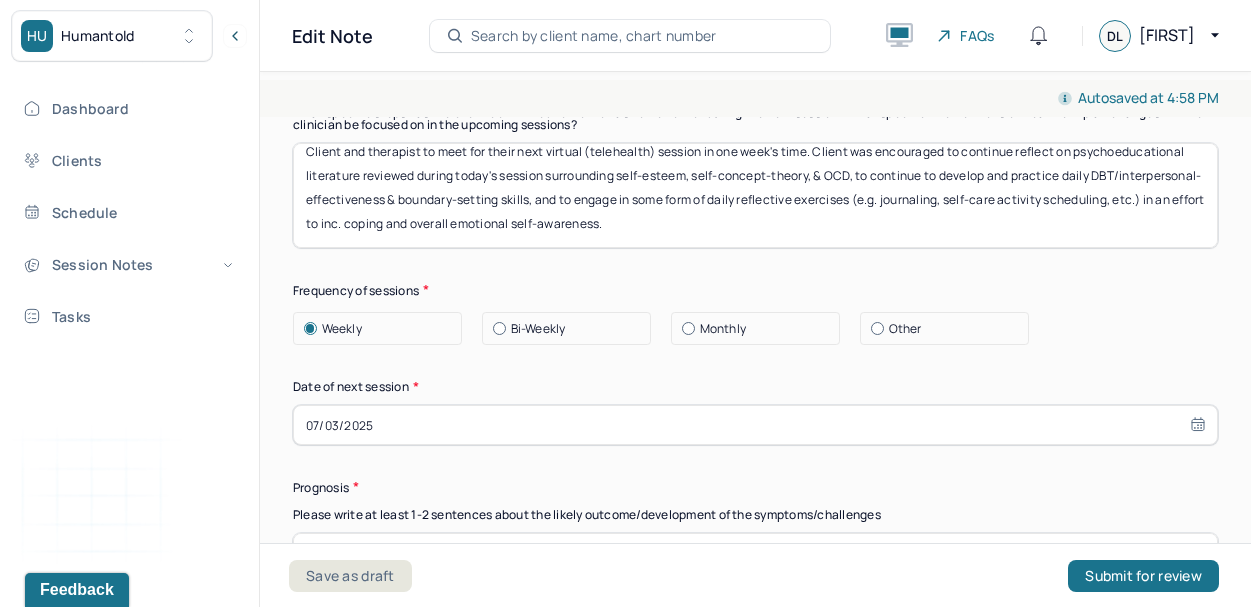 type on "Client and therapist to meet for their next virtual (telehealth) session in one week's time. Client was encouraged to continue reflect on psychoeducational literature reviewed during today's session surrounding self-esteem, self-concept-theory, & OCD, to continue to develop and practice daily DBT/interpersonal-effectiveness & boundary-setting skills, and to engage in some form of daily reflective exercises (e.g. journaling, self-care activity scheduling, etc.) in an effort to inc. coping and overall emotional self-awareness." 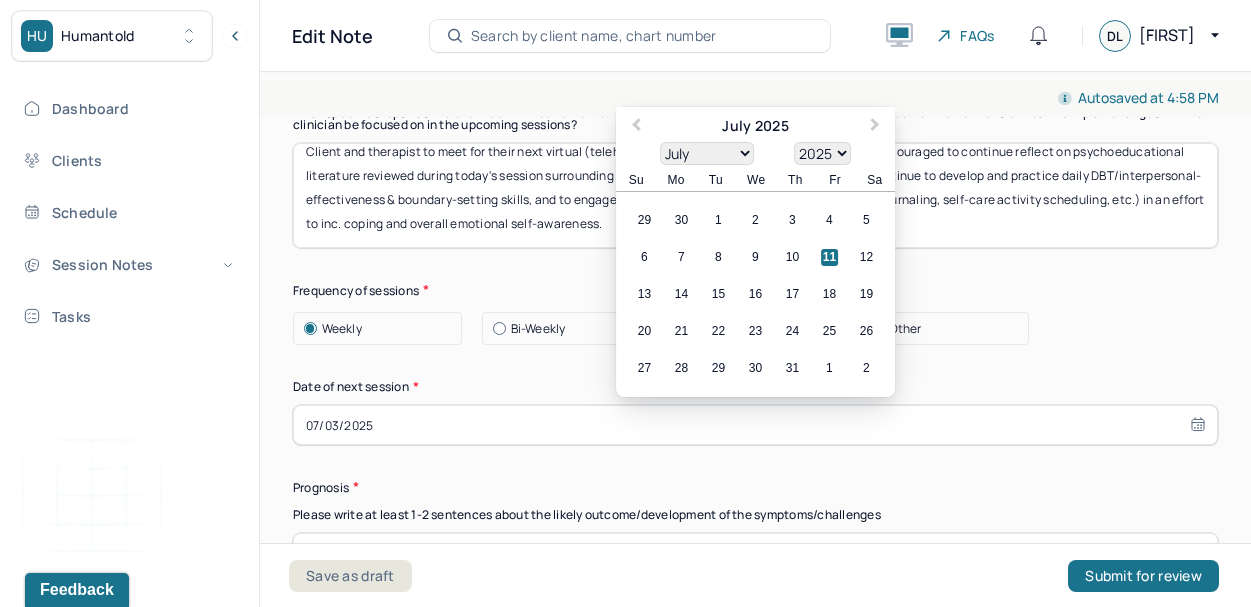 click on "07/03/2025" at bounding box center [755, 425] 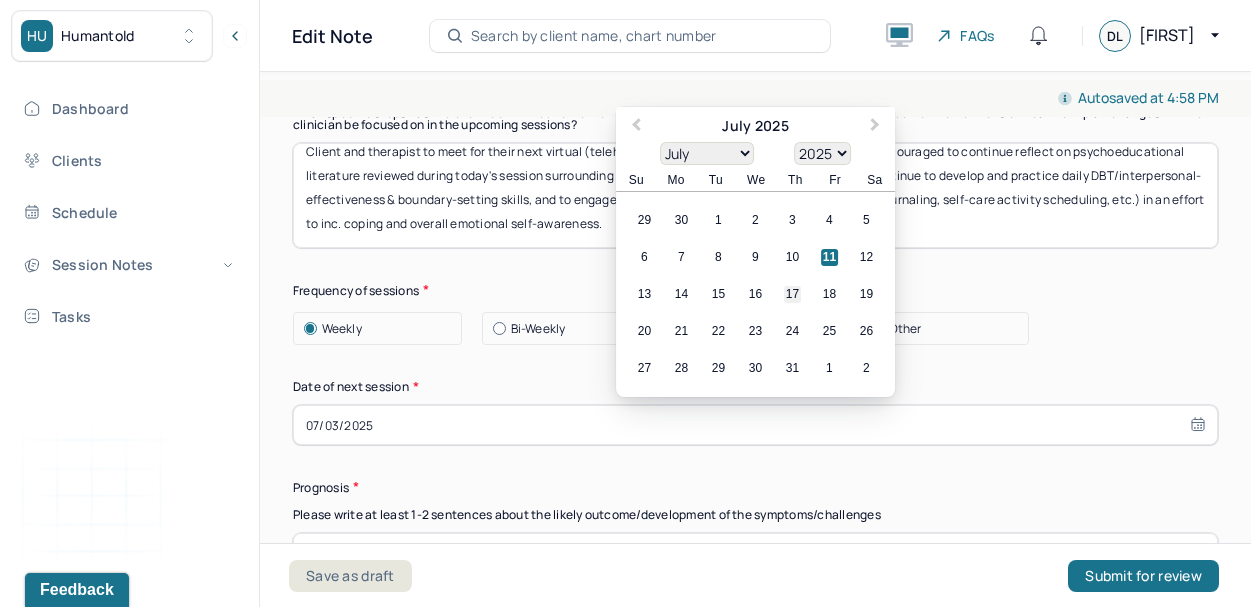 click on "17" at bounding box center [792, 294] 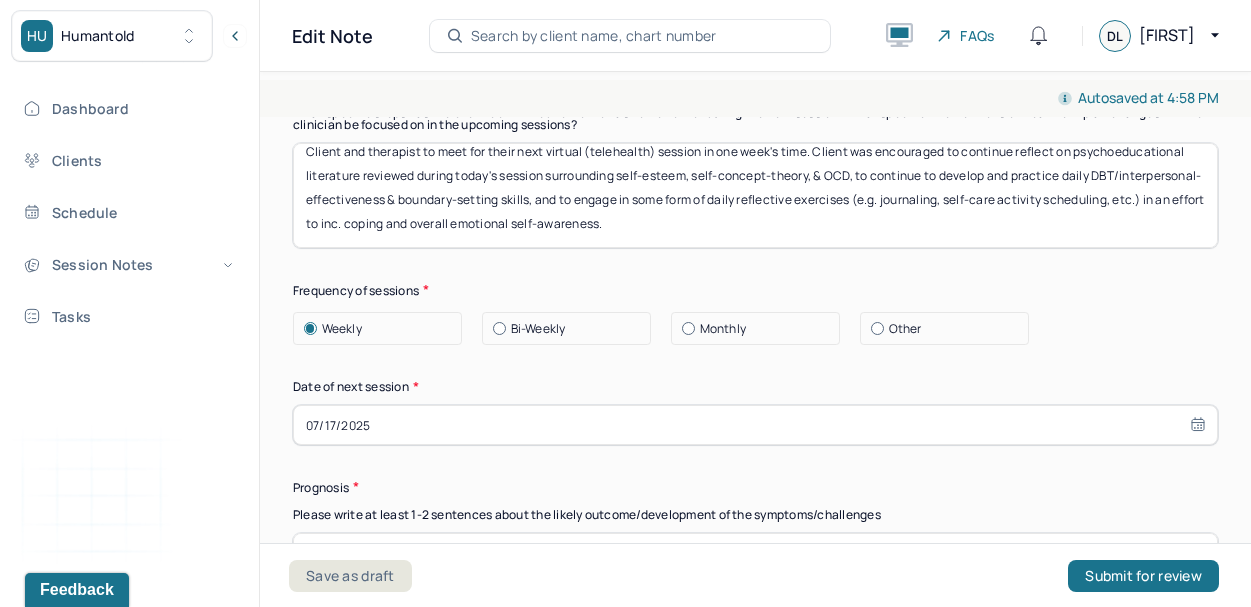 select on "6" 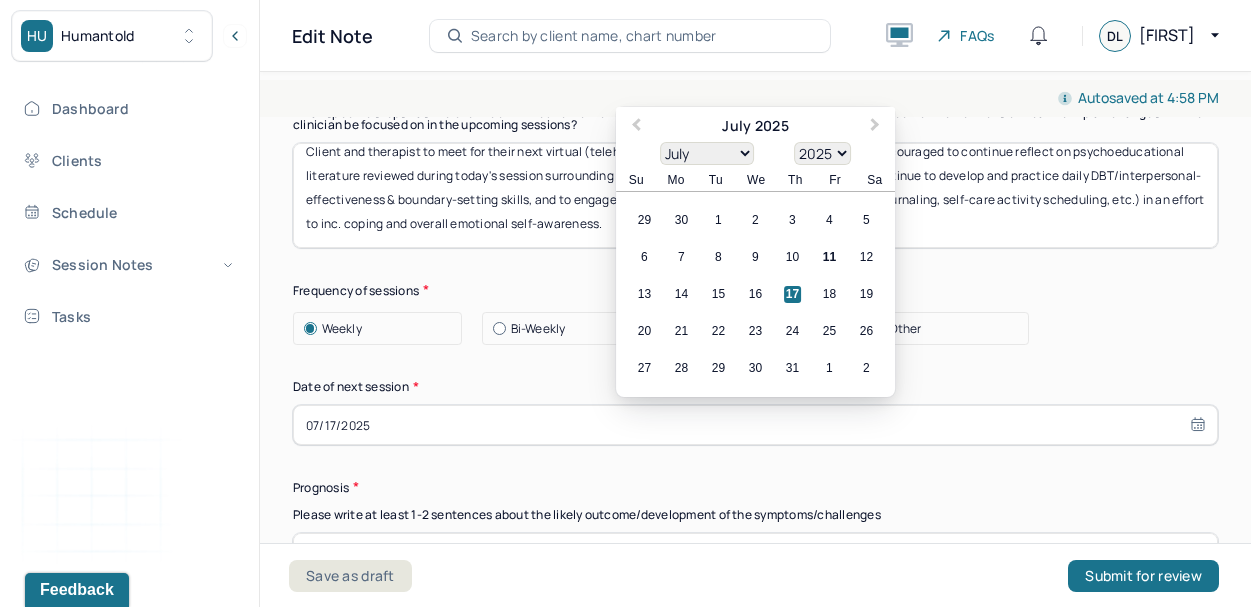 click on "Therapy Intervention Techniques Please select at least 1 intervention used Cognitive-Behavioral therapies Cognitive-Behavioral therapy (CBT) Dialectical Behavioral therapy (DBT) Modeling and skills training Trauma-focused CBT EDMR Rational Emotive Behaviour therapy Acceptance Commitment Therapy Solution Based Brief Therapy Mindfulness Based Cognitive Therapy Relationship based Interventions Attachment-oriented interventions Parent-child interaction therapy Parent interventions Other Client centered therapy/ Humanism Gestalt therapy Existential therapy Feminist therapy Psychodynamic therapy Grief therapy Internal family systems (IFS) Narrative therapy Positive psychology Psychoeducation Sex therapy Strength based theory Career Counseling Multisystemic family theory Plan What specific steps has the client committed to work on as homework or during the next session? What specific interventions or treatment plan changes will the clinician be focused on in the upcoming sessions? Frequency of sessions Weekly Other" at bounding box center [755, 107] 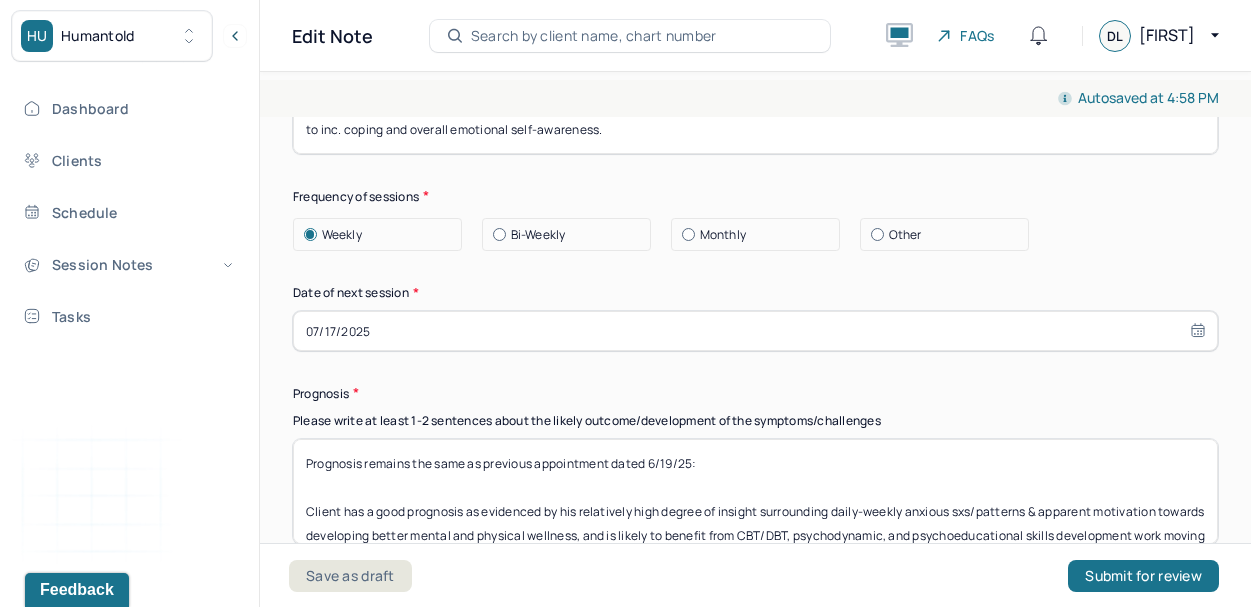 scroll, scrollTop: 2920, scrollLeft: 0, axis: vertical 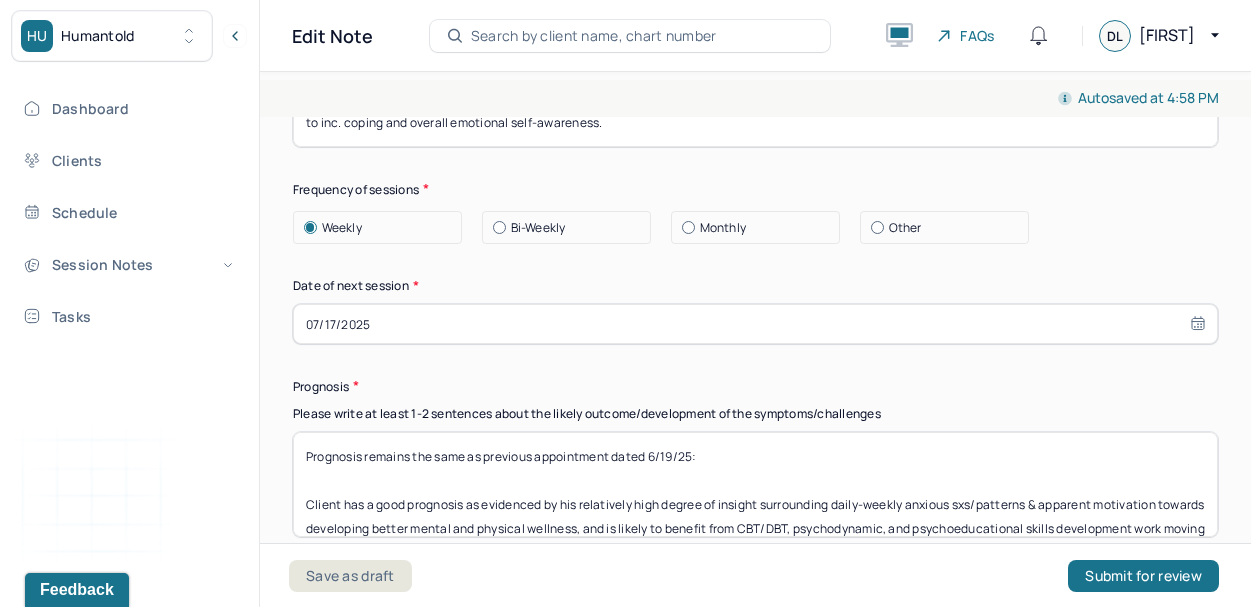 click on "Prognosis remains the same as previous appointment dated 6/19/25:
Client has a good prognosis as evidenced by his relatively high degree of insight surrounding daily-weekly anxious sxs/patterns & apparent motivation towards developing better mental and physical wellness, and is likely to benefit from CBT/DBT, psychodynamic, and psychoeducational skills development work moving forward." at bounding box center (755, 484) 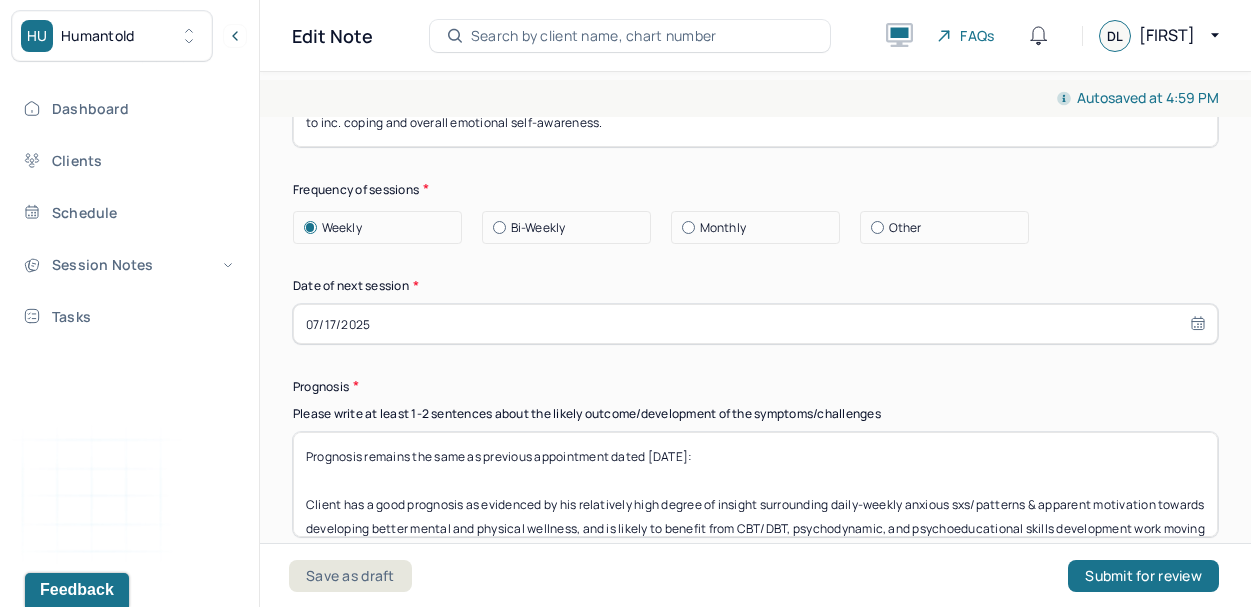 type on "Prognosis remains the same as previous appointment dated [DATE]:
Client has a good prognosis as evidenced by his relatively high degree of insight surrounding daily-weekly anxious sxs/patterns & apparent motivation towards developing better mental and physical wellness, and is likely to benefit from CBT/DBT, psychodynamic, and psychoeducational skills development work moving forward." 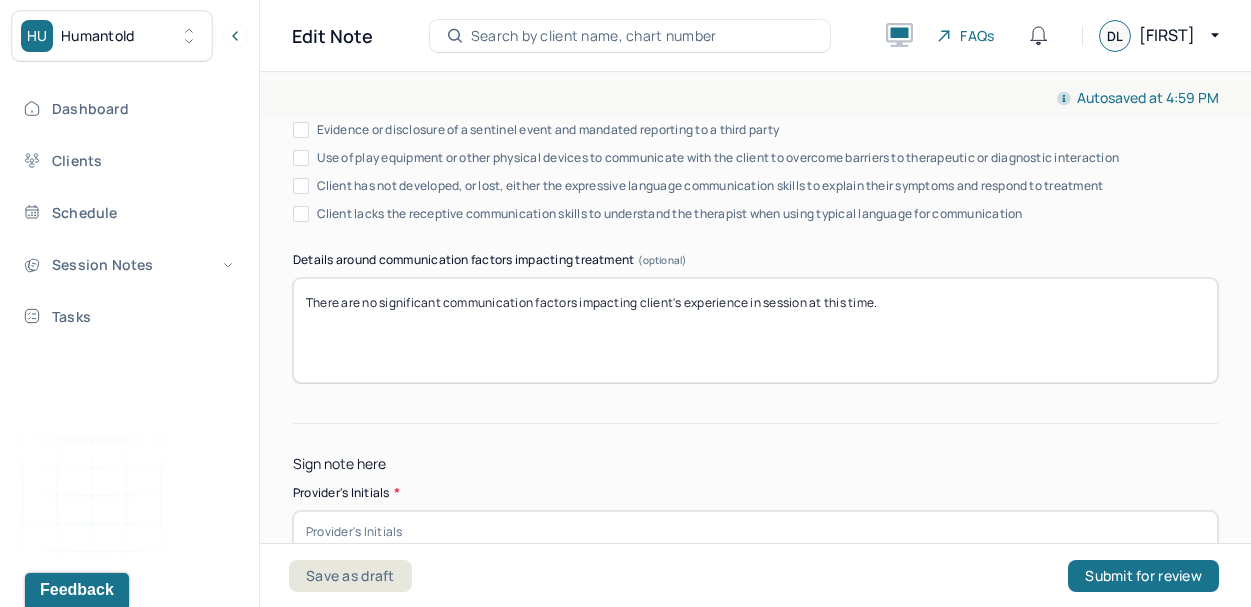 scroll, scrollTop: 4146, scrollLeft: 0, axis: vertical 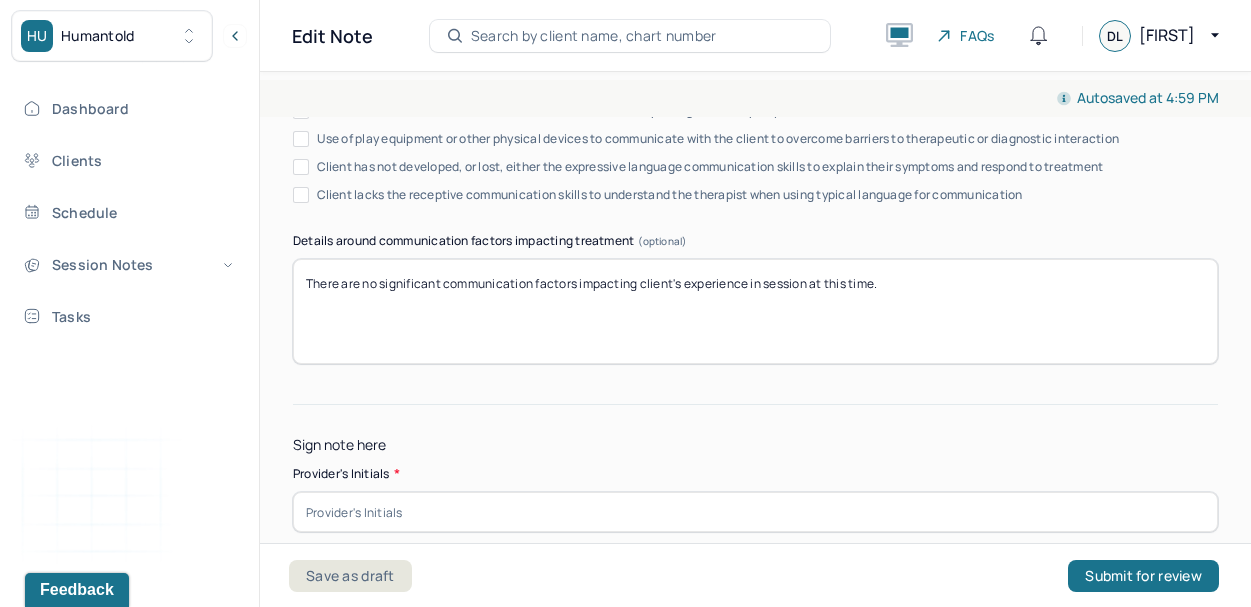 click at bounding box center (755, 512) 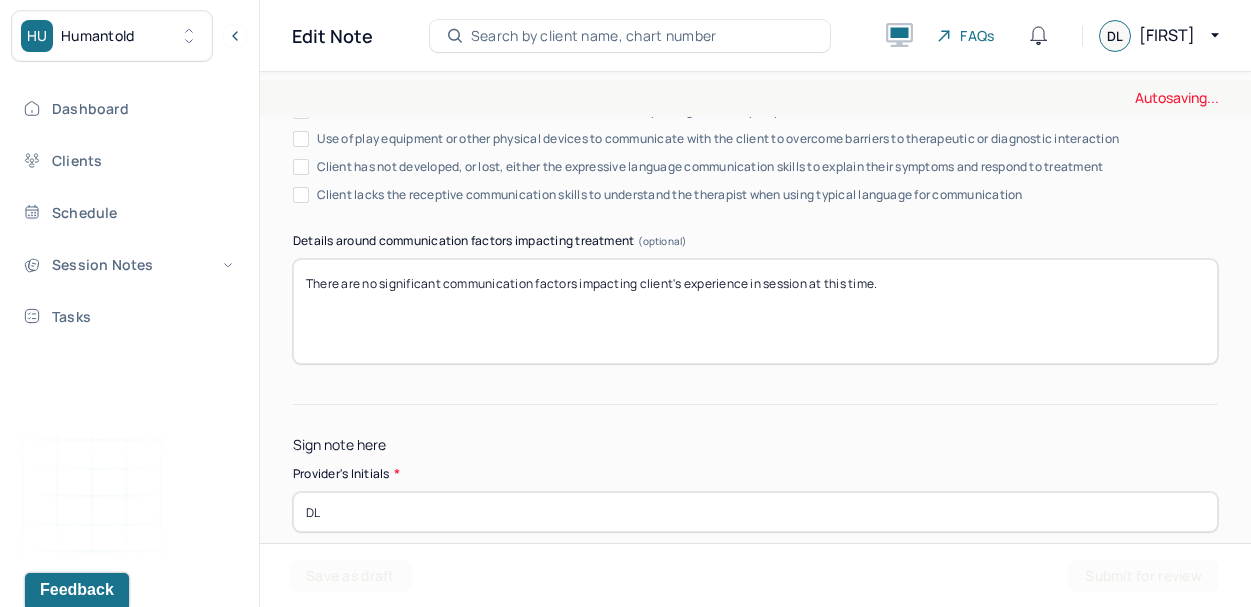 type on "DL" 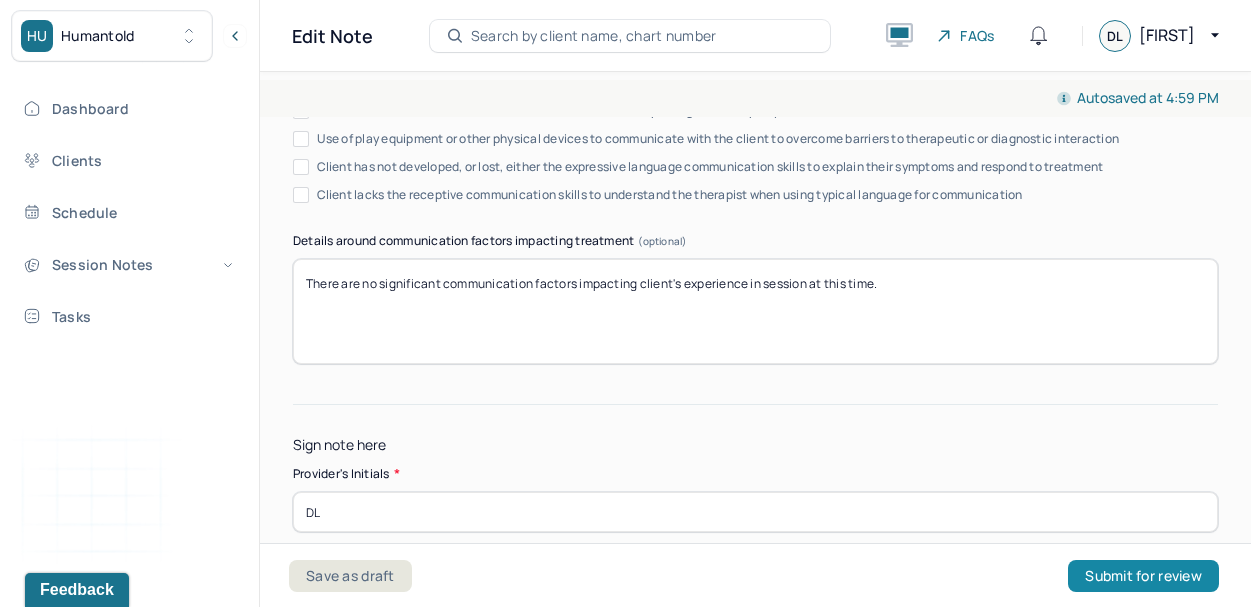 click on "Submit for review" at bounding box center (1143, 576) 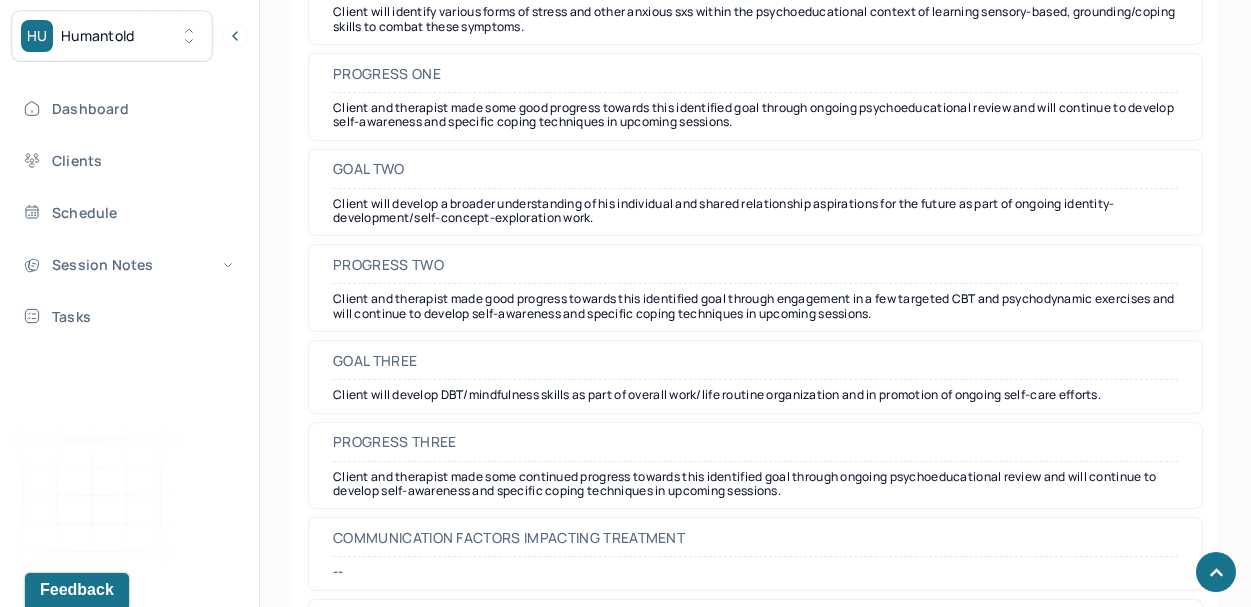 scroll, scrollTop: 3480, scrollLeft: 0, axis: vertical 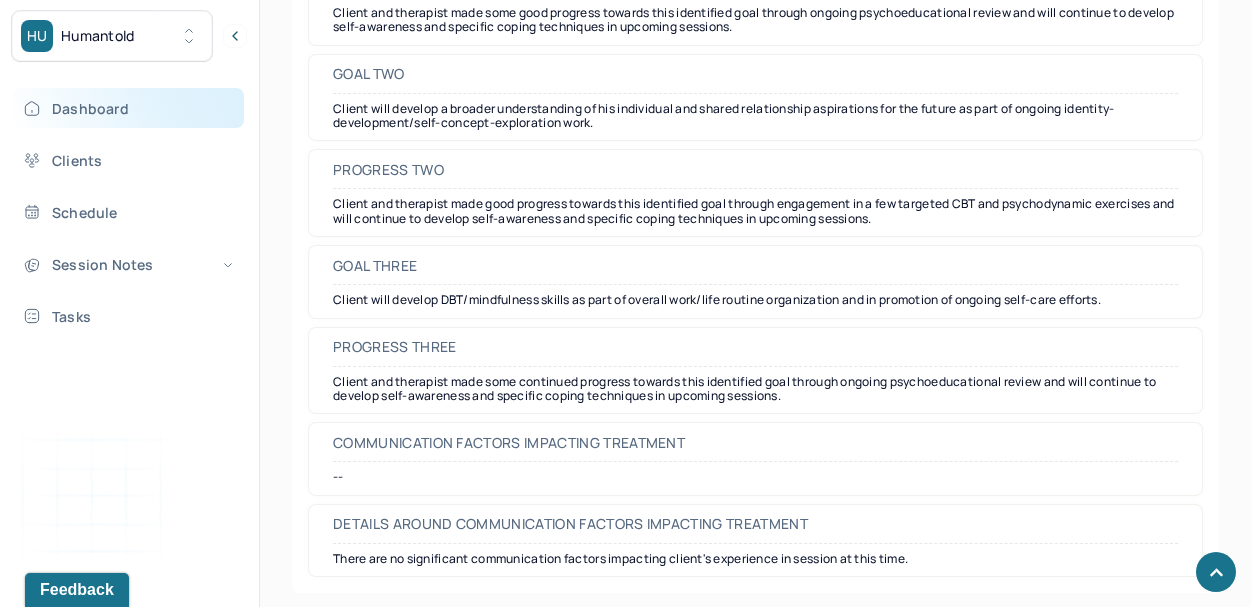 click on "Dashboard" at bounding box center (128, 108) 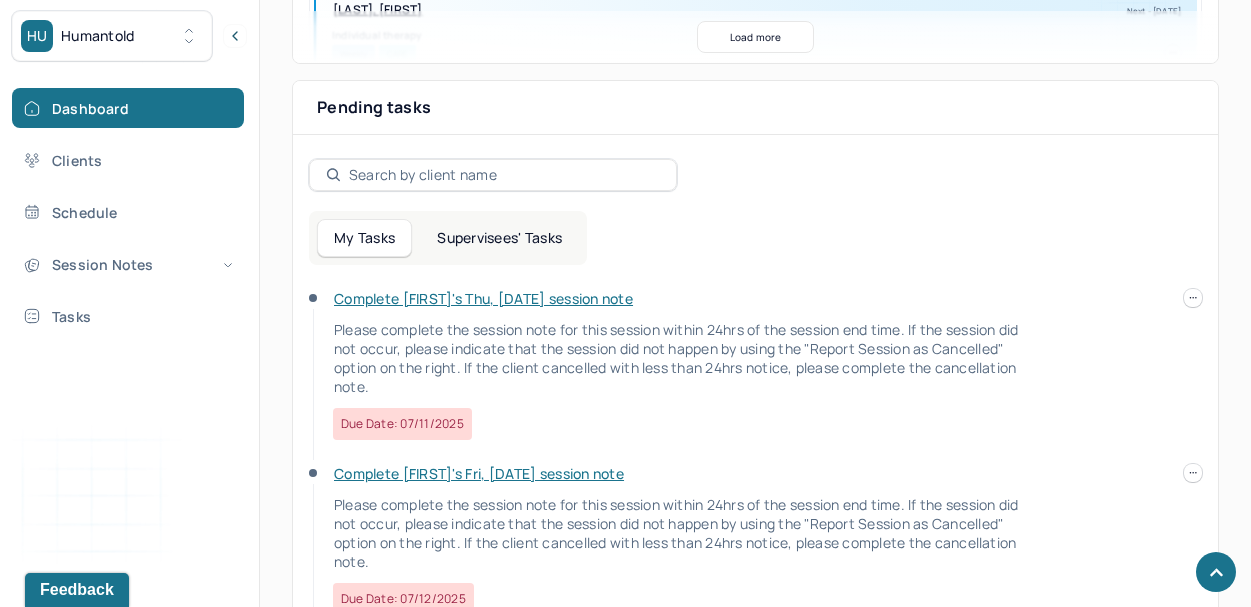 scroll, scrollTop: 661, scrollLeft: 0, axis: vertical 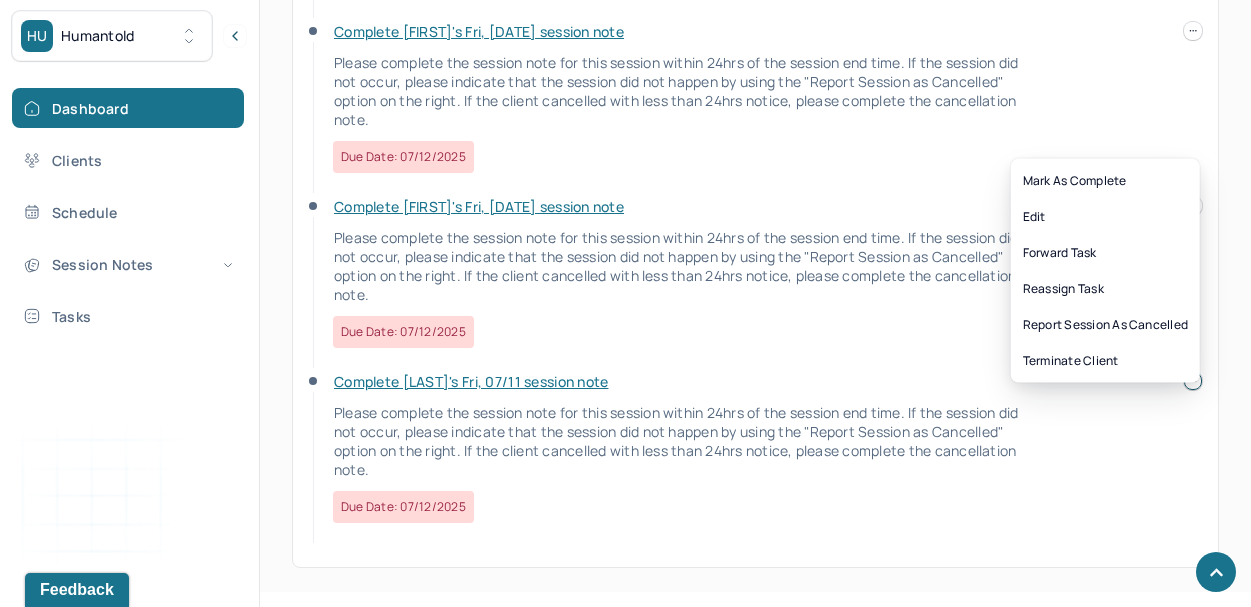 click at bounding box center [1193, 381] 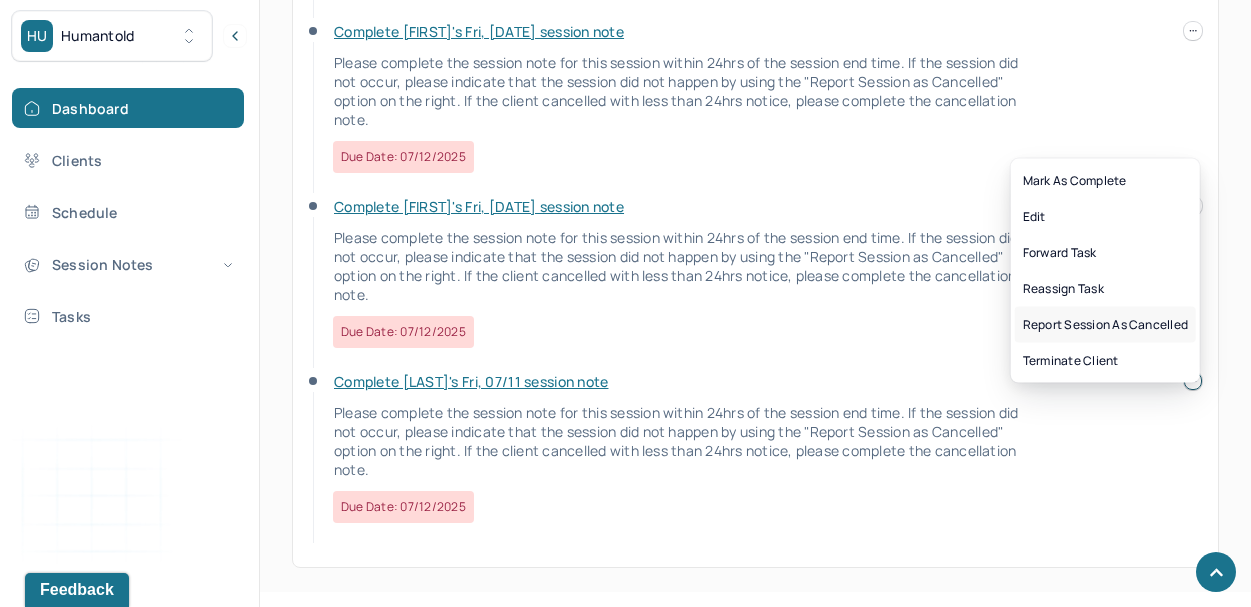 click on "Report session as cancelled" at bounding box center (1105, 325) 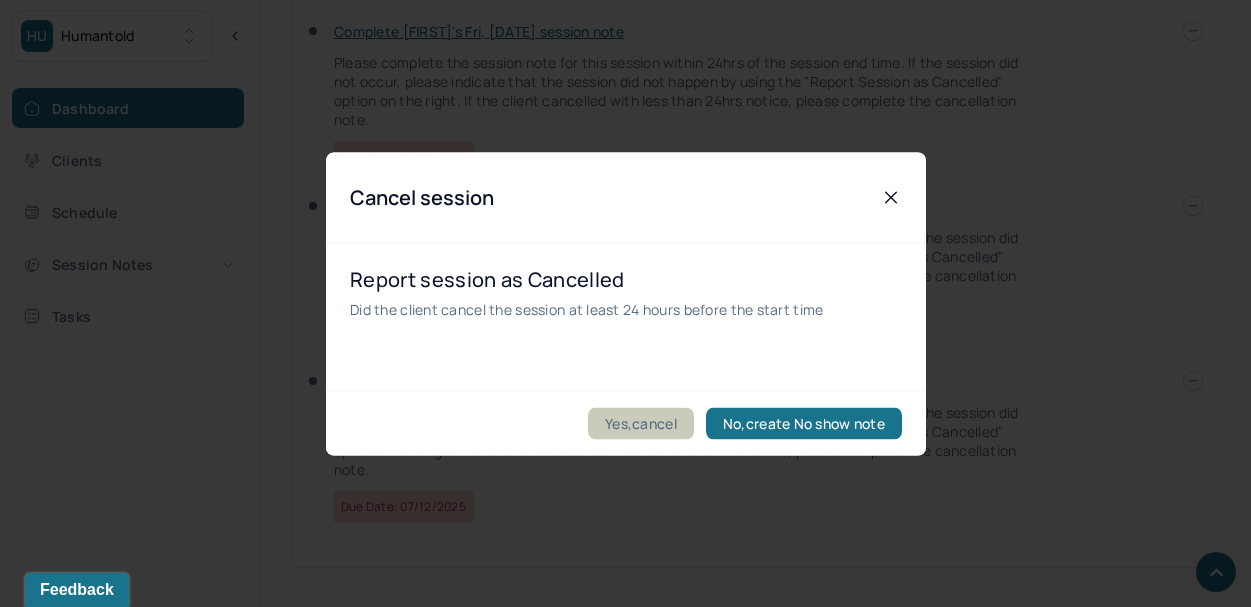 click on "Yes,cancel" at bounding box center (641, 423) 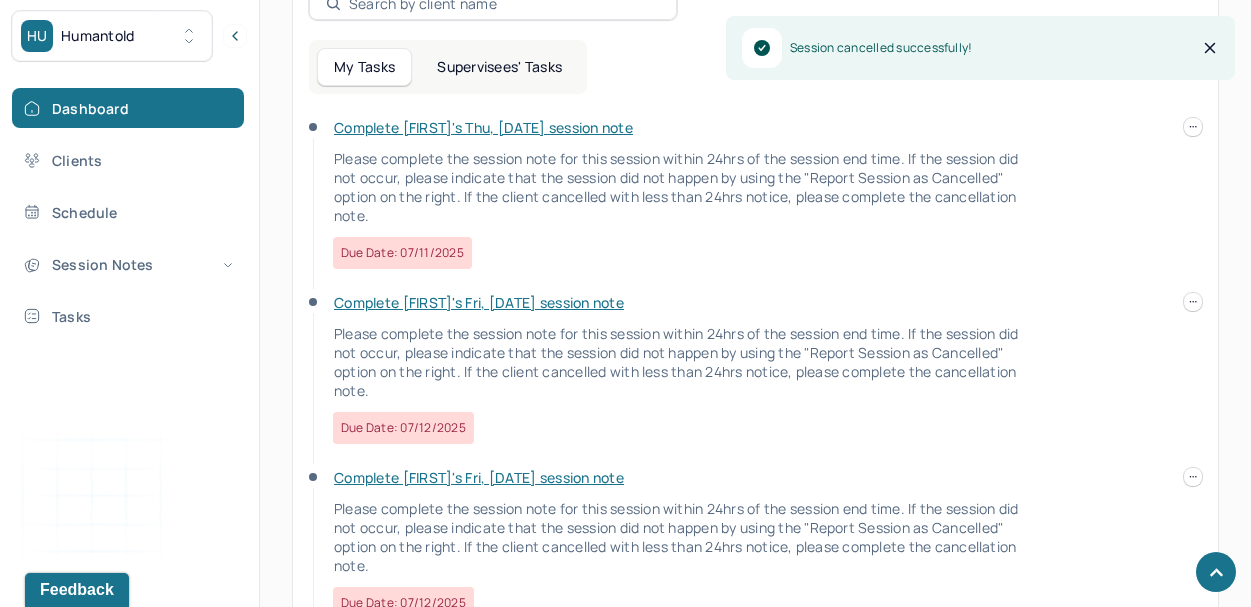 scroll, scrollTop: 819, scrollLeft: 0, axis: vertical 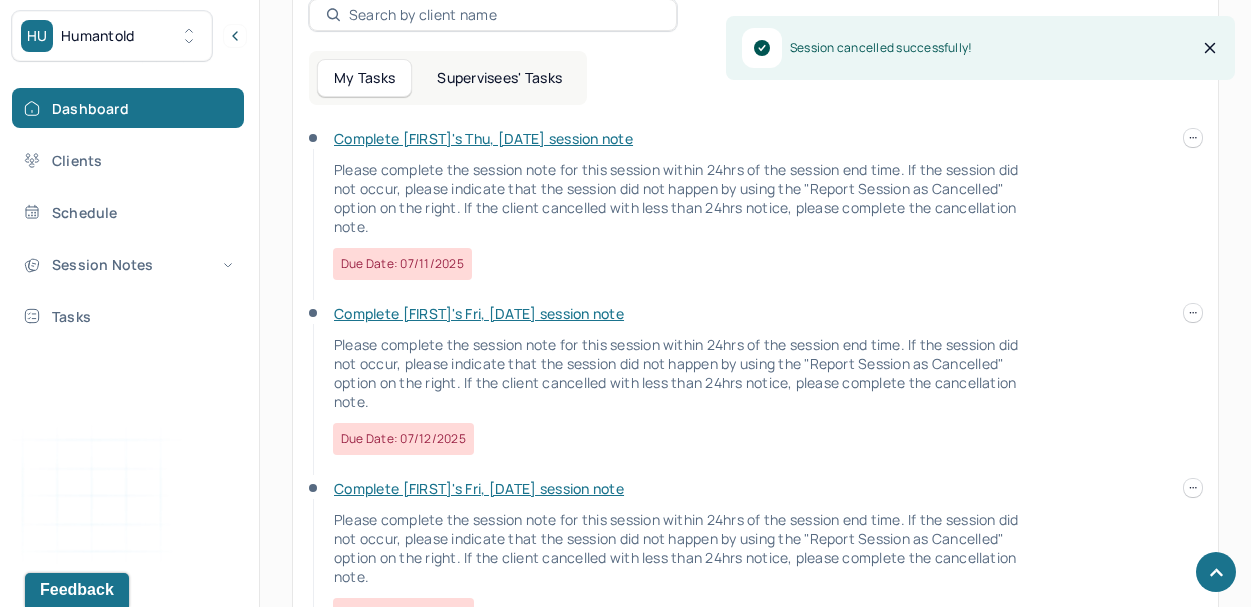 click at bounding box center [1193, 313] 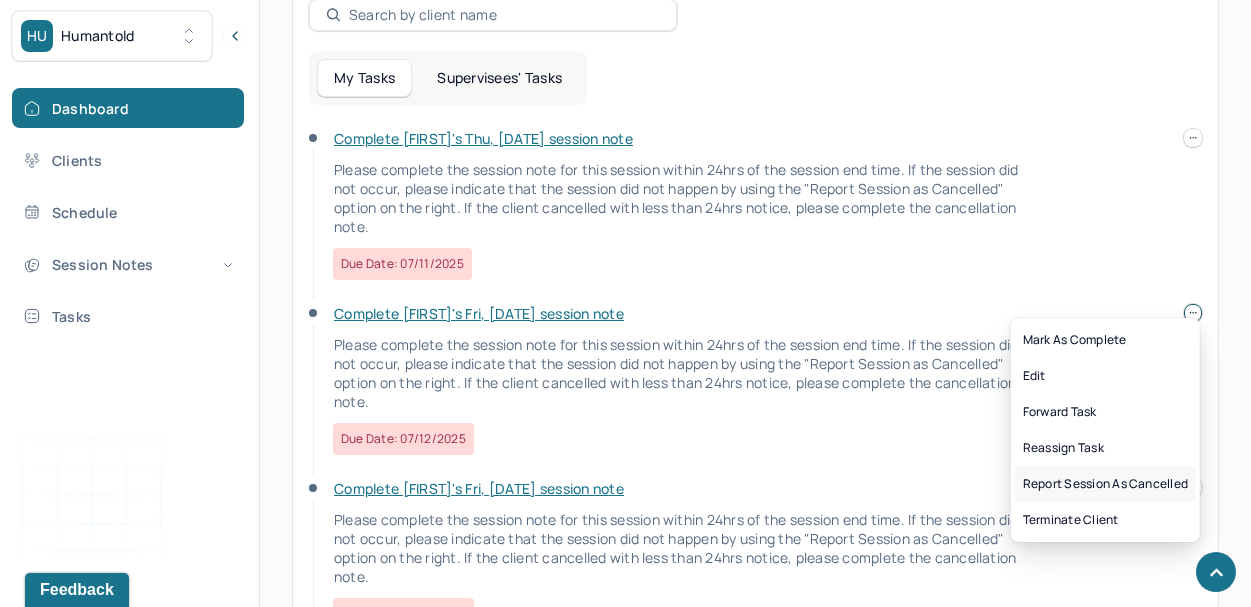 click on "Report session as cancelled" at bounding box center [1105, 484] 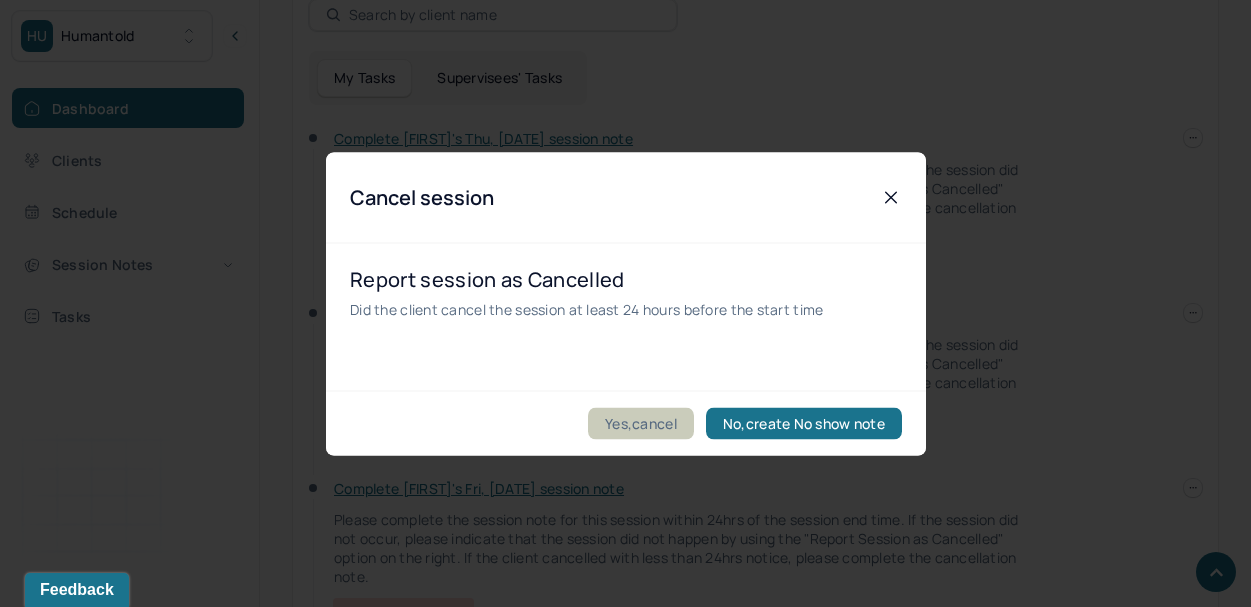 click on "Yes,cancel" at bounding box center (641, 423) 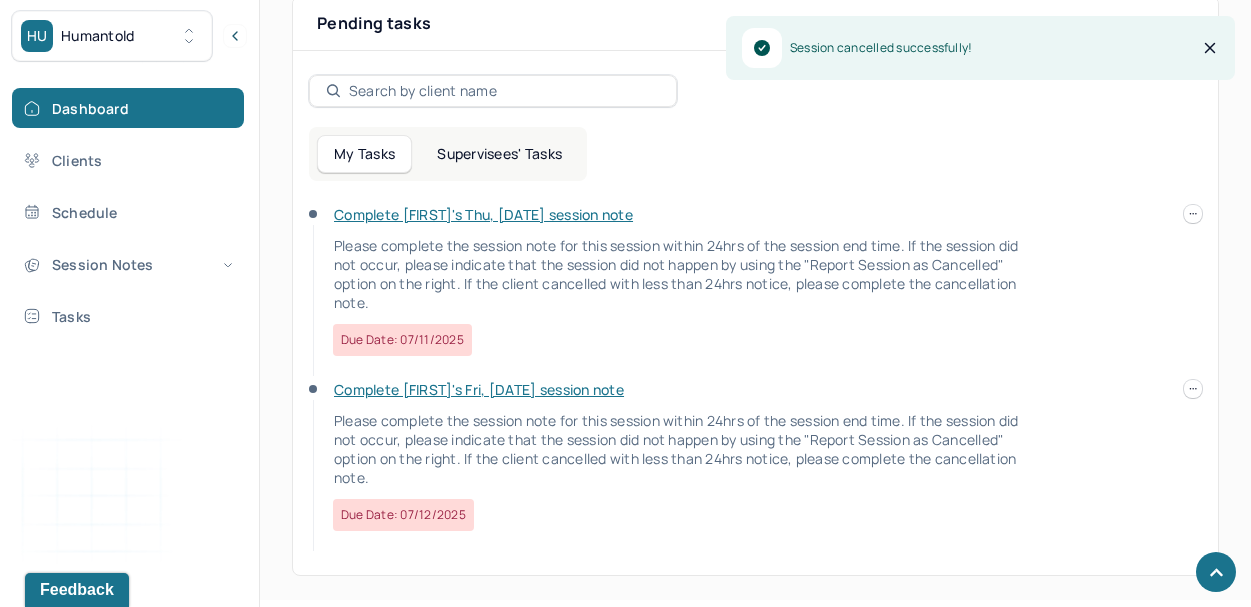 scroll, scrollTop: 743, scrollLeft: 0, axis: vertical 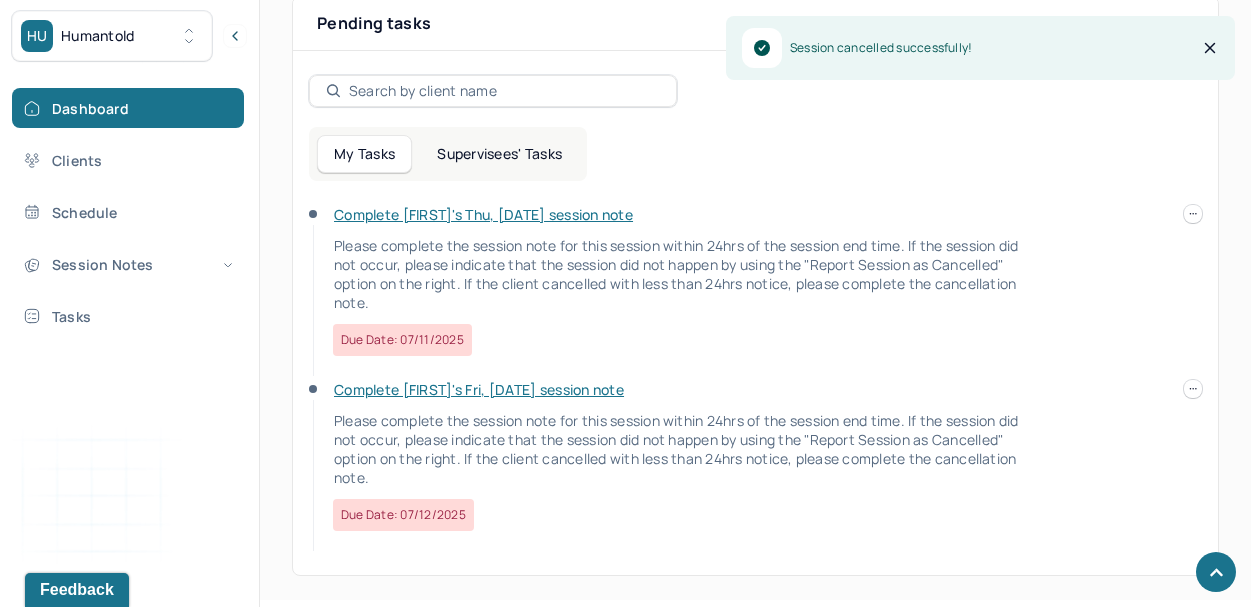 click on "Supervisees' Tasks" at bounding box center (499, 154) 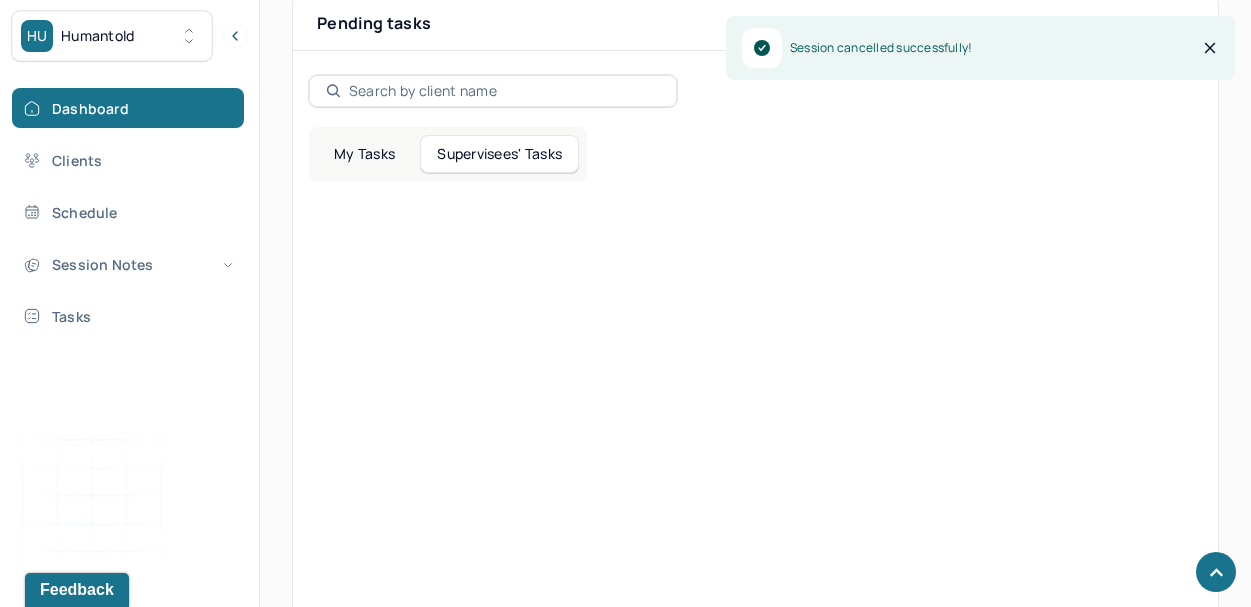 scroll, scrollTop: 473, scrollLeft: 0, axis: vertical 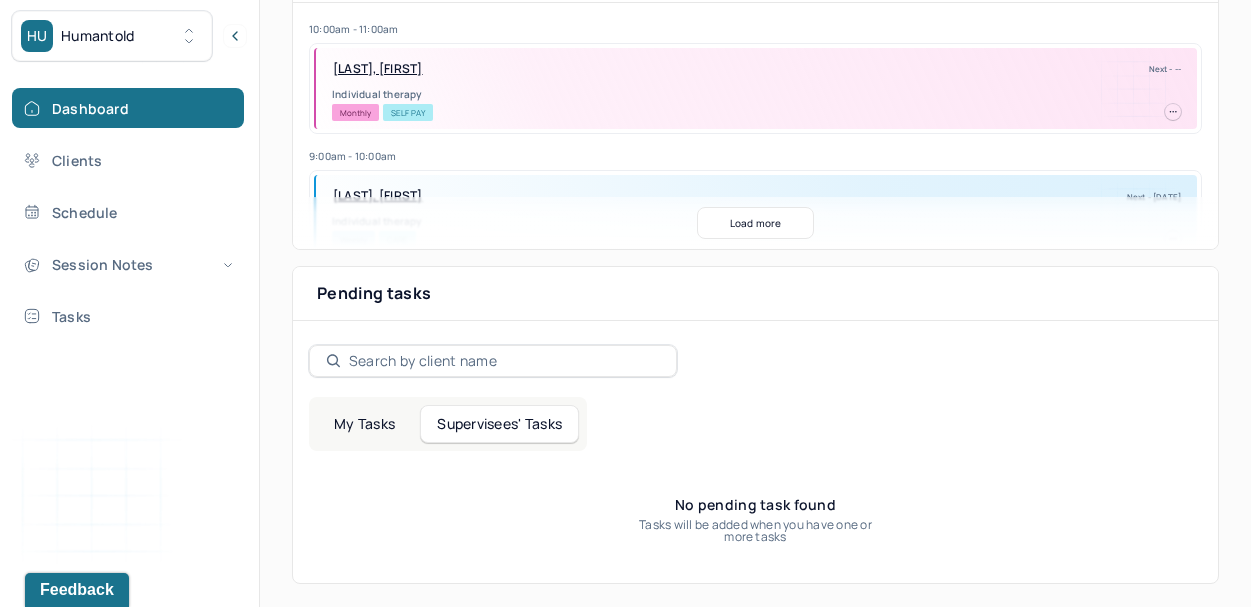 click on "My Tasks" at bounding box center (364, 424) 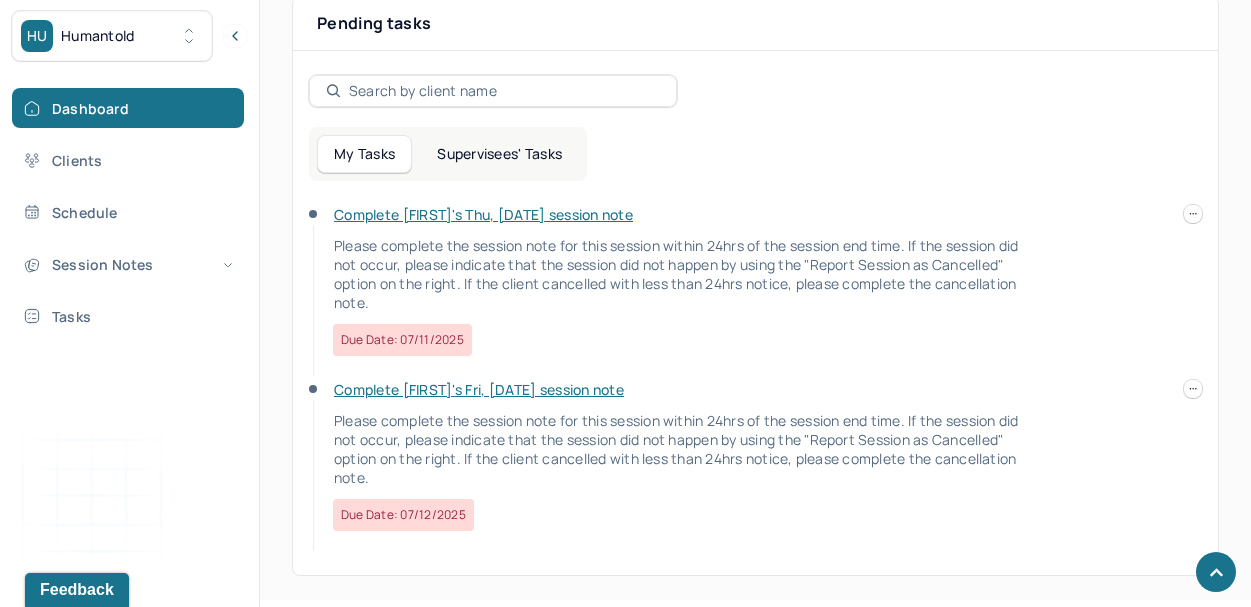 scroll, scrollTop: 0, scrollLeft: 0, axis: both 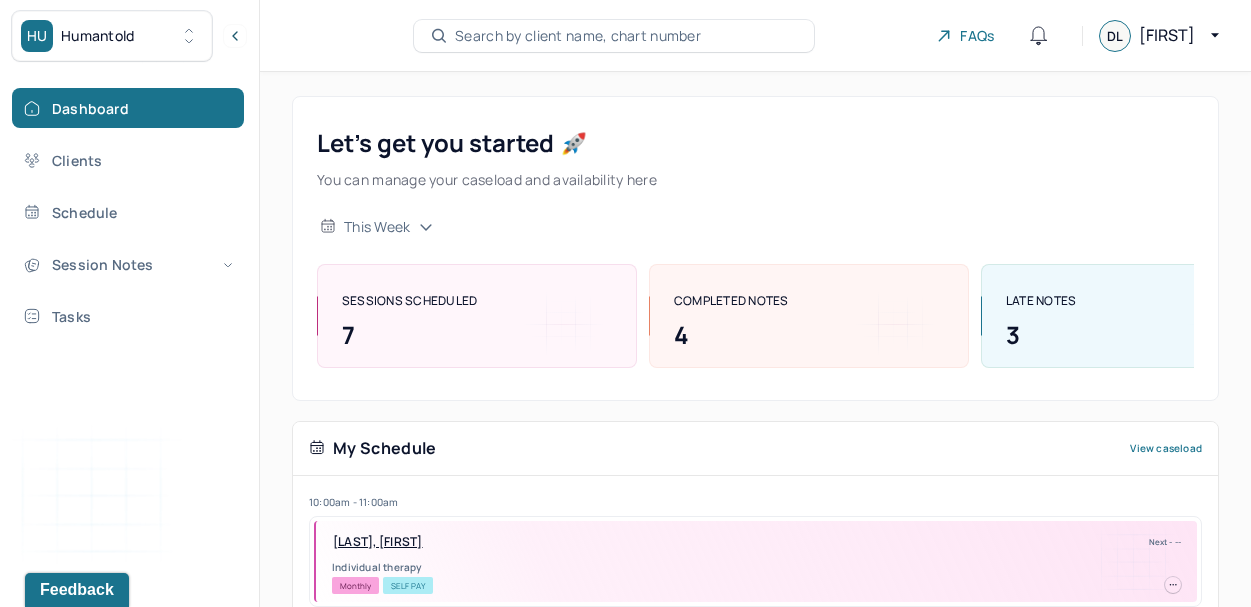 click on "Search by client name, chart number" at bounding box center [578, 36] 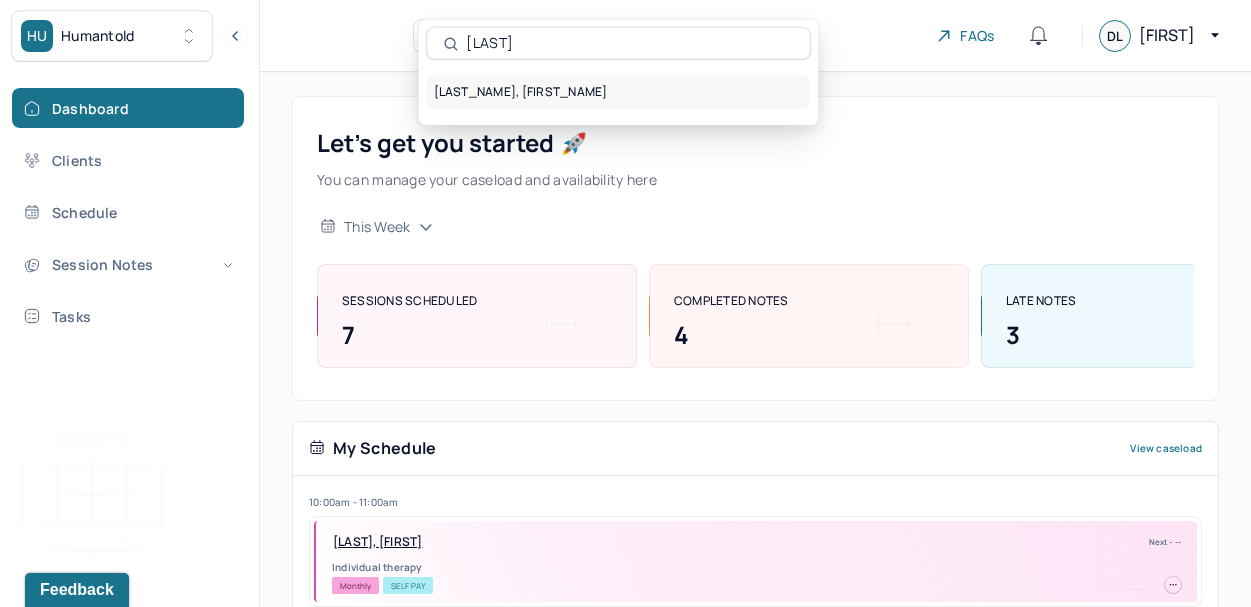 type on "[LAST]" 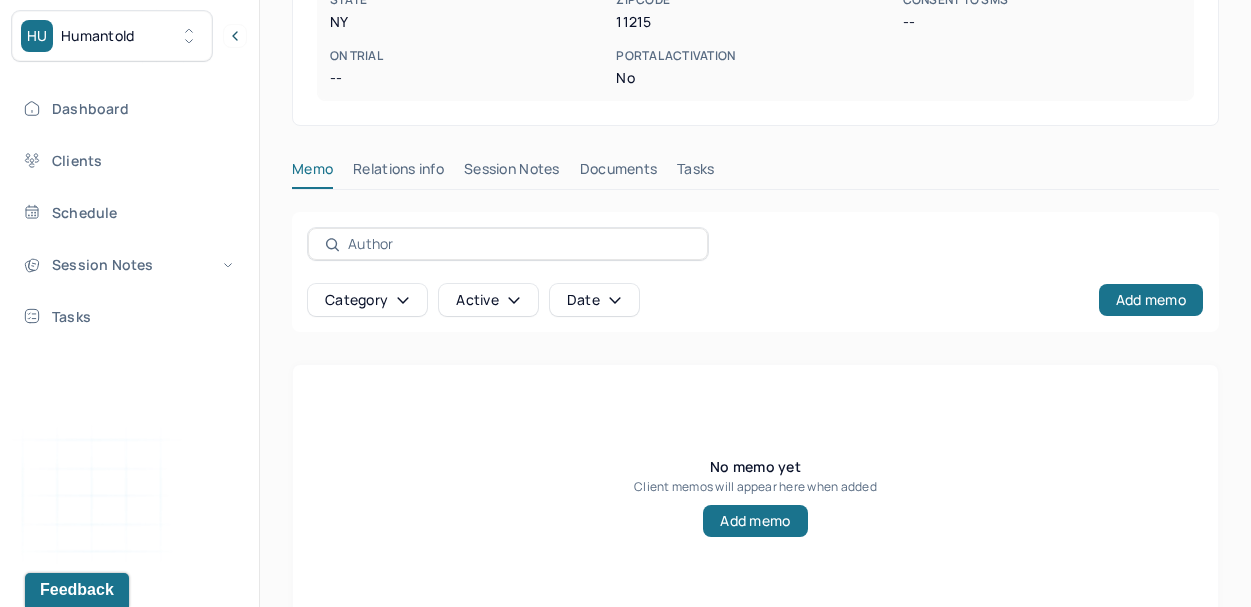 scroll, scrollTop: 561, scrollLeft: 0, axis: vertical 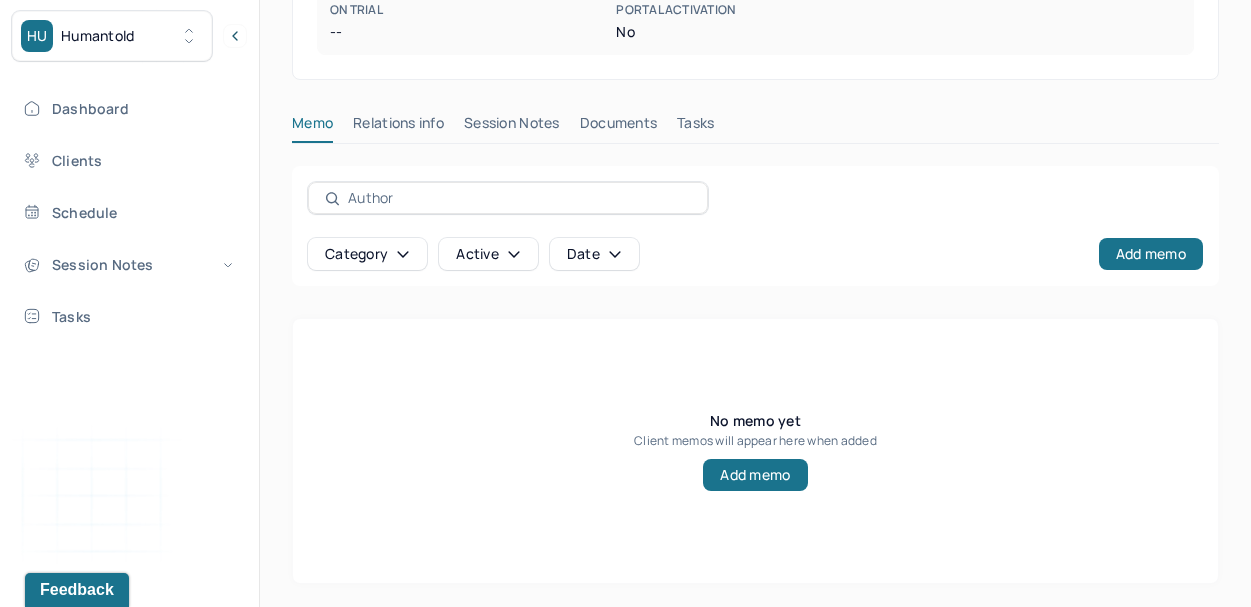 click on "Memo     Relations info     Session Notes     Documents     Tasks" at bounding box center [755, 128] 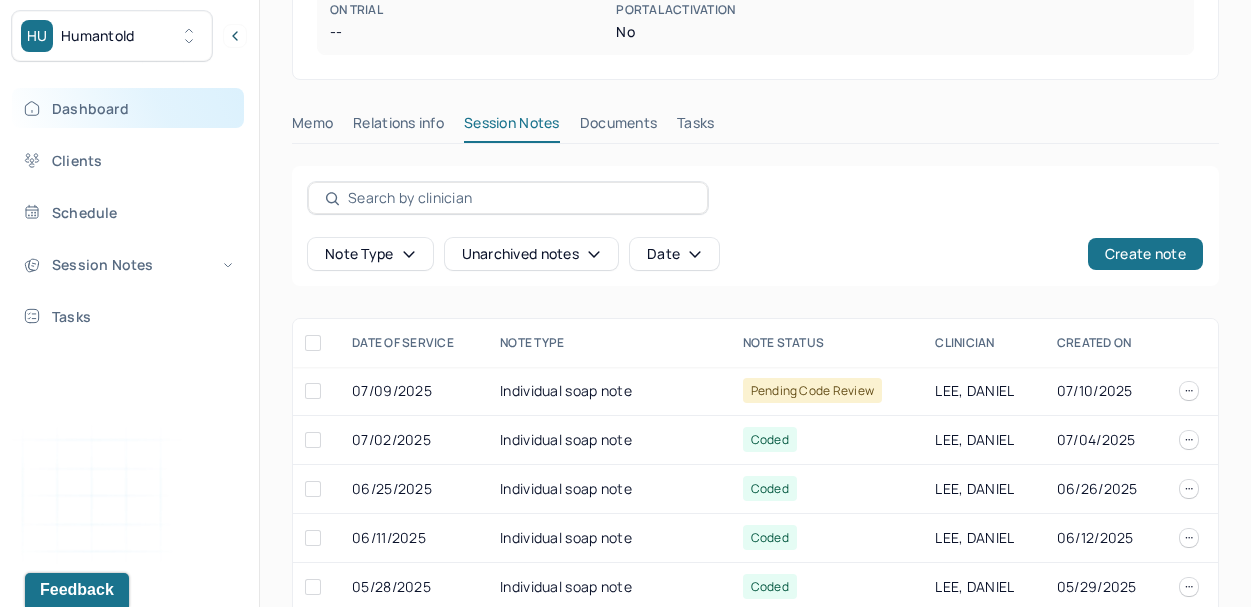 click on "Dashboard" at bounding box center (128, 108) 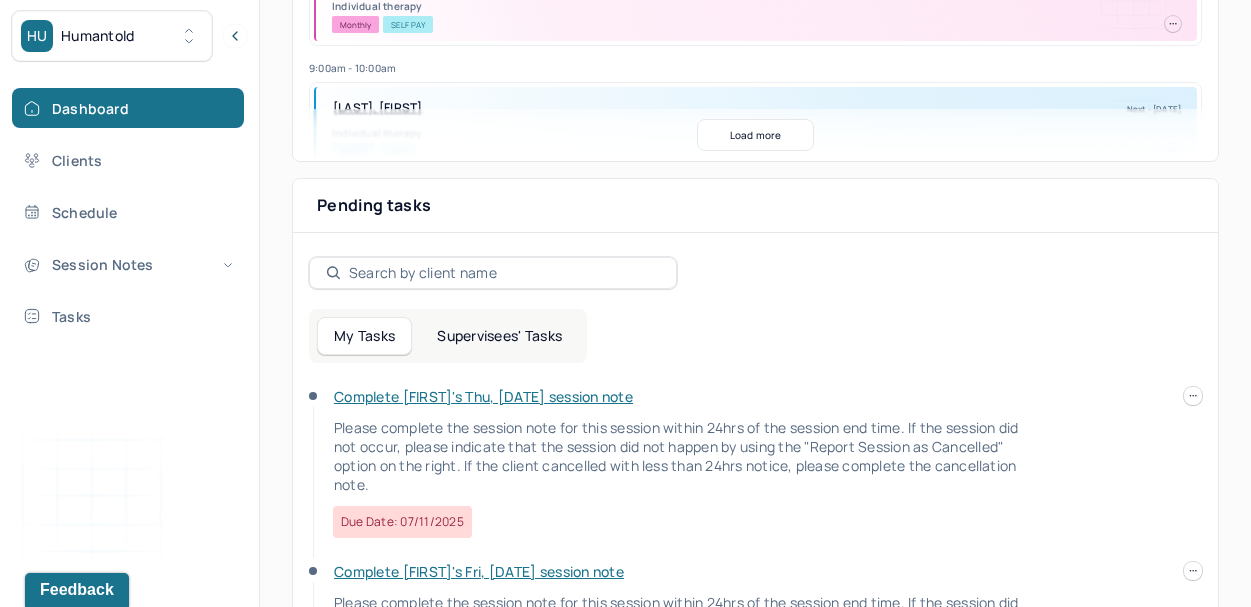 scroll, scrollTop: 0, scrollLeft: 0, axis: both 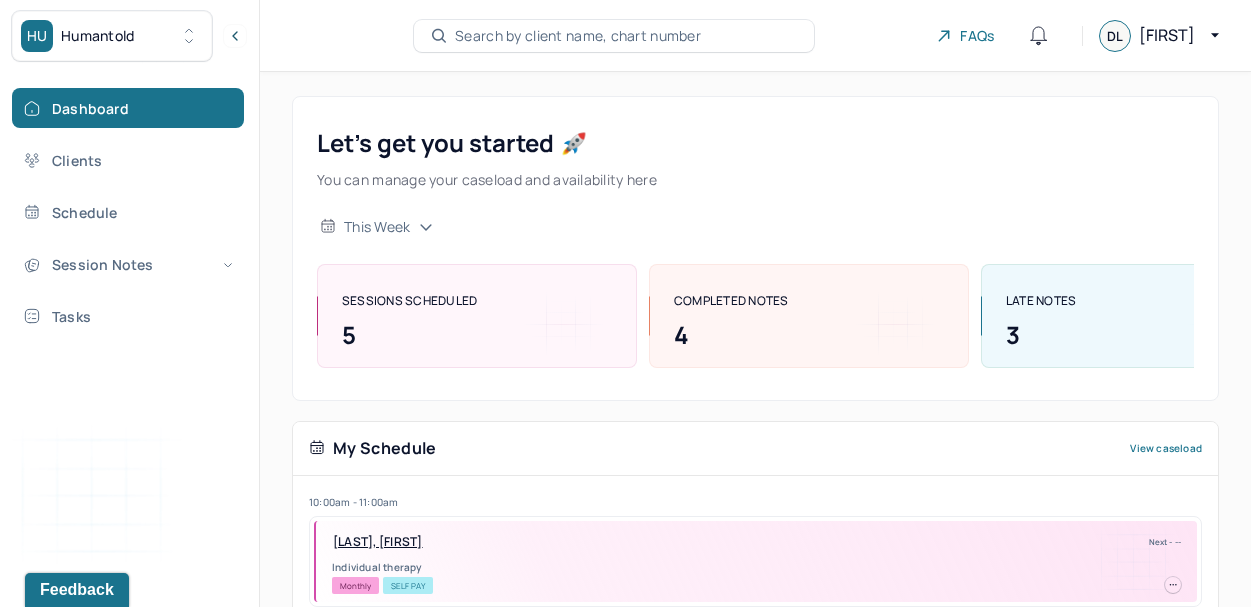 click on "Search by client name, chart number" at bounding box center (578, 36) 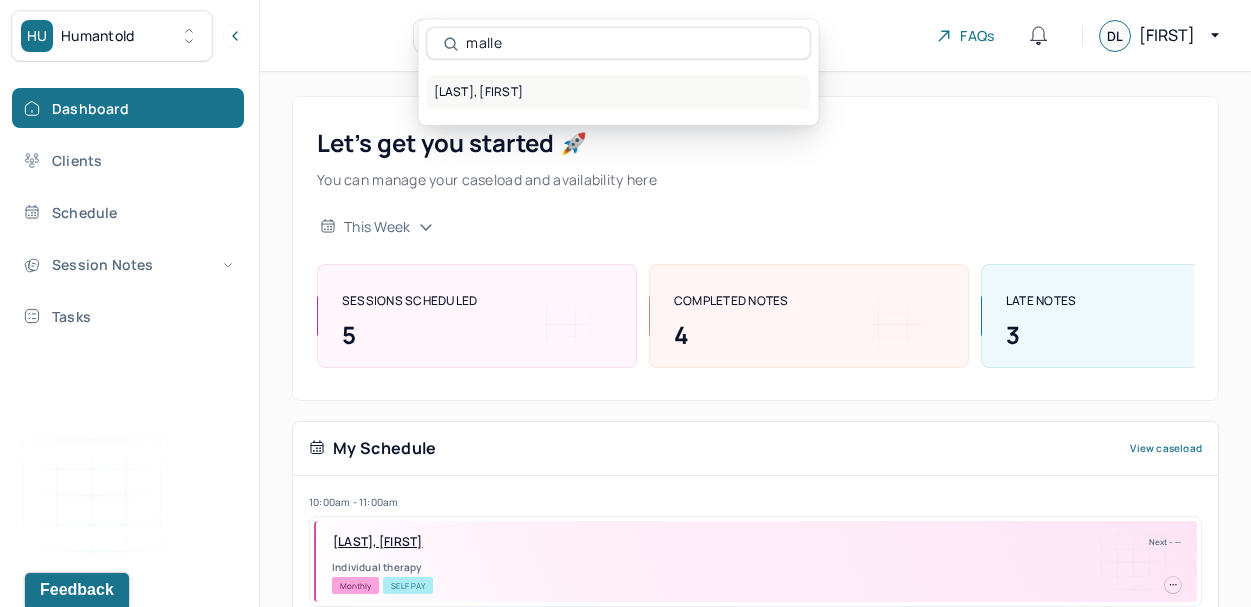 type on "malle" 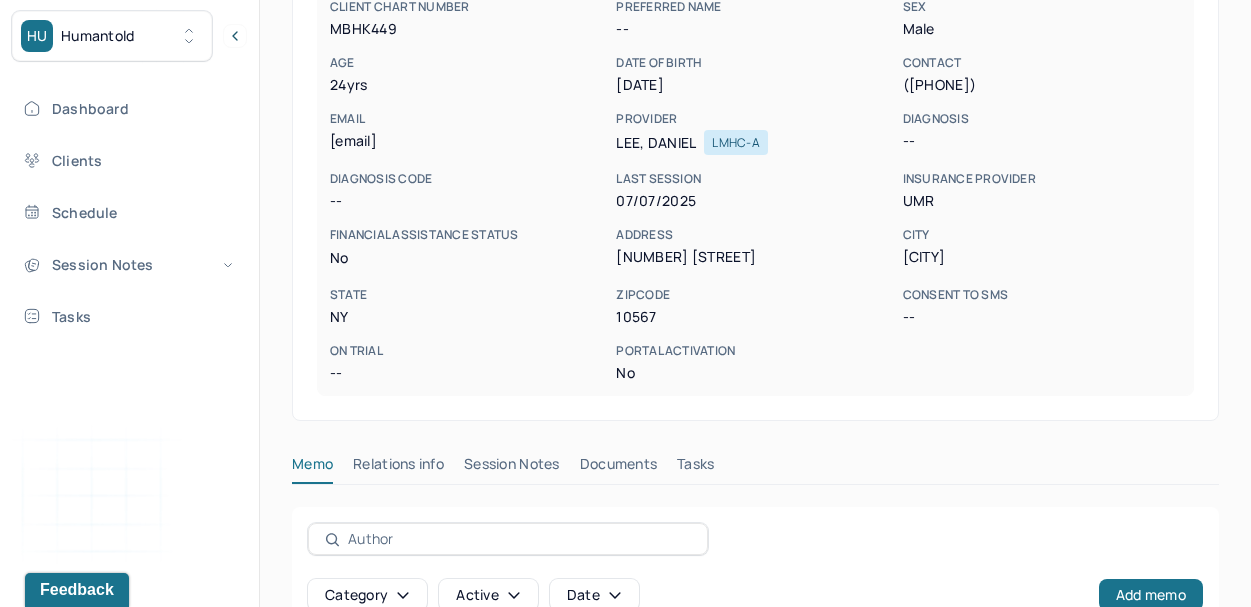 scroll, scrollTop: 279, scrollLeft: 0, axis: vertical 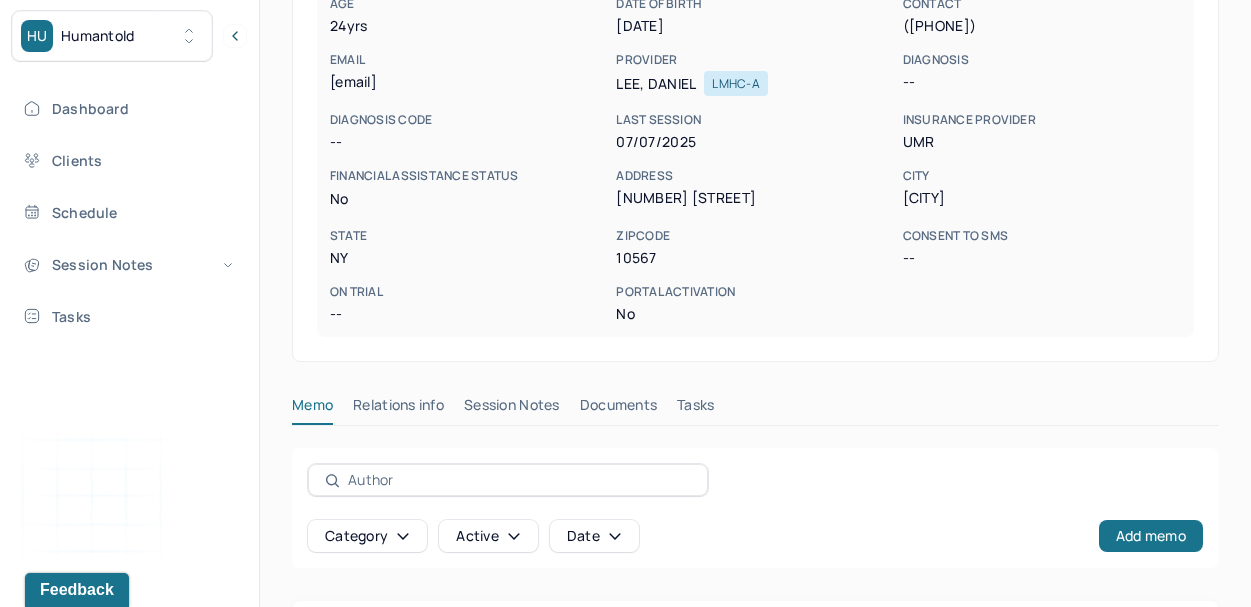 click on "Session Notes" at bounding box center (512, 409) 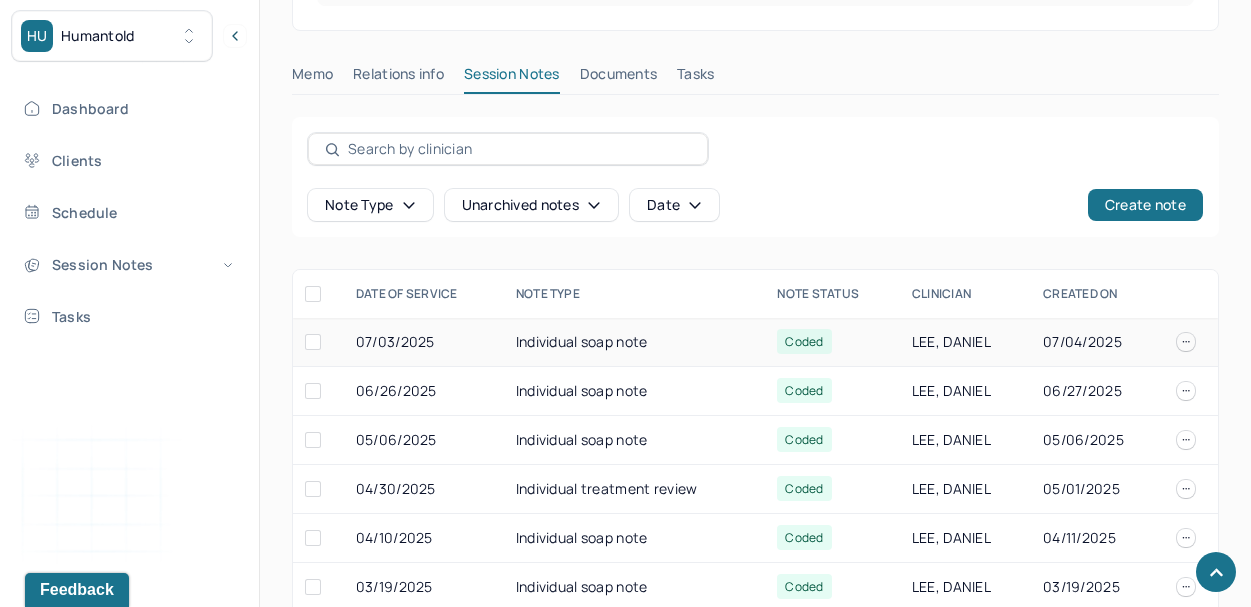 scroll, scrollTop: 587, scrollLeft: 0, axis: vertical 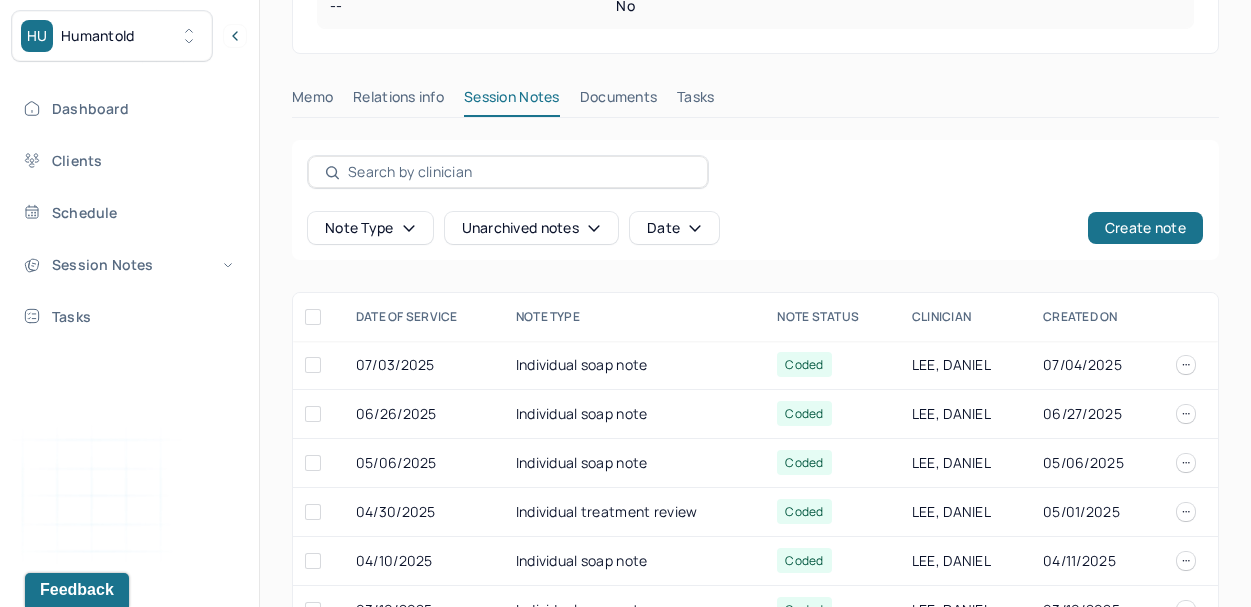 click on "Note type     Unarchived notes     Date     Create note" at bounding box center (755, 200) 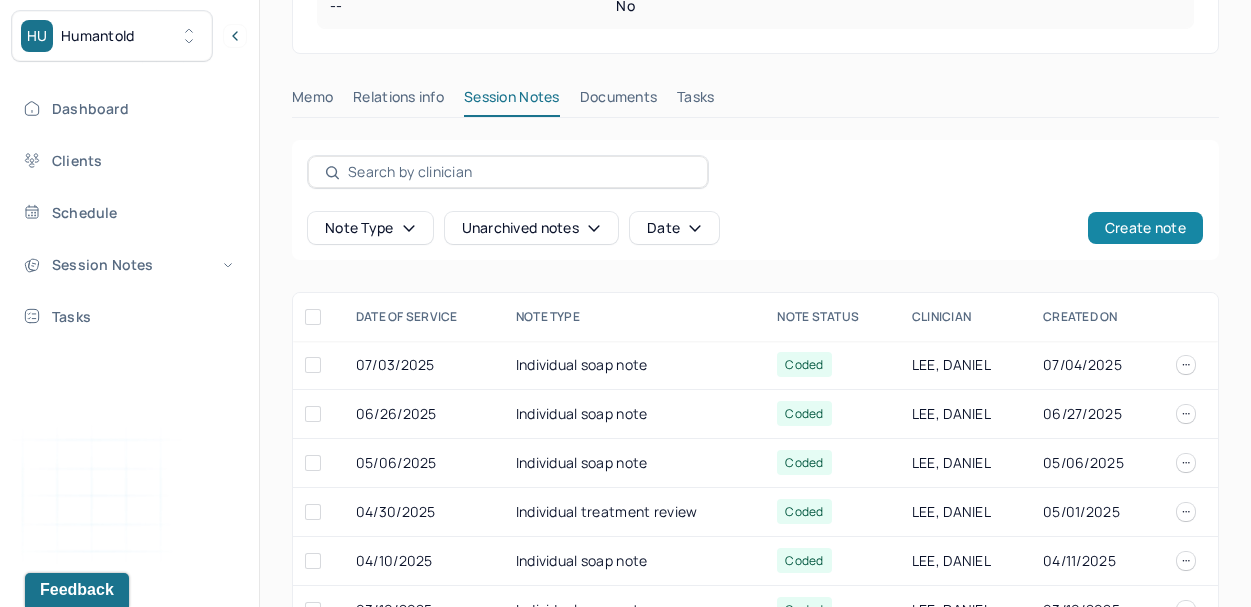 click on "Create note" at bounding box center (1145, 228) 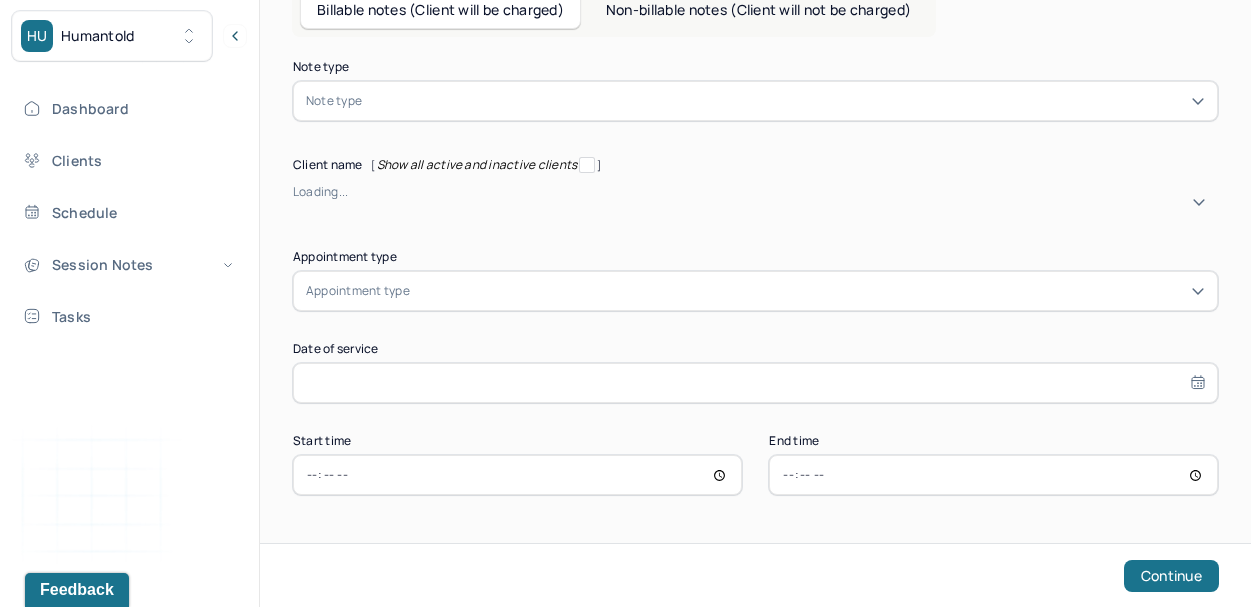 scroll, scrollTop: 113, scrollLeft: 0, axis: vertical 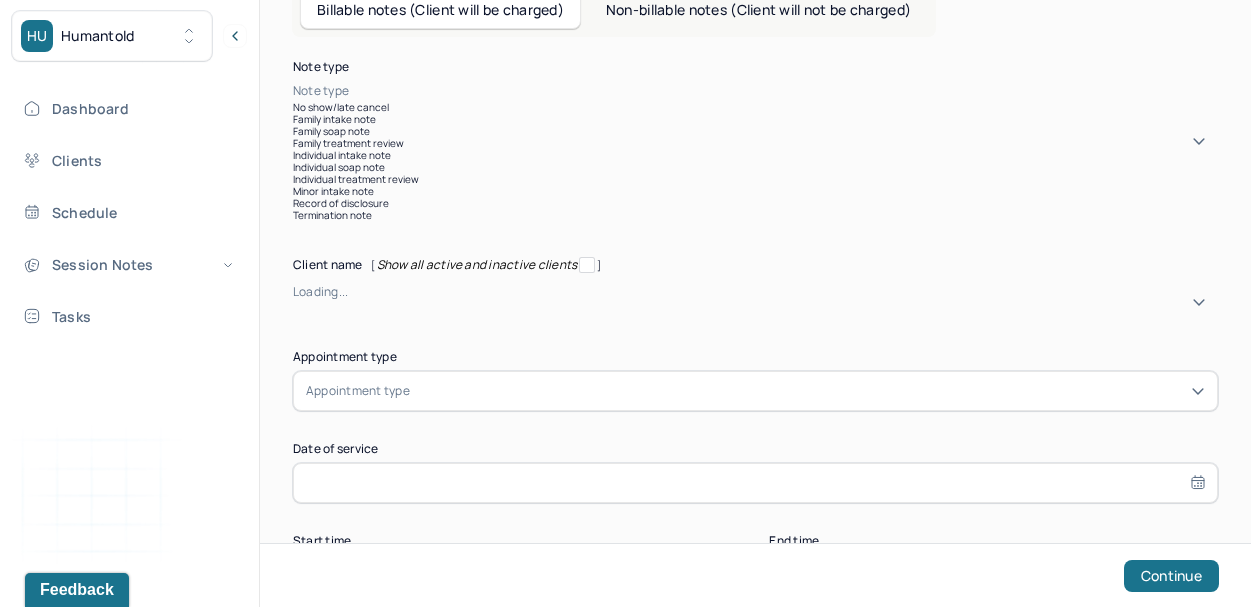 click at bounding box center (785, 91) 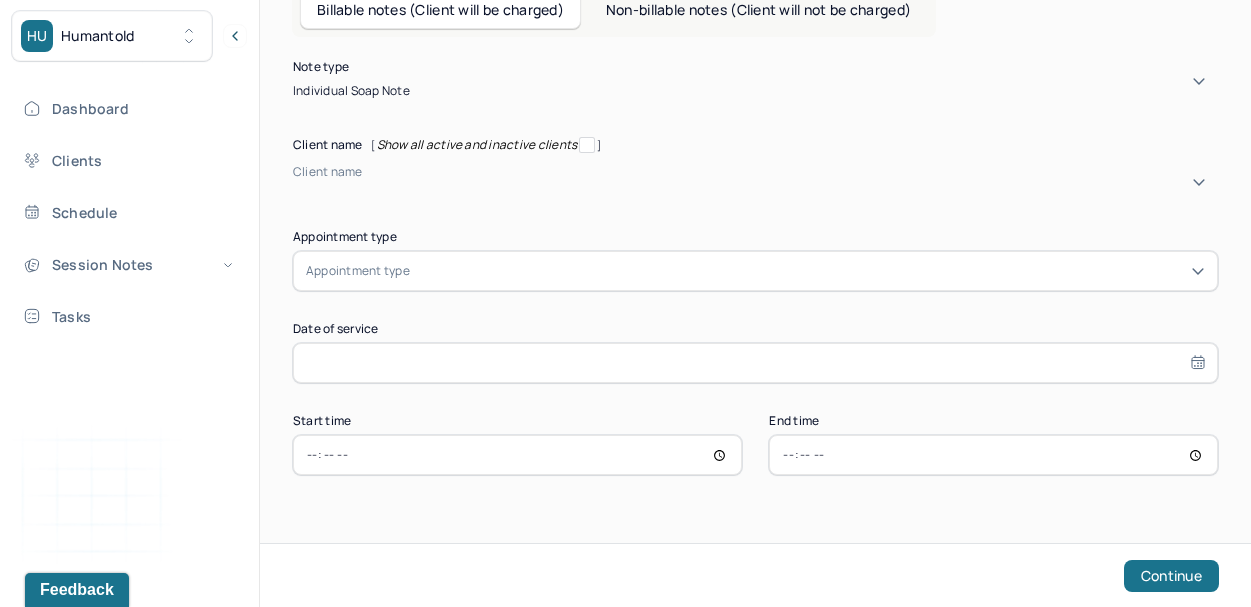 click on "Client name" at bounding box center [755, 172] 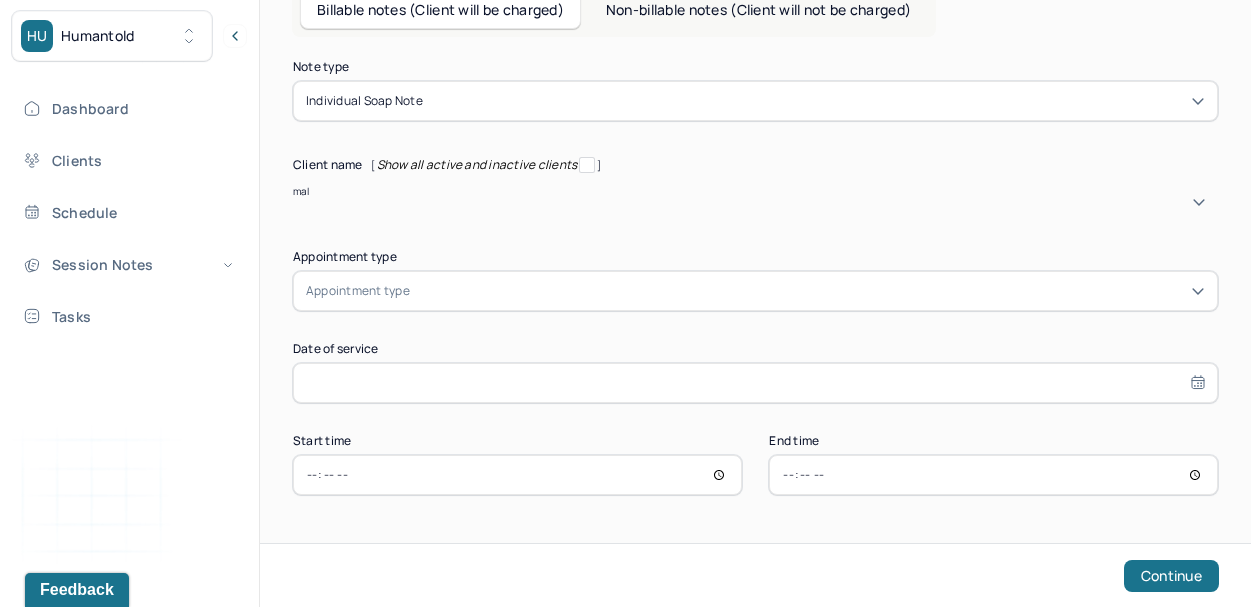 type on "mall" 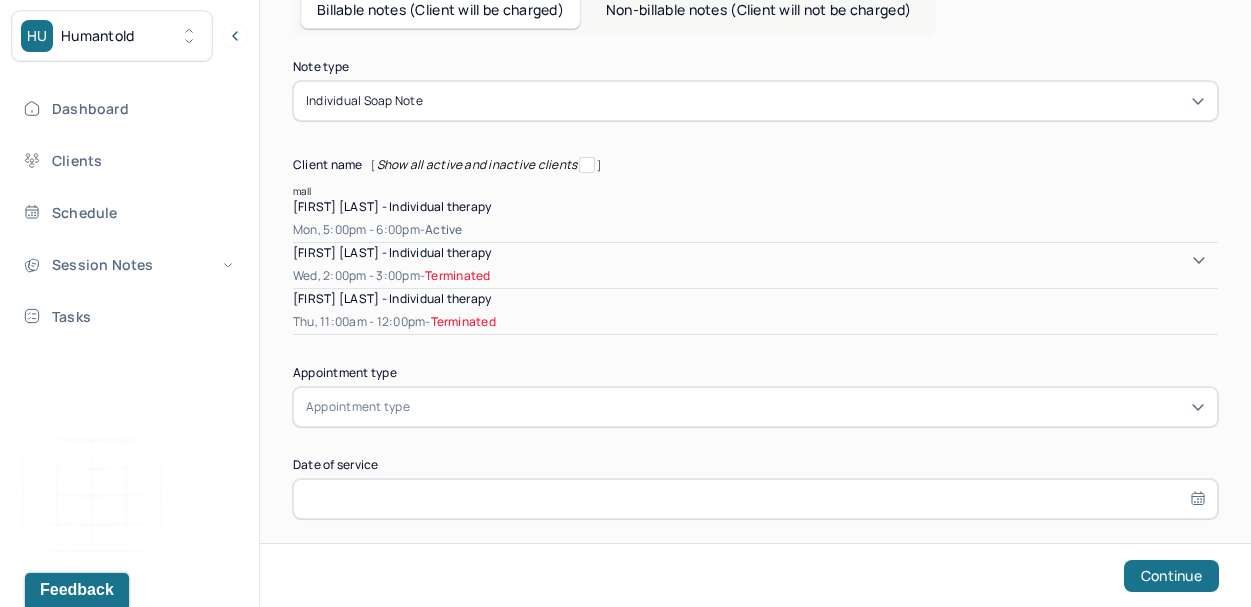 click on "[FIRST] [LAST] - Individual therapy" at bounding box center [392, 206] 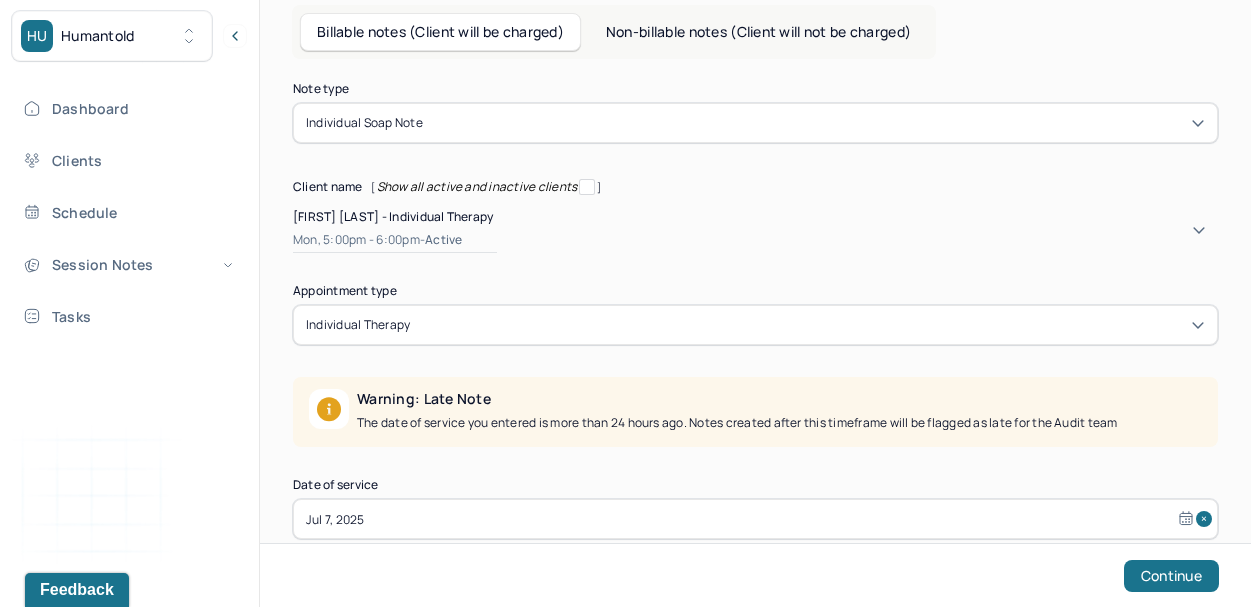 scroll, scrollTop: 89, scrollLeft: 0, axis: vertical 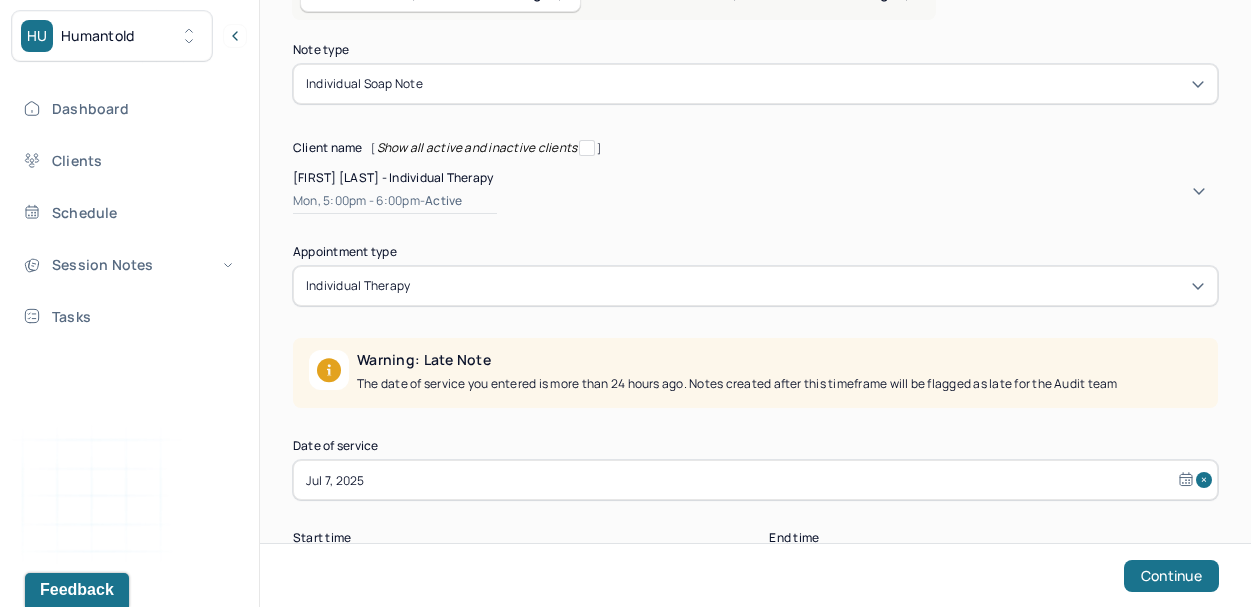 click on "individual therapy" at bounding box center (755, 286) 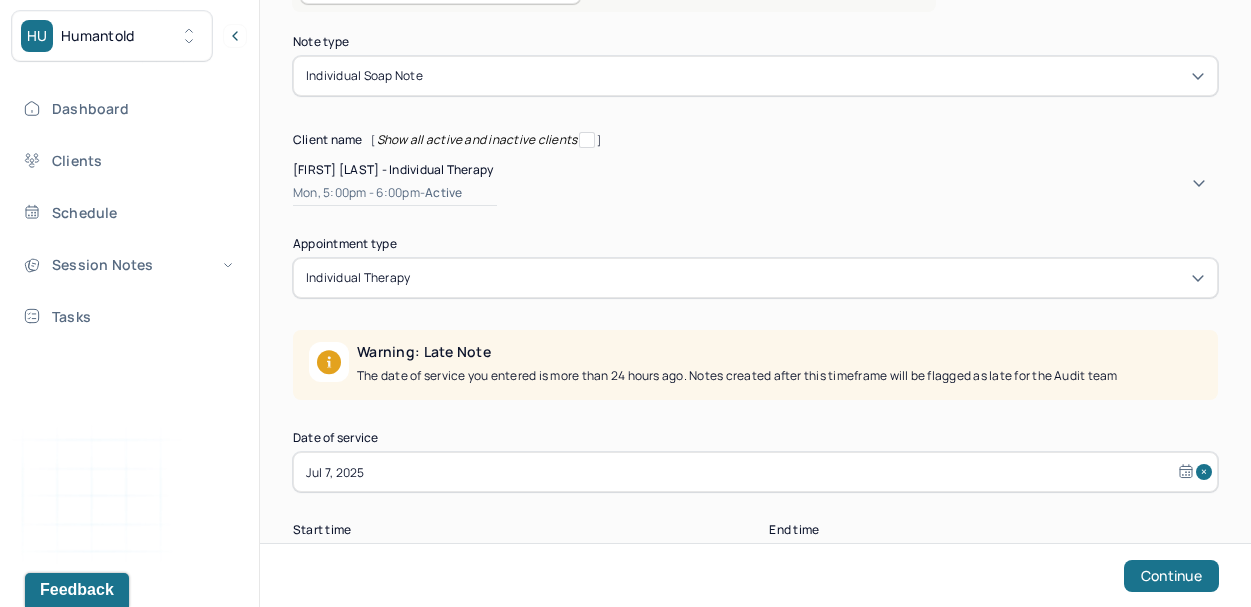 scroll, scrollTop: 145, scrollLeft: 0, axis: vertical 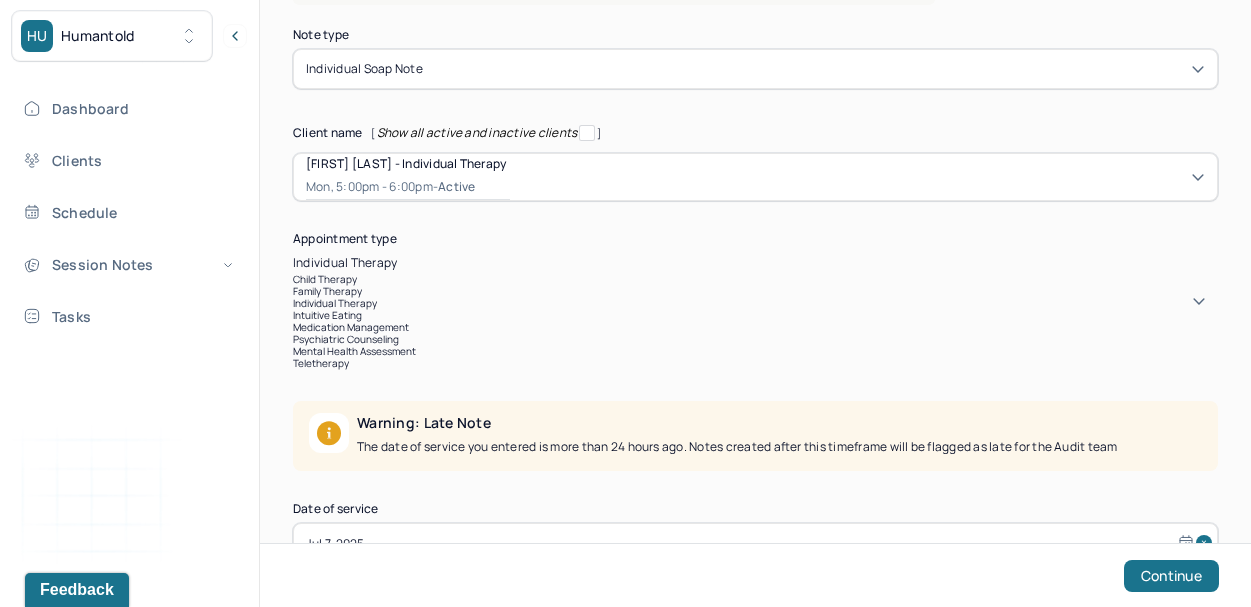 click on "teletherapy" at bounding box center [755, 363] 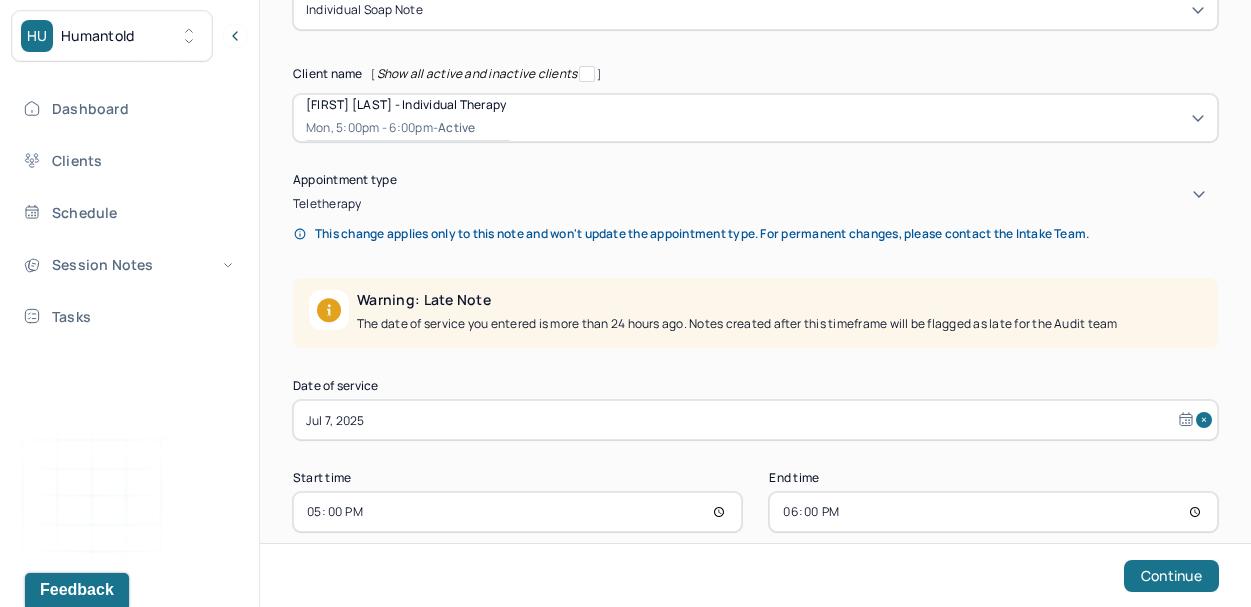 scroll, scrollTop: 206, scrollLeft: 0, axis: vertical 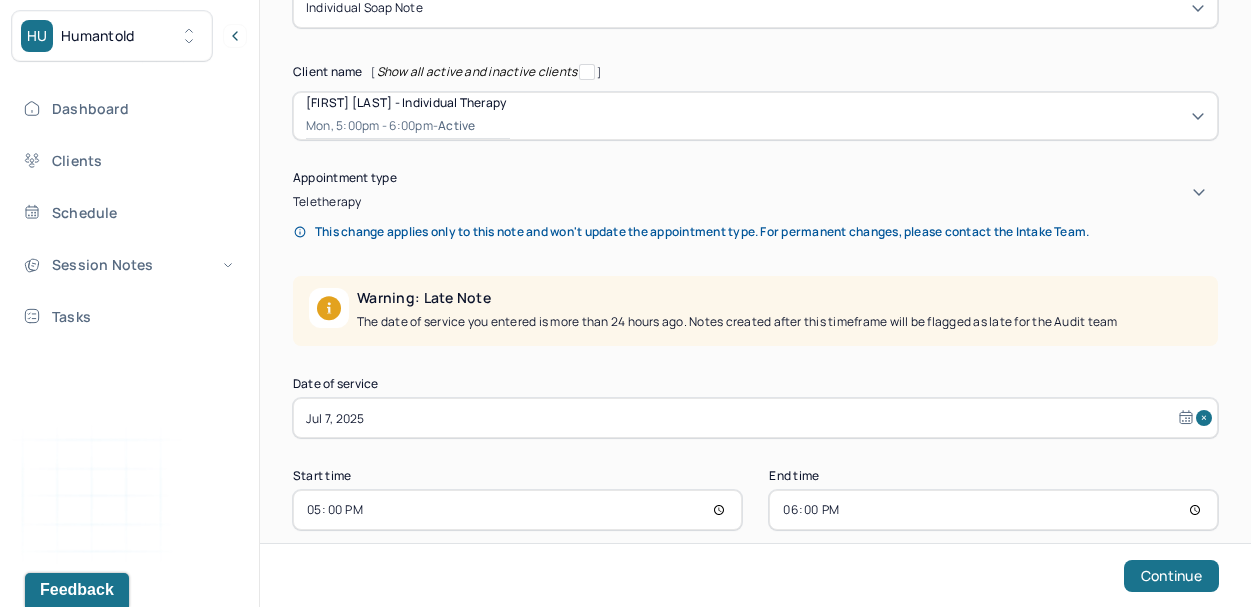 select on "6" 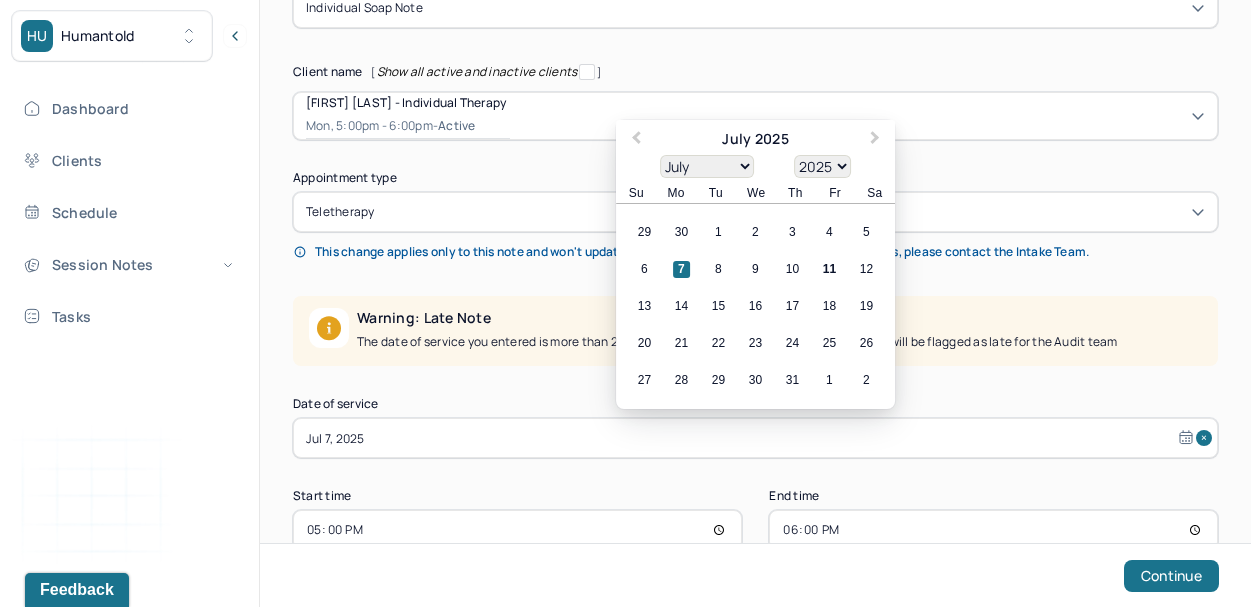 click on "Jul 7, 2025" at bounding box center [755, 438] 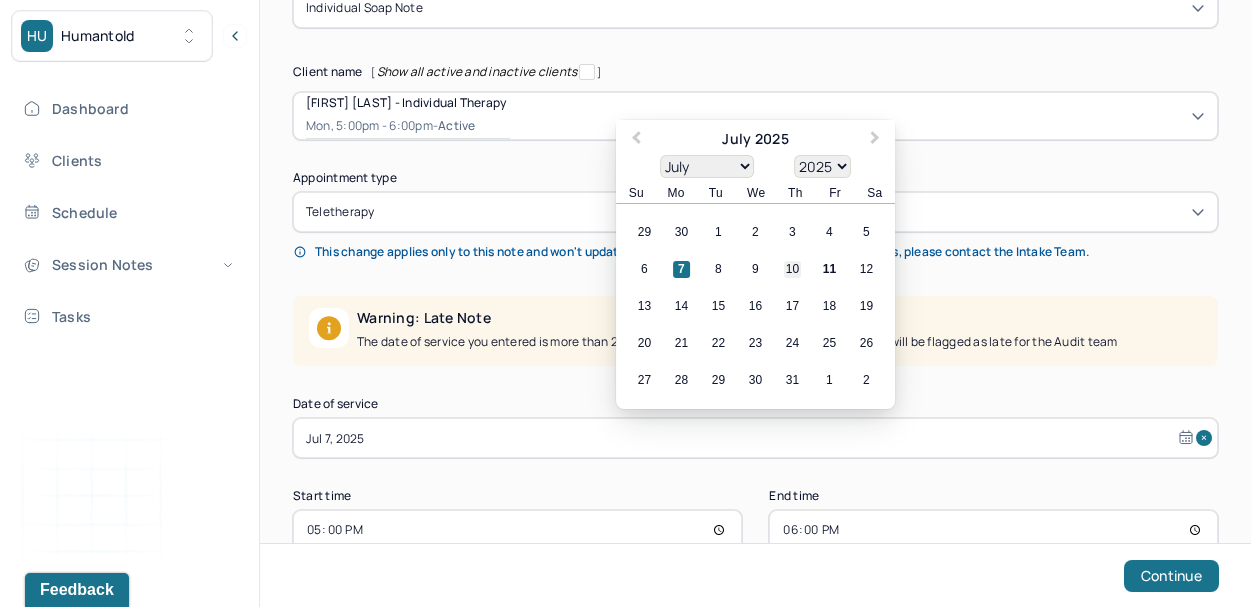 click on "10" at bounding box center [792, 269] 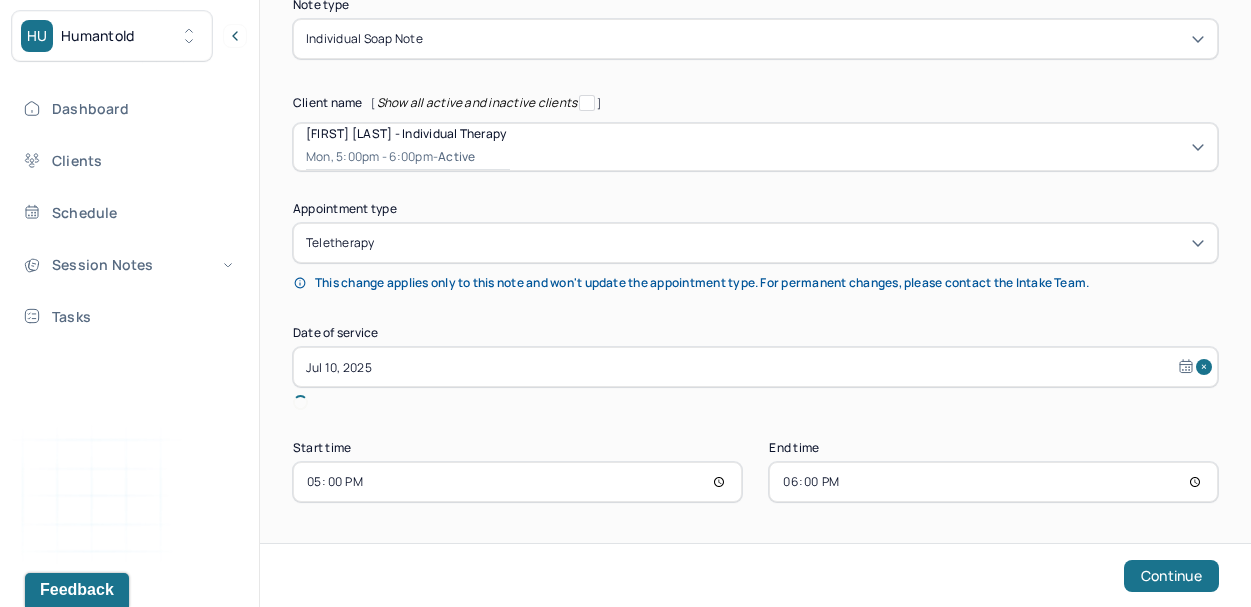 scroll, scrollTop: 153, scrollLeft: 0, axis: vertical 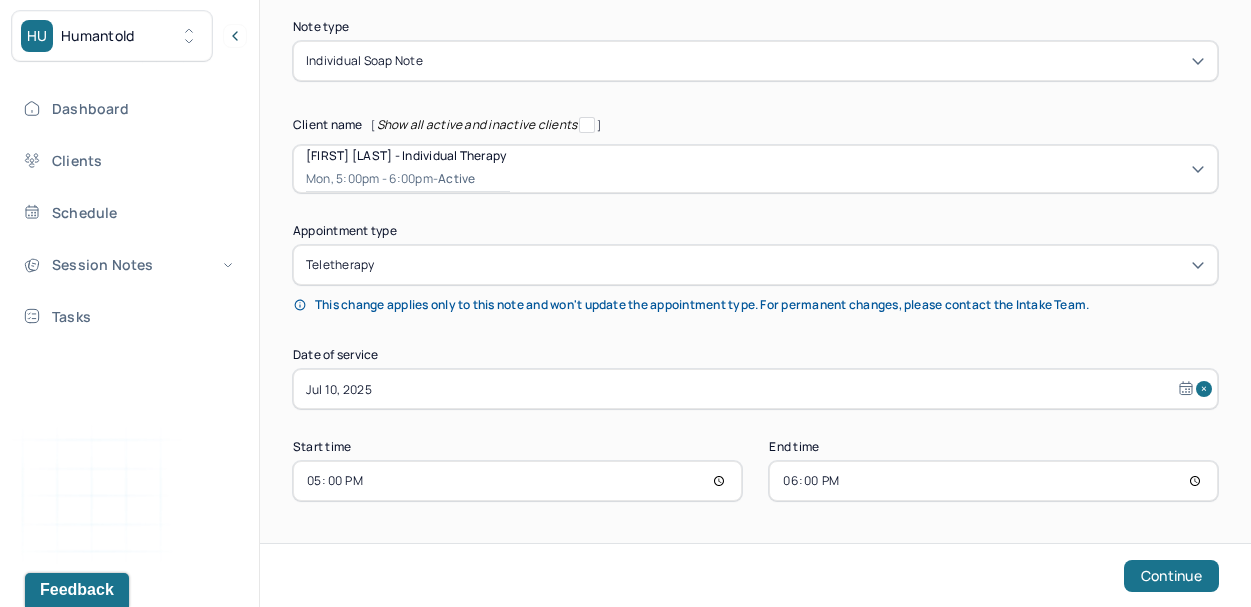 select on "6" 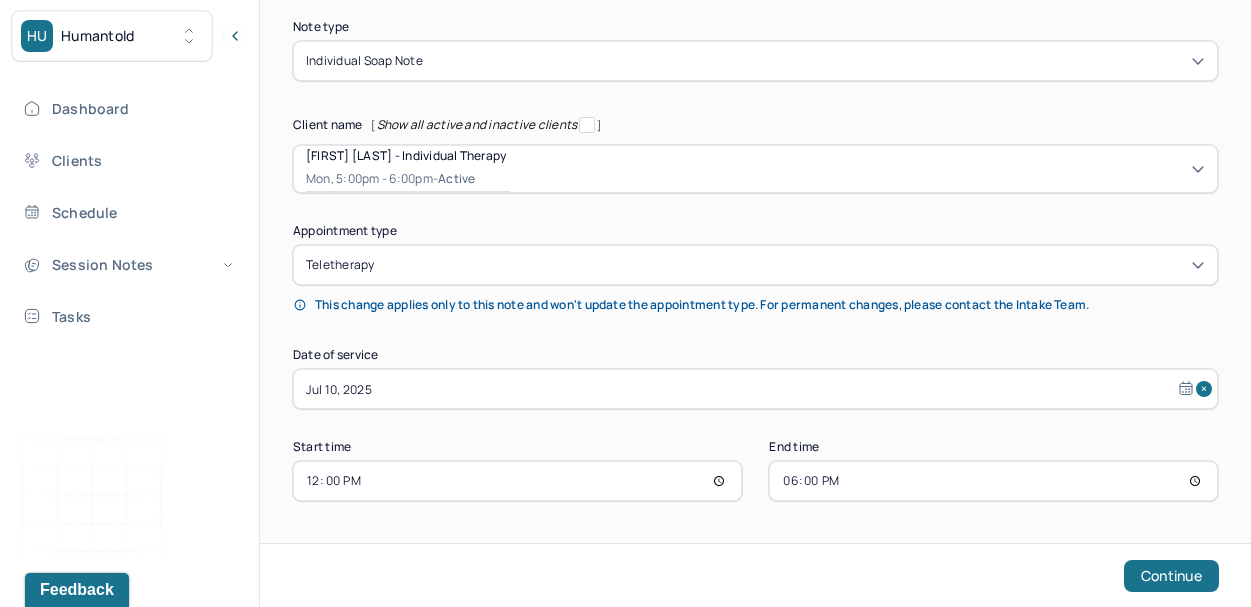 click on "18:00" at bounding box center (993, 481) 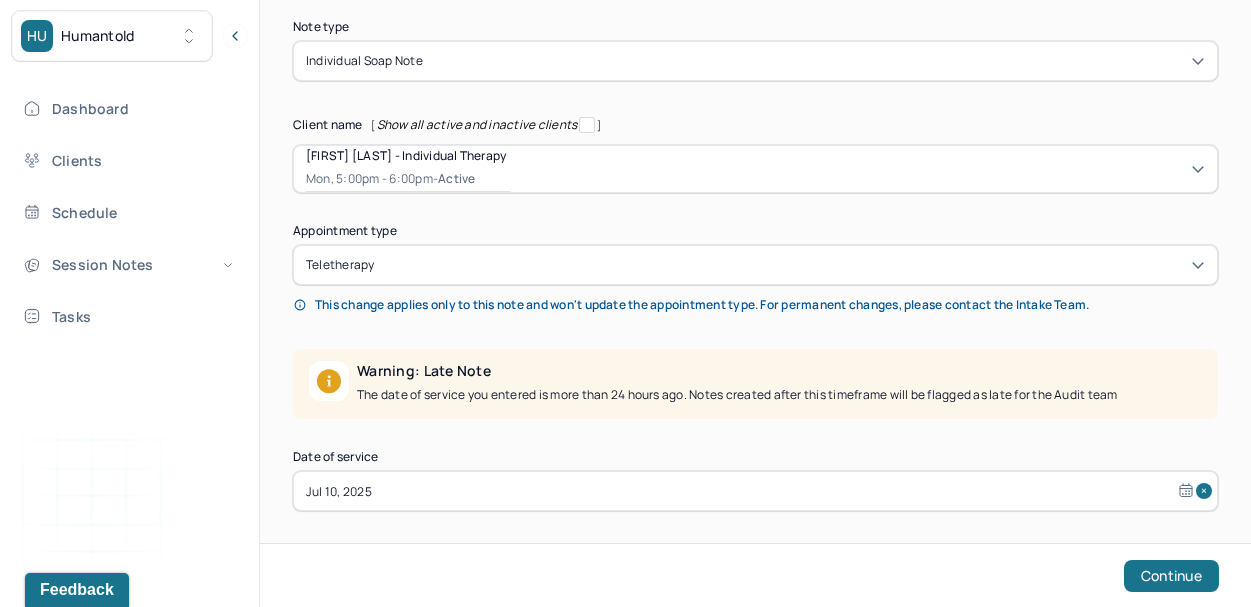 scroll, scrollTop: 254, scrollLeft: 0, axis: vertical 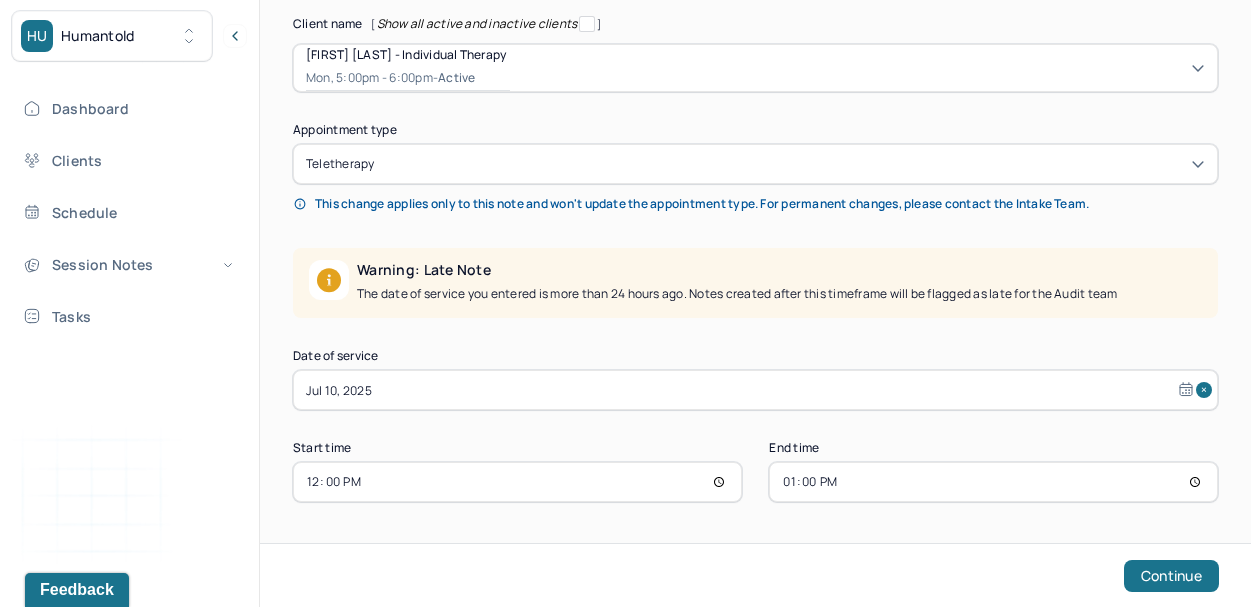 click on "Note type Individual soap note Client name [ Show all active and inactive clients ] [FIRST] [LAST] - Individual therapy Mon, 5:00pm - 6:00pm  -  active Supervisee name [FIRST] [LAST] Appointment type teletherapy This change applies only to this note and won't update the appointment type. For permanent changes, please contact the Intake Team. Warning: Late Note The date of service you entered is more than 24 hours ago. Notes created after this timeframe will be flagged as late for the Audit team Date of service Jul 10, 2025 Start time 12:00 End time 13:00   Continue" at bounding box center (755, 252) 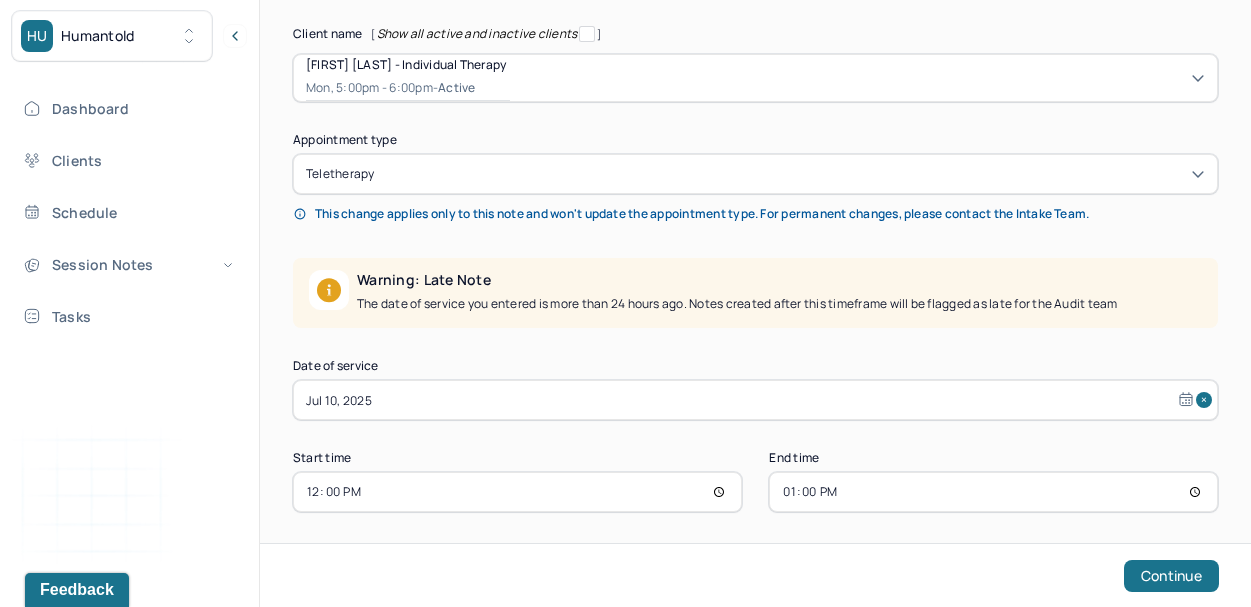 scroll, scrollTop: 254, scrollLeft: 0, axis: vertical 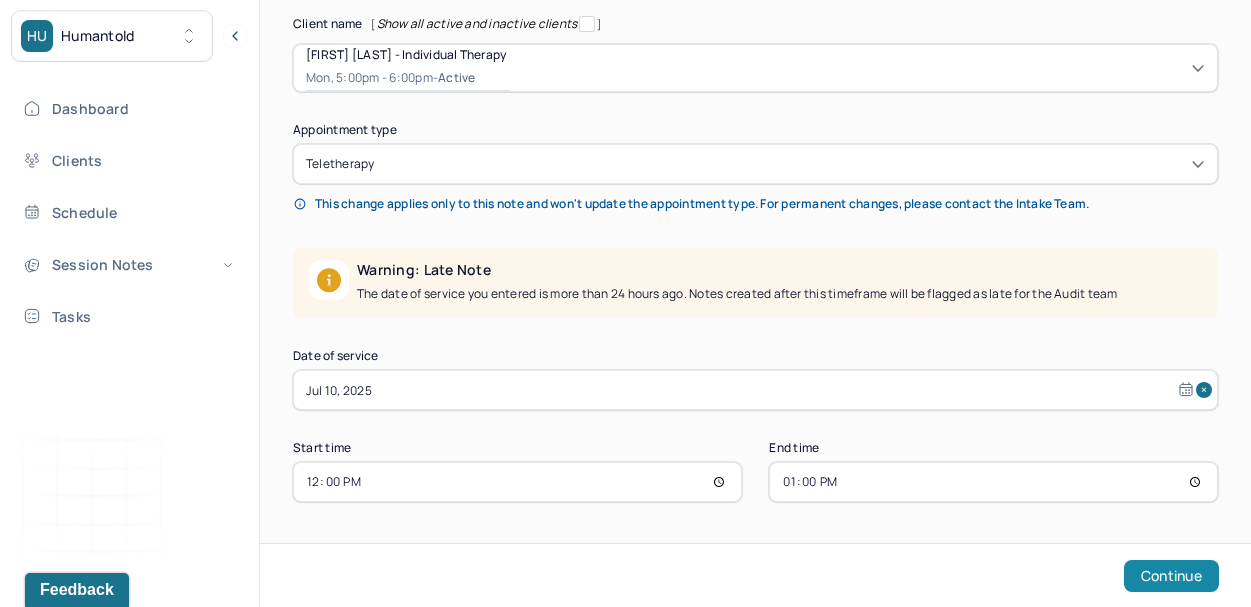 click on "Continue" at bounding box center [1171, 576] 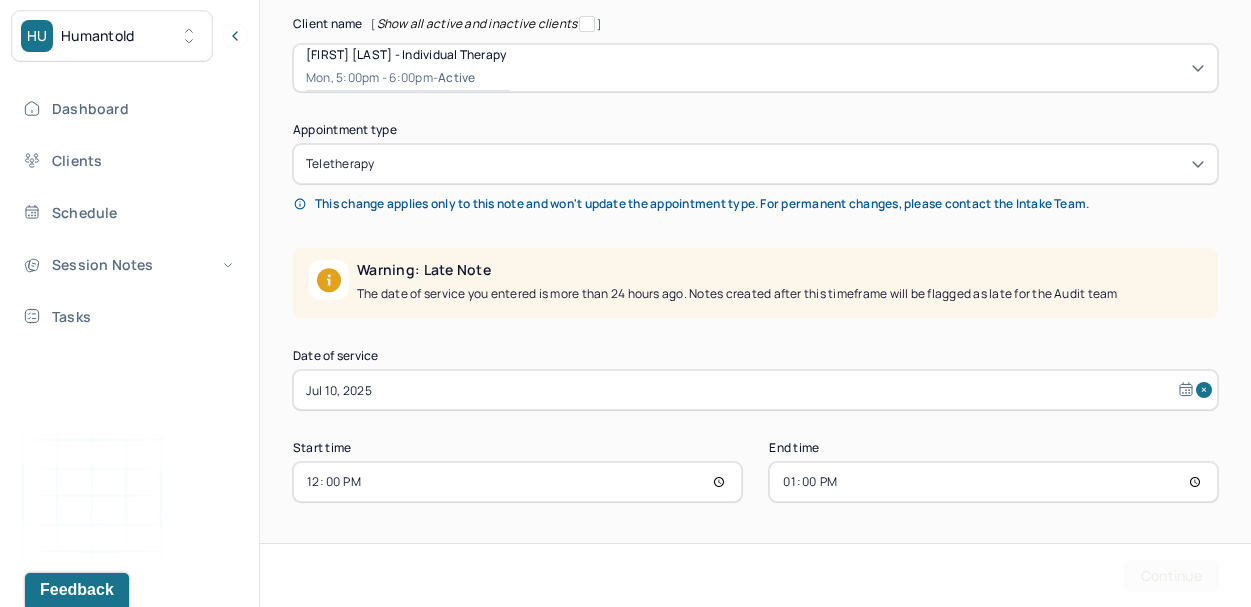 scroll, scrollTop: 0, scrollLeft: 0, axis: both 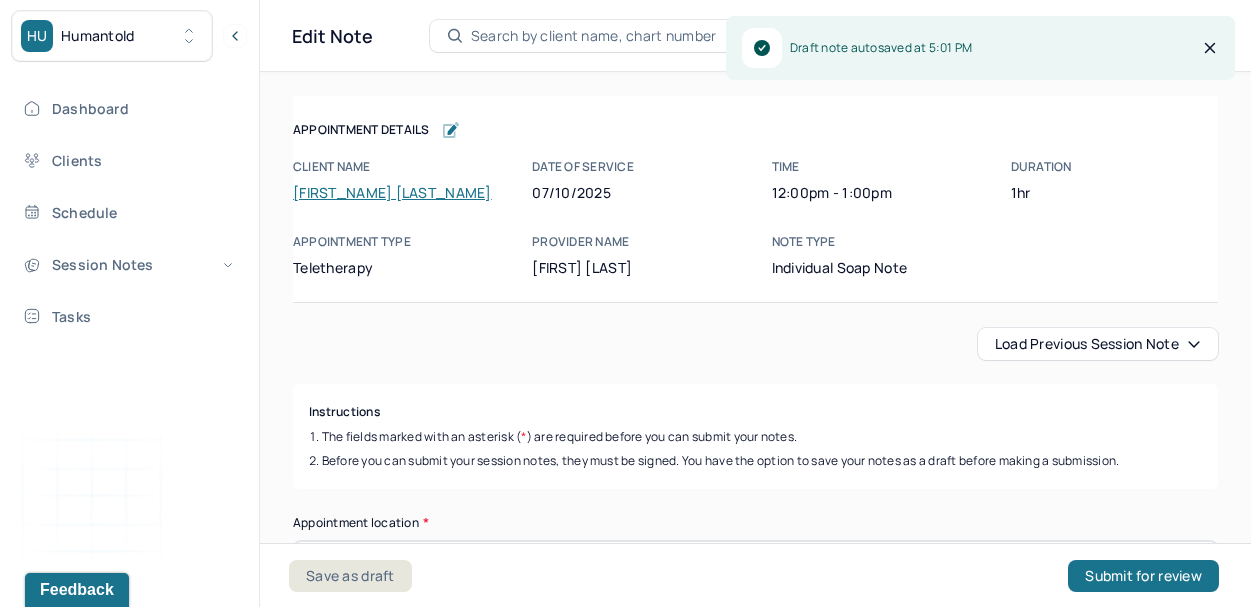 click on "Load previous session note" at bounding box center (1098, 344) 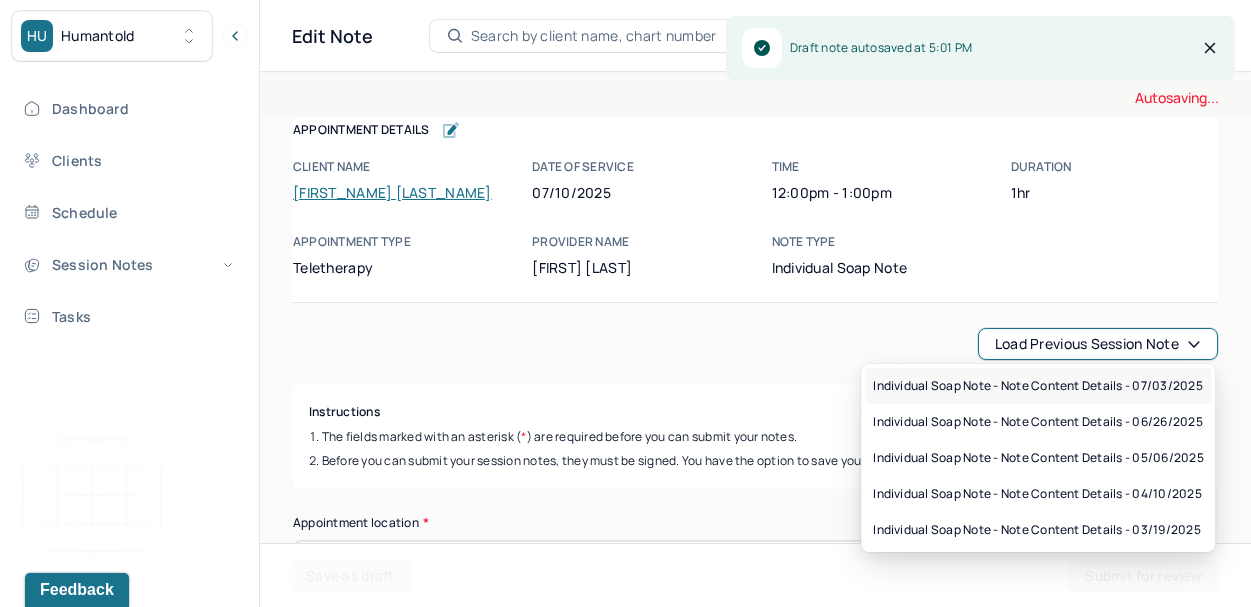 click on "Individual soap note   - Note content Details -   07/03/2025" at bounding box center [1037, 386] 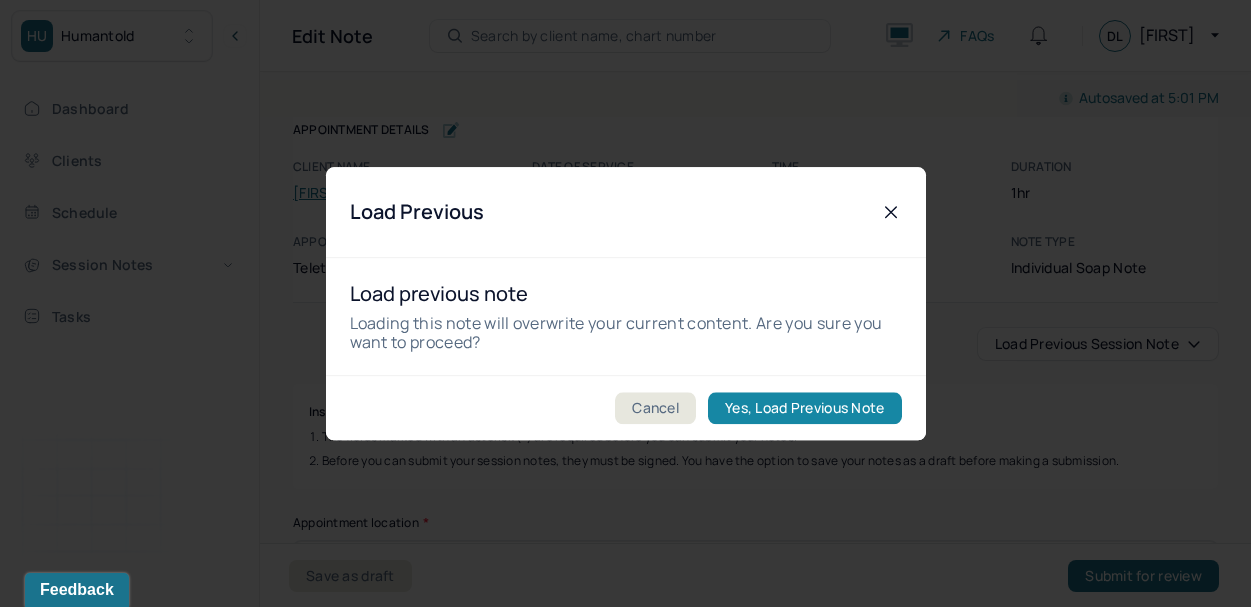 click on "Yes, Load Previous Note" at bounding box center [804, 408] 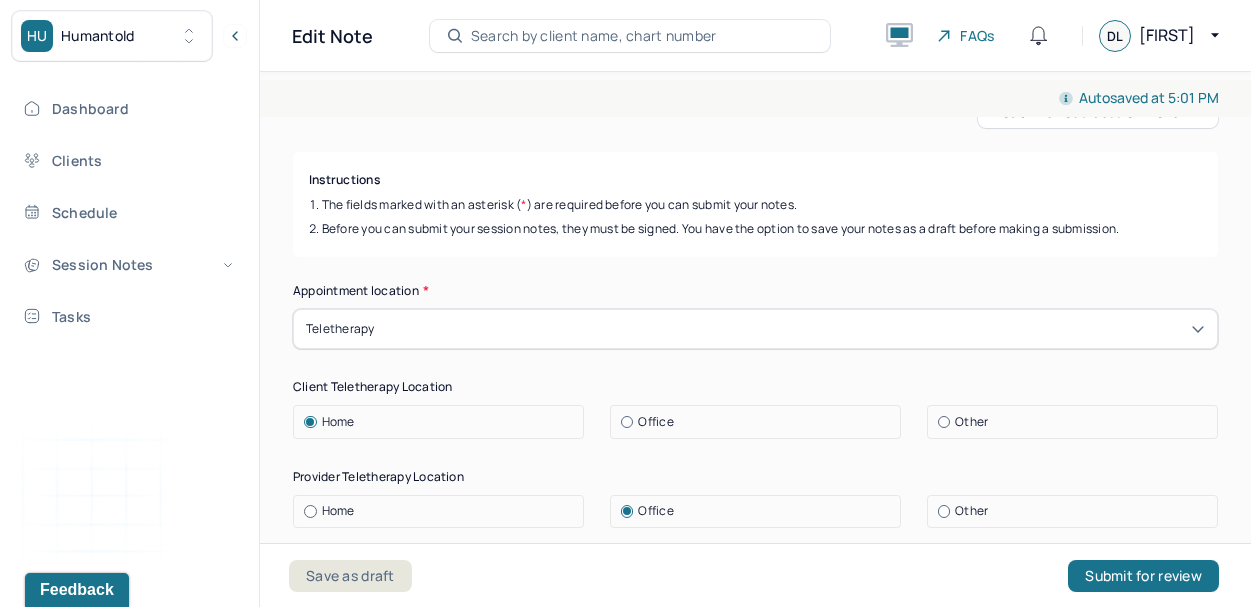 scroll, scrollTop: 287, scrollLeft: 0, axis: vertical 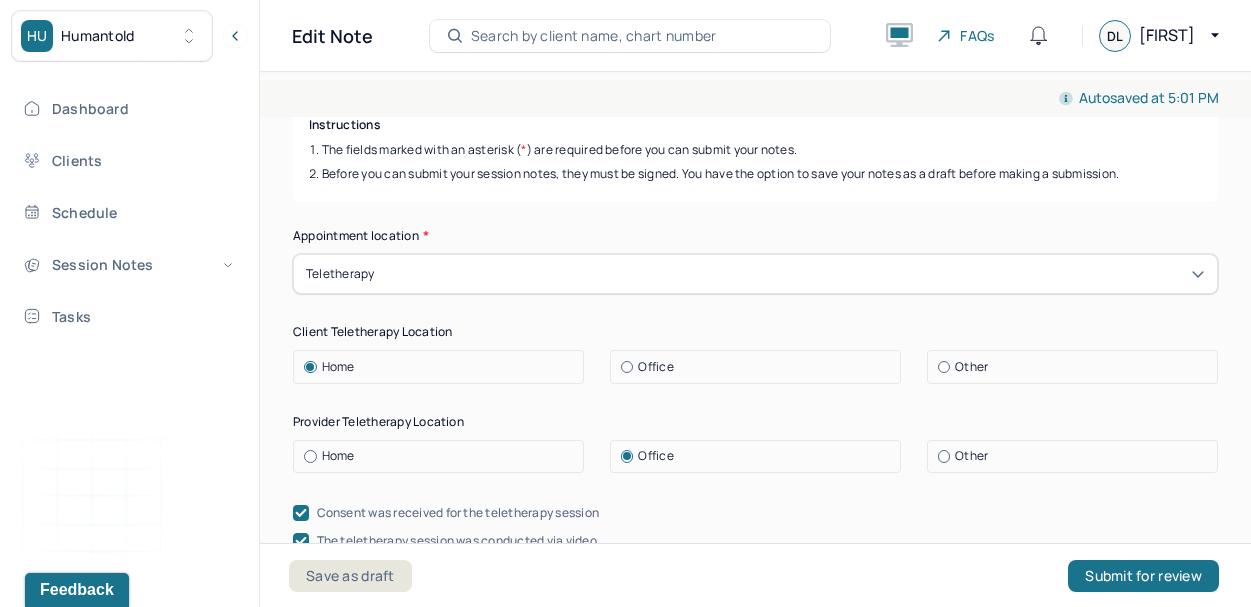 click on "Home" at bounding box center [338, 456] 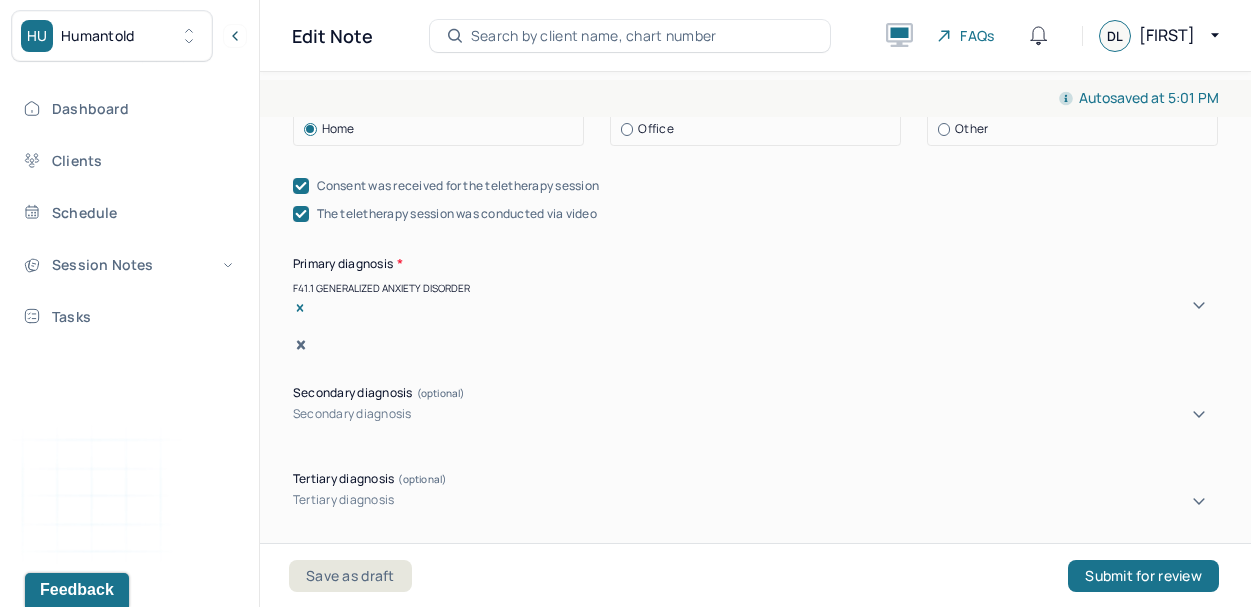 scroll, scrollTop: 694, scrollLeft: 0, axis: vertical 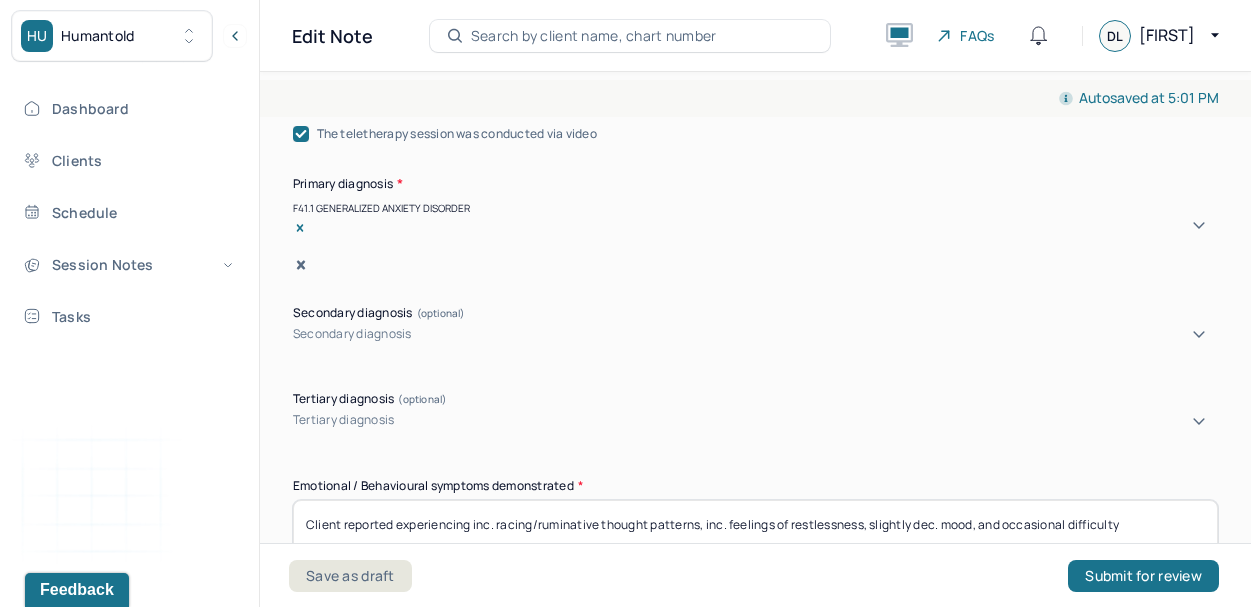 drag, startPoint x: 473, startPoint y: 509, endPoint x: 527, endPoint y: 605, distance: 110.145355 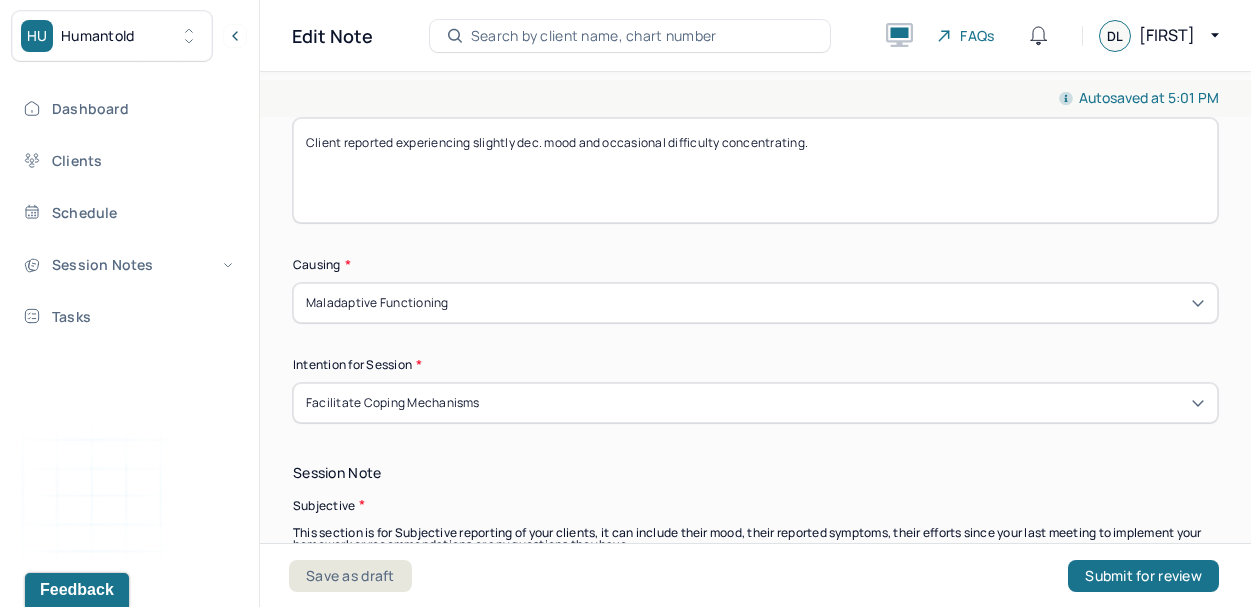 scroll, scrollTop: 1141, scrollLeft: 0, axis: vertical 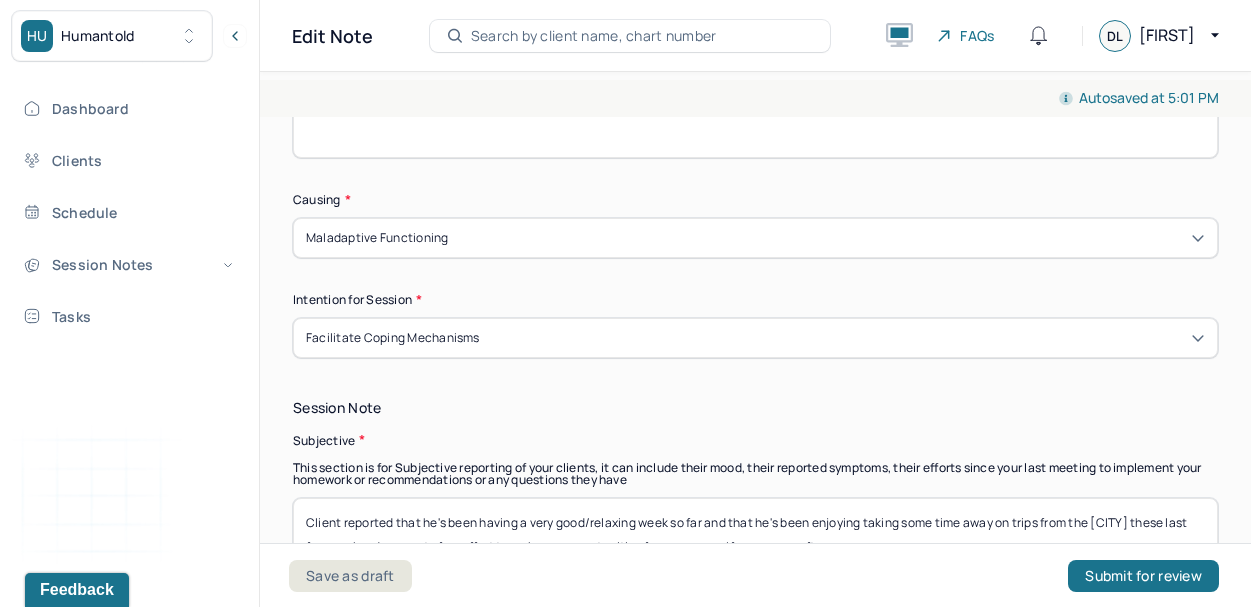 type on "Client reported experiencing slightly dec. mood and occasional difficulty concentrating." 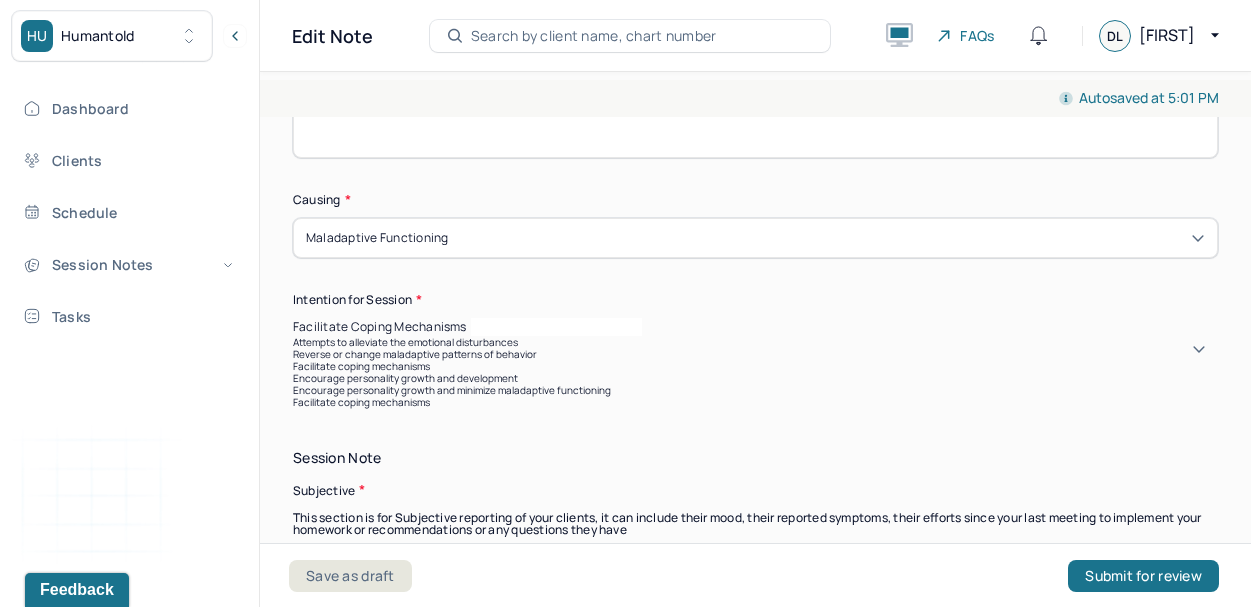 click on "Facilitate coping mechanisms" at bounding box center [755, 327] 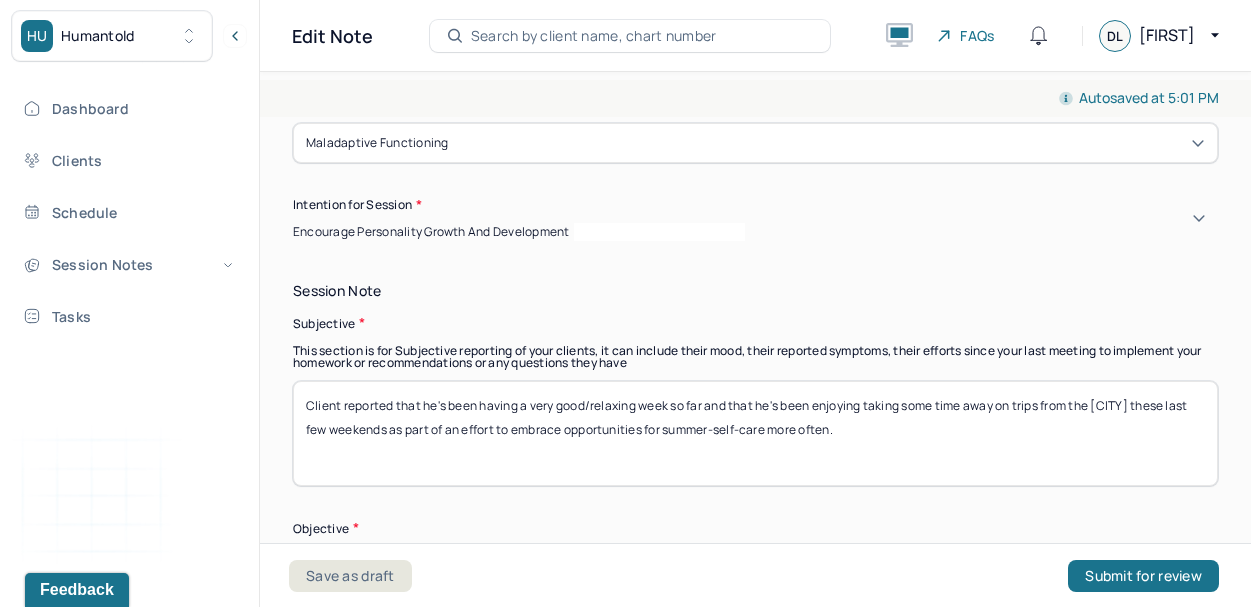 scroll, scrollTop: 1259, scrollLeft: 0, axis: vertical 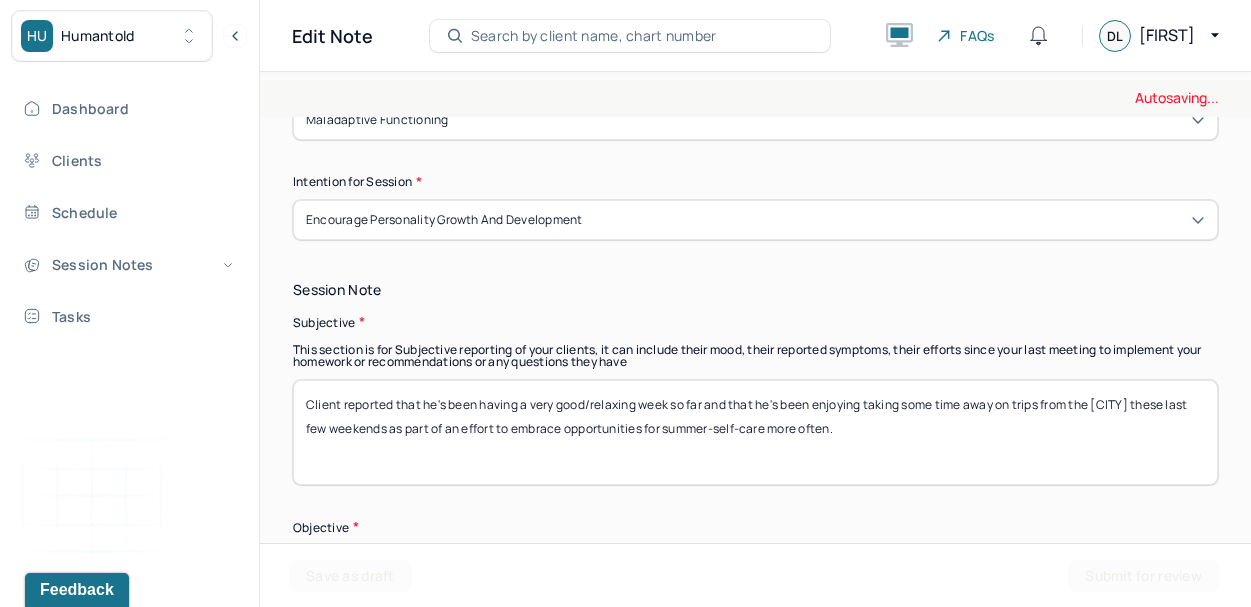 click on "Client reported that he's been having a very good/relaxing week so far and that he's been enjoying taking some time away on trips from the [CITY] these last few weekends as part of an effort to embrace opportunities for summer-self-care more often." at bounding box center (755, 432) 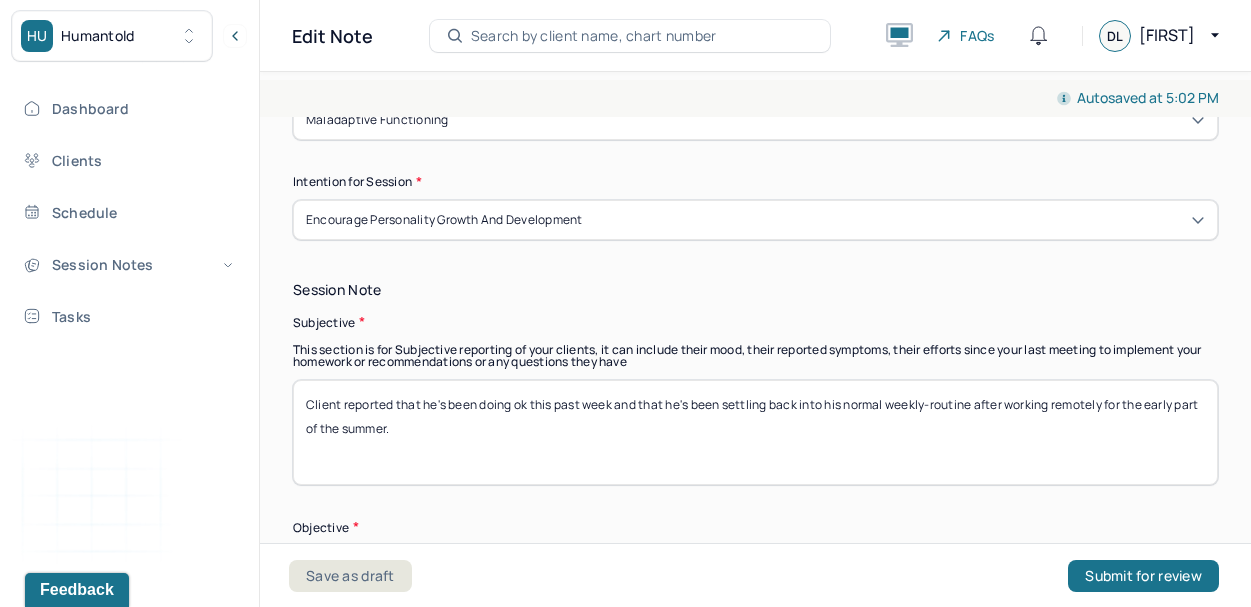 drag, startPoint x: 1058, startPoint y: 404, endPoint x: 1019, endPoint y: 387, distance: 42.544094 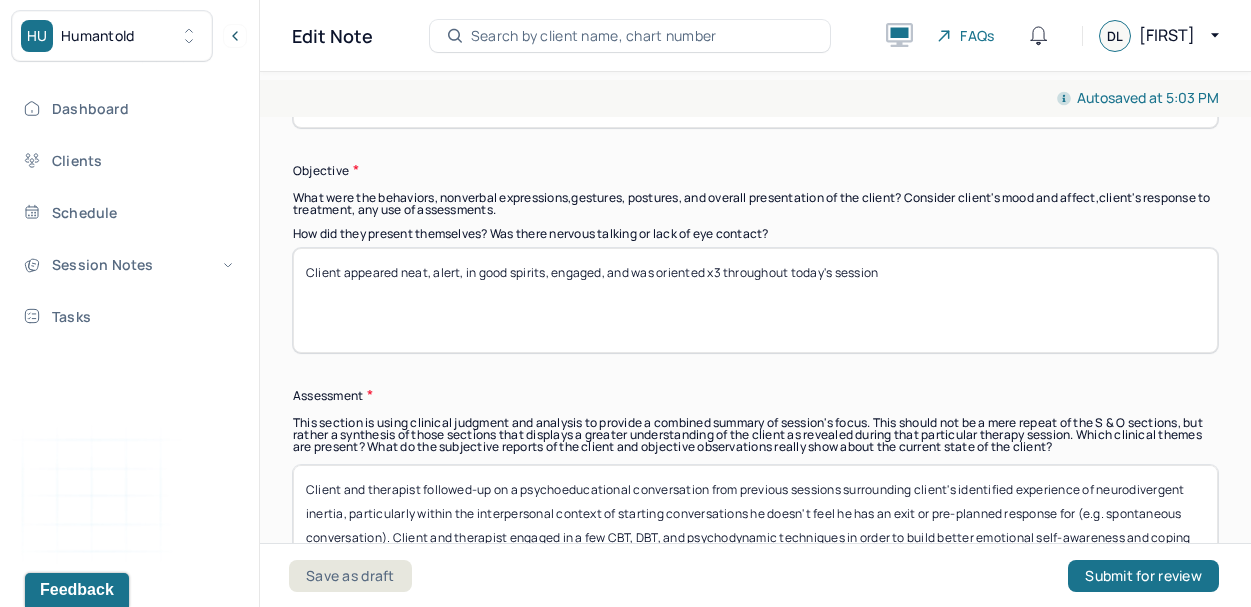 scroll, scrollTop: 1719, scrollLeft: 0, axis: vertical 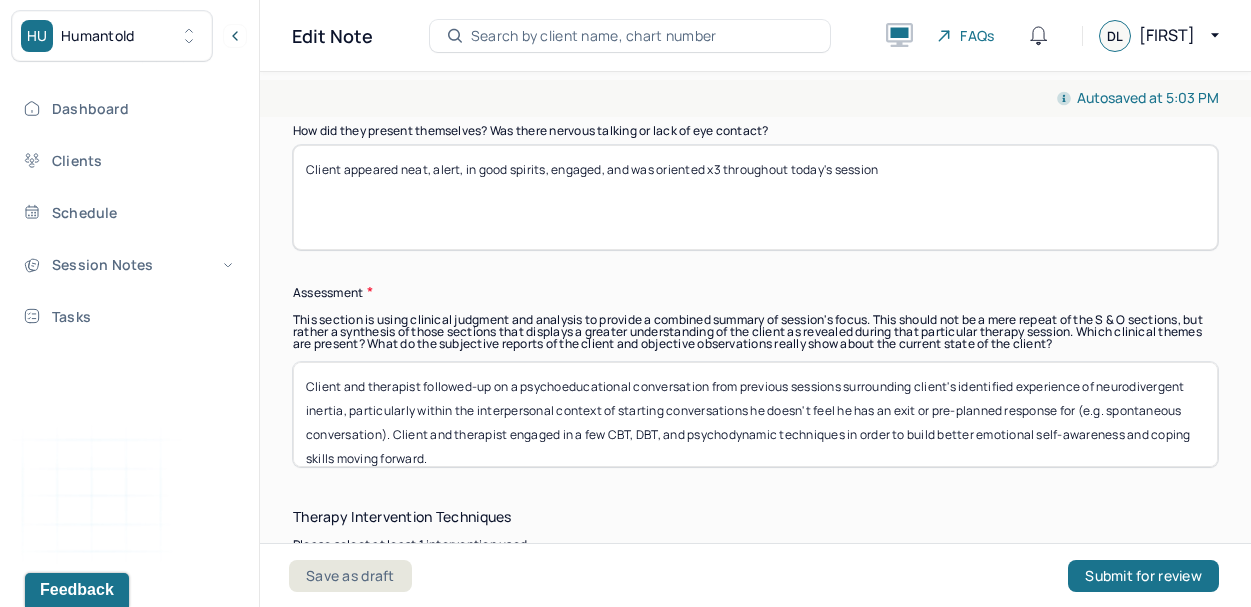 type on "Client reported that he's been doing ok this past week and that he's been settling back into his normal weekly-routine after spending some time at the beach these last few weekends." 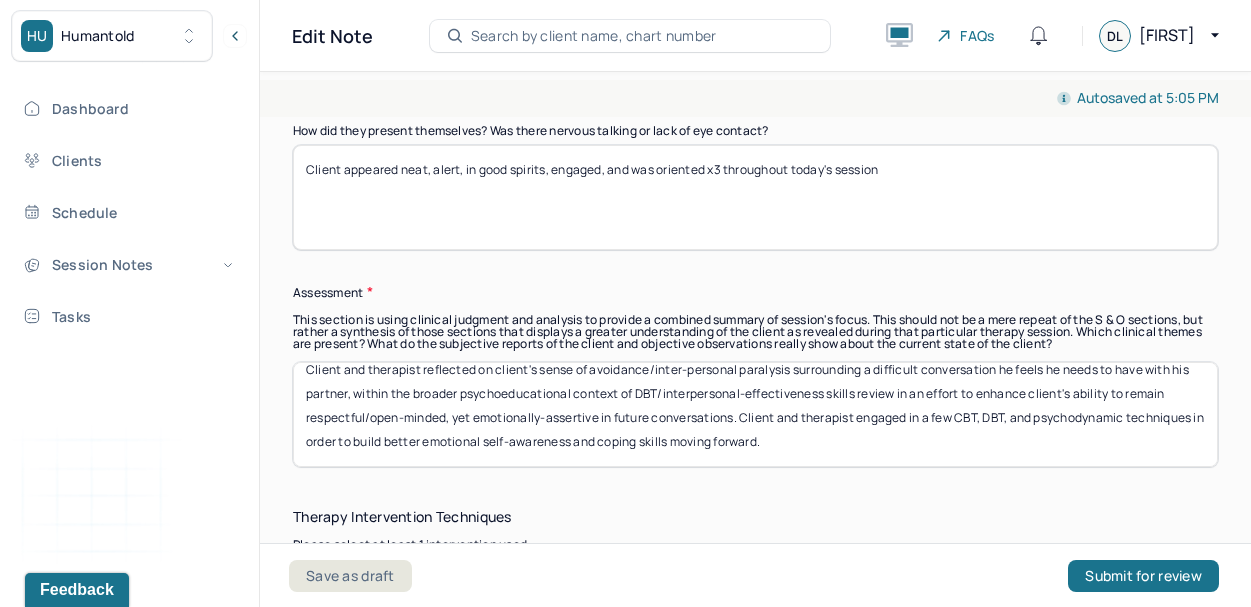 scroll, scrollTop: 16, scrollLeft: 0, axis: vertical 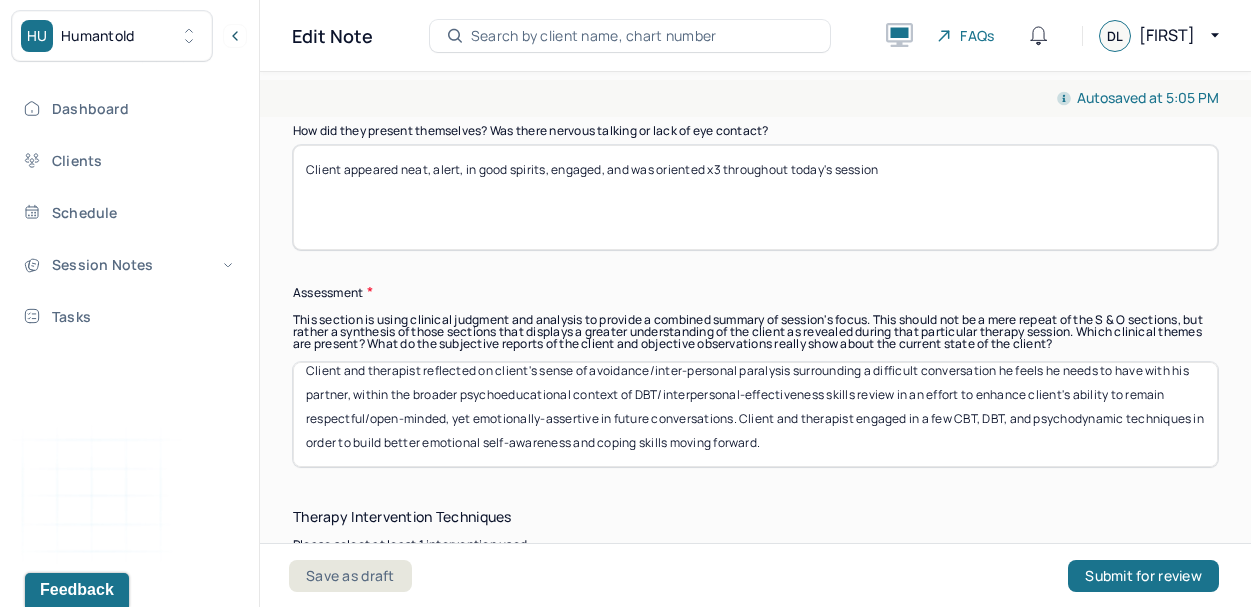 click on "Client and therapist reflected on client's sense of avoidance/inter-personal paralysis surrounding a difficult conversation he feels he needs to have with his partner, within the broader psychoeducational context of DBT/interpersonal-effectiveness skills review in an effort to enhance client's ability to remain respectful/open-minded, yet emotionally-assertive in future conversations. Client and therapist engaged in a few CBT, DBT, and psychodynamic techniques in order to build better emotional self-awareness and coping skills moving forward." at bounding box center (755, 414) 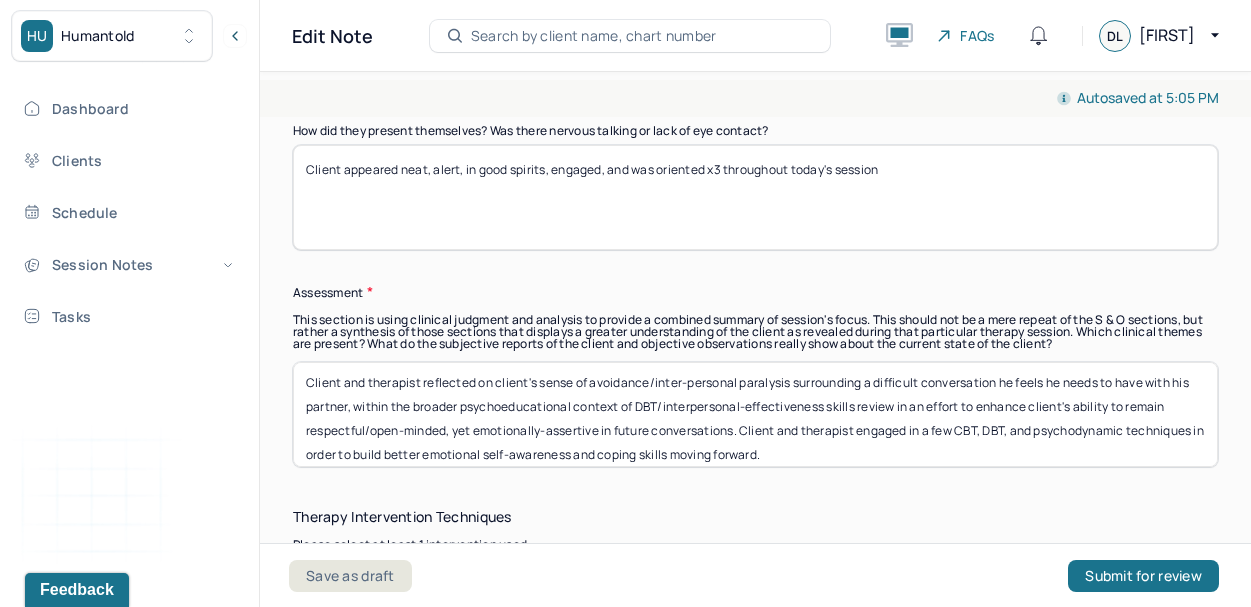 scroll, scrollTop: 0, scrollLeft: 0, axis: both 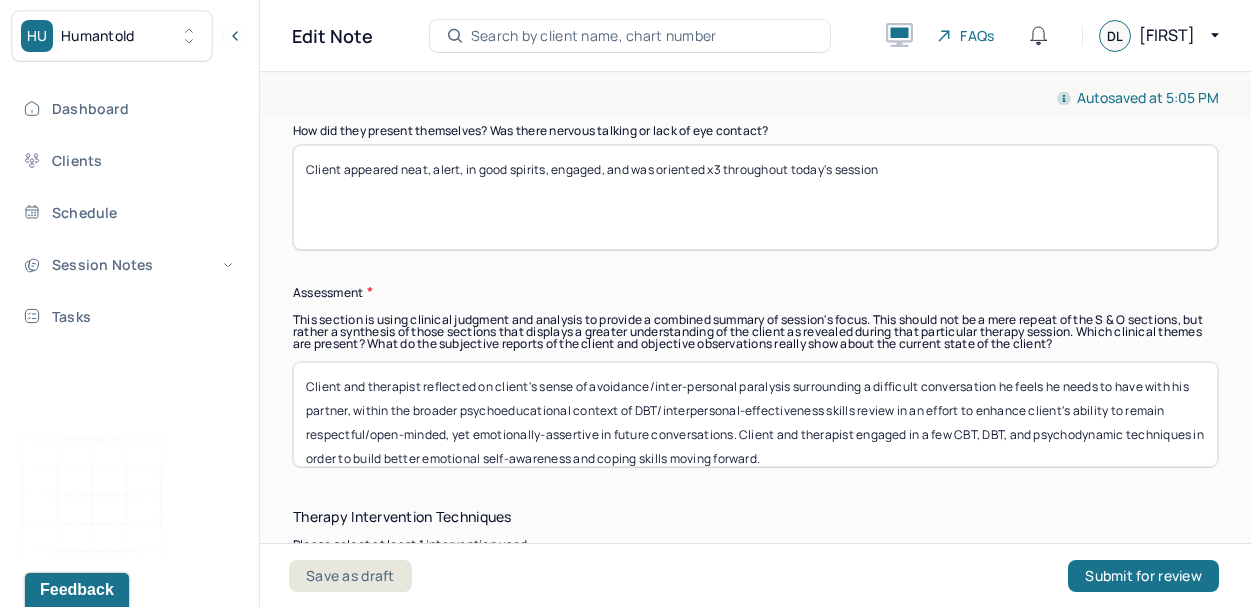 click on "Client and therapist reflected on client's sense of avoidance/inter-personal paralysis surrounding a difficult conversation he feels he needs to have with his partner, within the broader psychoeducational context of DBT/interpersonal-effectiveness skills review in an effort to enhance client's ability to remain respectful/open-minded, yet emotionally-assertive in future conversations. Client and therapist engaged in a few CBT, DBT, and psychodynamic techniques in order to build better emotional self-awareness and coping skills moving forward." at bounding box center [755, 414] 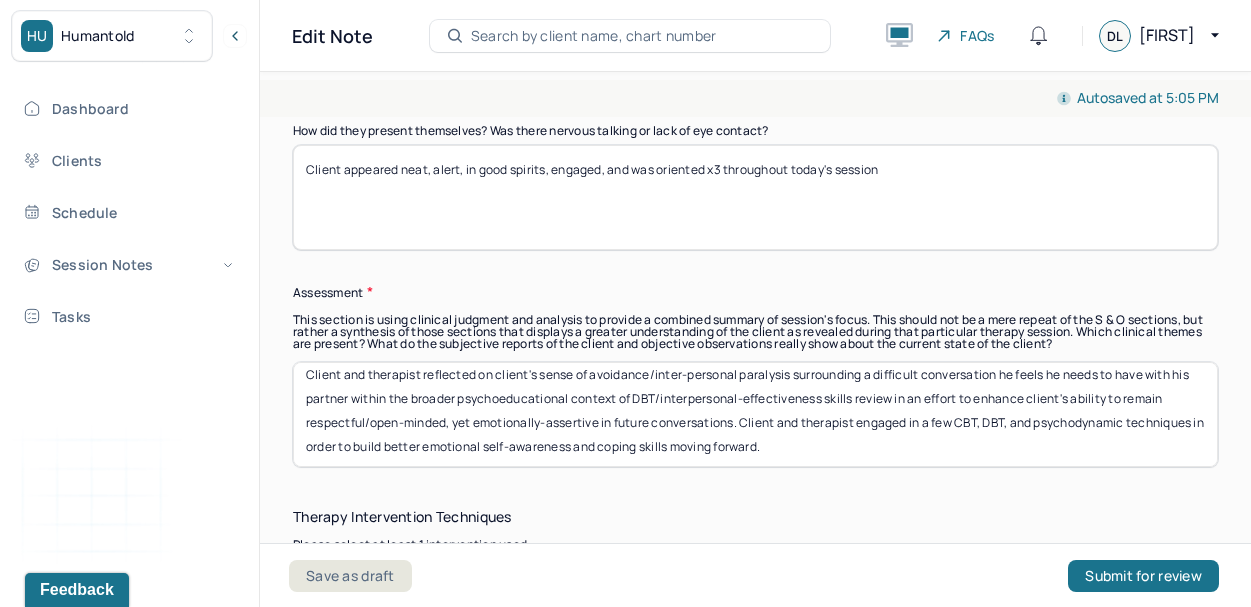 scroll, scrollTop: 16, scrollLeft: 0, axis: vertical 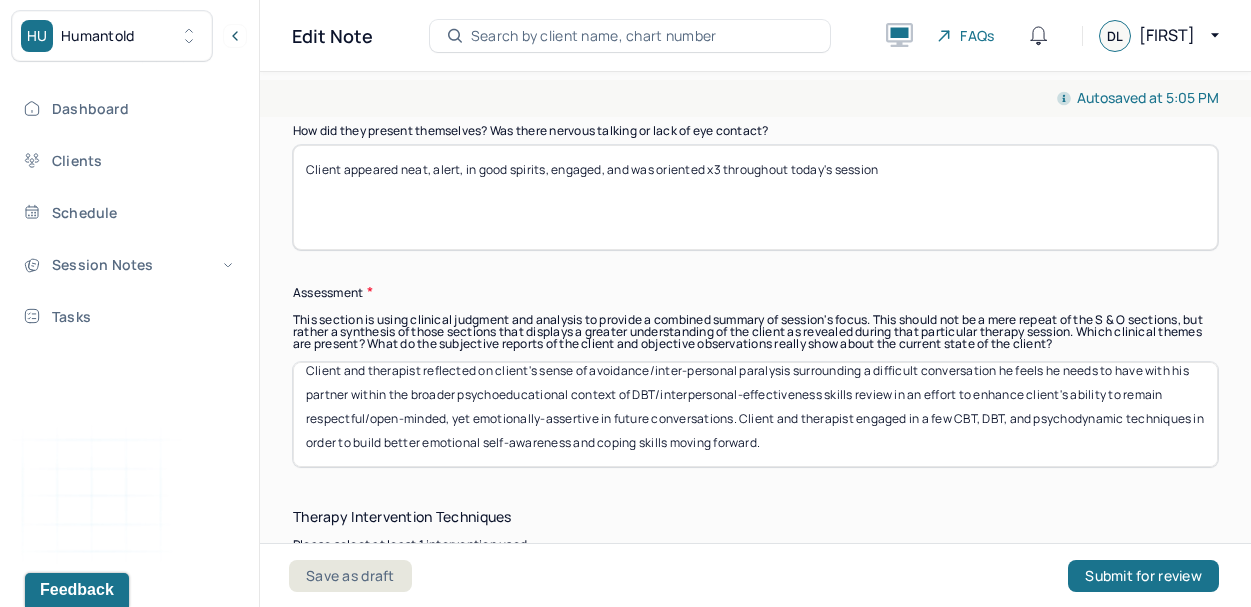 drag, startPoint x: 973, startPoint y: 378, endPoint x: 900, endPoint y: 367, distance: 73.82411 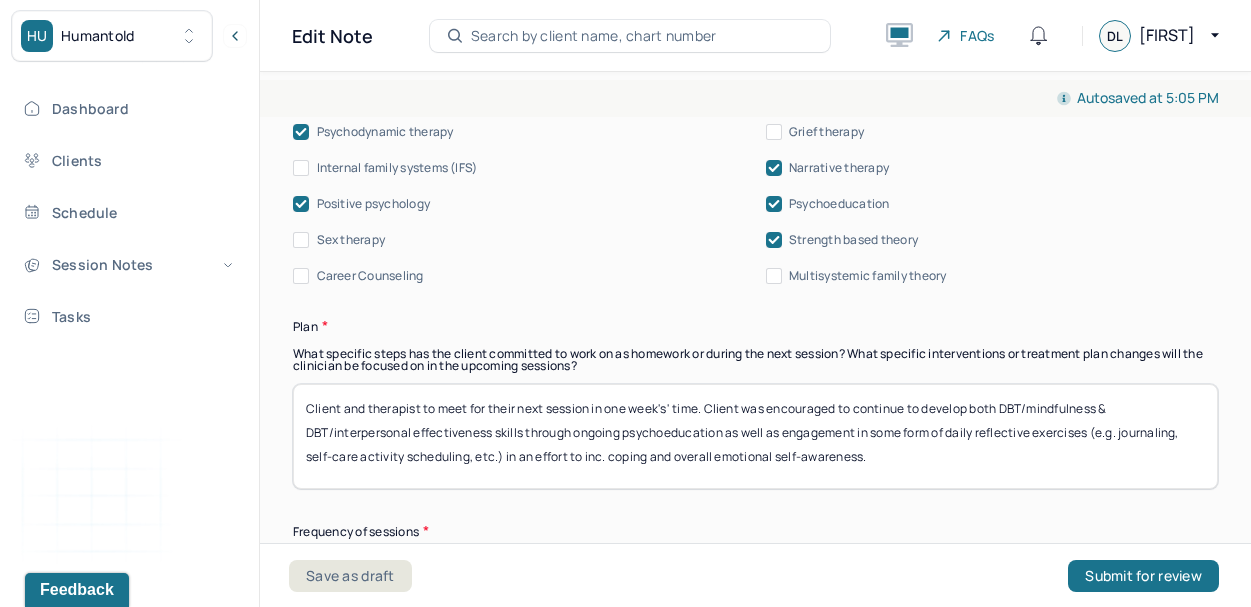 scroll, scrollTop: 2711, scrollLeft: 0, axis: vertical 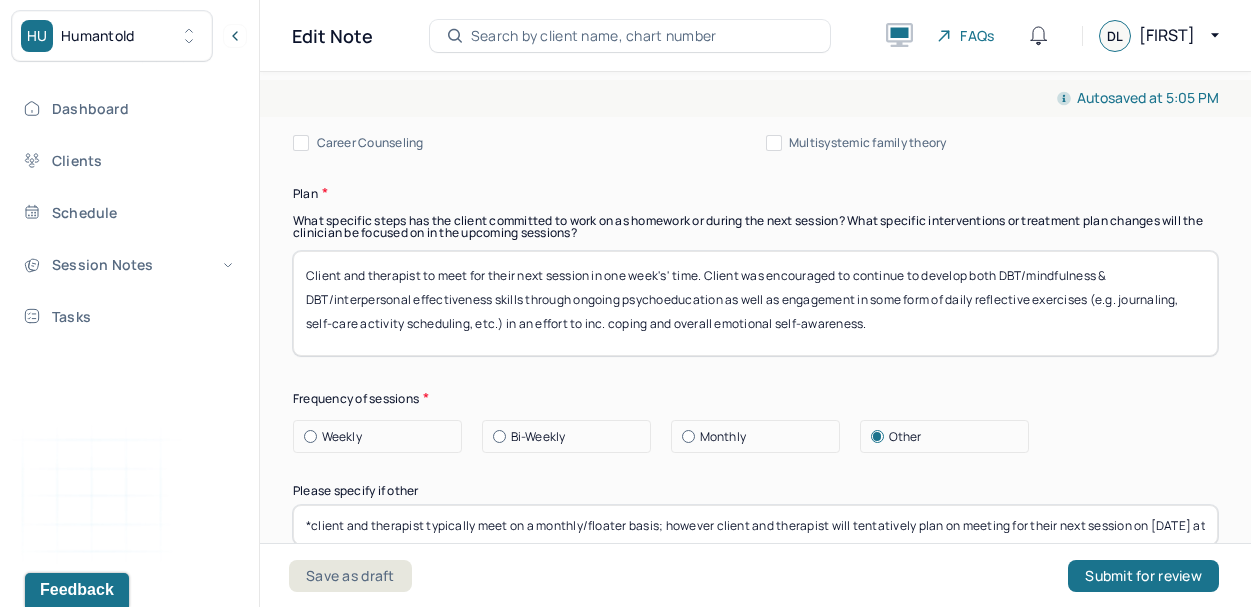 type on "Client and therapist reflected on client's sense of avoidance/inter-personal paralysis surrounding a difficult conversation he feels he needs to have with his partner within the broader psychoeducational context of DBT/interpersonal-effectiveness skills review aimed at enhancing client's ability to remain respectful/open-minded, yet emotionally-assertive in future conversations. Client and therapist engaged in a few CBT, DBT, and psychodynamic techniques in order to build better emotional self-awareness and coping skills moving forward." 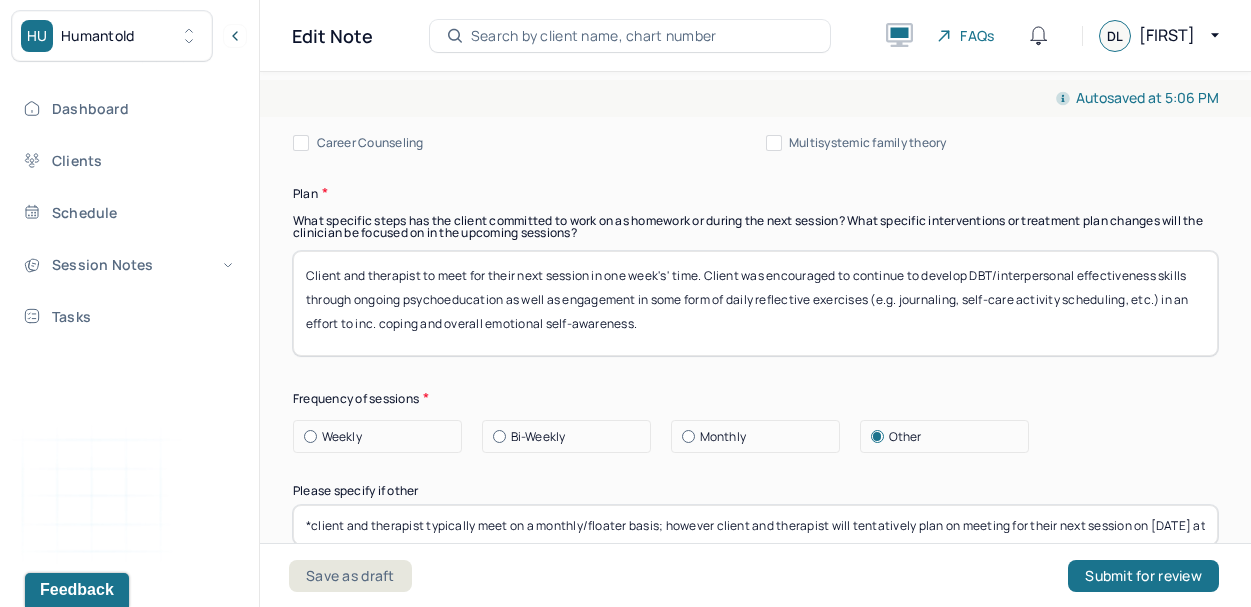 type on "Client and therapist to meet for their next session in one week's' time. Client was encouraged to continue to develop DBT/interpersonal effectiveness skills through ongoing psychoeducation as well as engagement in some form of daily reflective exercises (e.g. journaling, self-care activity scheduling, etc.) in an effort to inc. coping and overall emotional self-awareness." 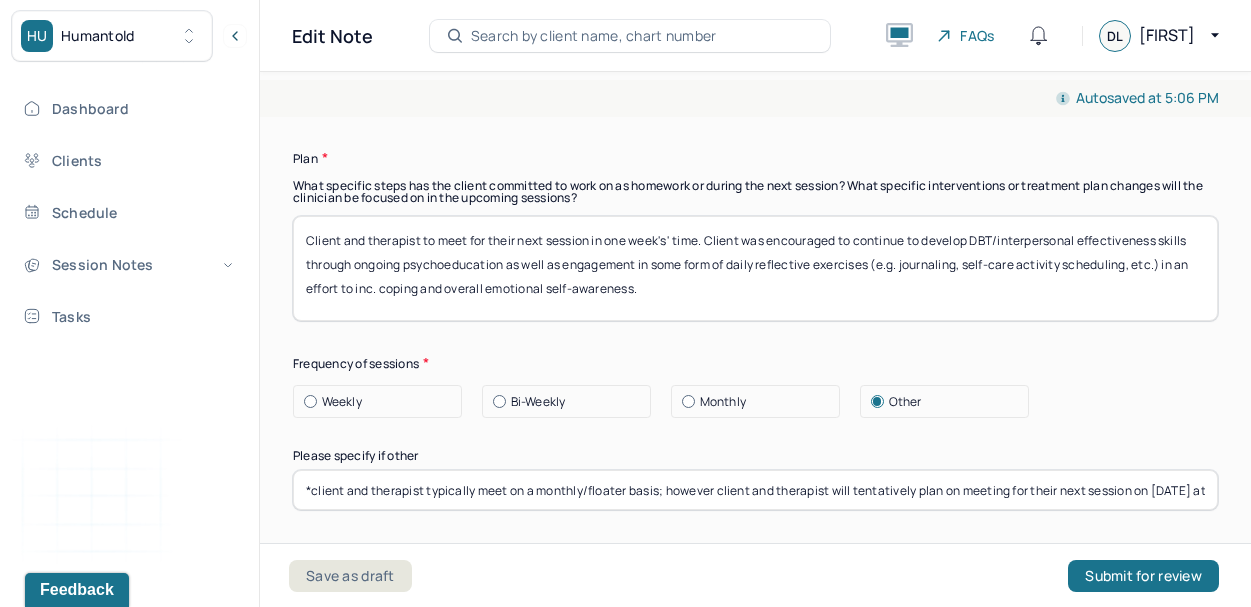 scroll, scrollTop: 2747, scrollLeft: 0, axis: vertical 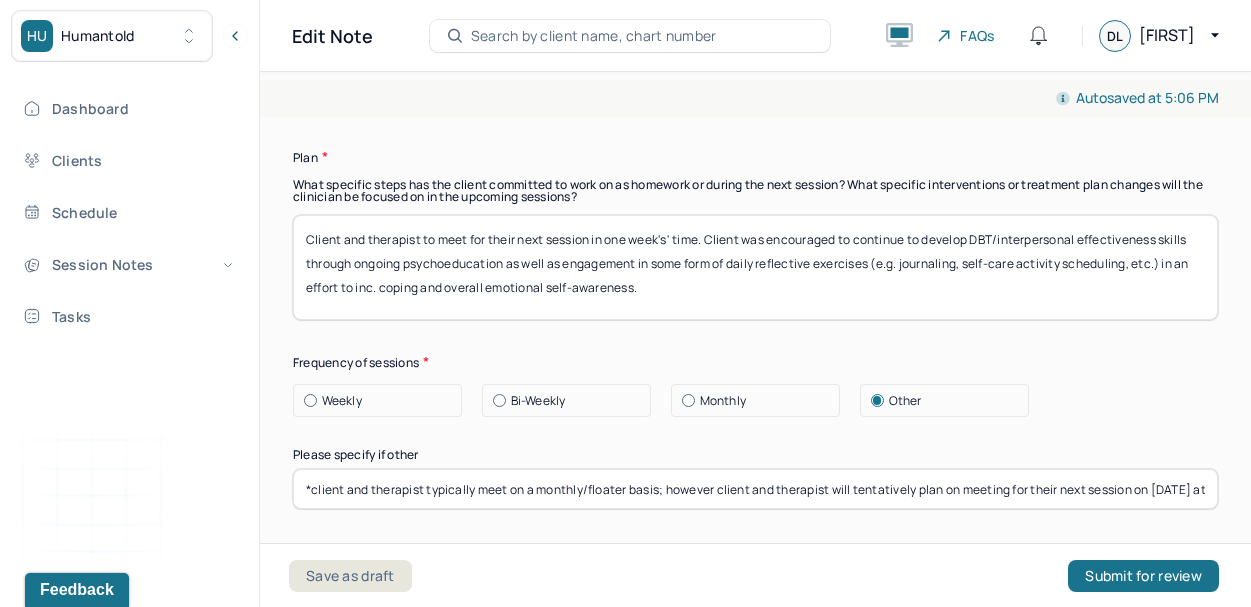 click on "Weekly" at bounding box center (342, 401) 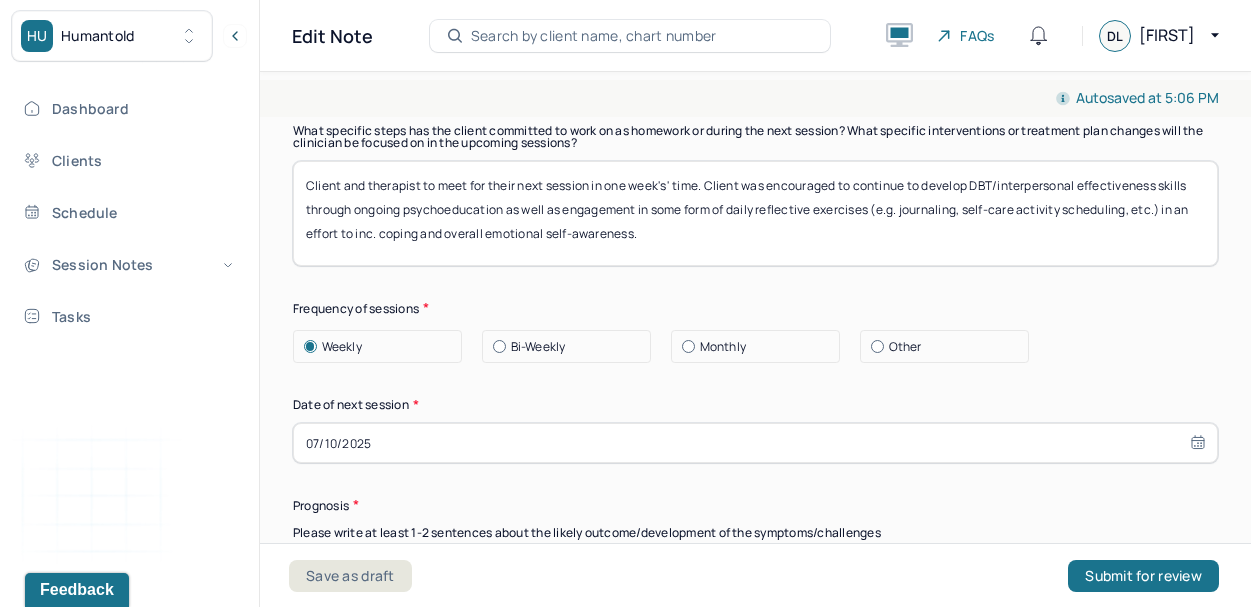 scroll, scrollTop: 2803, scrollLeft: 0, axis: vertical 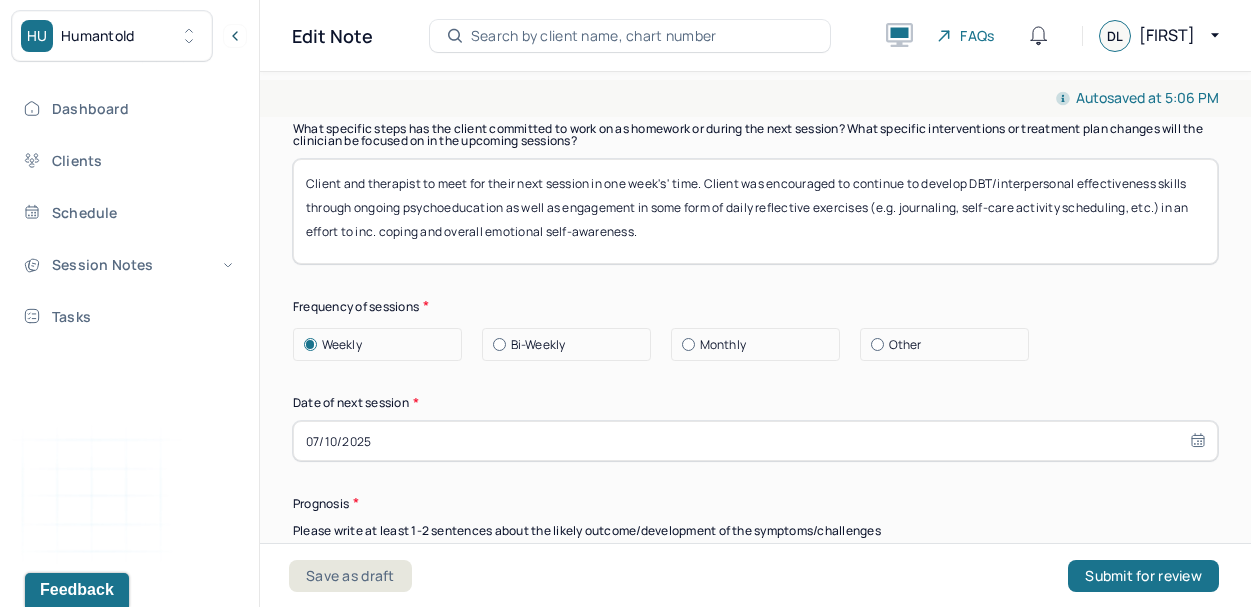 click on "07/10/2025" at bounding box center [755, 441] 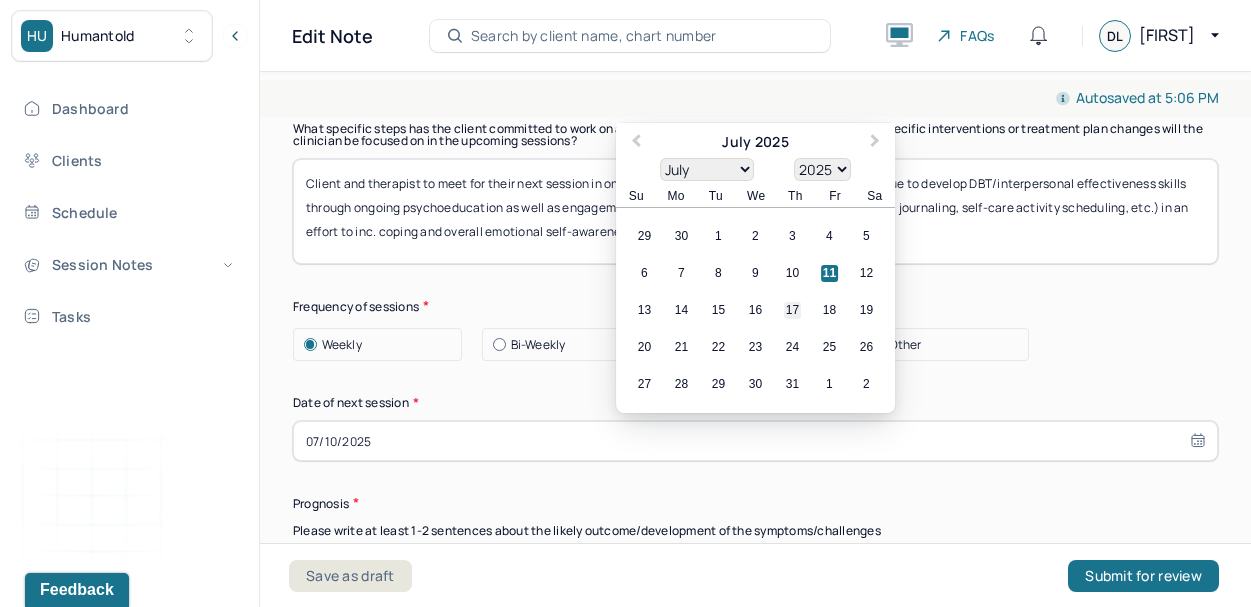 click on "17" at bounding box center [792, 310] 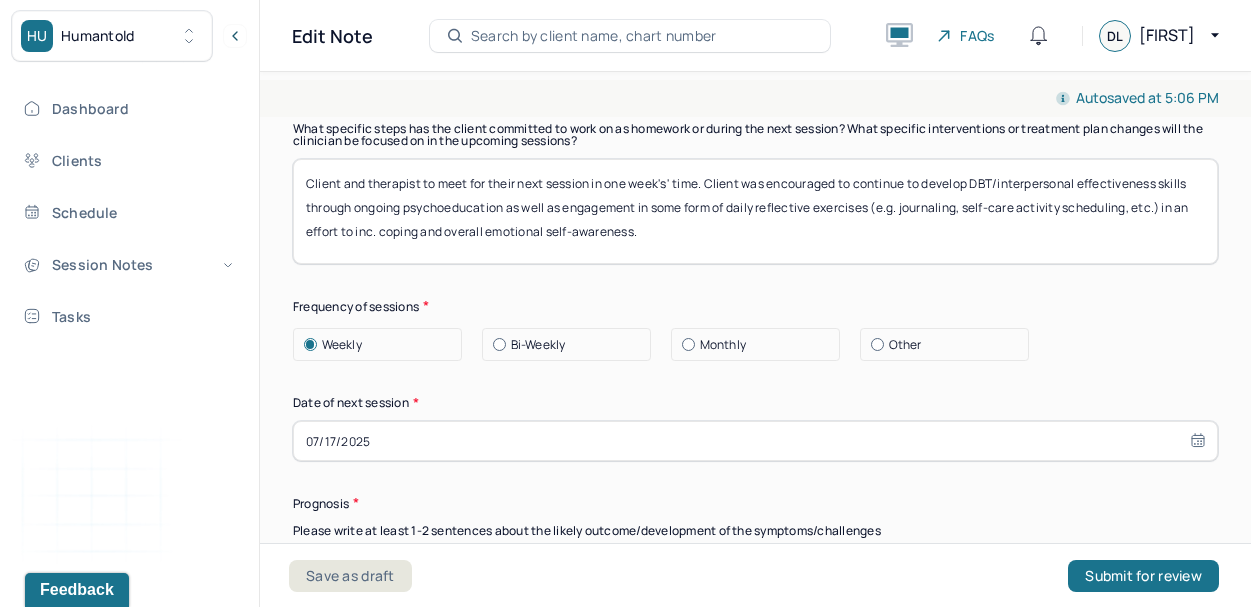 select on "6" 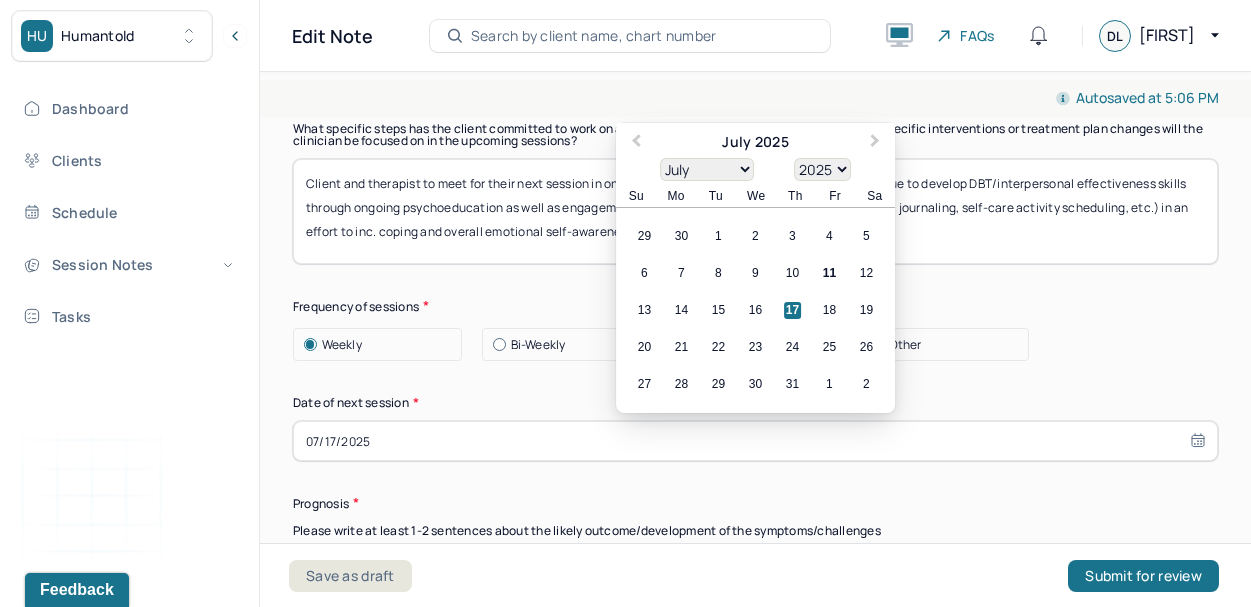 click on "17" at bounding box center [792, 310] 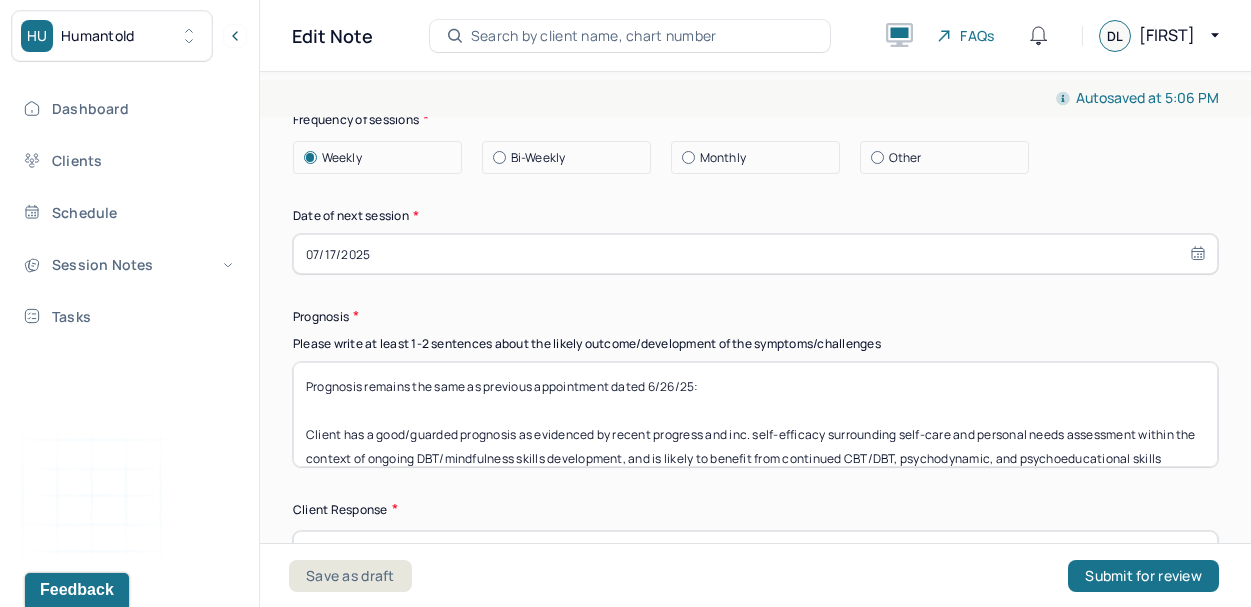 scroll, scrollTop: 3002, scrollLeft: 0, axis: vertical 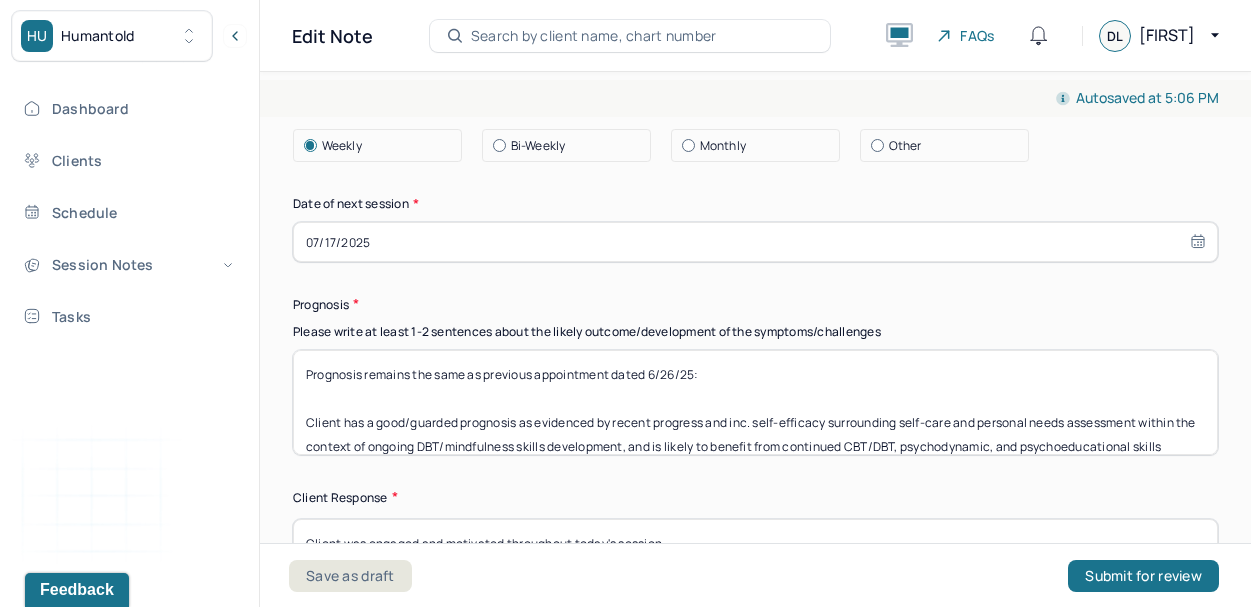 select on "6" 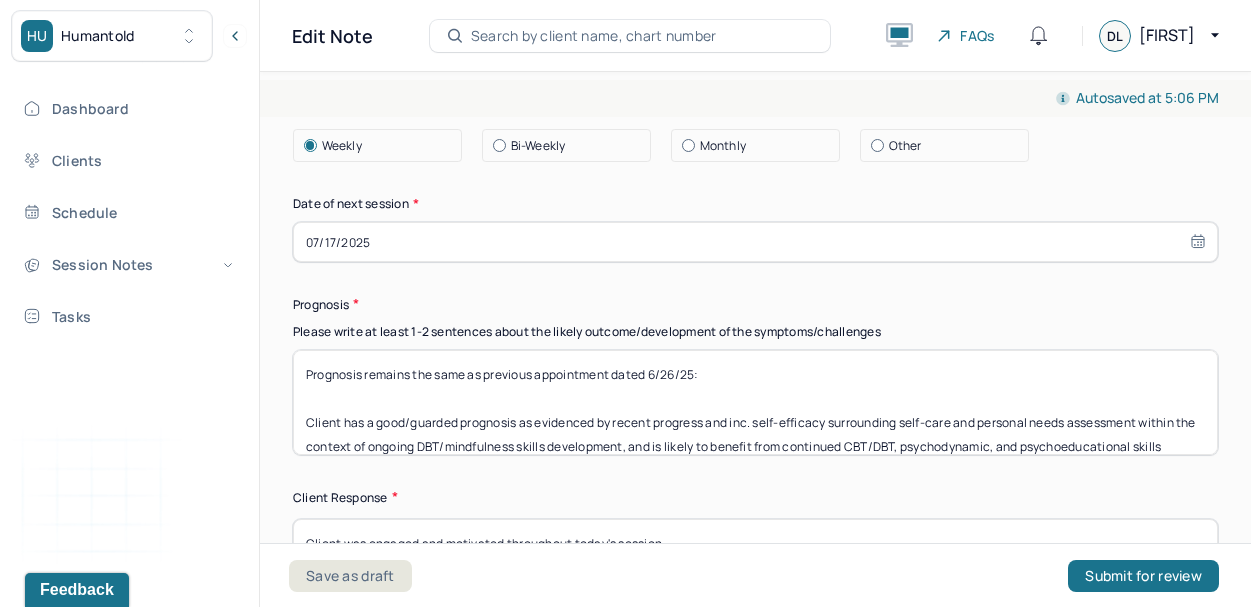 click on "Prognosis remains the same as previous appointment dated 6/26/25:
Client has a good/guarded prognosis as evidenced by recent progress and inc. self-efficacy surrounding self-care and personal needs assessment within the context of ongoing DBT/mindfulness skills development, and is likely to benefit from continued CBT/DBT, psychodynamic, and psychoeducational skills development work moving forward." at bounding box center (755, 402) 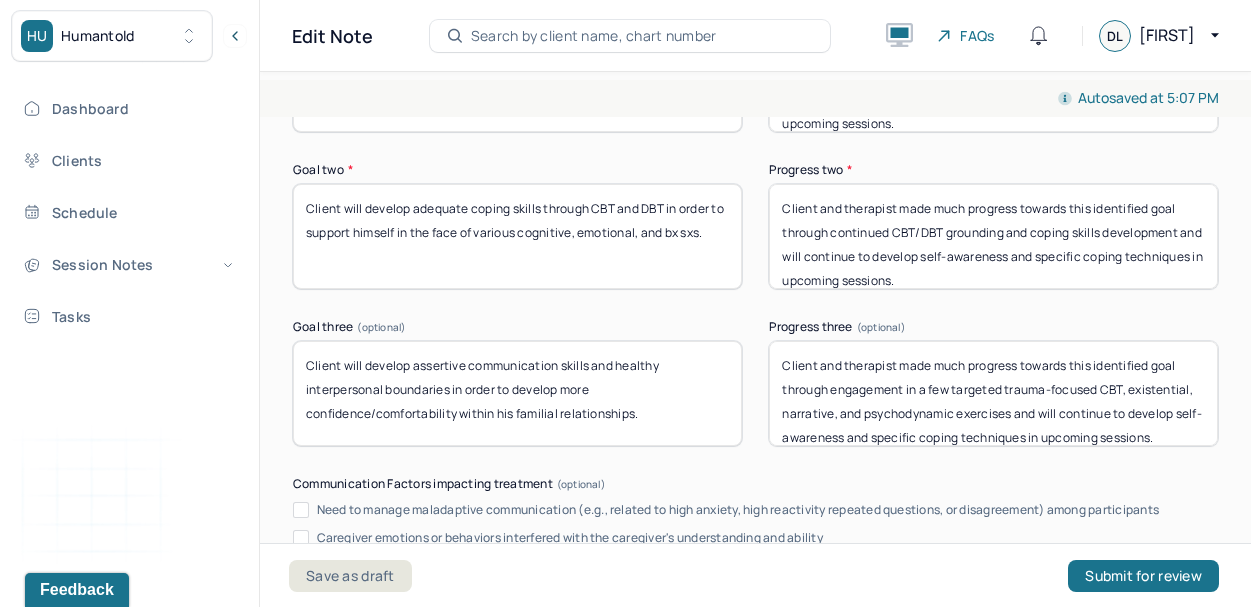 scroll, scrollTop: 4238, scrollLeft: 0, axis: vertical 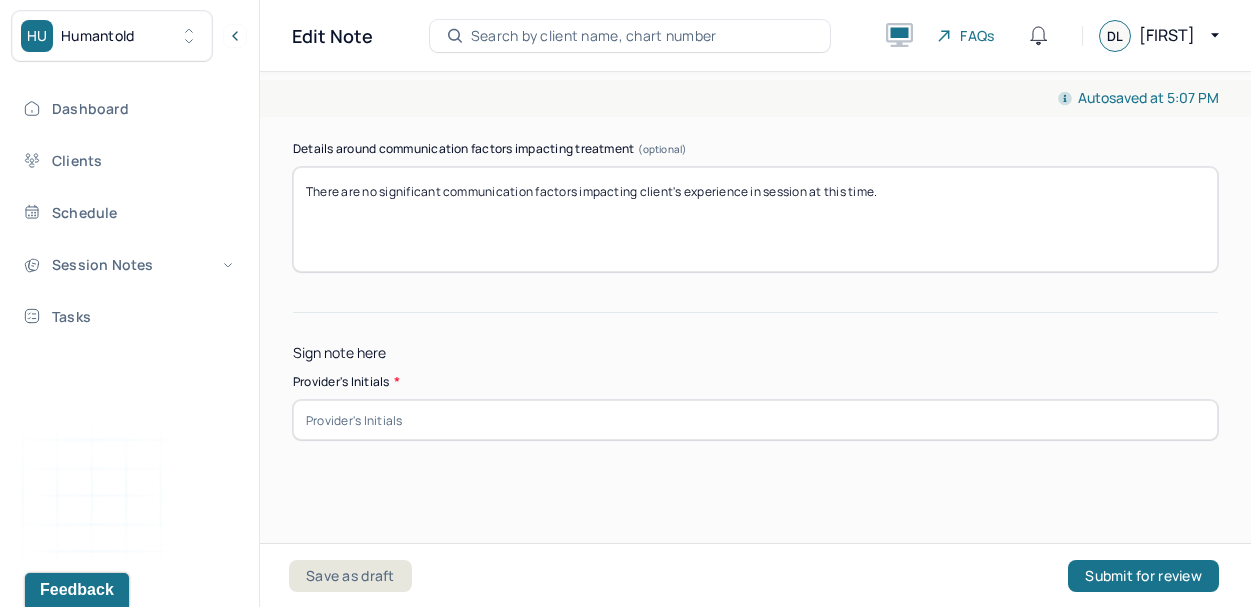 type on "Prognosis remains the same as previous appointment dated 7/3/25:
Client has a good/guarded prognosis as evidenced by recent progress and inc. self-efficacy surrounding self-care and personal needs assessment within the context of ongoing DBT/mindfulness skills development, and is likely to benefit from continued CBT/DBT, psychodynamic, and psychoeducational skills development work moving forward." 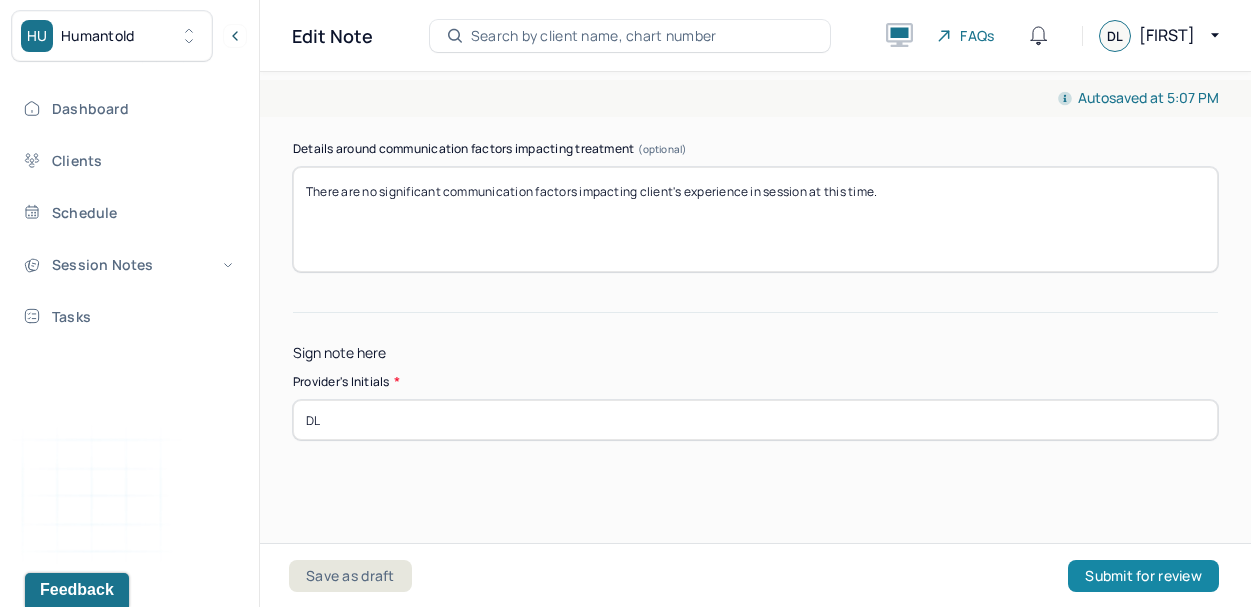 type on "DL" 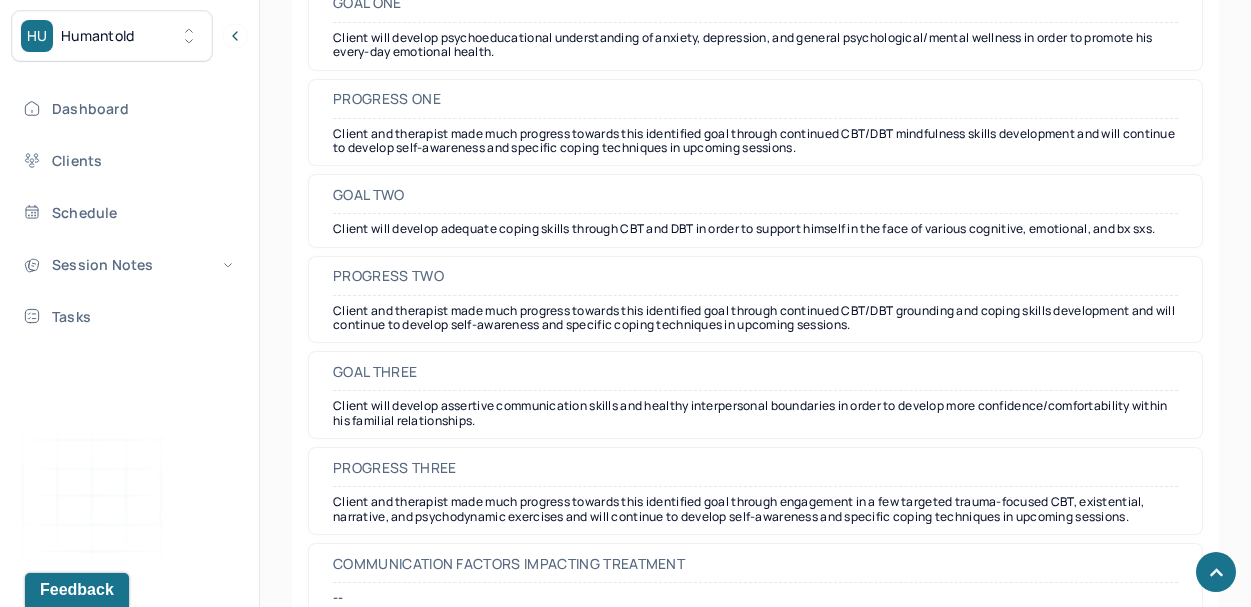 scroll, scrollTop: 3465, scrollLeft: 0, axis: vertical 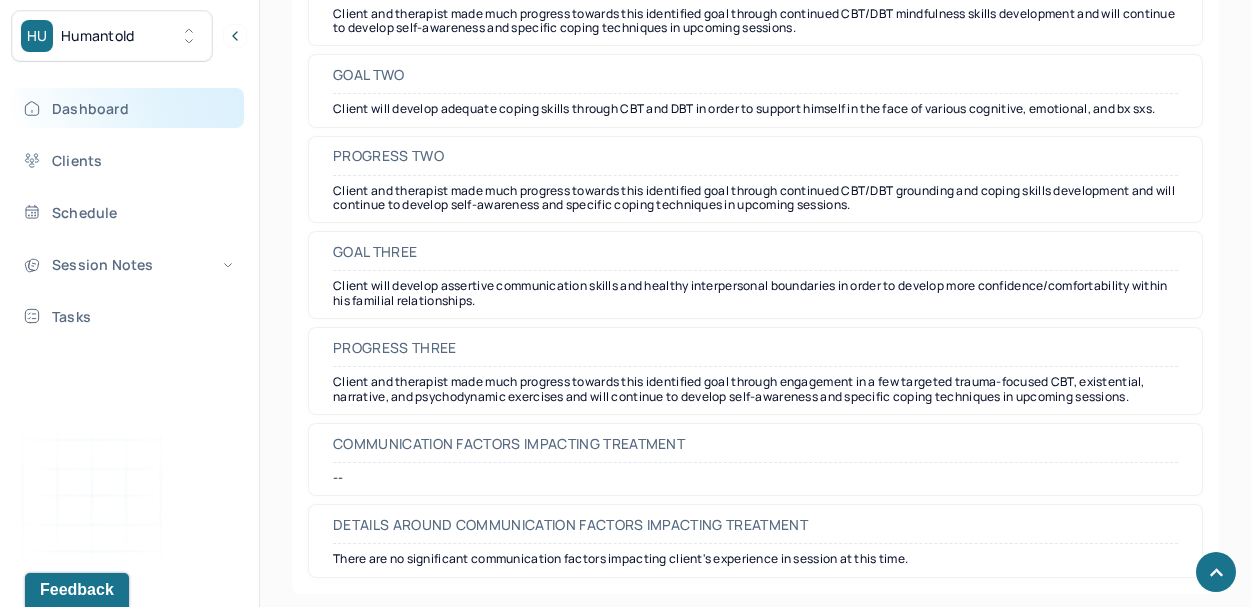click on "Dashboard" at bounding box center (128, 108) 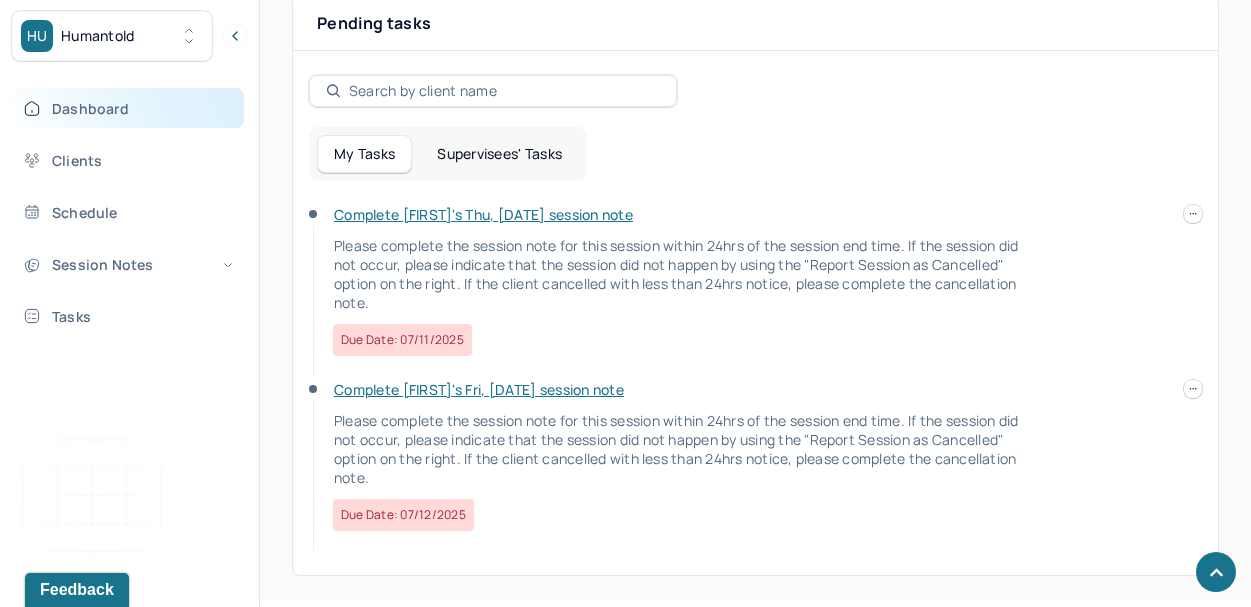 scroll, scrollTop: 743, scrollLeft: 0, axis: vertical 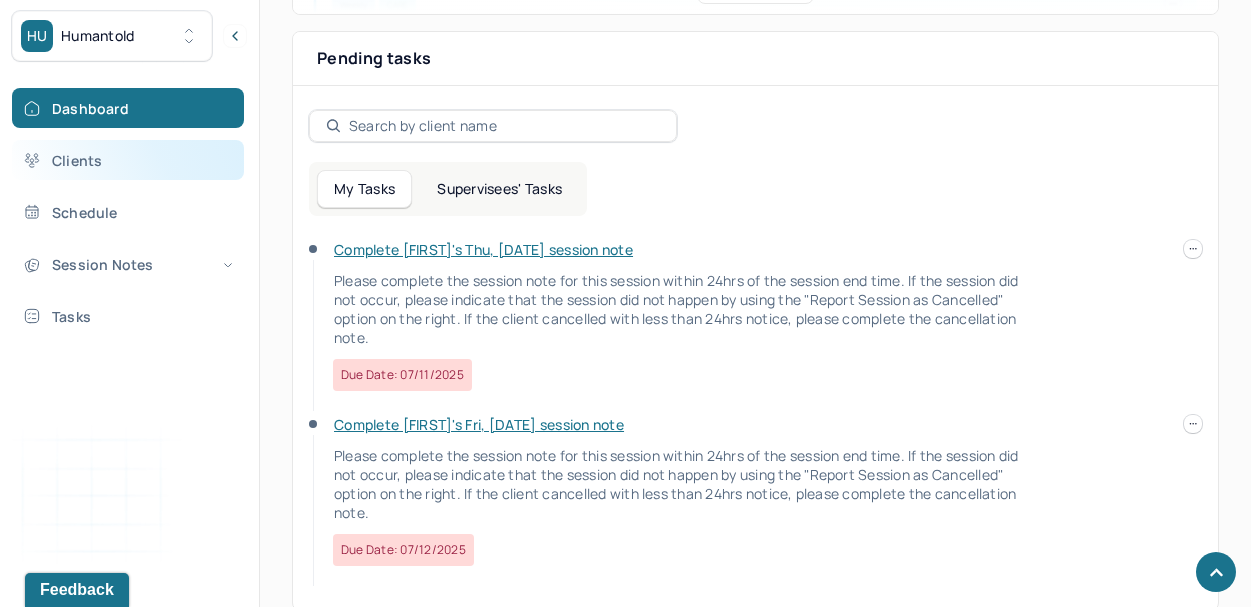click on "Clients" at bounding box center (128, 160) 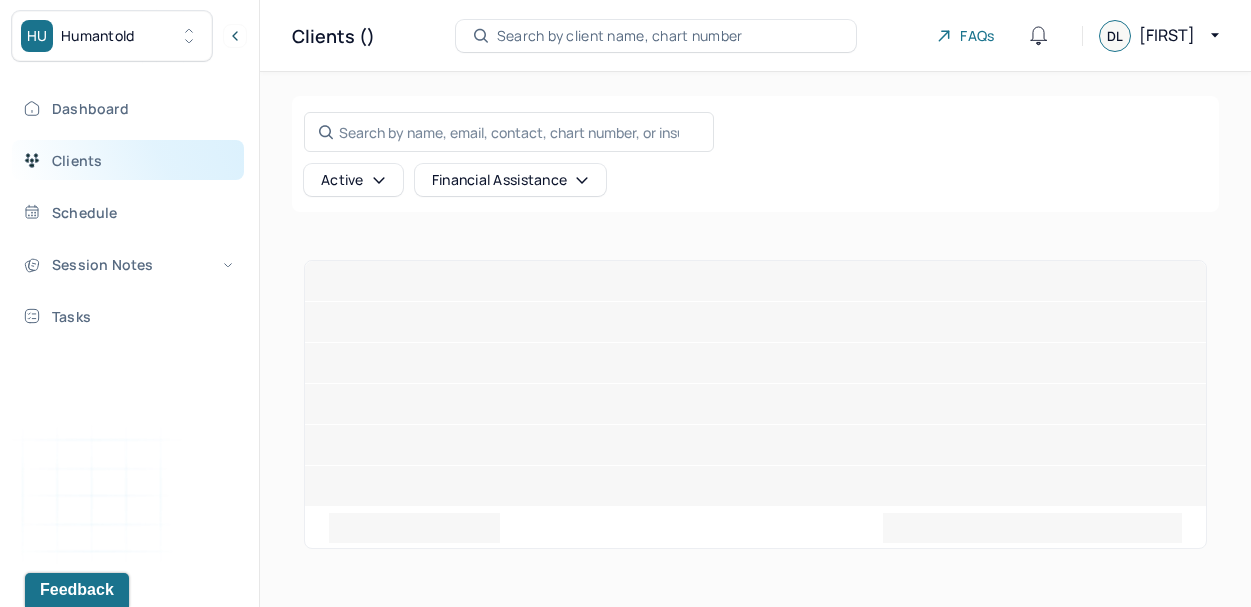 scroll, scrollTop: 0, scrollLeft: 0, axis: both 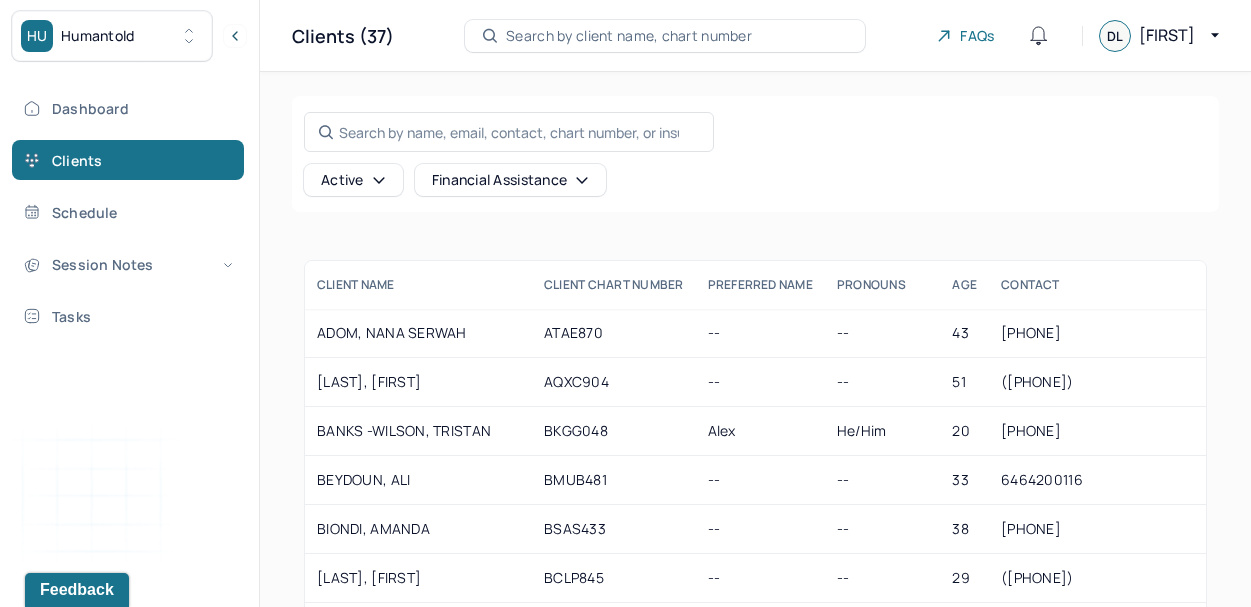 click on "Search by client name, chart number" at bounding box center (629, 36) 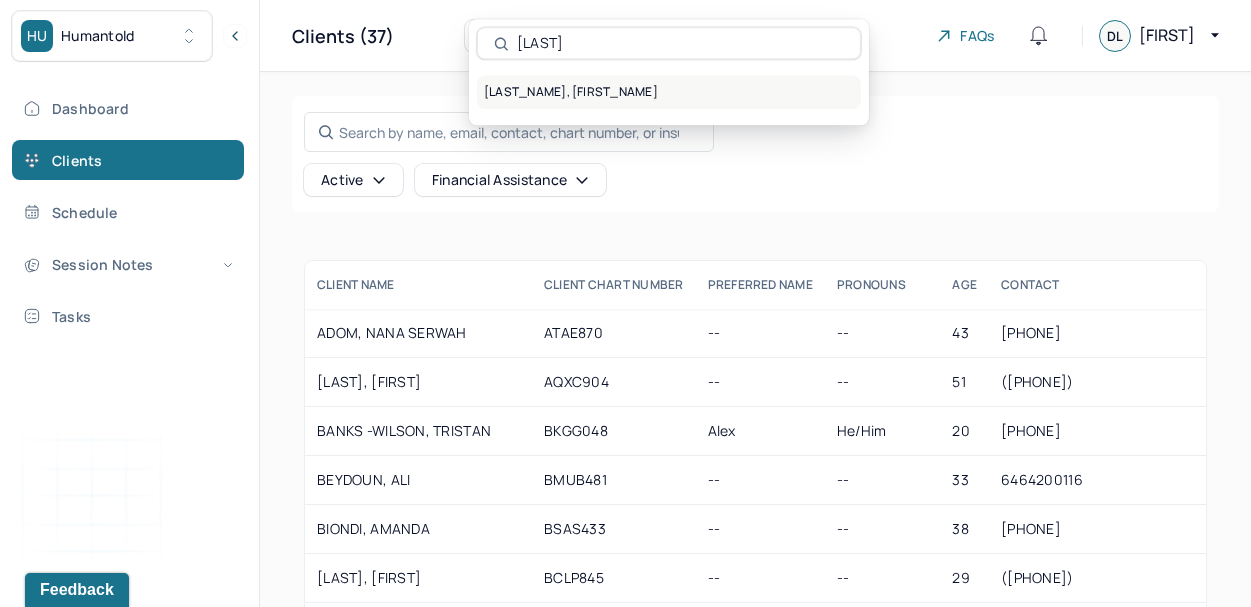 type on "[LAST]" 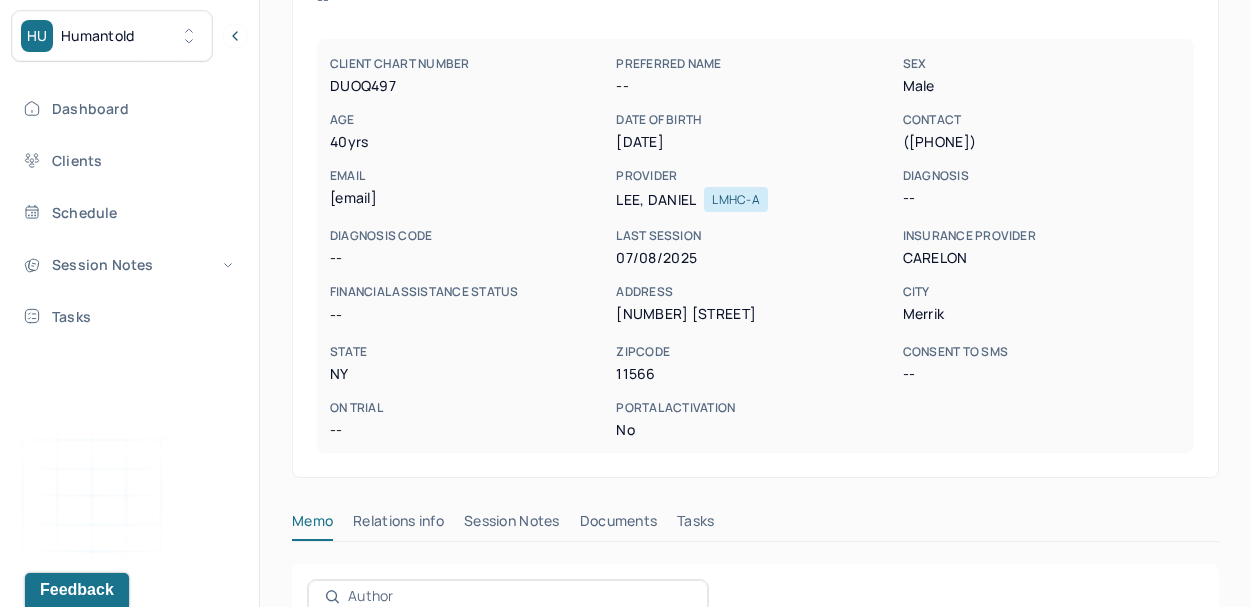 scroll, scrollTop: 268, scrollLeft: 0, axis: vertical 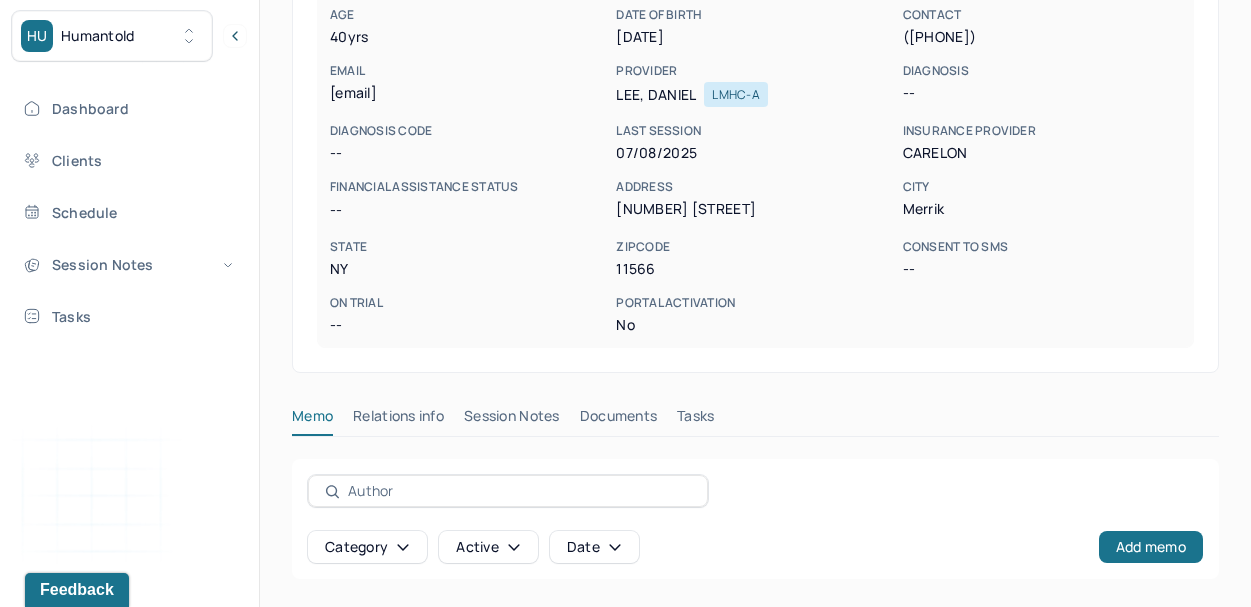 click on "Session Notes" at bounding box center (512, 420) 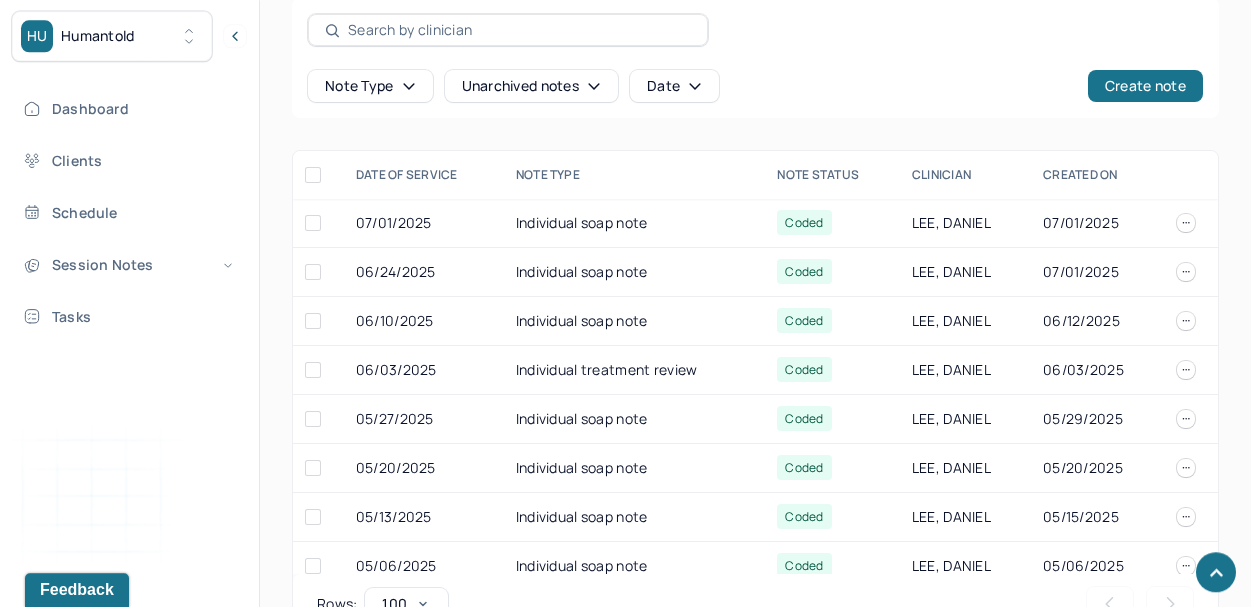 scroll, scrollTop: 664, scrollLeft: 0, axis: vertical 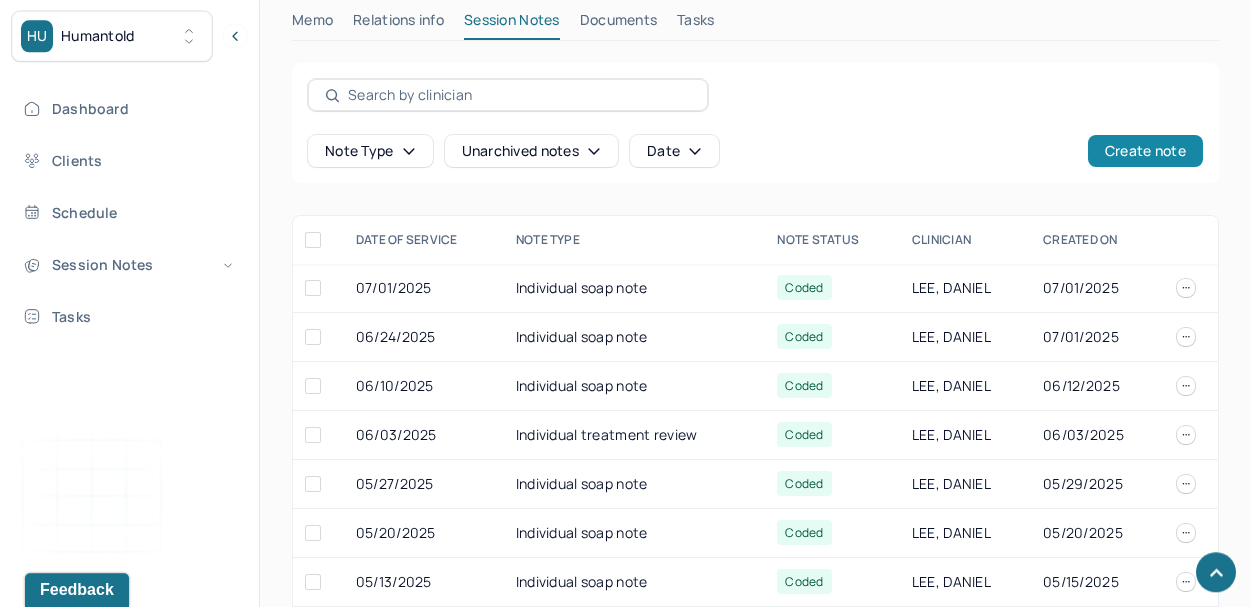 click on "Create note" at bounding box center [1145, 151] 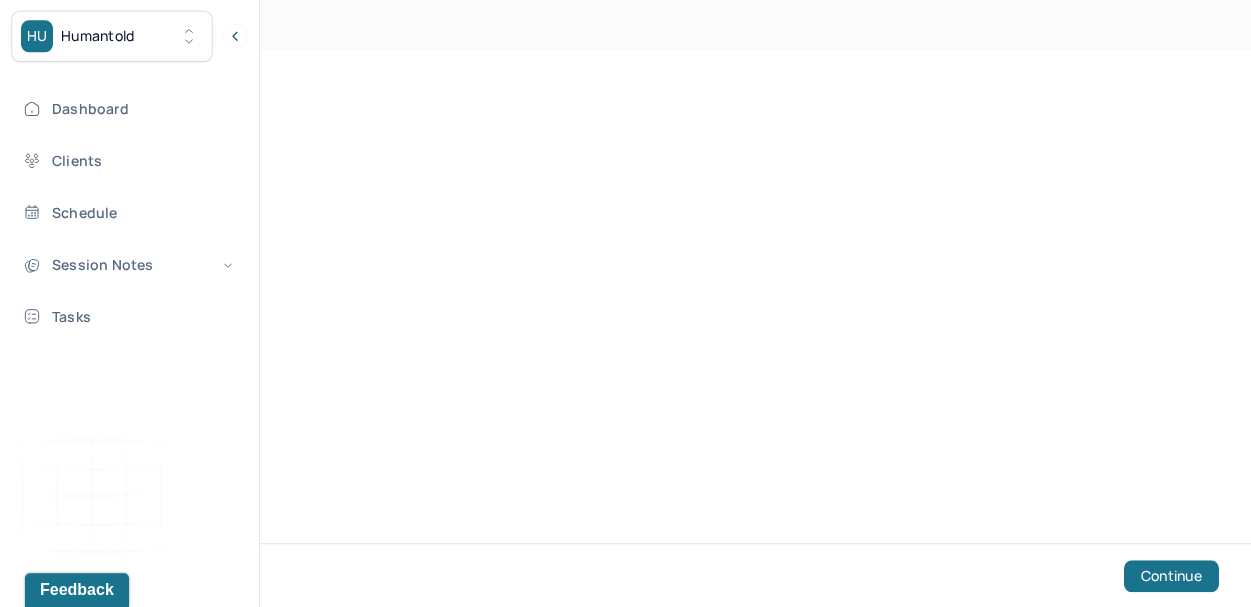 scroll, scrollTop: 113, scrollLeft: 0, axis: vertical 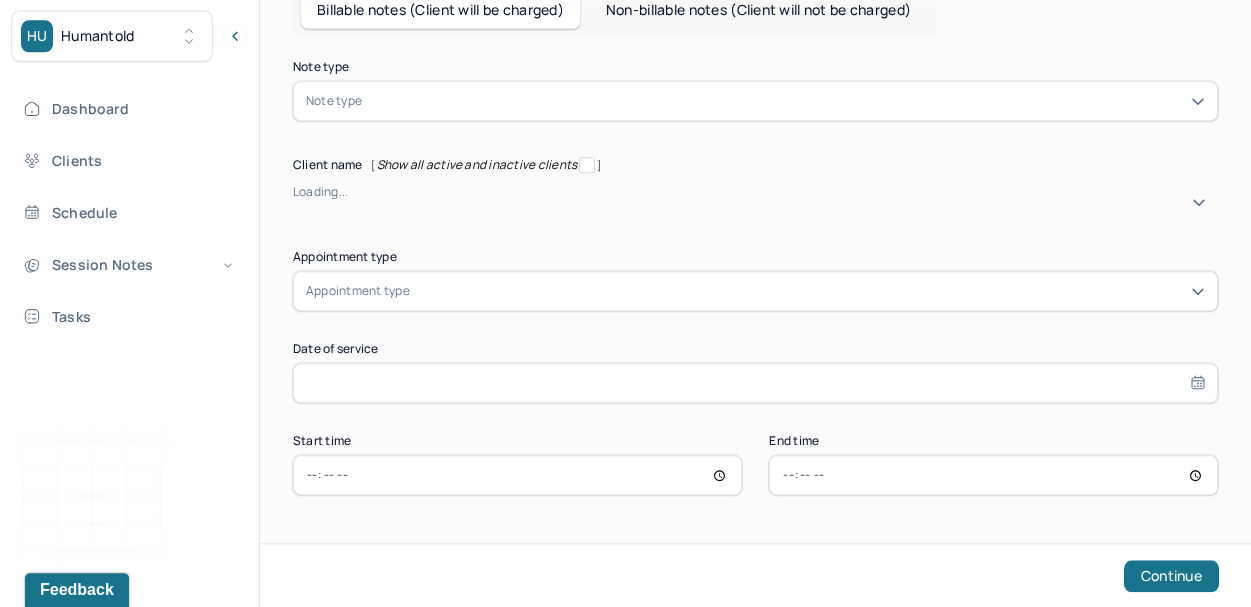 click at bounding box center (785, 101) 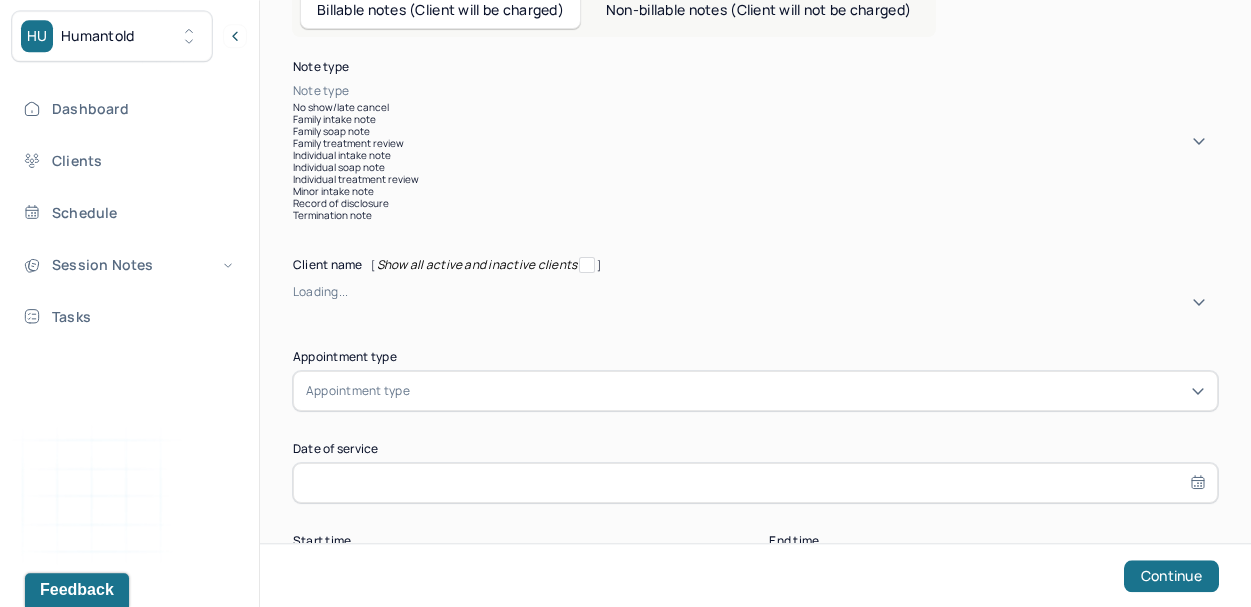 click on "Individual soap note" at bounding box center [755, 167] 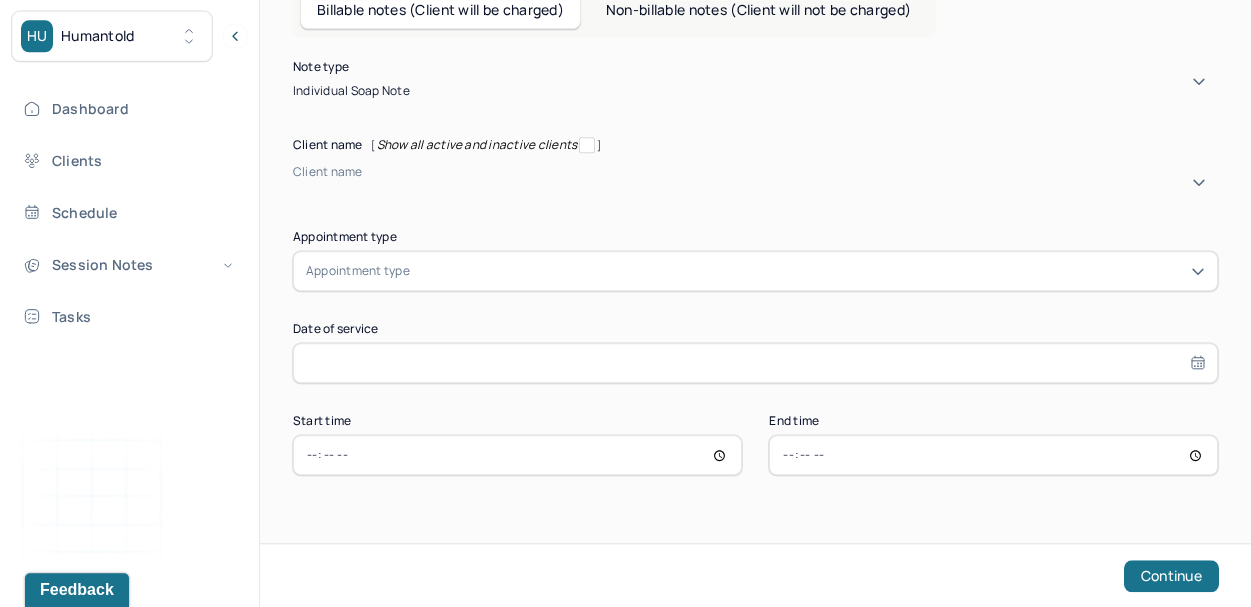 click at bounding box center [296, 189] 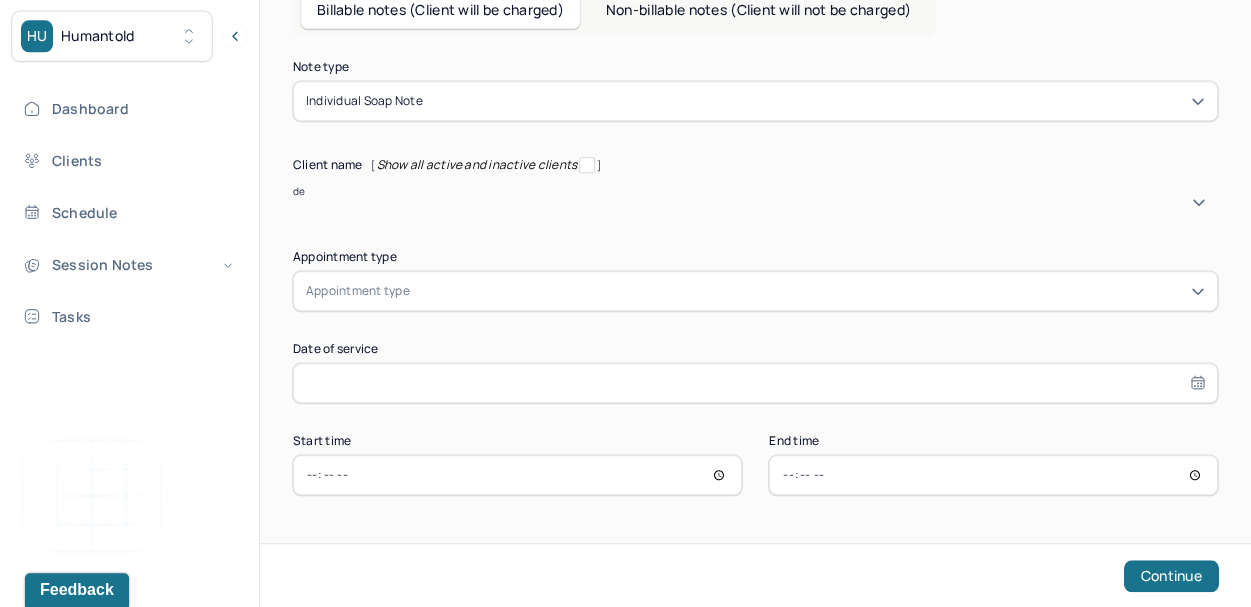 type on "dep" 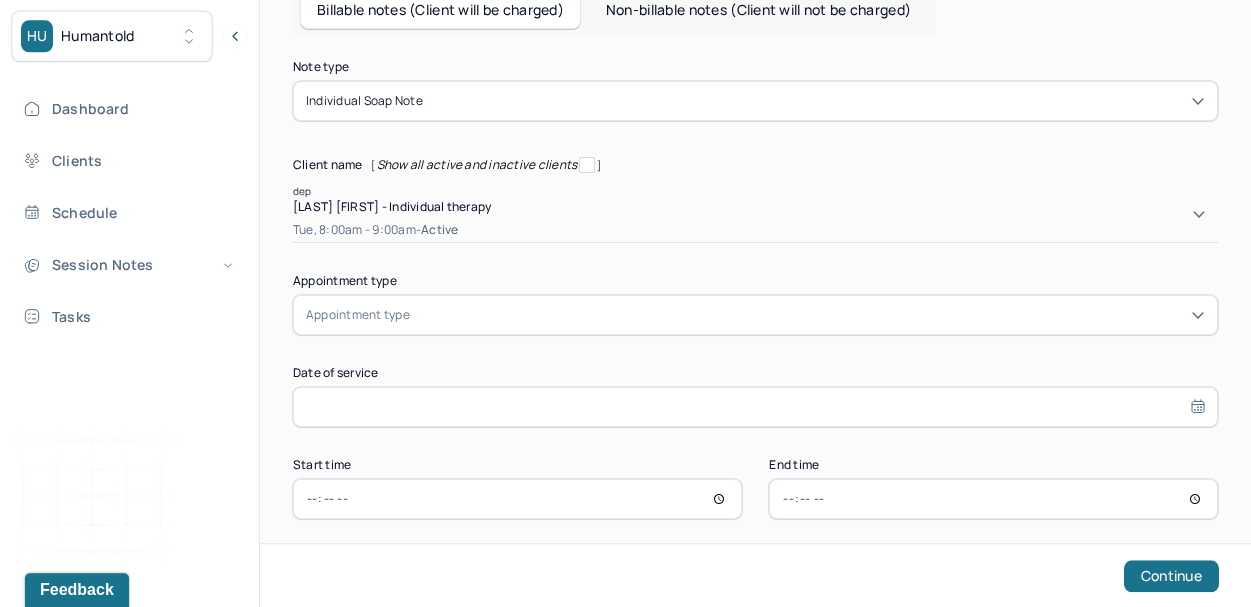 click on "[FIRST] [LAST] - Individual therapy Tue, 8:00am - 9:00am  -  active" at bounding box center [755, 220] 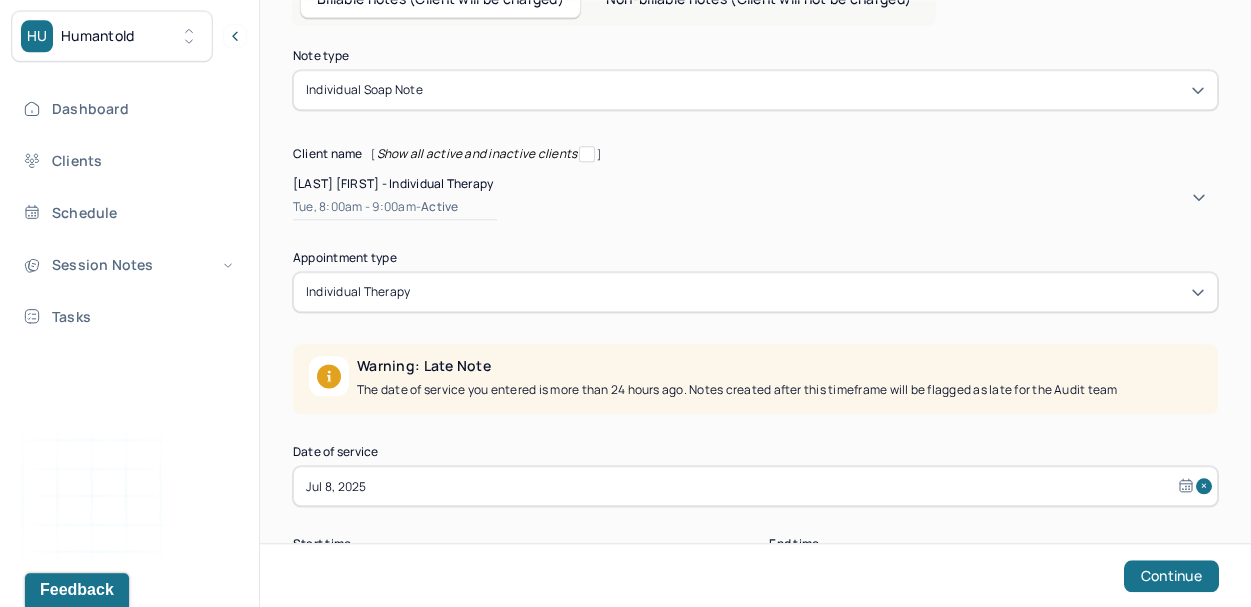 click on "individual therapy" at bounding box center [755, 292] 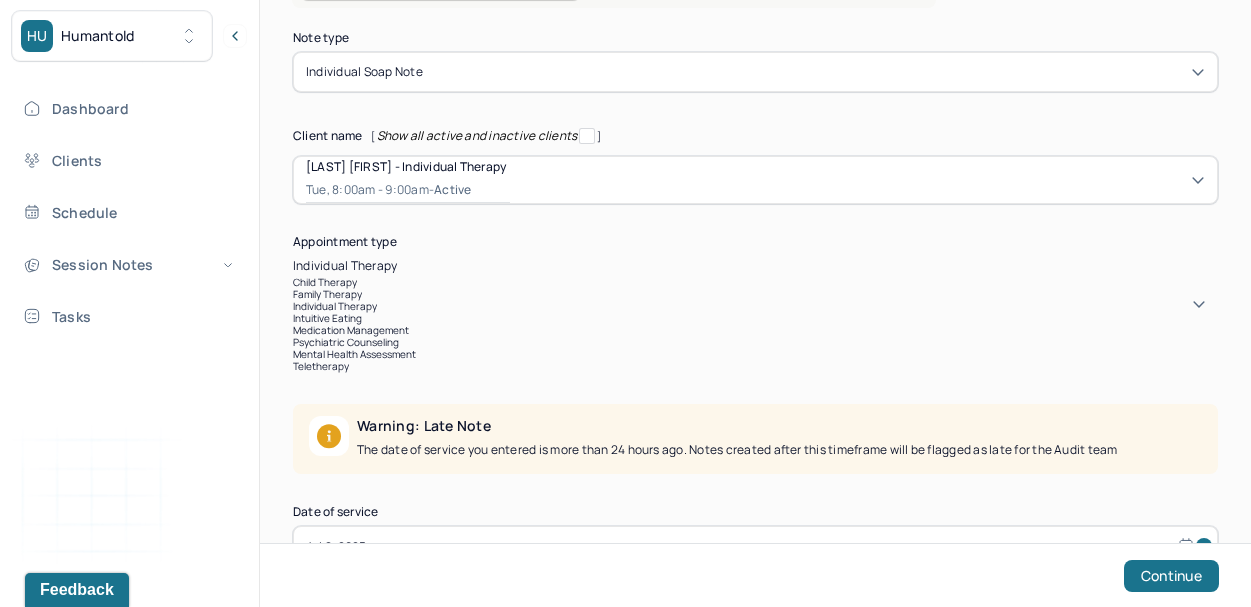 scroll, scrollTop: 145, scrollLeft: 0, axis: vertical 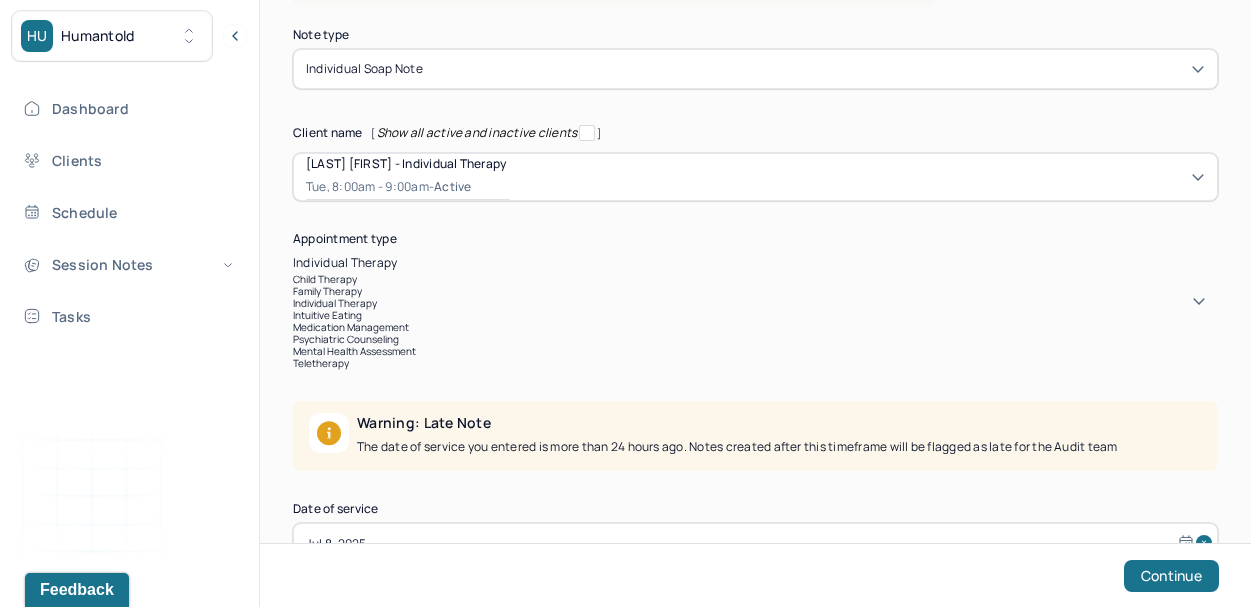 click on "teletherapy" at bounding box center [755, 363] 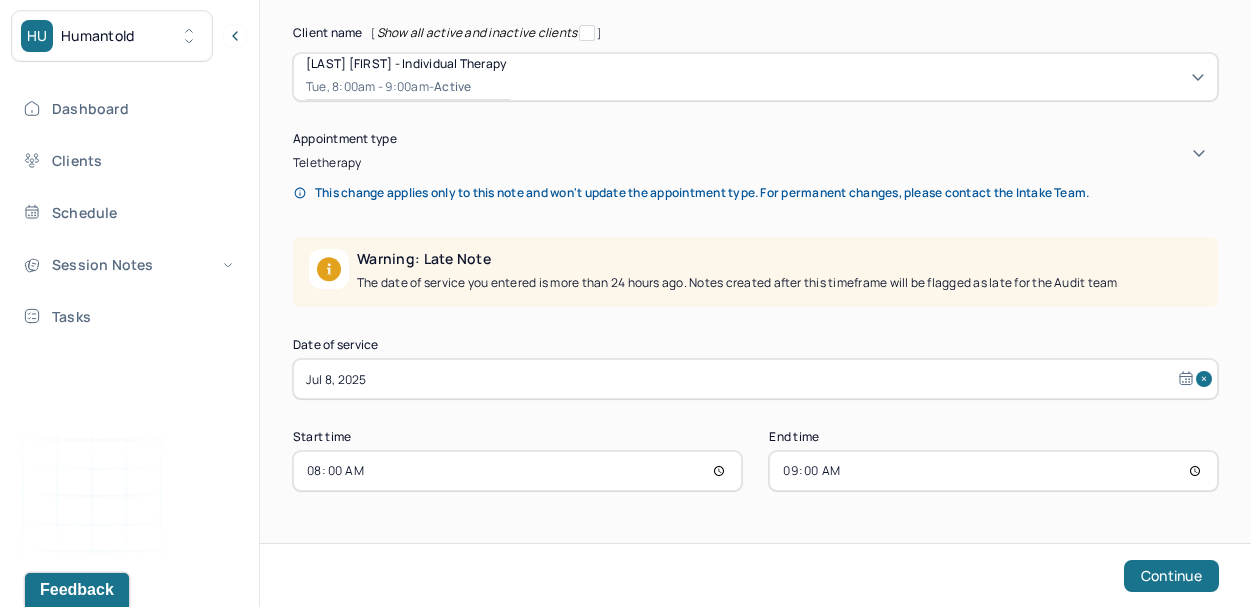 scroll, scrollTop: 254, scrollLeft: 0, axis: vertical 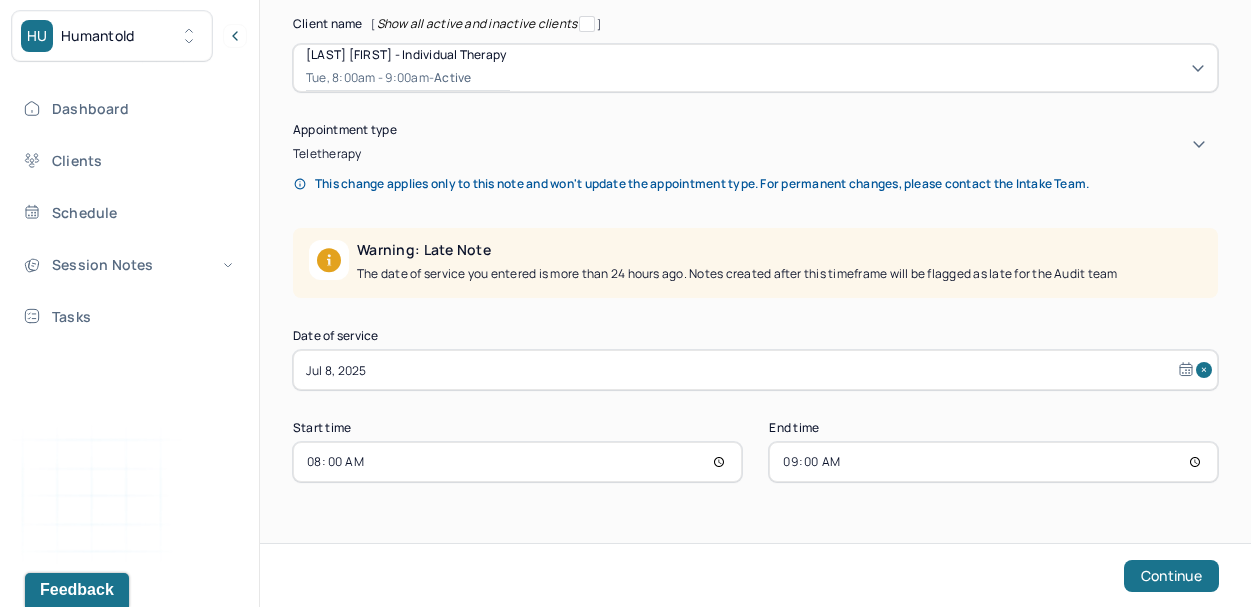 click on "Jul 8, 2025" at bounding box center [755, 370] 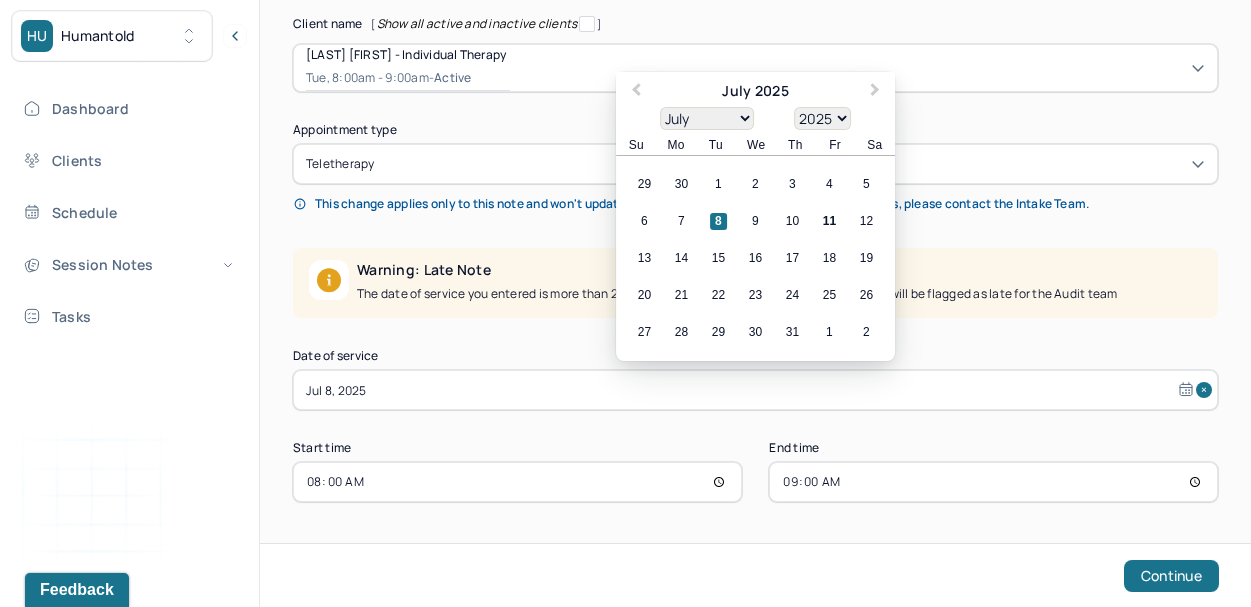 click on "6 7 8 9 10 11 12" at bounding box center (755, 221) 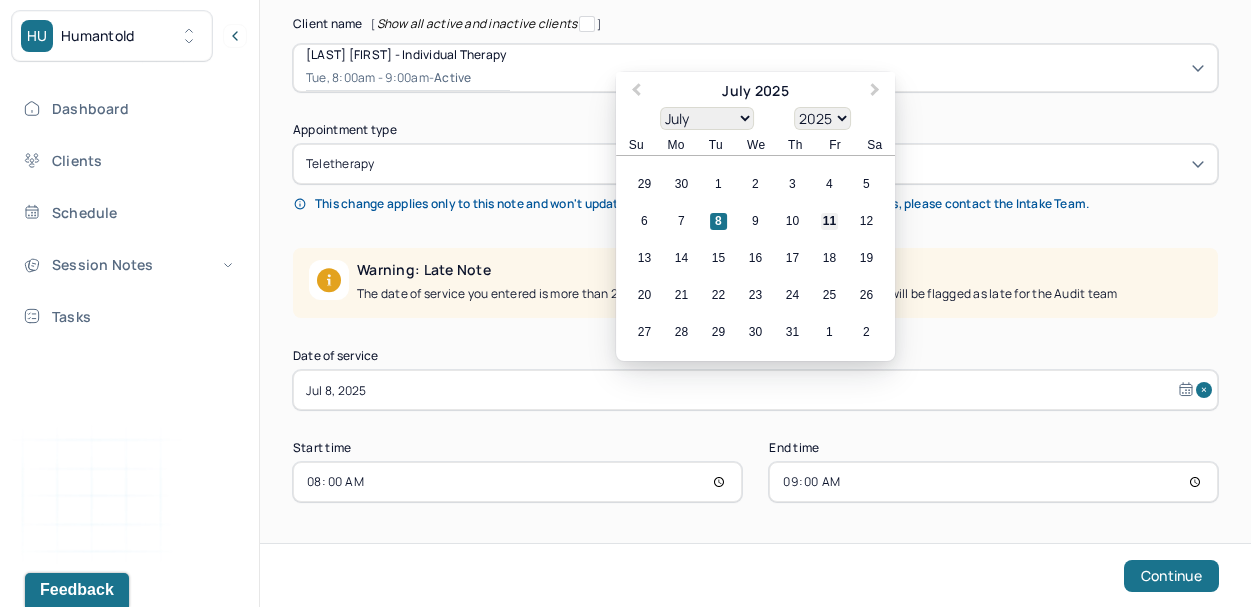 click on "11" at bounding box center [829, 221] 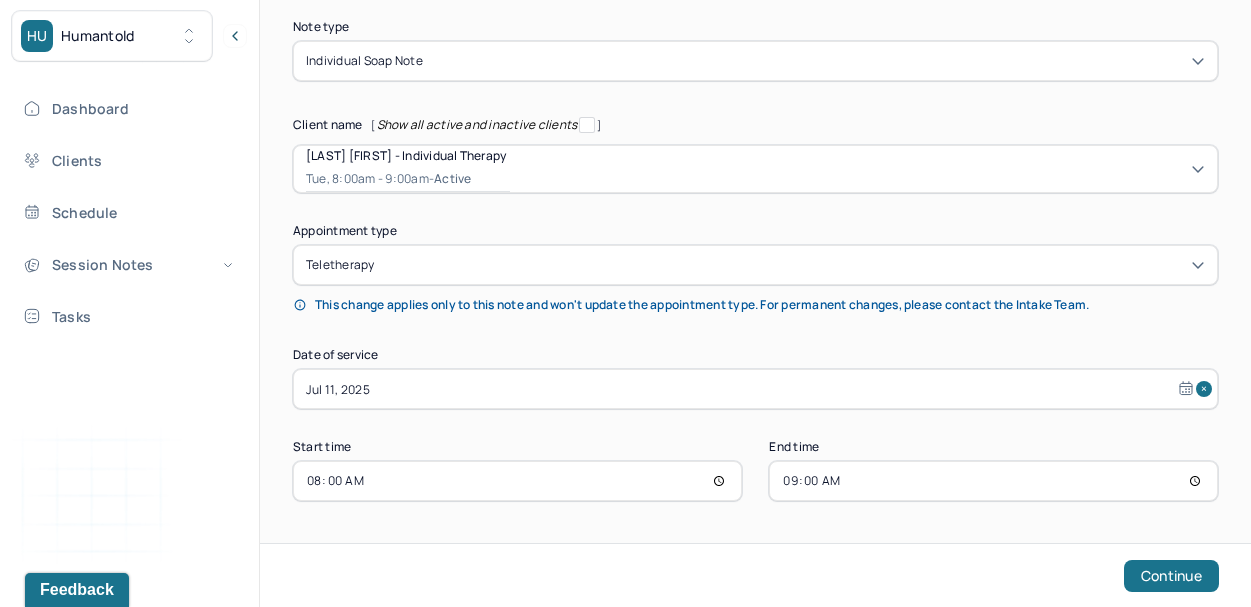 scroll, scrollTop: 153, scrollLeft: 0, axis: vertical 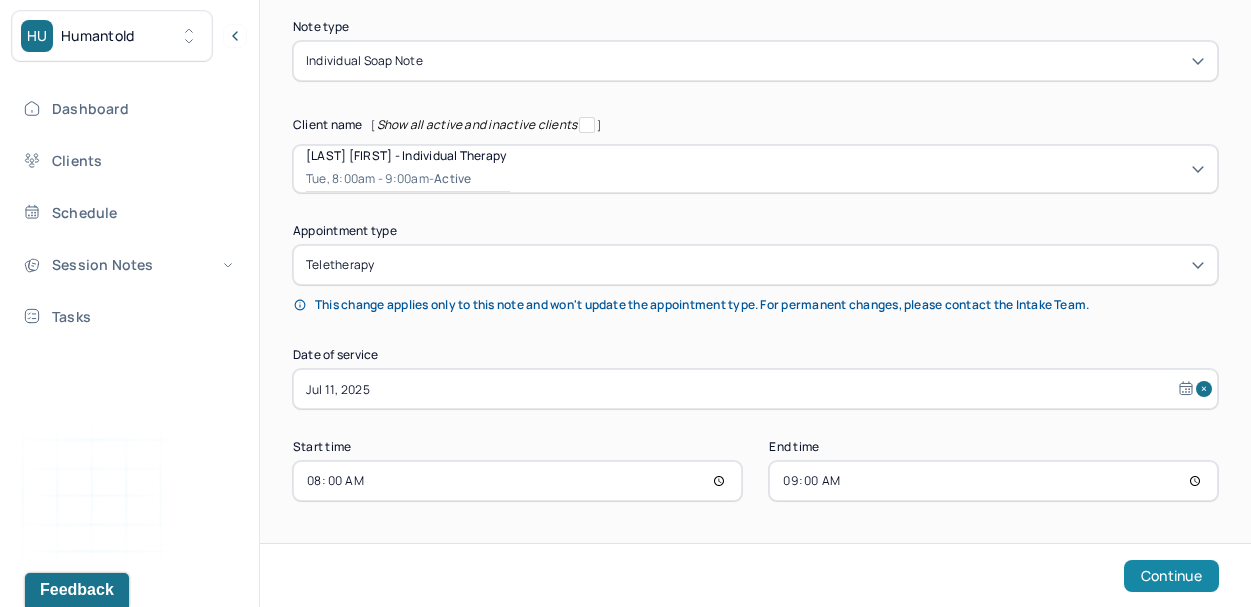 click on "Continue" at bounding box center [1171, 576] 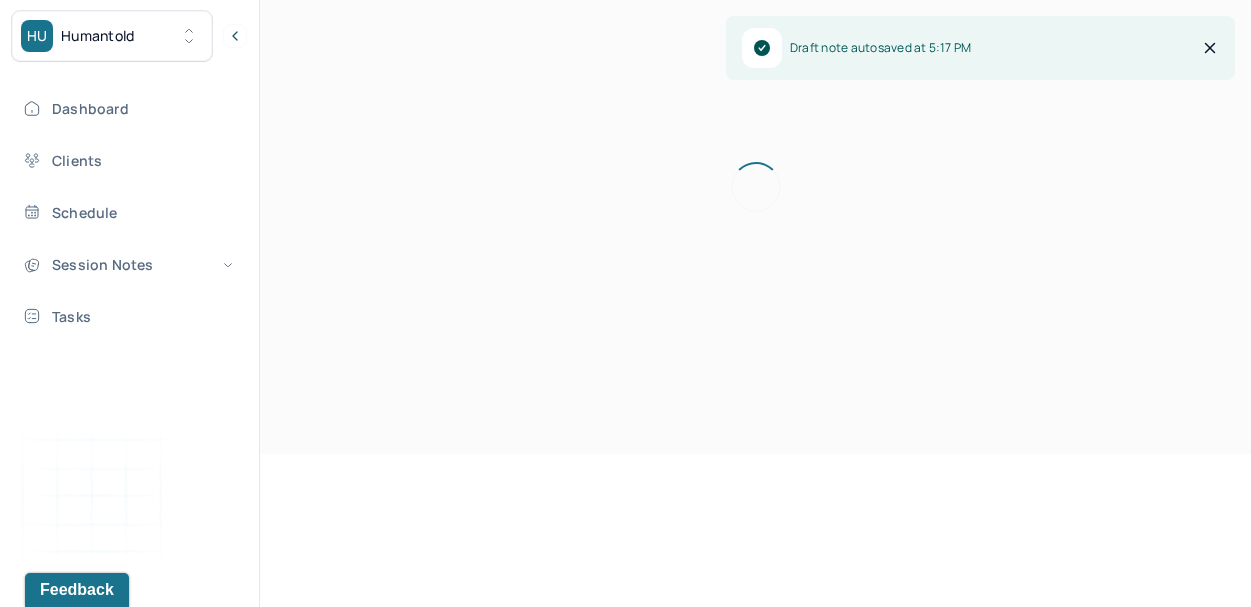 scroll, scrollTop: 0, scrollLeft: 0, axis: both 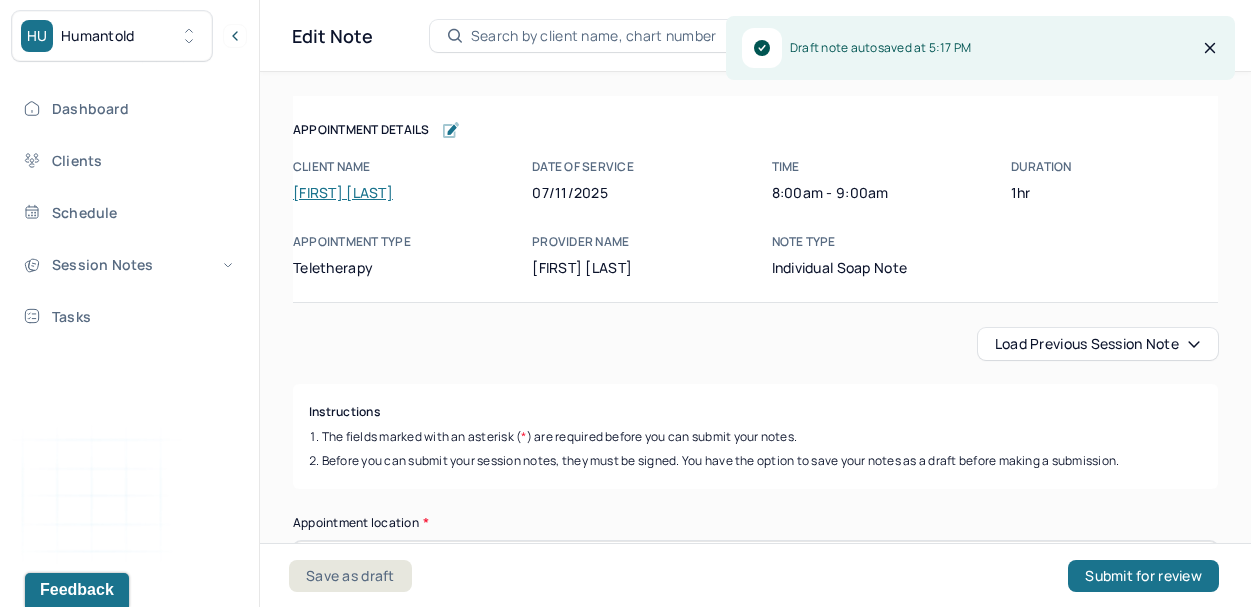 click on "Load previous session note" at bounding box center (1098, 344) 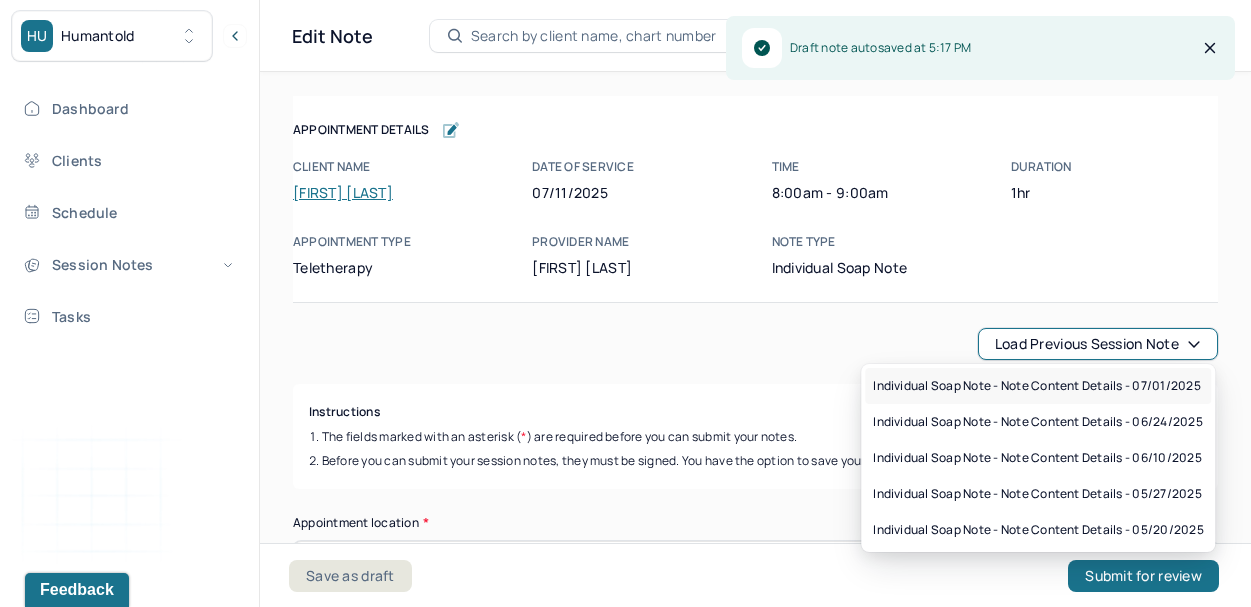 click on "Individual soap note   - Note content Details -   07/01/2025" at bounding box center [1036, 386] 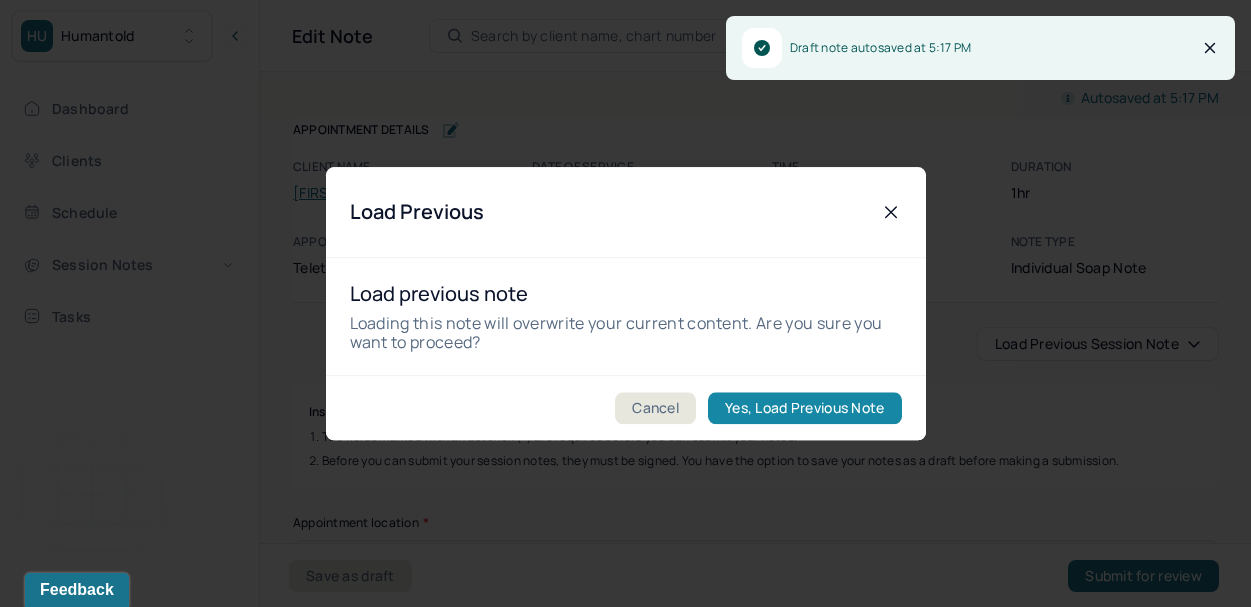click on "Yes, Load Previous Note" at bounding box center (804, 408) 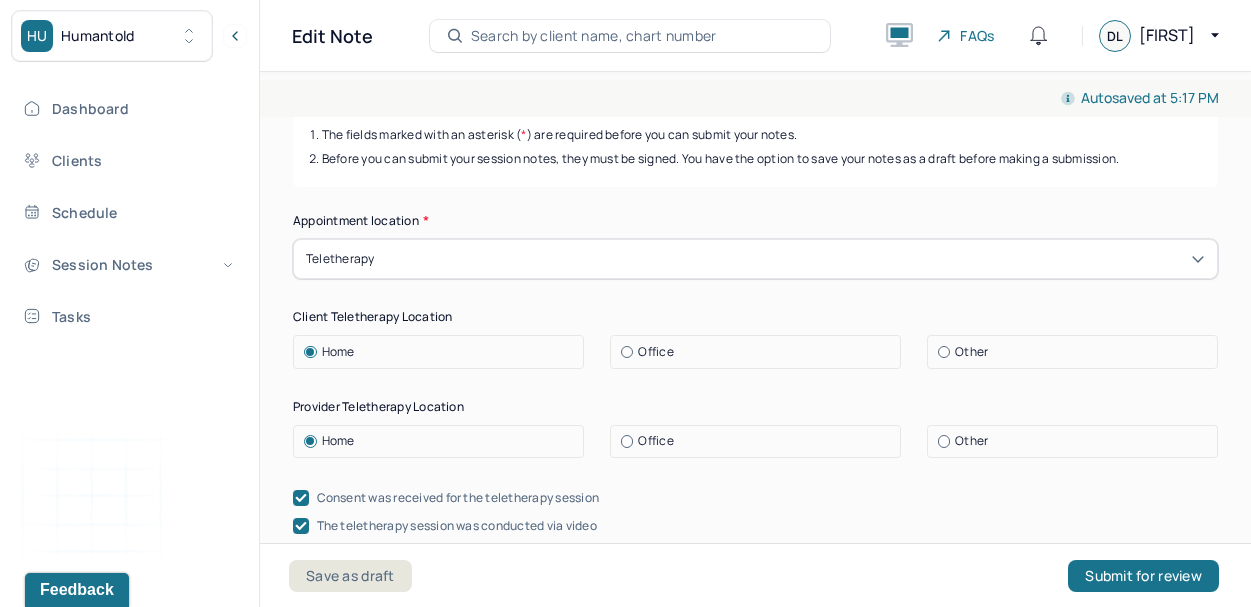 scroll, scrollTop: 328, scrollLeft: 0, axis: vertical 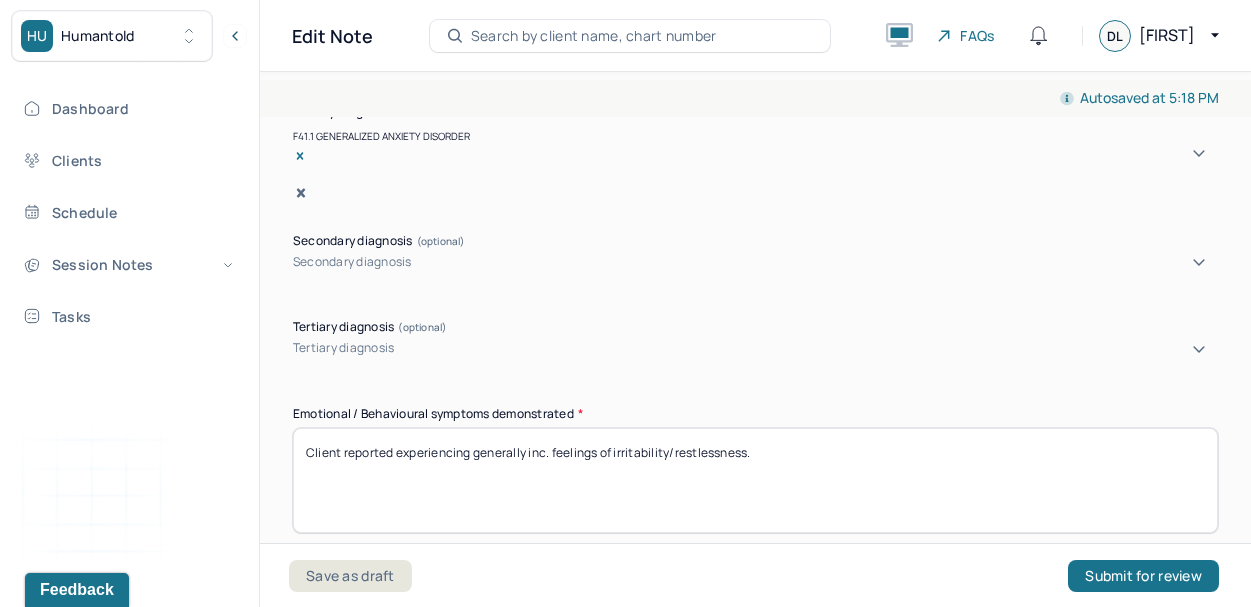 drag, startPoint x: 796, startPoint y: 459, endPoint x: 473, endPoint y: 428, distance: 324.4842 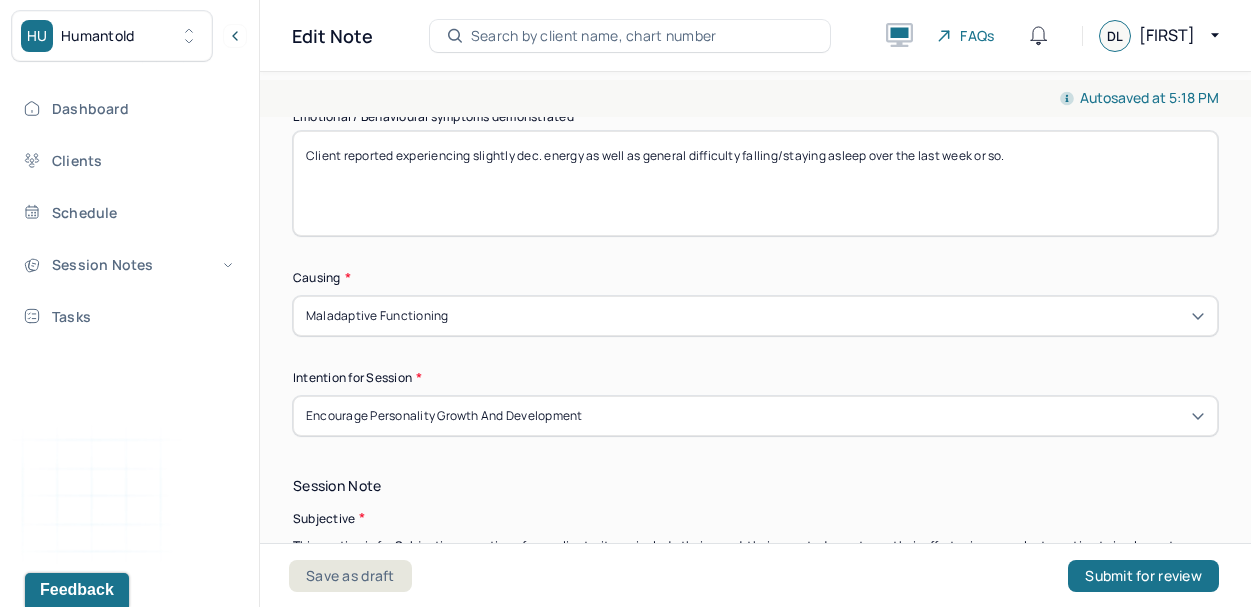 scroll, scrollTop: 1085, scrollLeft: 0, axis: vertical 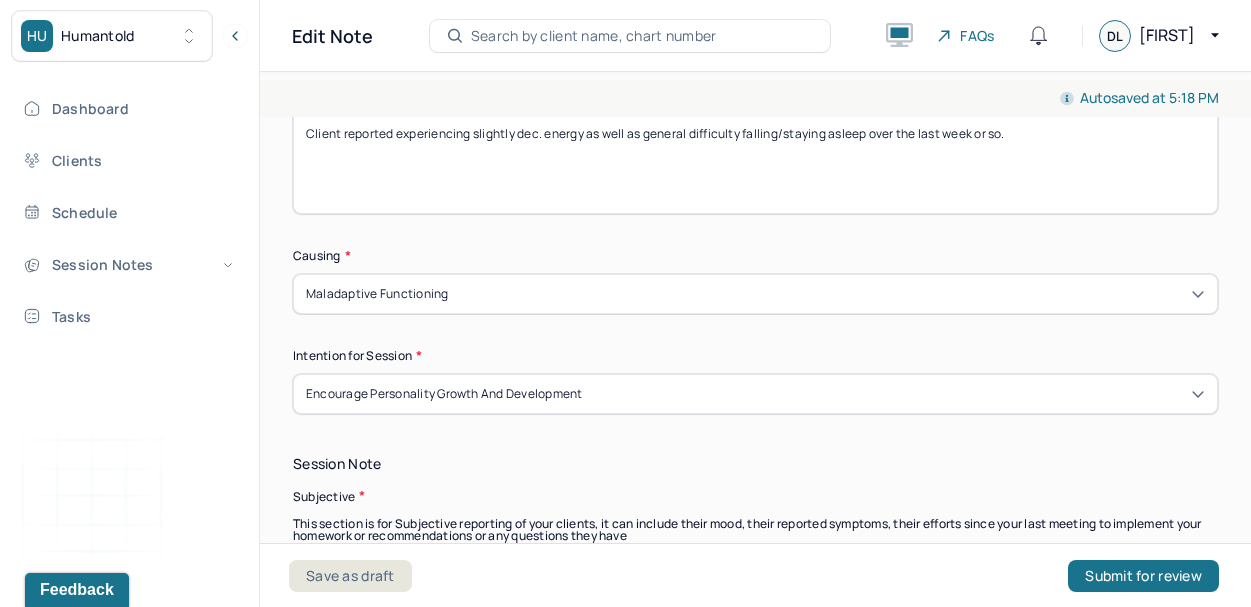 type on "Client reported experiencing slightly dec. energy as well as general difficulty falling/staying asleep over the last week or so." 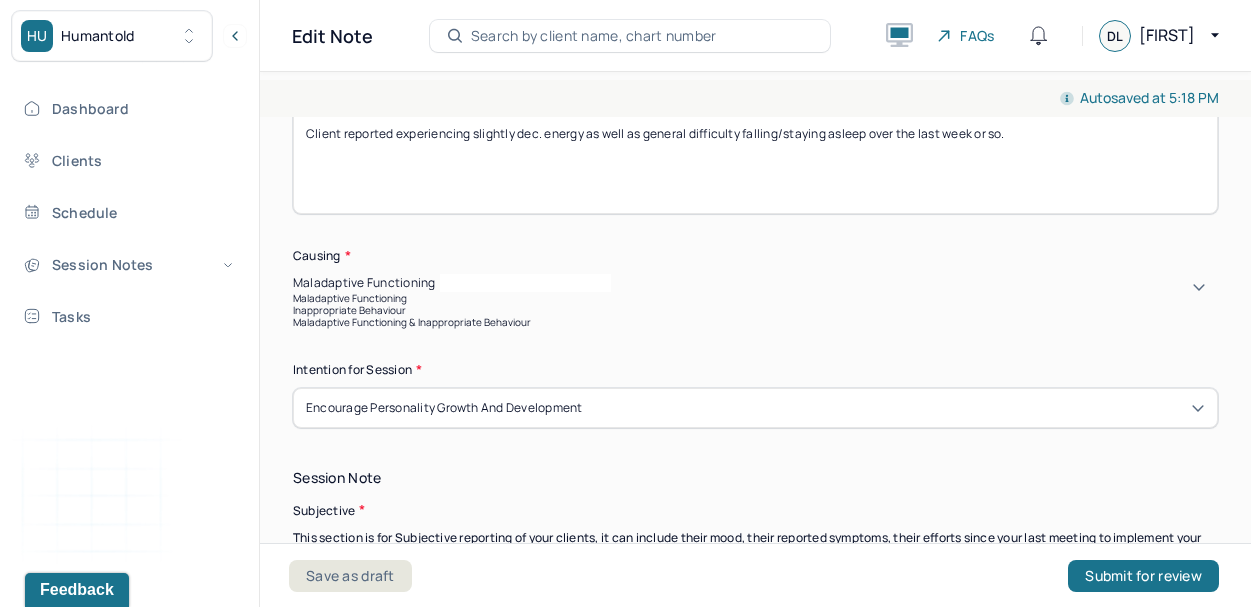 click on "Maladaptive Functioning" at bounding box center [364, 283] 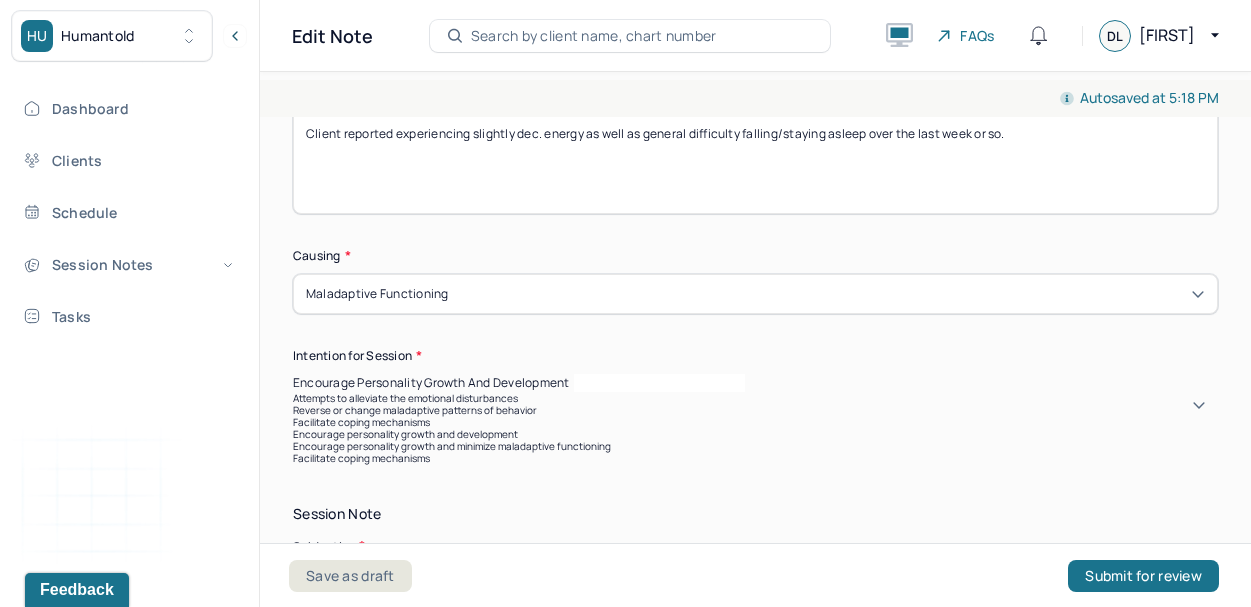 click on "Encourage personality growth and development" at bounding box center [431, 383] 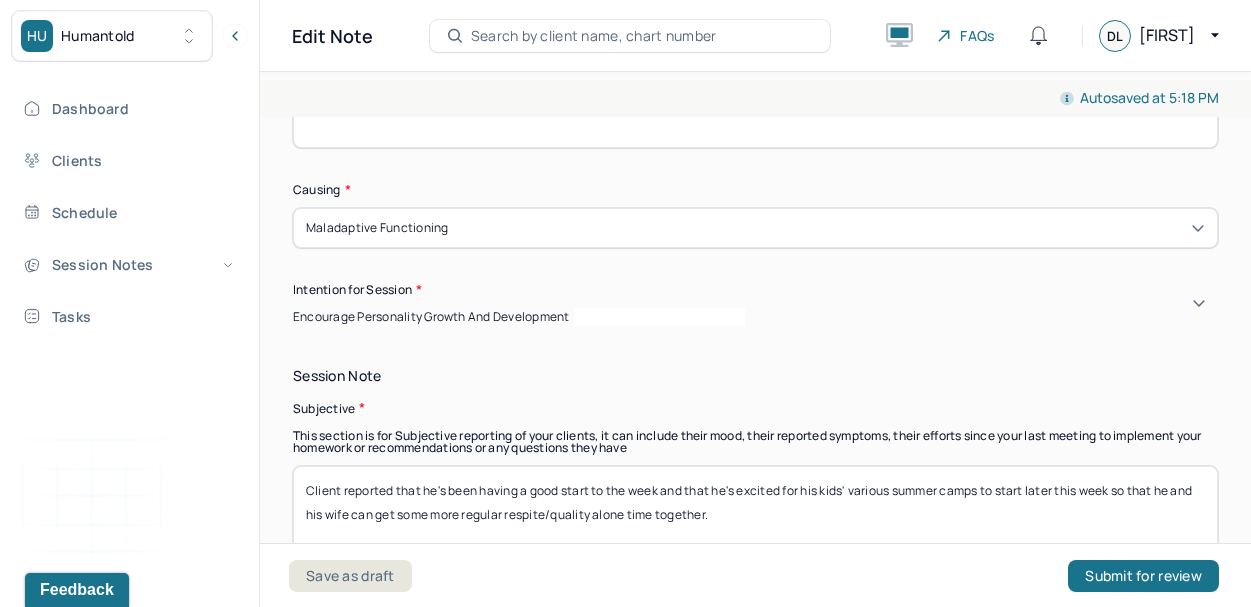 scroll, scrollTop: 1242, scrollLeft: 0, axis: vertical 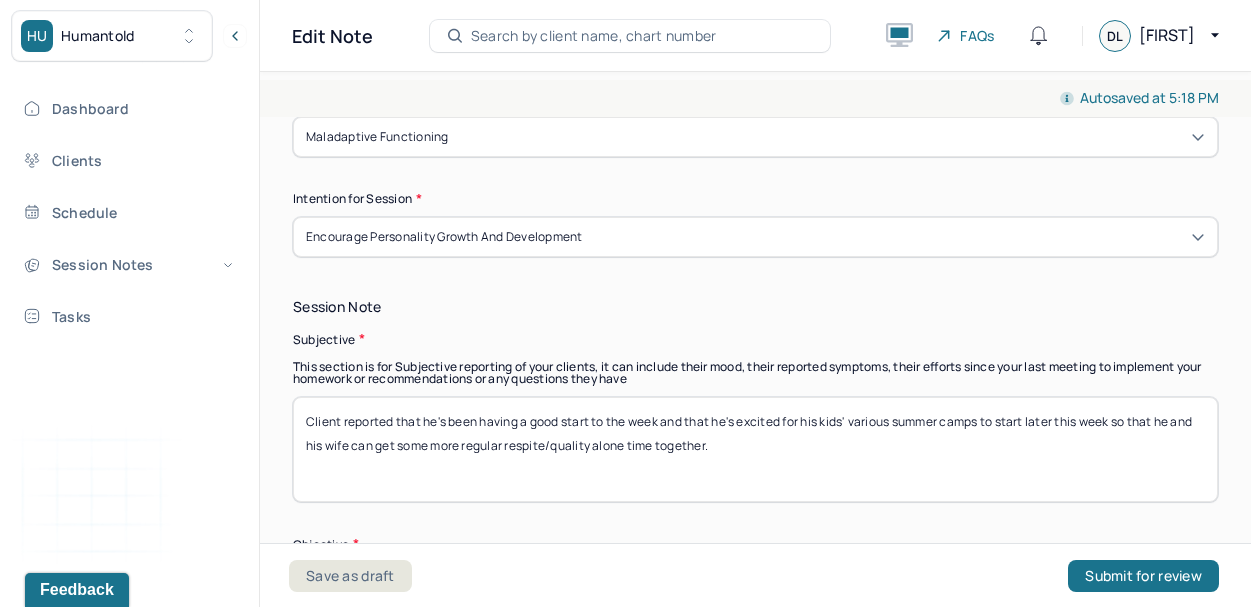 click on "Client reported that he's been having a good start to the week and that he's excited for his kids' various summer camps to start later this week so that he and his wife can get some more regular respite/quality alone time together." at bounding box center [755, 449] 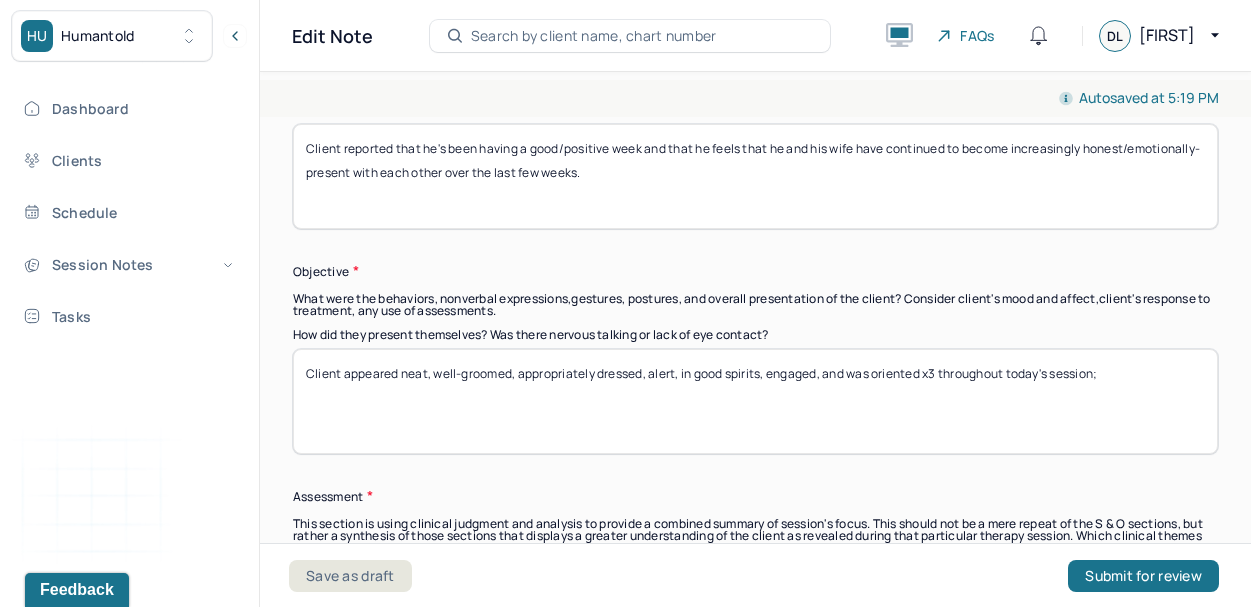 scroll, scrollTop: 1529, scrollLeft: 0, axis: vertical 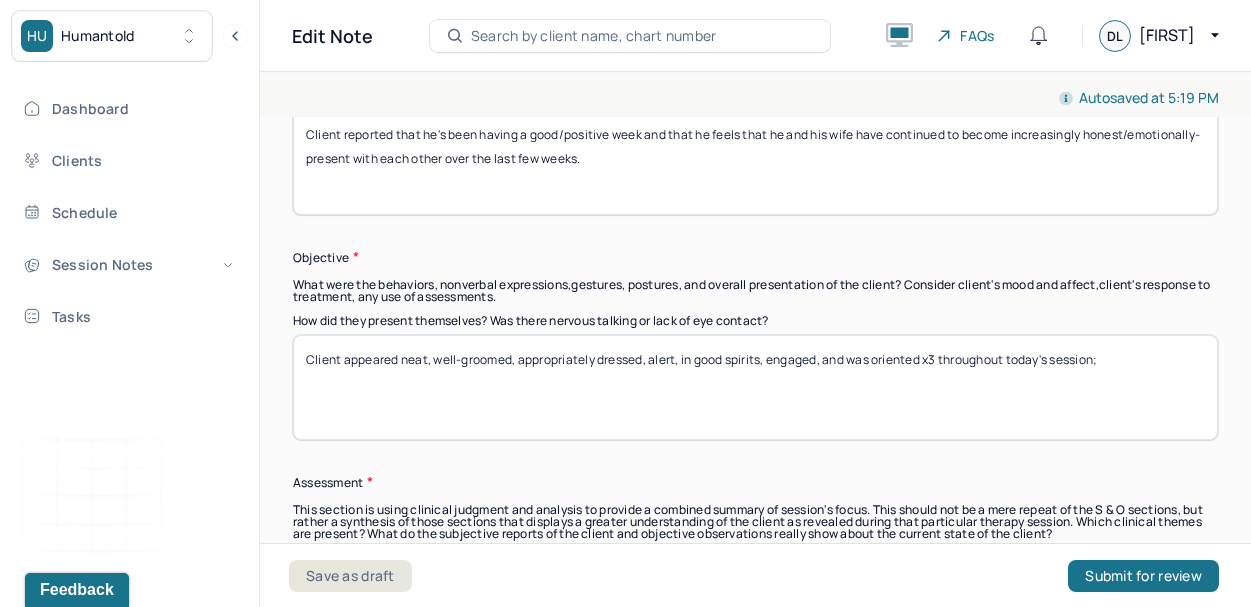 type on "Client reported that he's been having a good/positive week and that he feels that he and his wife have continued to become increasingly honest/emotionally-present with each other over the last few weeks." 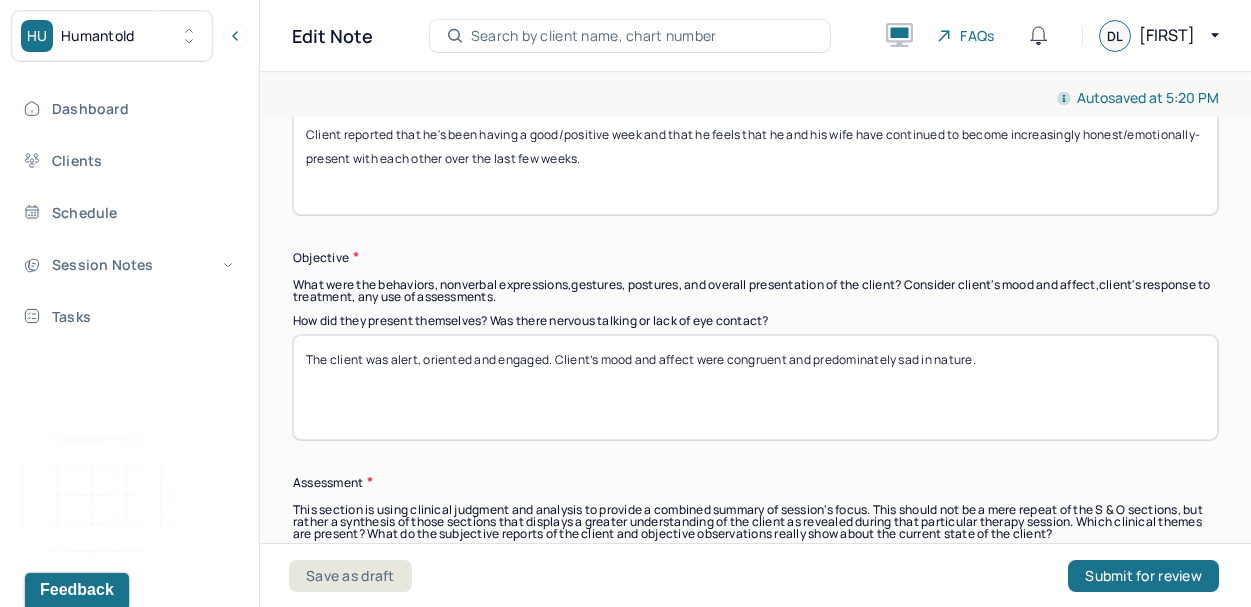 drag, startPoint x: 1013, startPoint y: 342, endPoint x: 801, endPoint y: 336, distance: 212.08488 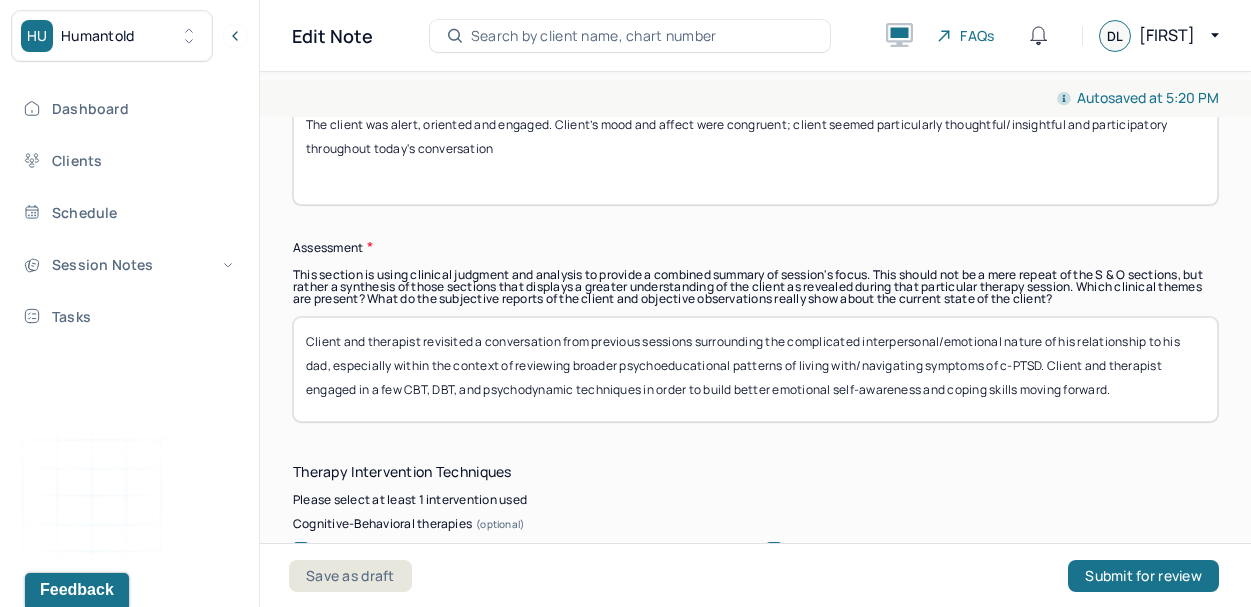 scroll, scrollTop: 1880, scrollLeft: 0, axis: vertical 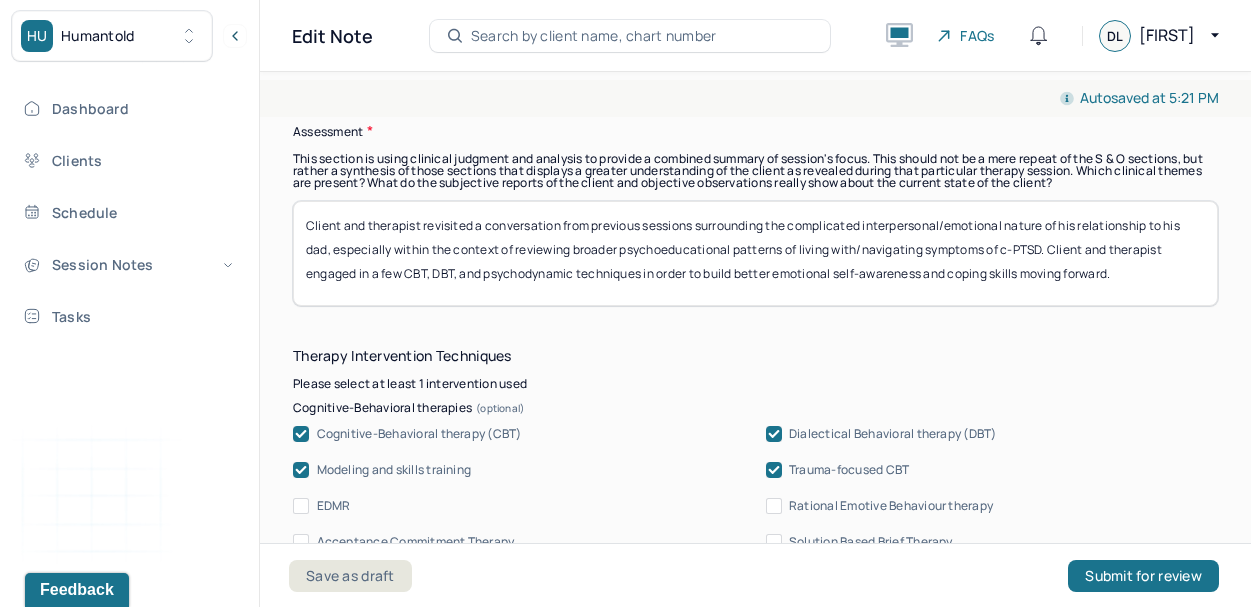 type on "The client was alert, oriented and engaged. Client’s mood and affect were congruent; client seemed particularly thoughtful/insightful and participatory throughout today's conversation" 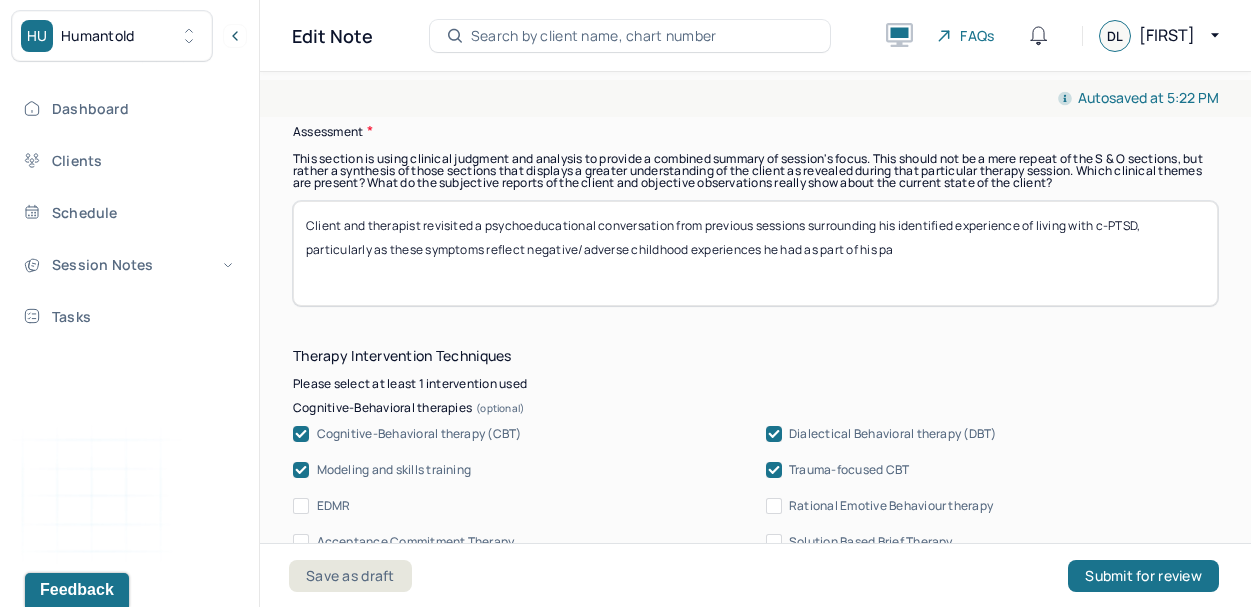 click on "Client and therapist revisited a psychoeducational conversation from previous sessions surrounding his identified experience of living with c-PTSD, particularly as these symptoms reflect negative/adverse childhood experiences he had as part of his pa" at bounding box center (755, 253) 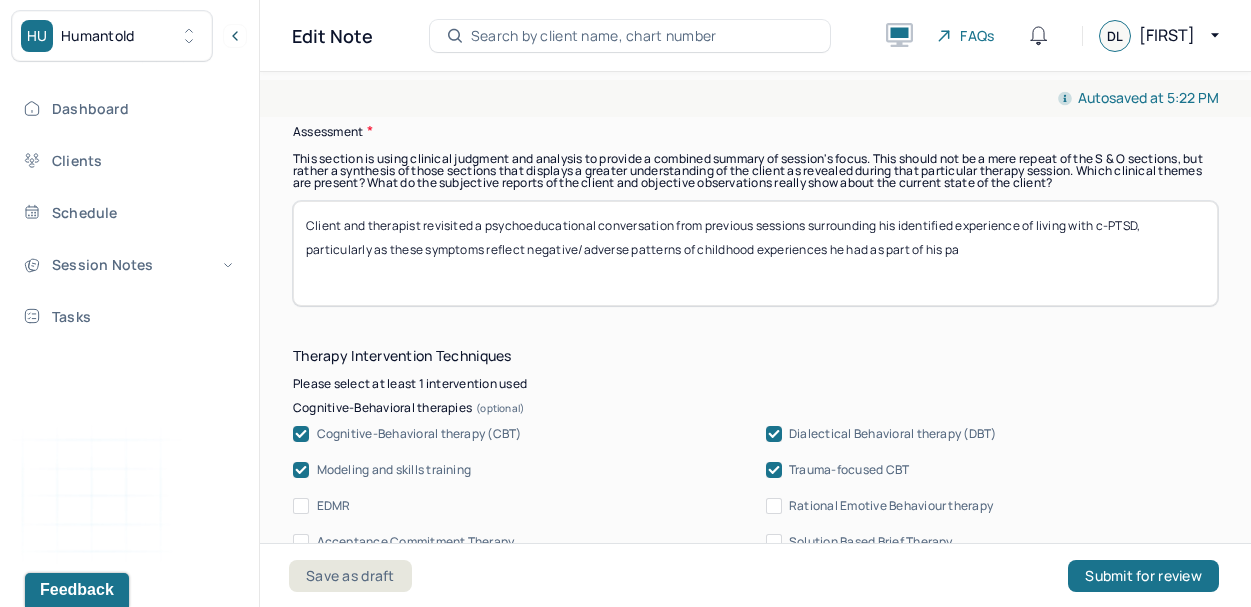 drag, startPoint x: 975, startPoint y: 224, endPoint x: 875, endPoint y: 232, distance: 100.31949 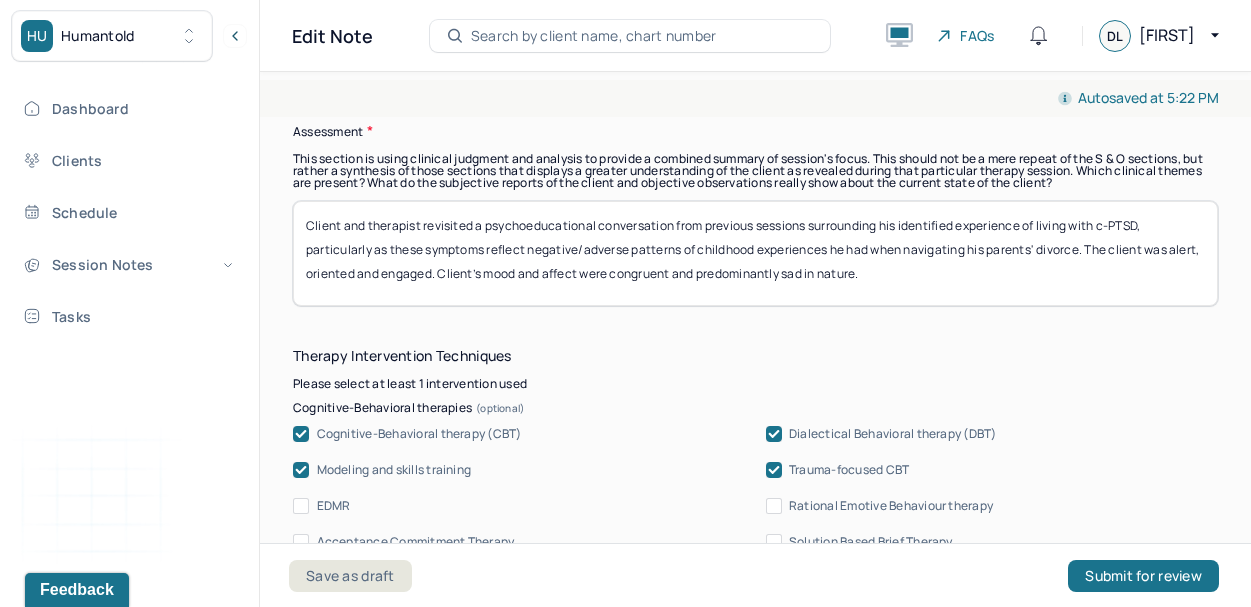 drag, startPoint x: 1136, startPoint y: 264, endPoint x: 1087, endPoint y: 232, distance: 58.5235 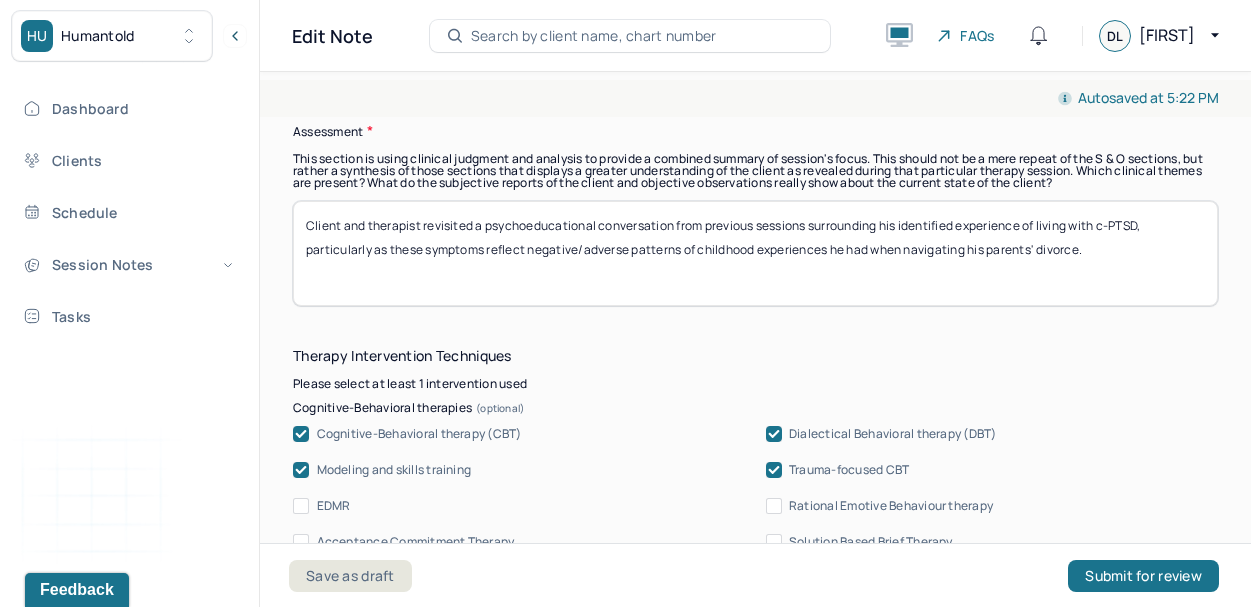 paste on "Client and therapist engaged in a few CBT, DBT, and psychodynamic techniques in order to build better emotional self-awareness and coping skills moving forward." 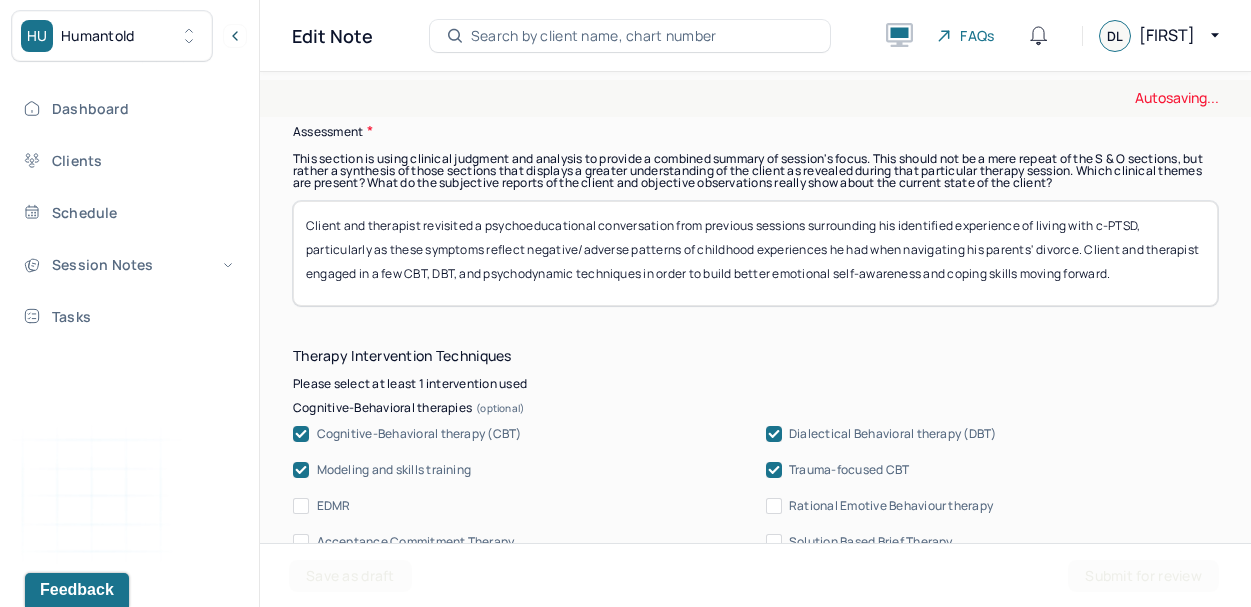 scroll, scrollTop: 0, scrollLeft: 0, axis: both 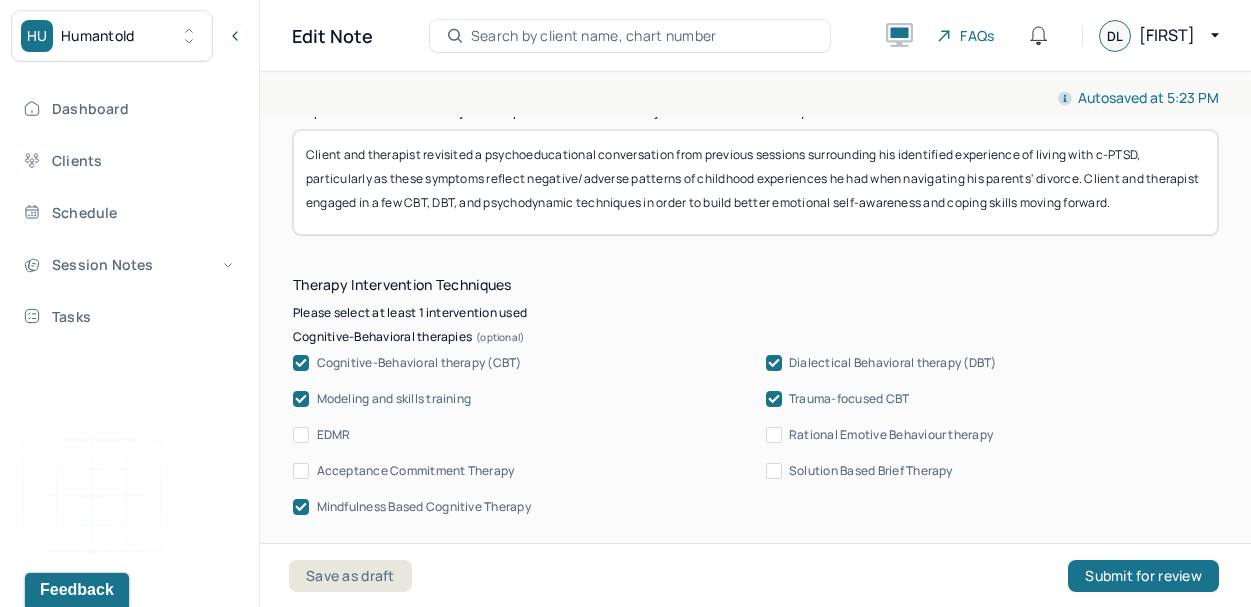 click on "Client and therapist revisited a psychoeducational conversation from previous sessions surrounding his identified experience of living with c-PTSD, particularly as these symptoms reflect negative/adverse patterns of childhood experiences he had when navigating his parents' divorce. Client and therapist engaged in a few CBT, DBT, and psychodynamic techniques in order to build better emotional self-awareness and coping skills moving forward." at bounding box center (755, 182) 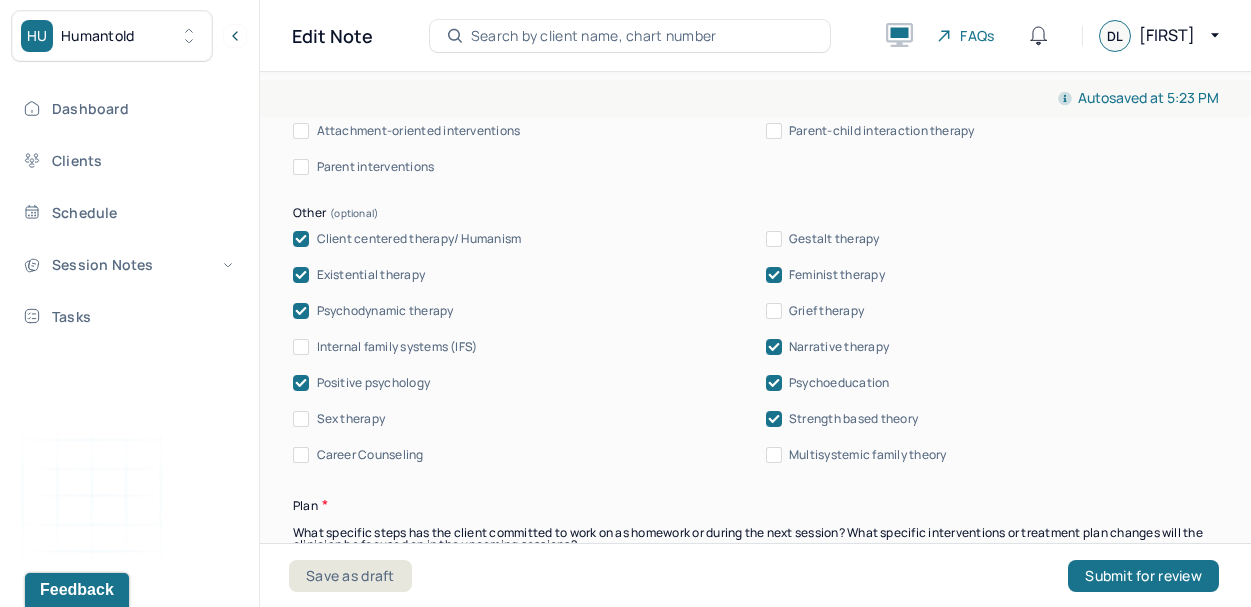 scroll, scrollTop: 2403, scrollLeft: 0, axis: vertical 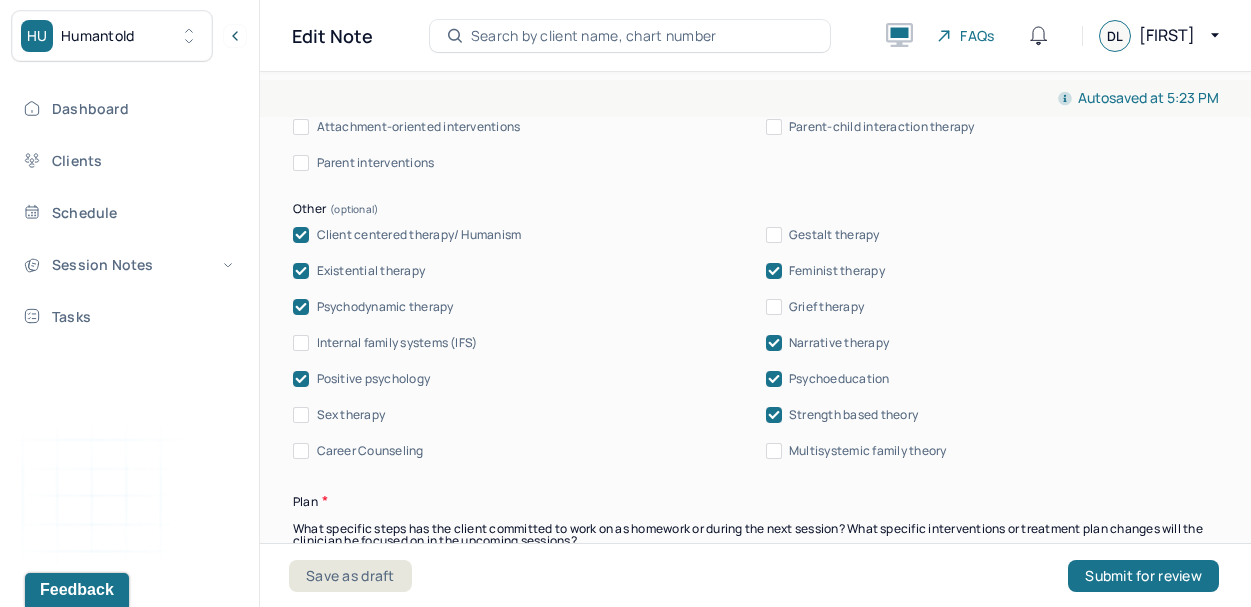 type on "Client and therapist revisited a psychoeducational conversation from previous sessions surrounding his identified experience of living with c-PTSD, particularly as these symptoms reflect negative/adverse patterns of childhood experiences he had while navigating his parents' divorce. Client and therapist engaged in a few CBT, DBT, and psychodynamic techniques in order to build better emotional self-awareness and coping skills moving forward." 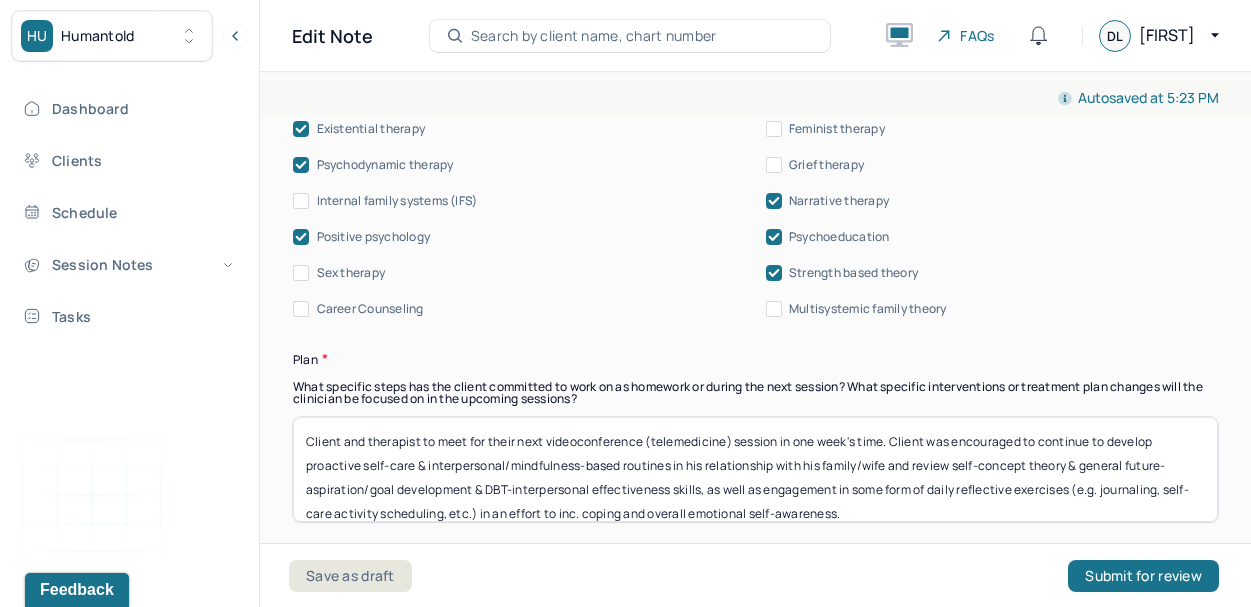 scroll, scrollTop: 2547, scrollLeft: 0, axis: vertical 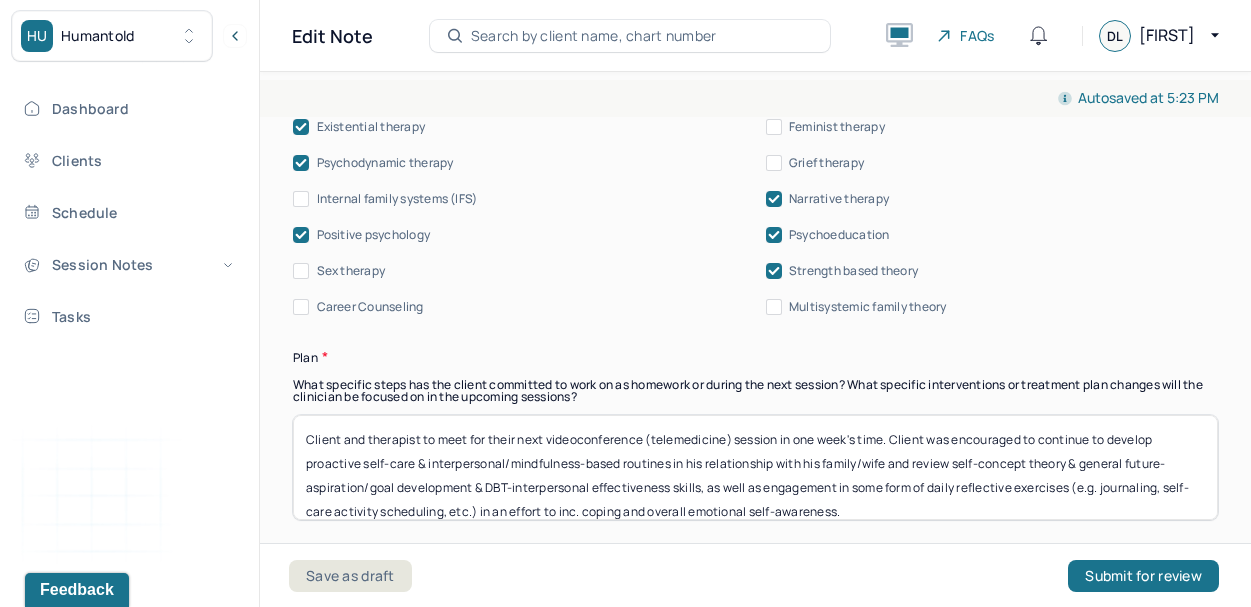 drag, startPoint x: 1109, startPoint y: 425, endPoint x: 911, endPoint y: 440, distance: 198.56737 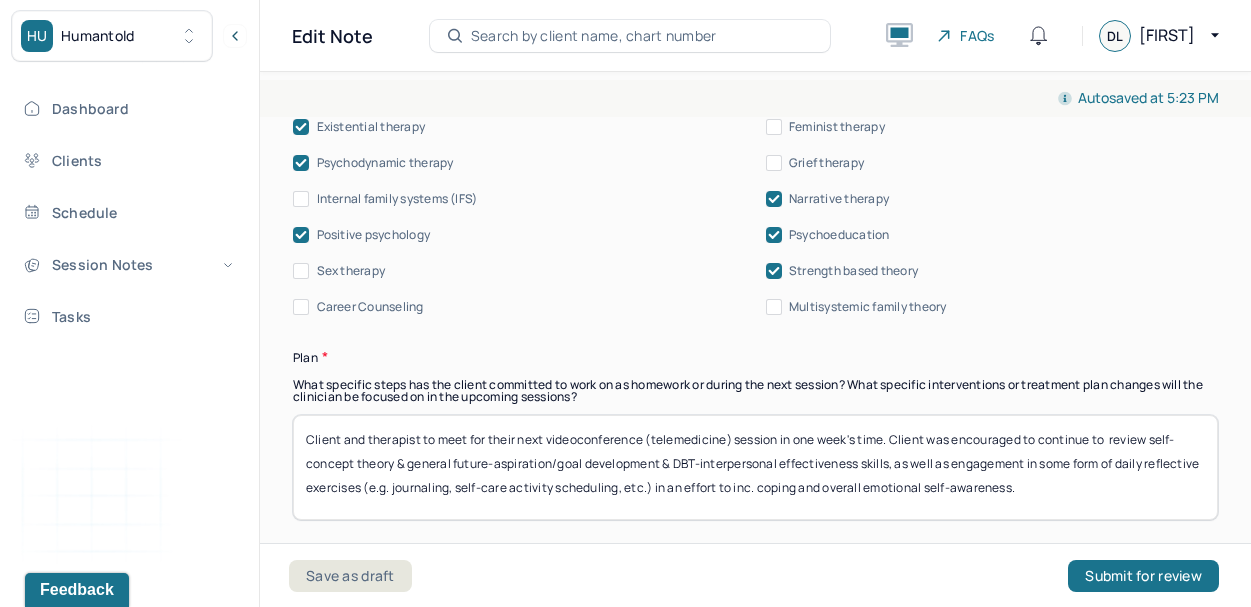 type on "Client and therapist to meet for their next videoconference (telemedicine) session in one week's time. Client was encouraged to continue to  review self-concept theory & general future-aspiration/goal development & DBT-interpersonal effectiveness skills, as well as engagement in some form of daily reflective exercises (e.g. journaling, self-care activity scheduling, etc.) in an effort to inc. coping and overall emotional self-awareness." 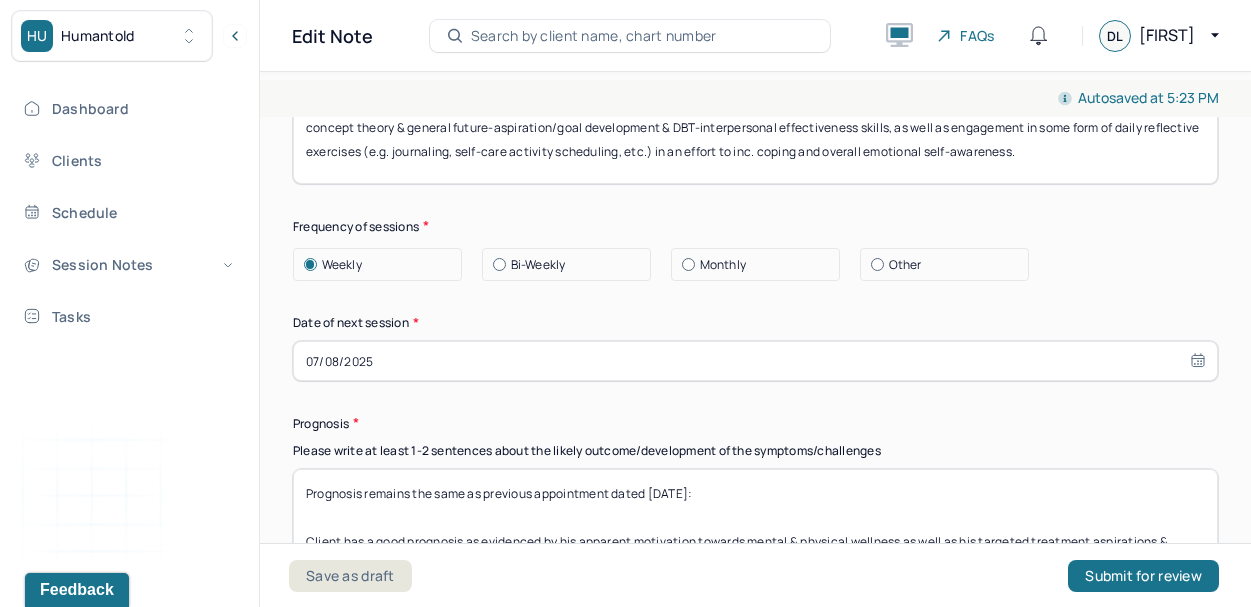 scroll, scrollTop: 2917, scrollLeft: 0, axis: vertical 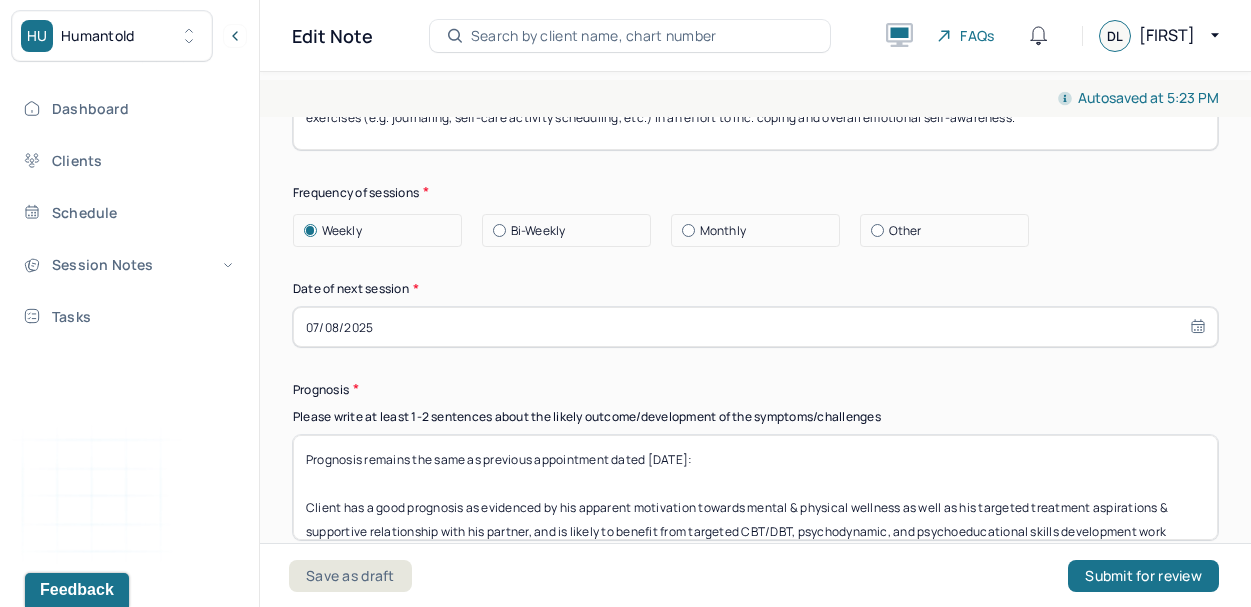 click on "07/08/2025" at bounding box center (755, 327) 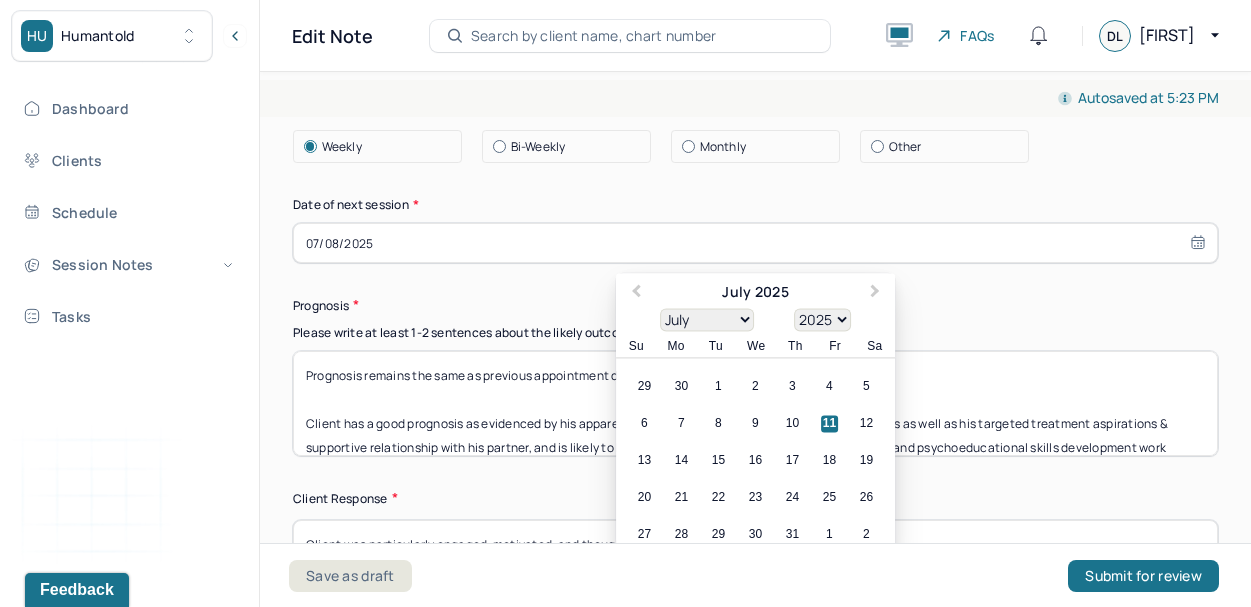 scroll, scrollTop: 3002, scrollLeft: 0, axis: vertical 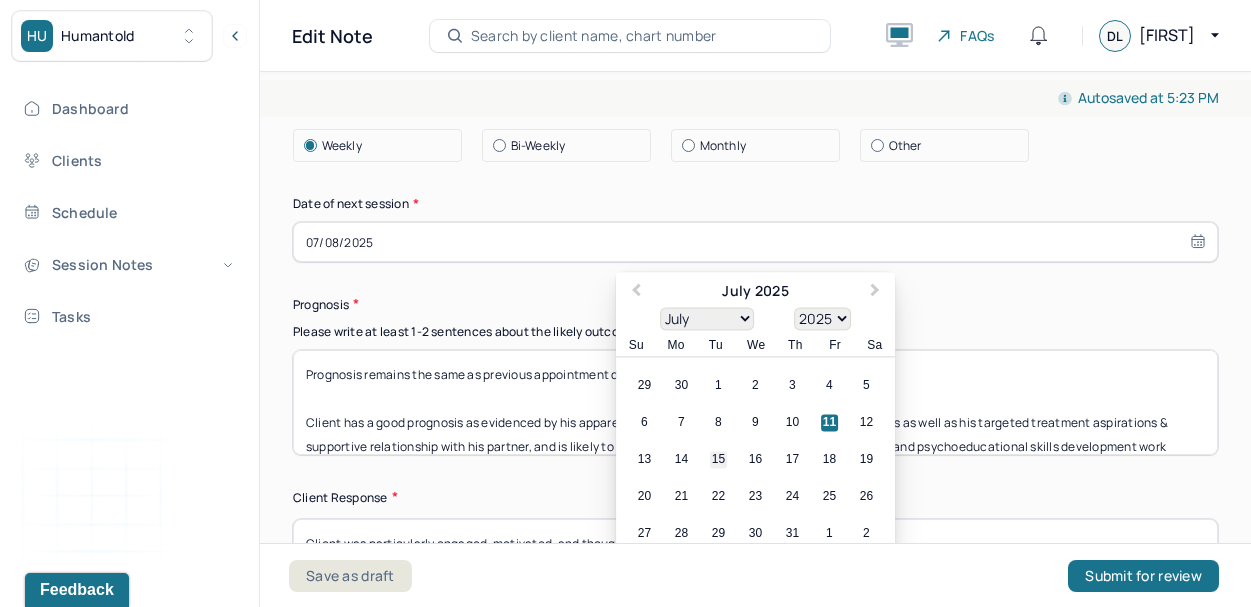 click on "15" at bounding box center [718, 459] 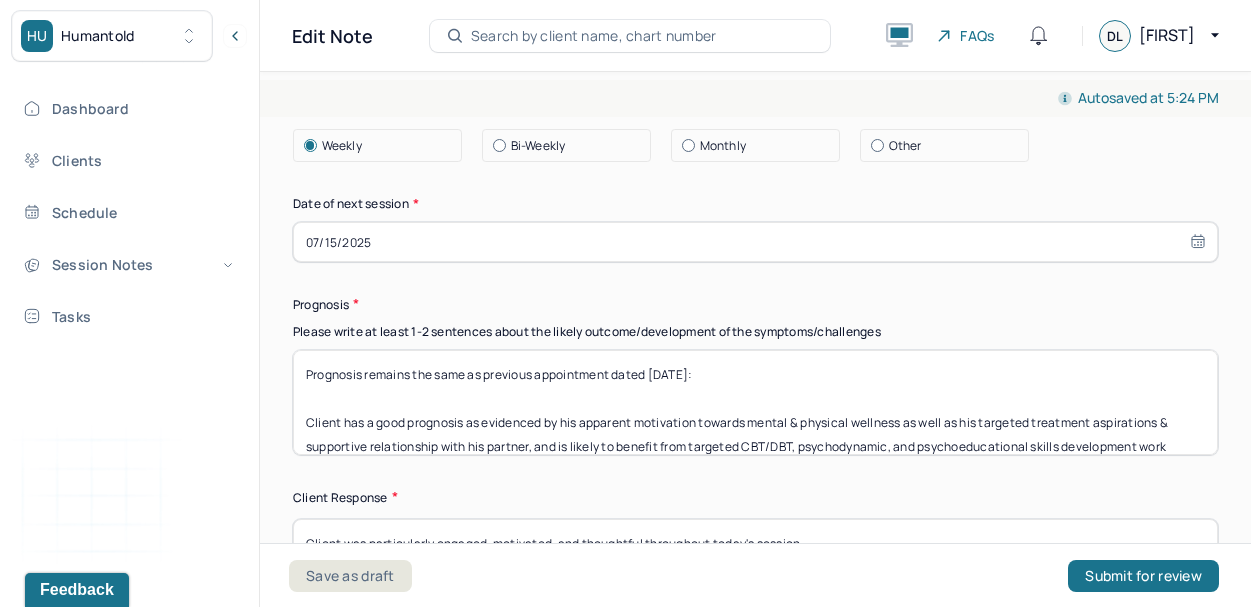 select on "6" 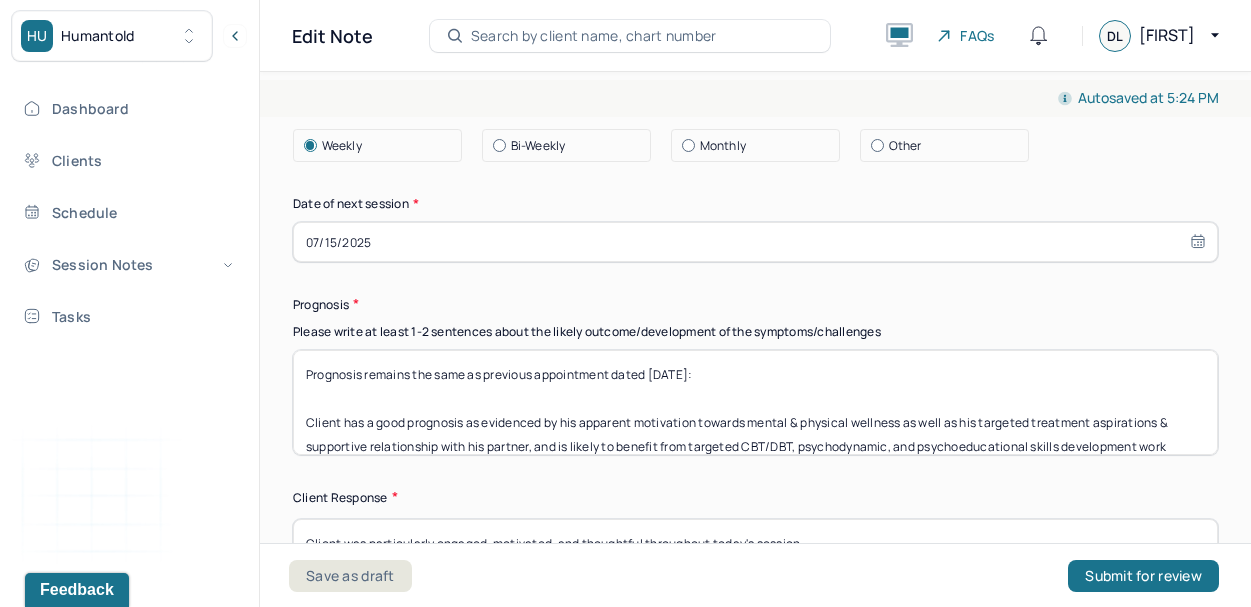 click on "Prognosis remains the same as previous appointment dated [DATE]:
Client has a good prognosis as evidenced by his apparent motivation towards mental & physical wellness as well as his targeted treatment aspirations & supportive relationship with his partner, and is likely to benefit from targeted CBT/DBT, psychodynamic, and psychoeducational skills development work moving forward." at bounding box center (755, 402) 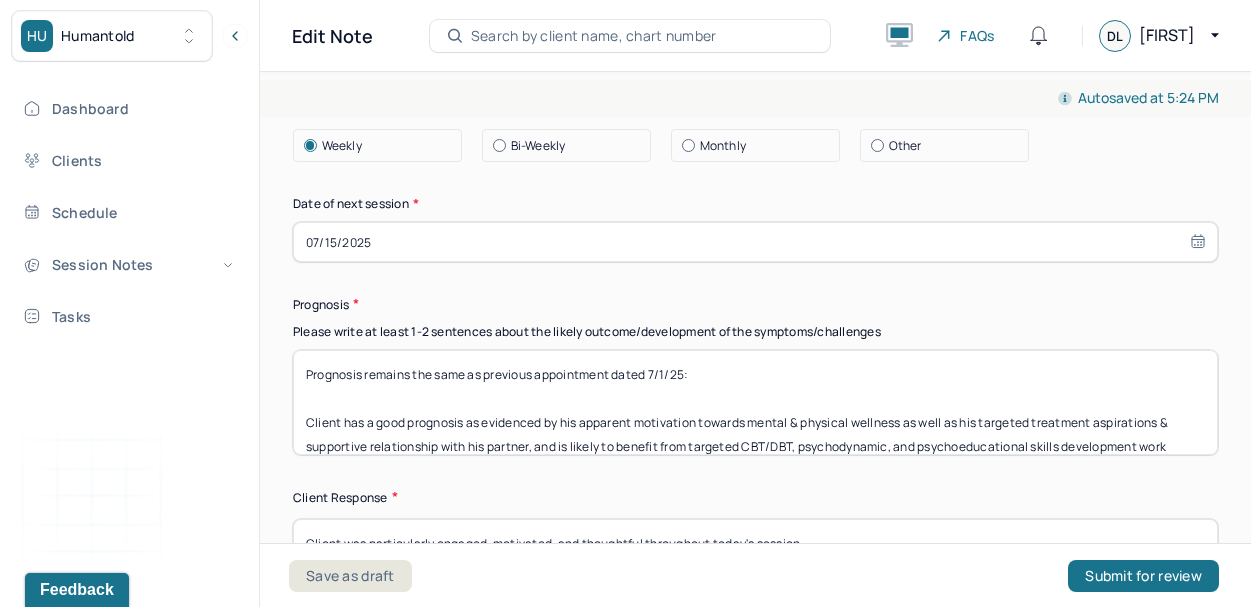 type on "Prognosis remains the same as previous appointment dated 7/1/25:
Client has a good prognosis as evidenced by his apparent motivation towards mental & physical wellness as well as his targeted treatment aspirations & supportive relationship with his partner, and is likely to benefit from targeted CBT/DBT, psychodynamic, and psychoeducational skills development work moving forward." 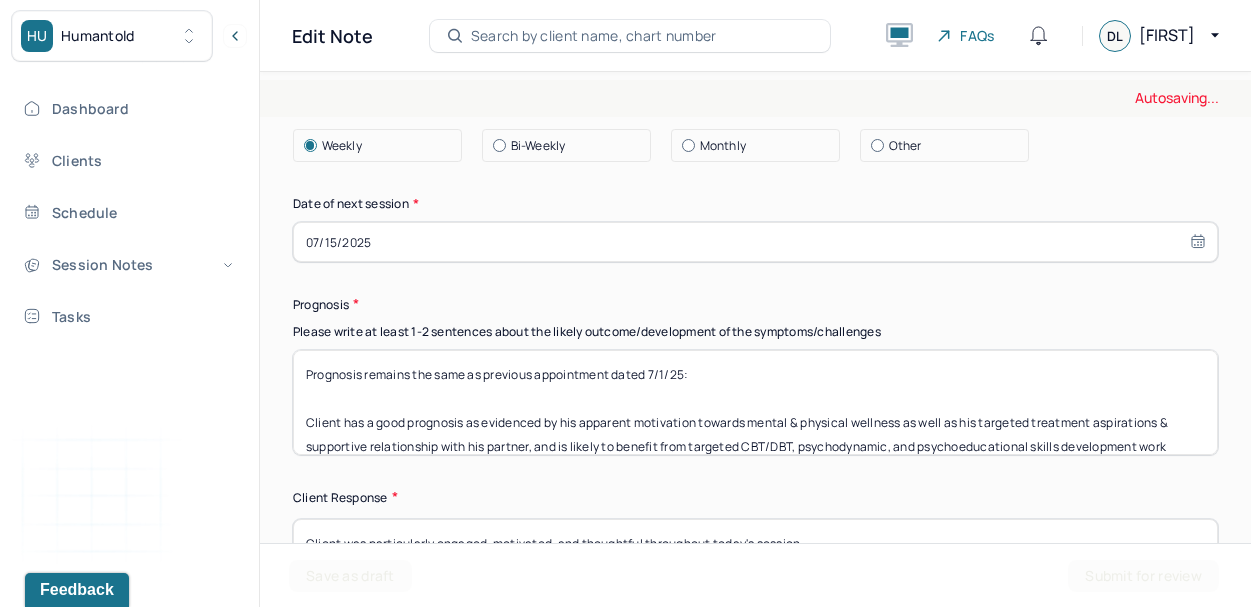 click on "Please write at least 1-2 sentences about the likely outcome/development of the symptoms/challenges" at bounding box center (755, 332) 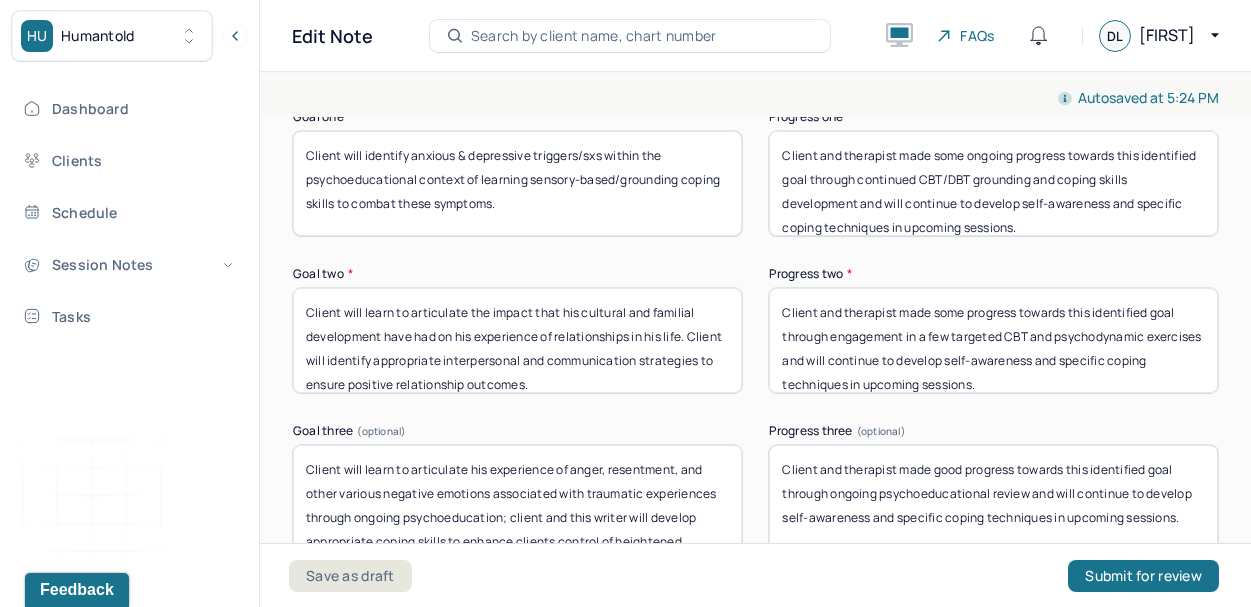scroll, scrollTop: 3584, scrollLeft: 0, axis: vertical 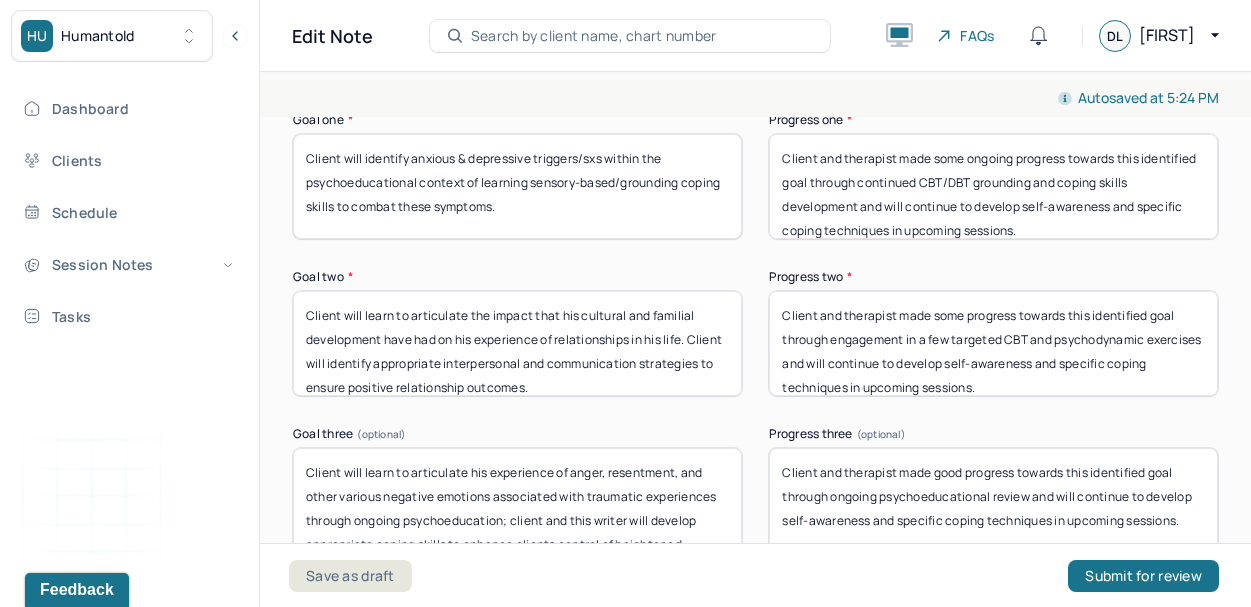 click on "Client and therapist made some ongoing progress towards this identified goal through continued CBT/DBT grounding and coping skills development and will continue to develop self-awareness and specific coping techniques in upcoming sessions." at bounding box center [993, 186] 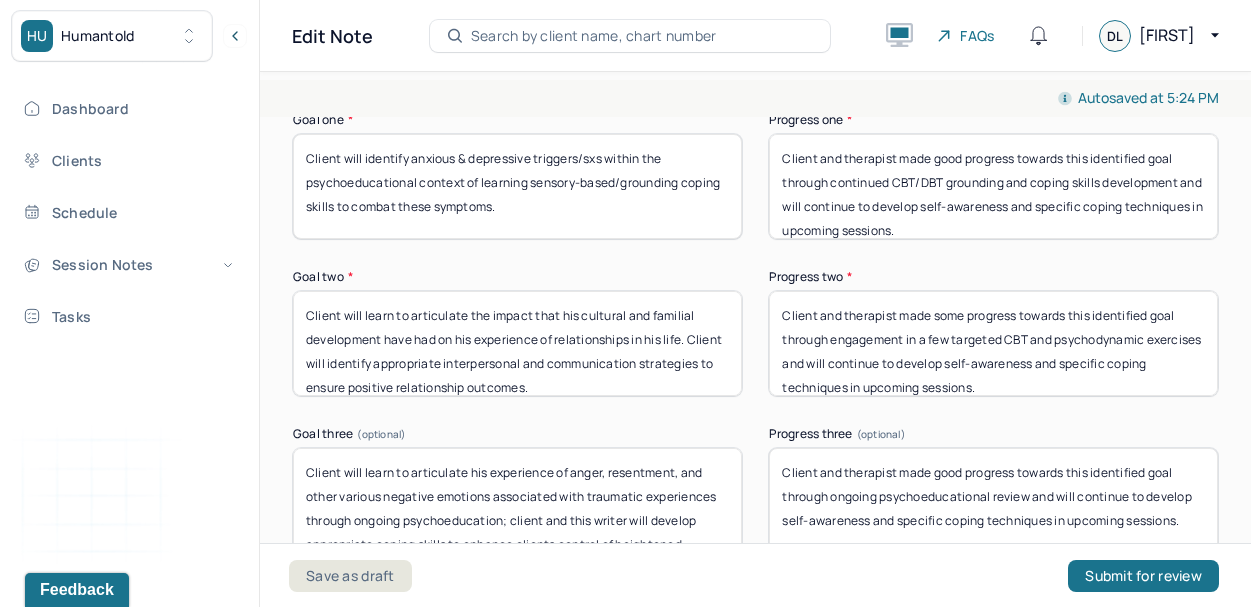 click on "Client and therapist made good progress towards this identified goal through continued CBT/DBT grounding and coping skills development and will continue to develop self-awareness and specific coping techniques in upcoming sessions." at bounding box center [993, 186] 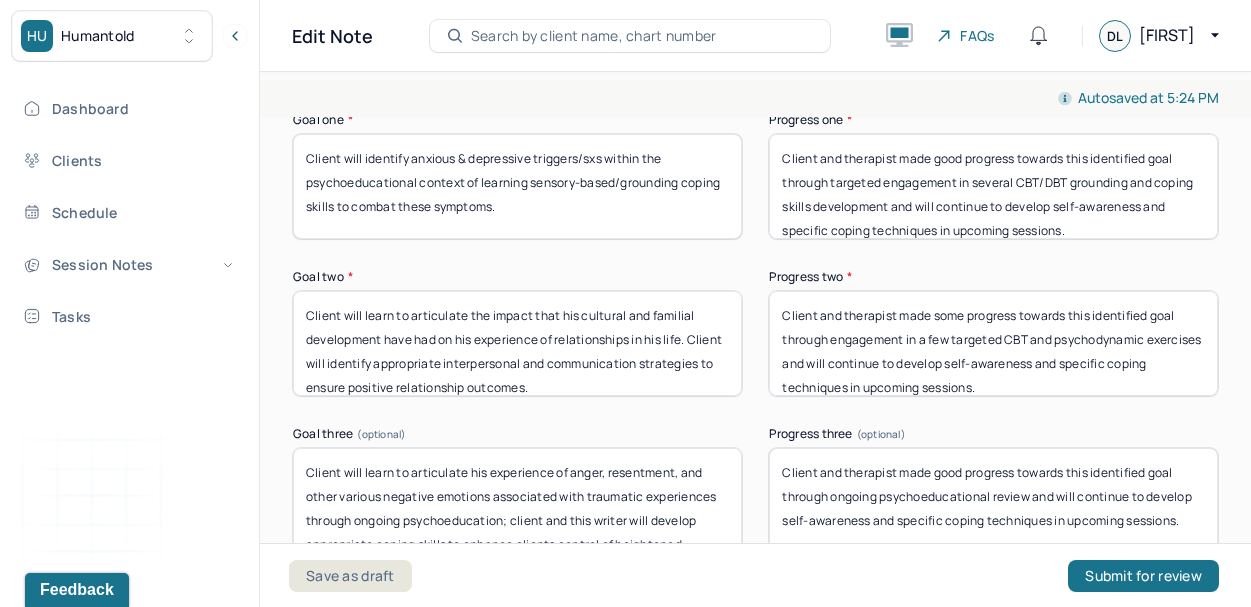 click on "Client and therapist made good progress towards this identified goal through targeted engagement in several CBT/DBT grounding and coping skills development and will continue to develop self-awareness and specific coping techniques in upcoming sessions." at bounding box center (993, 186) 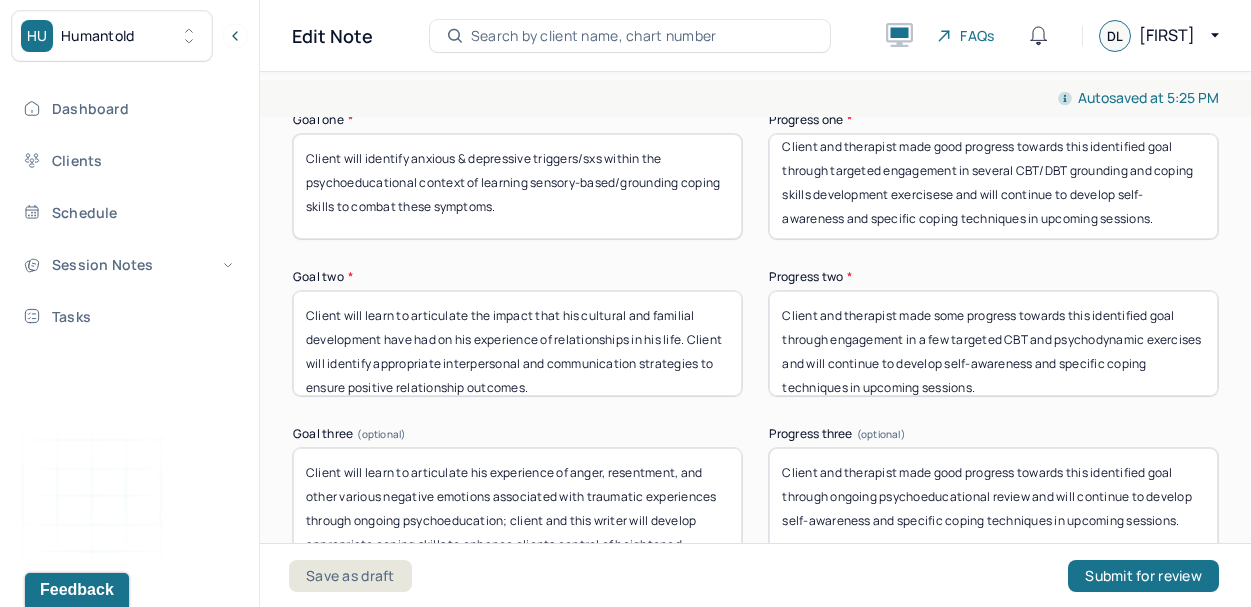 scroll, scrollTop: 17, scrollLeft: 0, axis: vertical 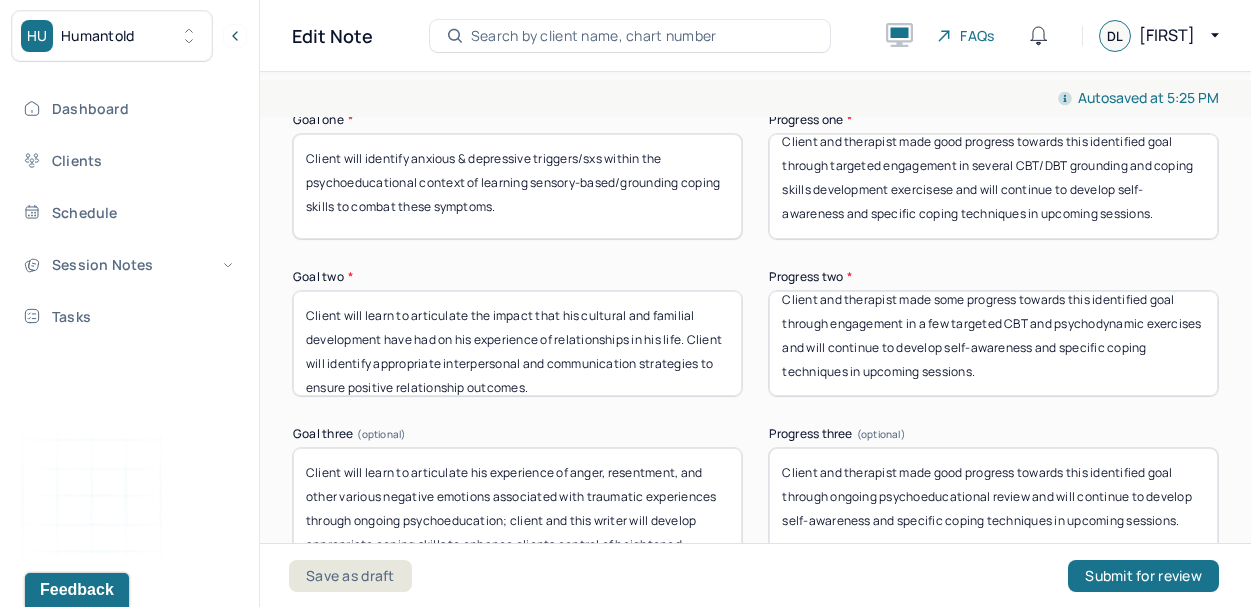 type on "Client and therapist made good progress towards this identified goal through targeted engagement in several CBT/DBT grounding and coping skills development exercisese and will continue to develop self-awareness and specific coping techniques in upcoming sessions." 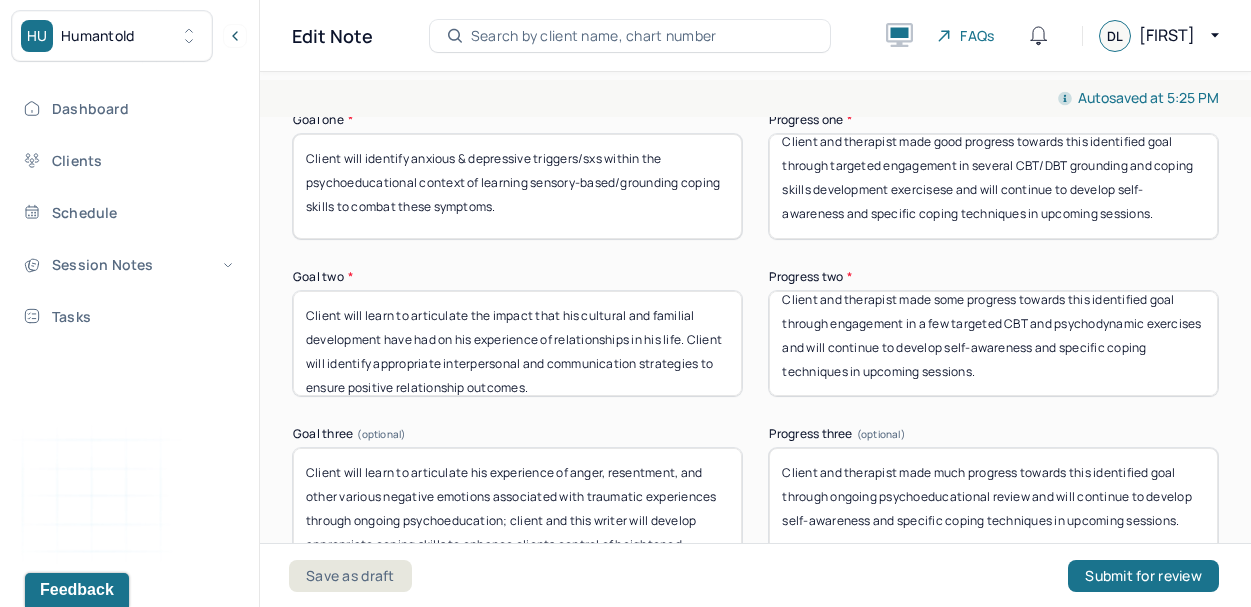 click on "Client and therapist made much progress towards this identified goal through ongoing psychoeducational review and will continue to develop self-awareness and specific coping techniques in upcoming sessions." at bounding box center [993, 500] 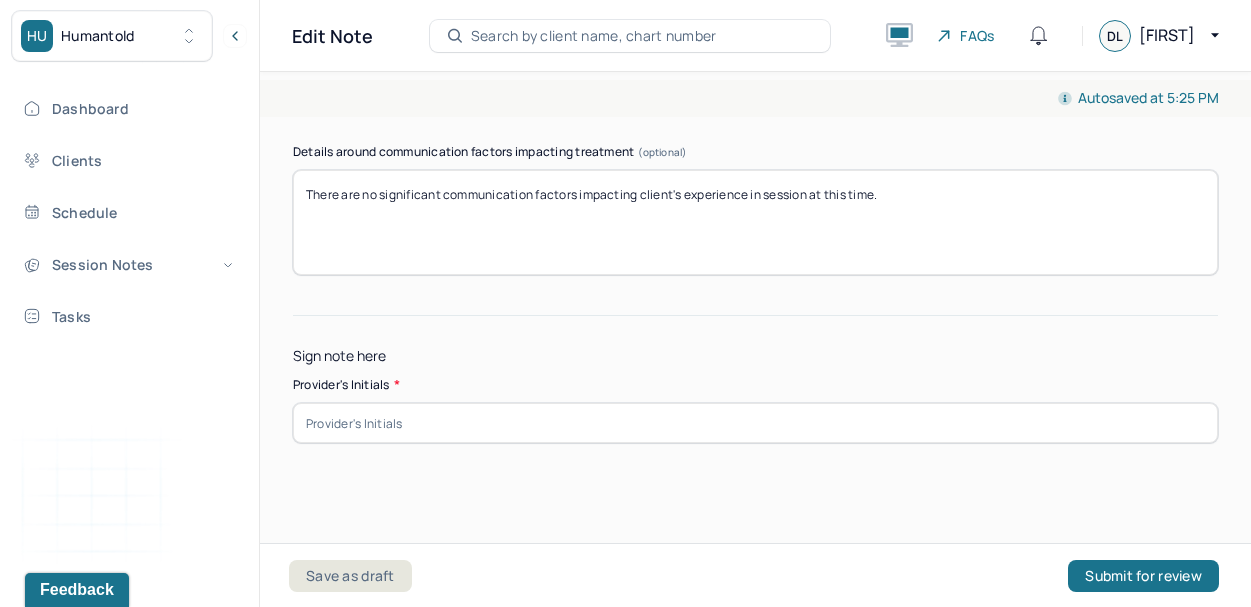 scroll, scrollTop: 4238, scrollLeft: 0, axis: vertical 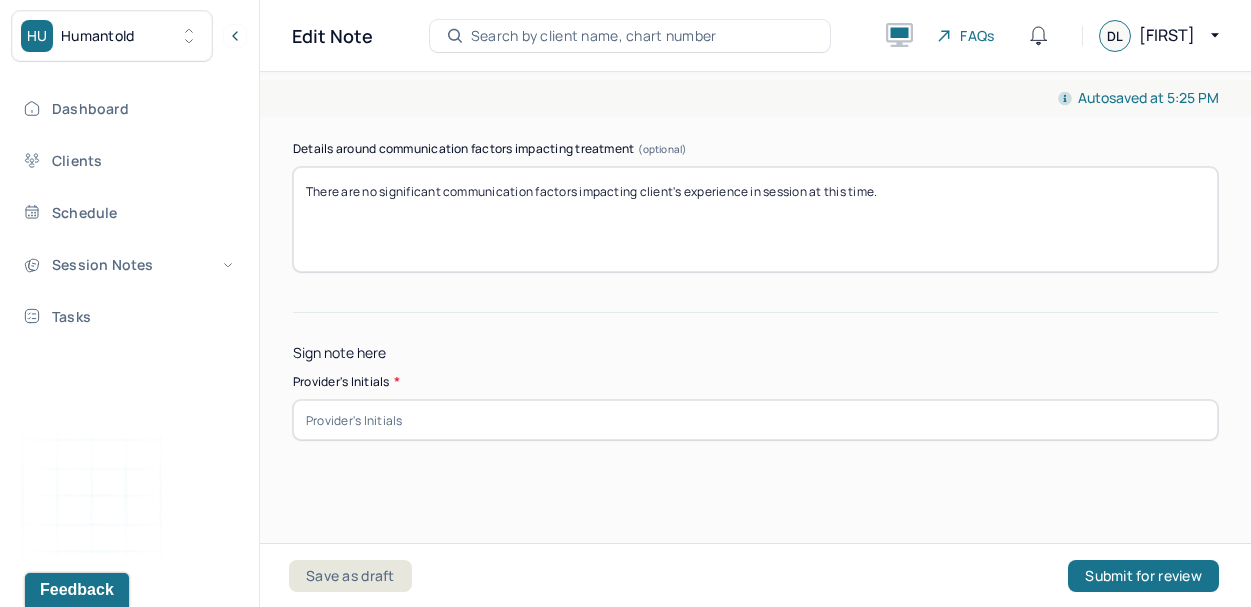 type on "Client and therapist made much progress towards this identified goal through ongoing psychoeducational review of c-PTSD symptoms and will continue to develop self-awareness and specific coping techniques in upcoming sessions." 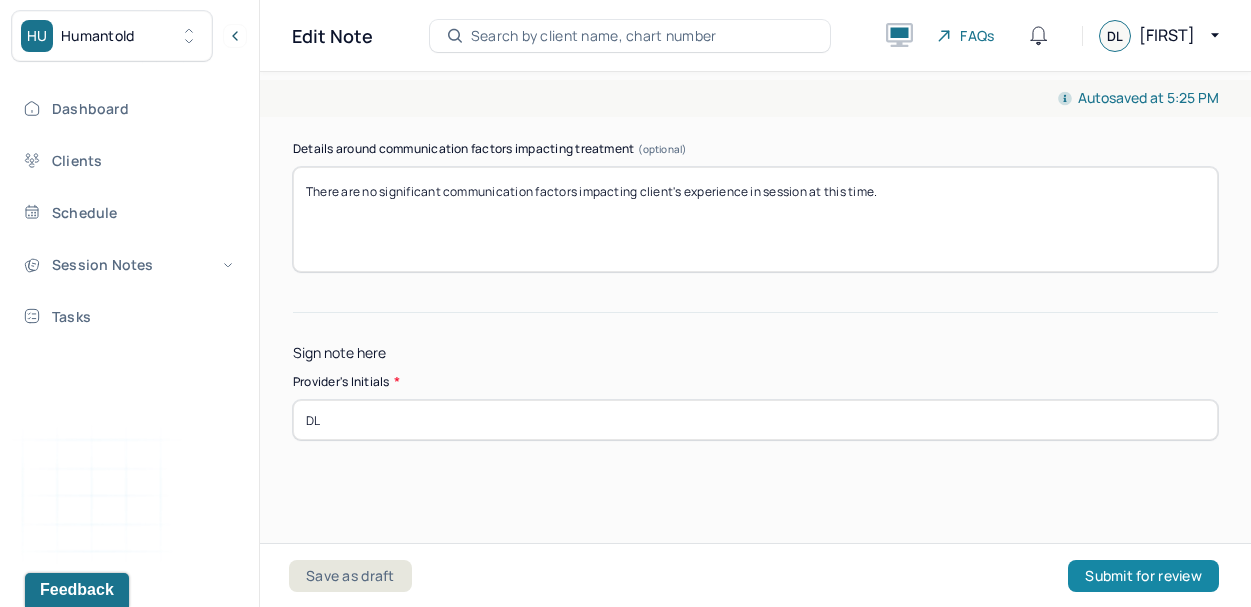 type on "DL" 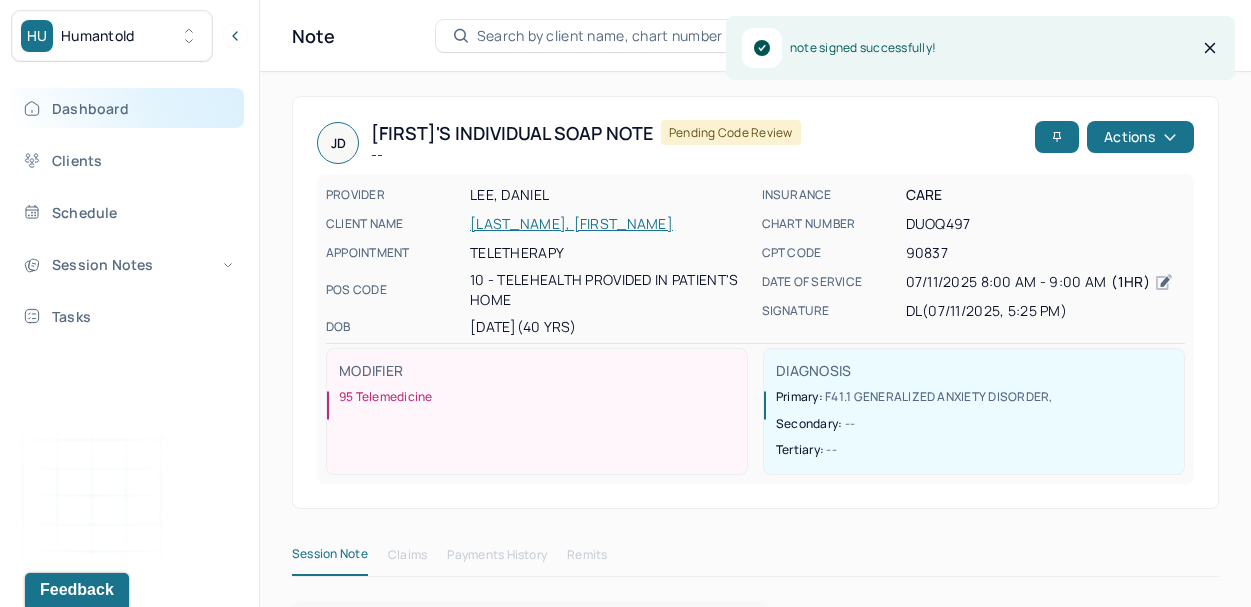 click on "Dashboard" at bounding box center (128, 108) 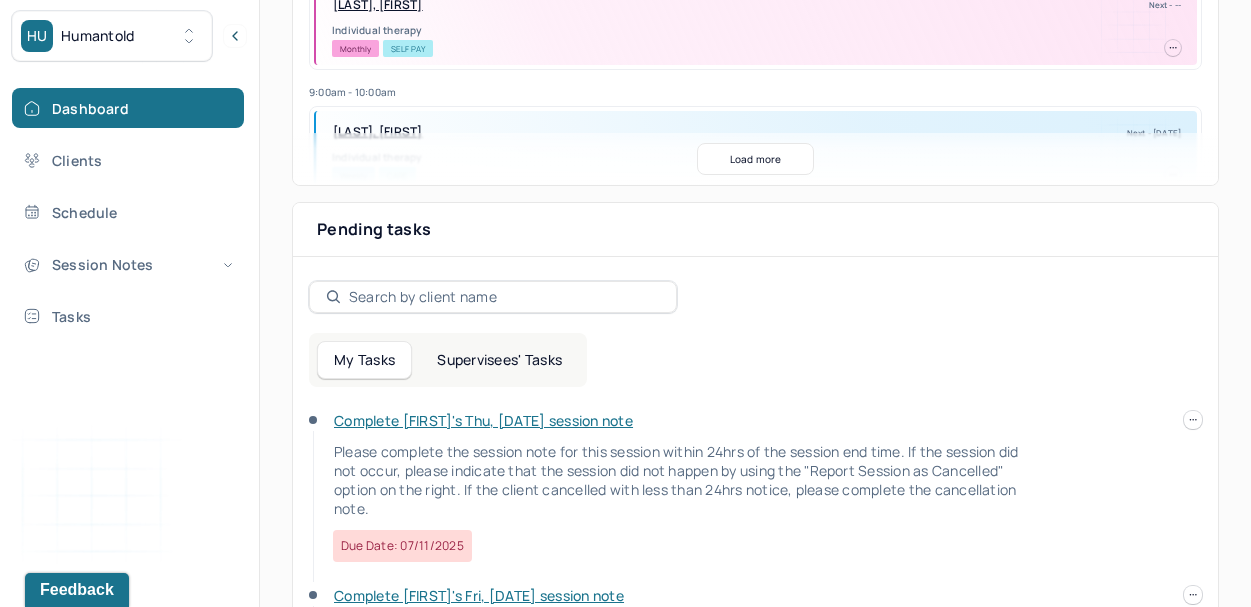 scroll, scrollTop: 576, scrollLeft: 0, axis: vertical 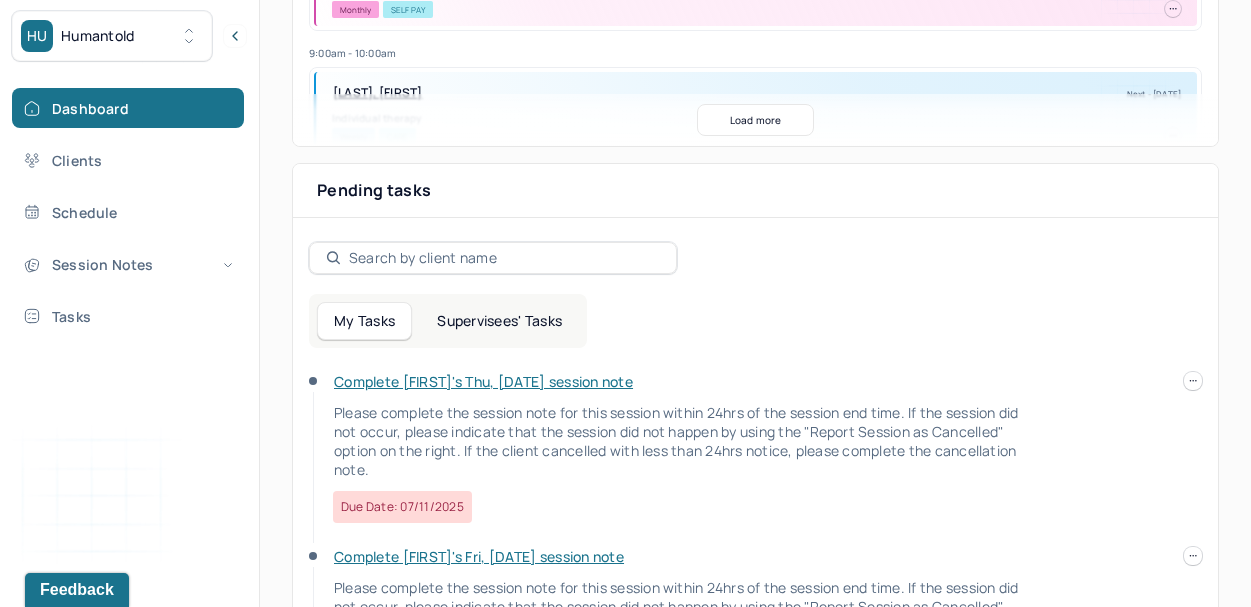 click on "Supervisees' Tasks" at bounding box center [499, 321] 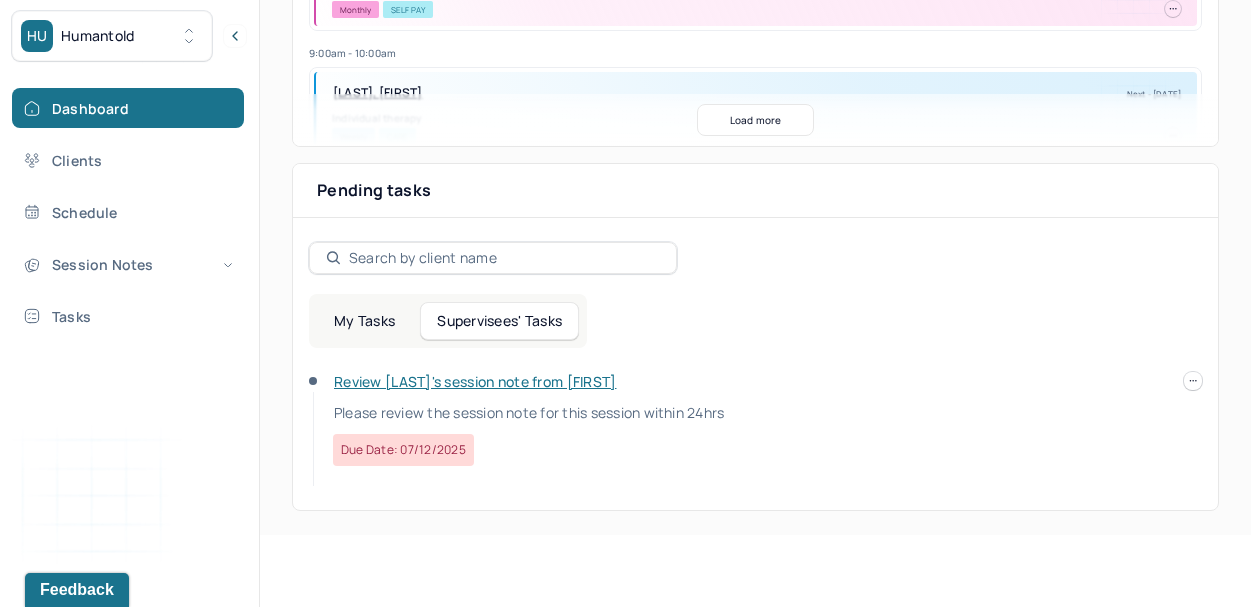 scroll, scrollTop: 504, scrollLeft: 0, axis: vertical 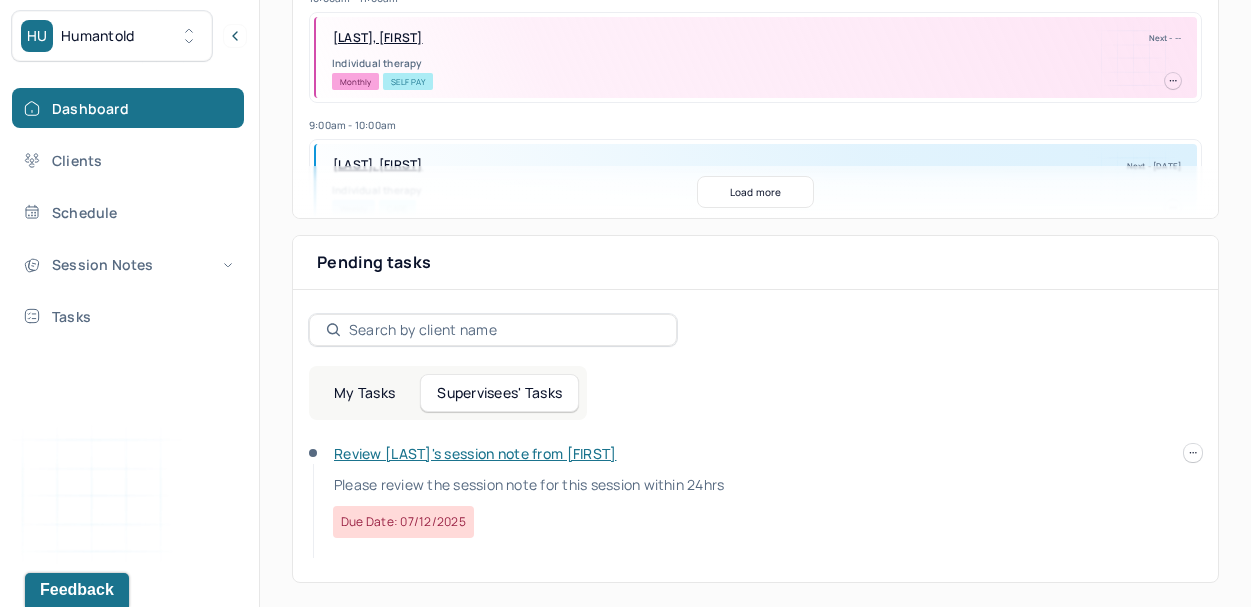 click on "Review [LAST]'s session note from [FIRST]" at bounding box center [475, 453] 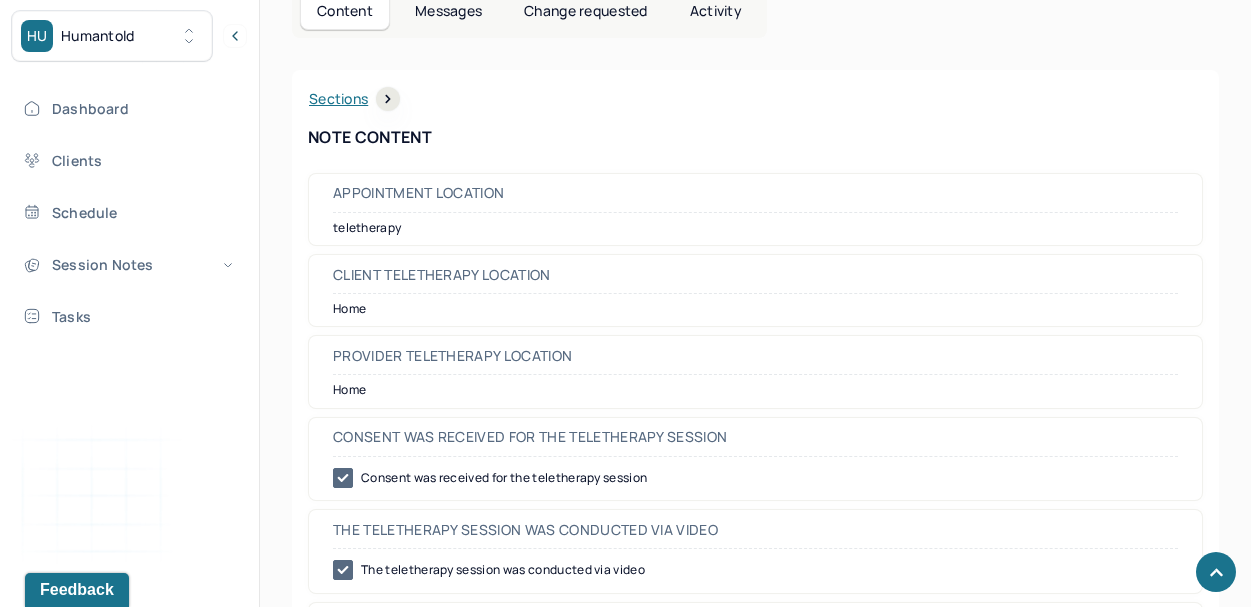 scroll, scrollTop: 0, scrollLeft: 0, axis: both 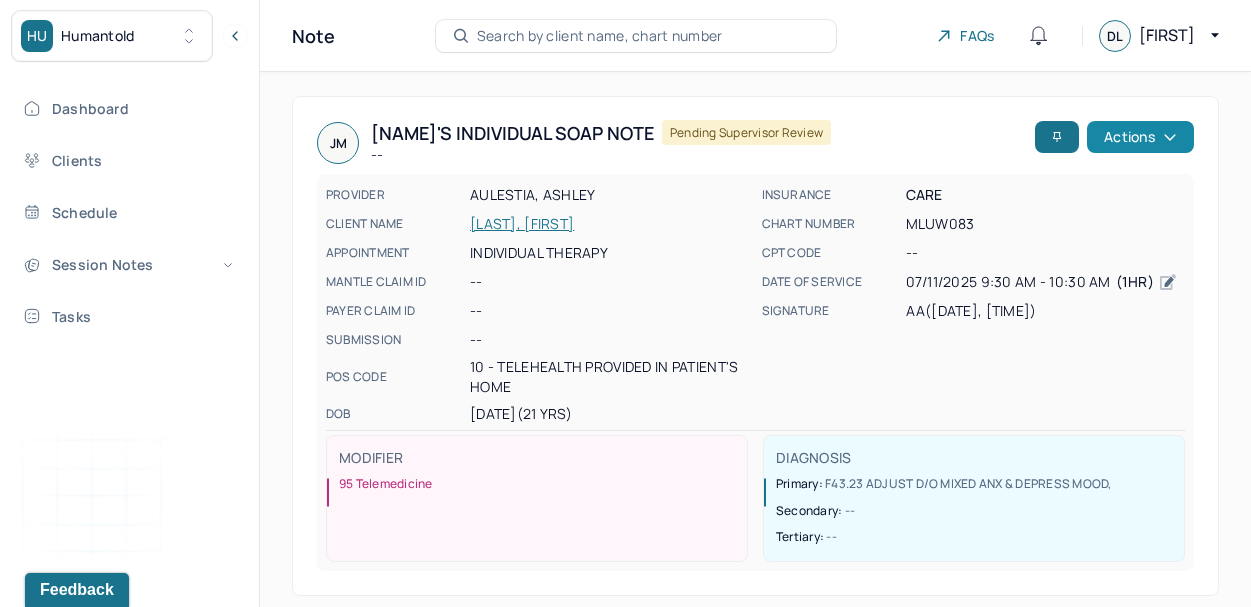 click on "Actions" at bounding box center (1140, 137) 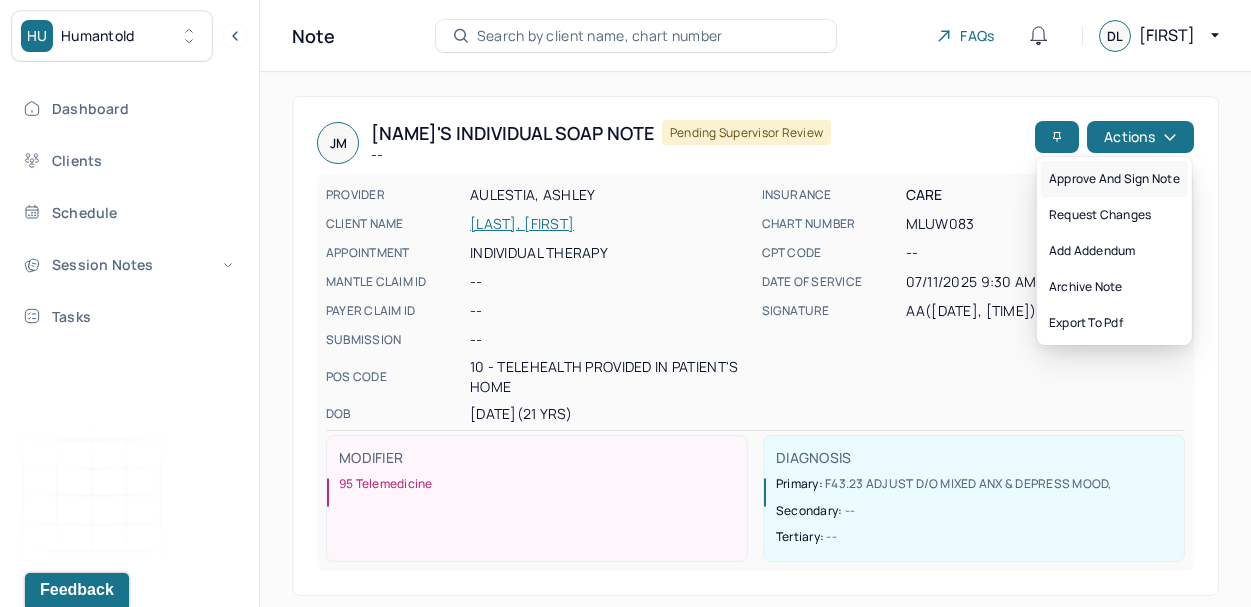 click on "Approve and sign note" at bounding box center (1114, 179) 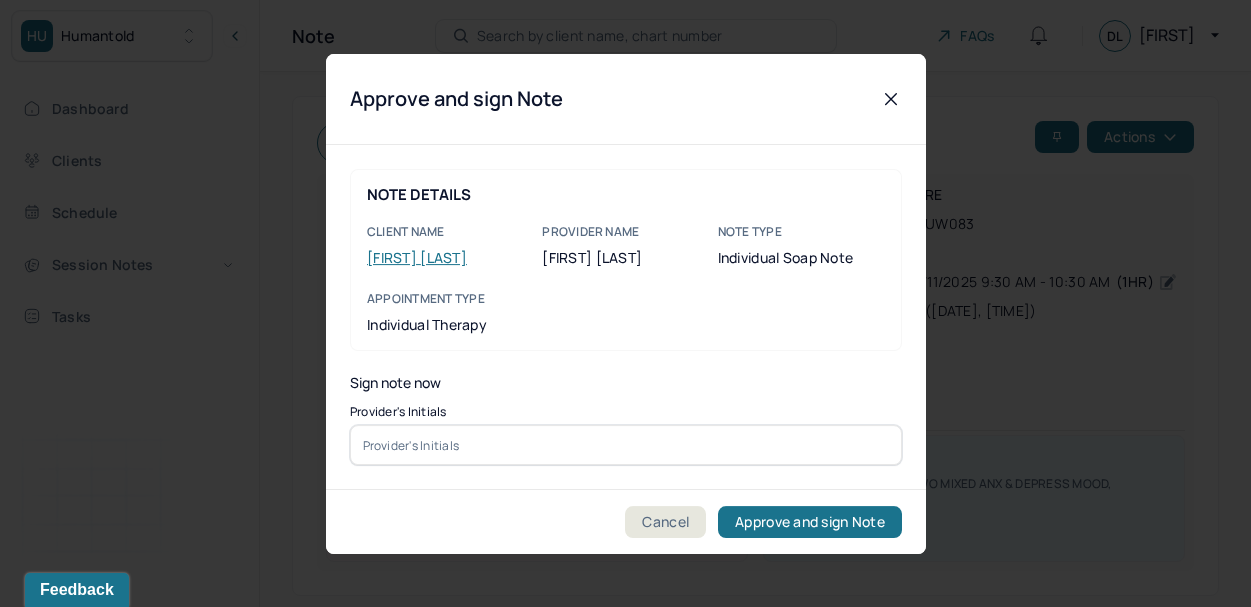 click at bounding box center (626, 445) 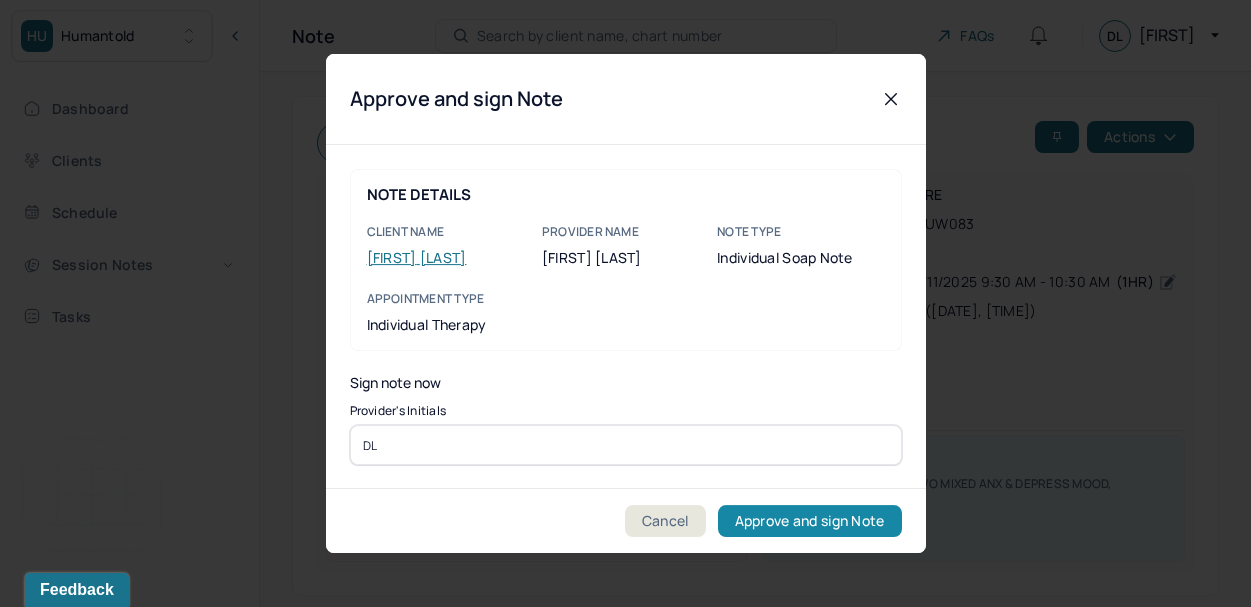 type on "DL" 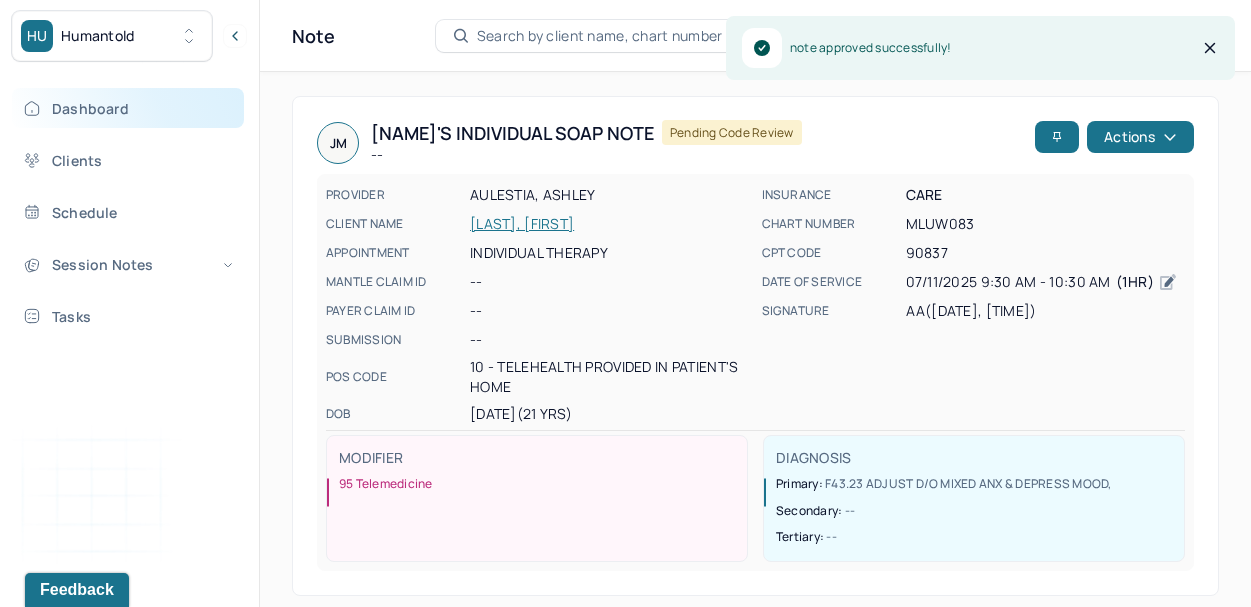 click on "Dashboard" at bounding box center (128, 108) 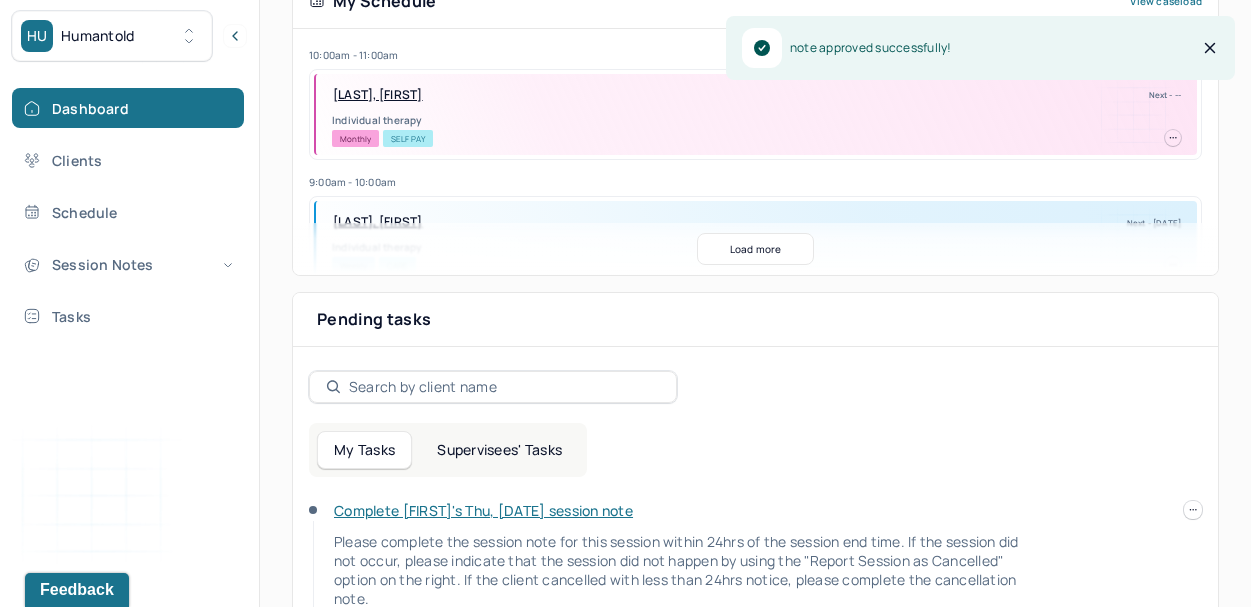 scroll, scrollTop: 473, scrollLeft: 0, axis: vertical 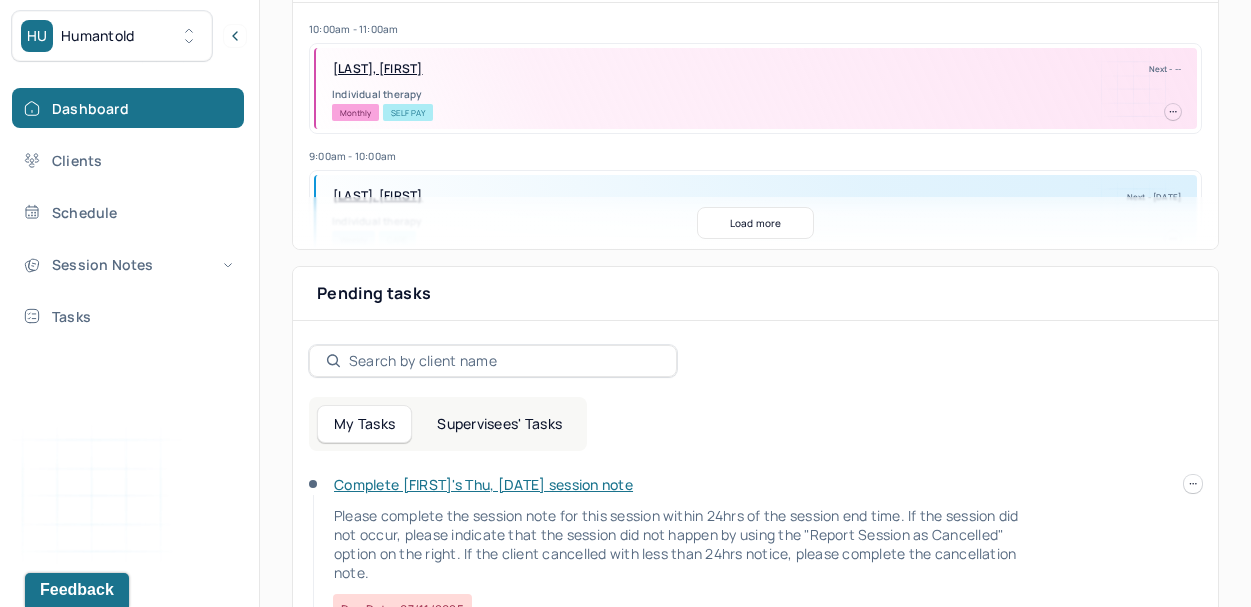 click at bounding box center [504, 361] 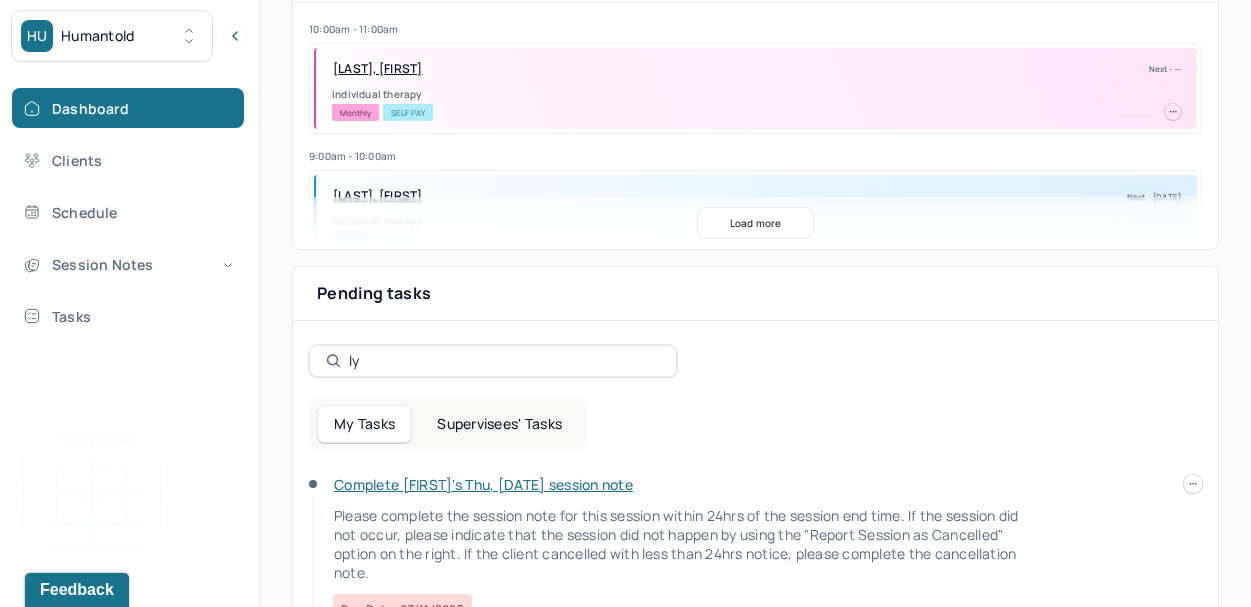 type on "l" 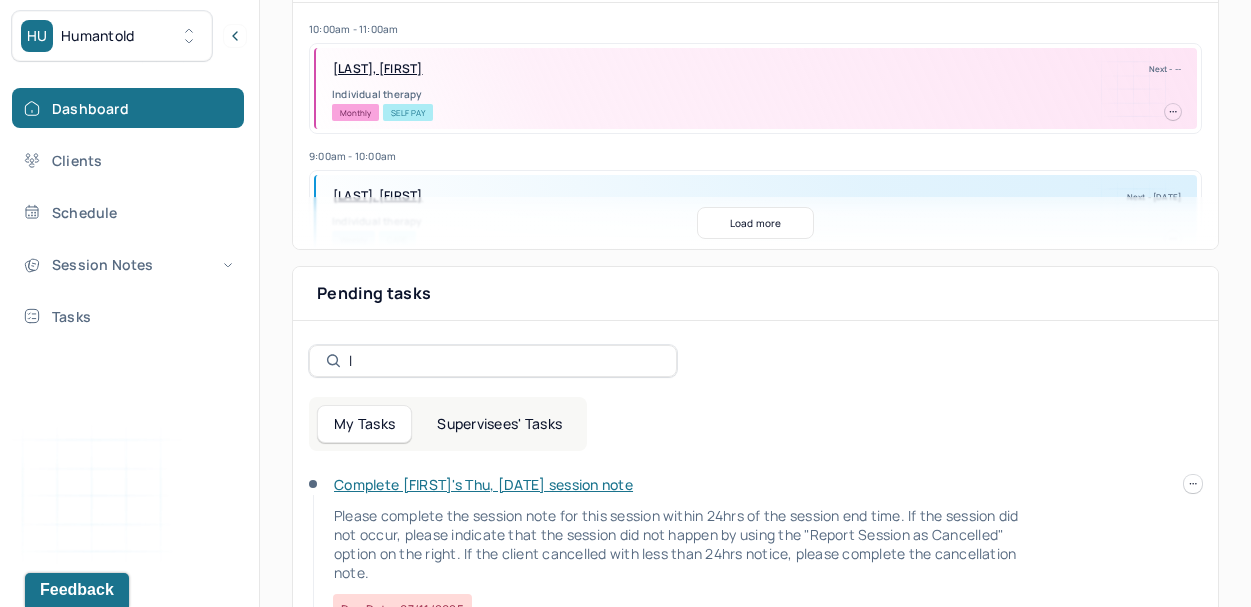 type 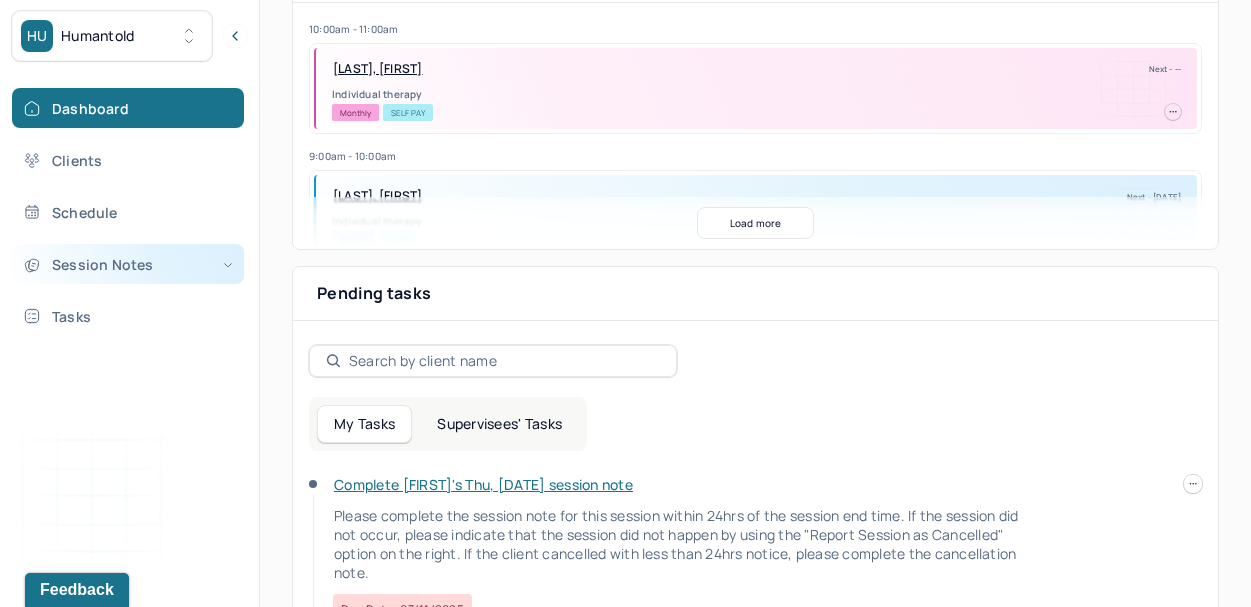 click on "Session Notes" at bounding box center (128, 264) 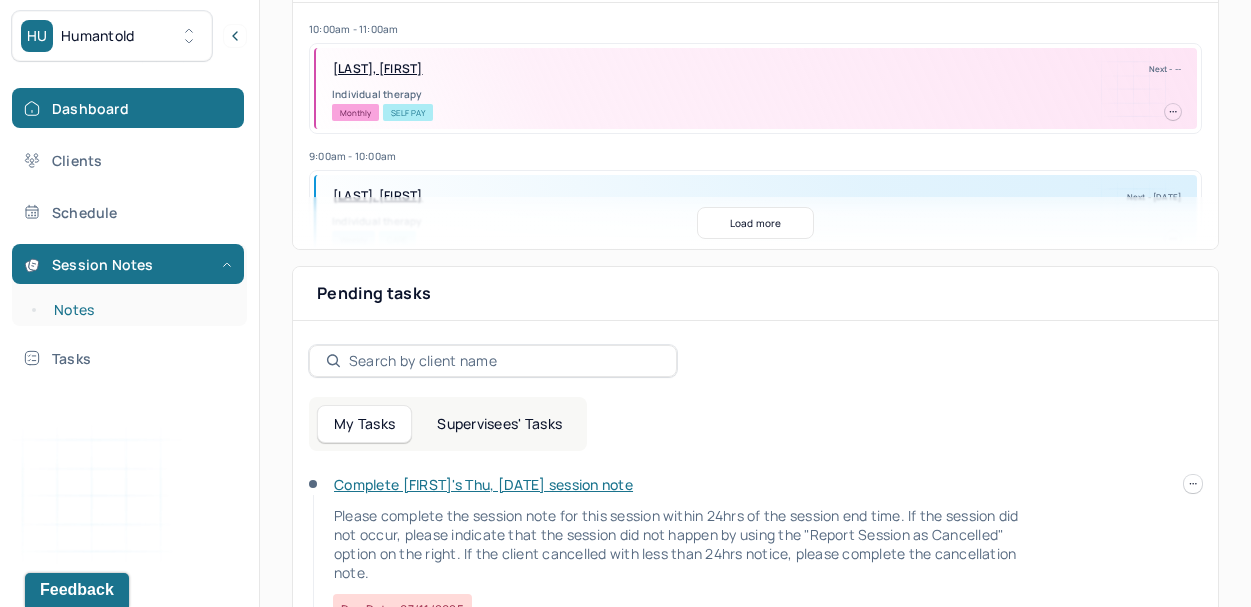 click on "Notes" at bounding box center (139, 310) 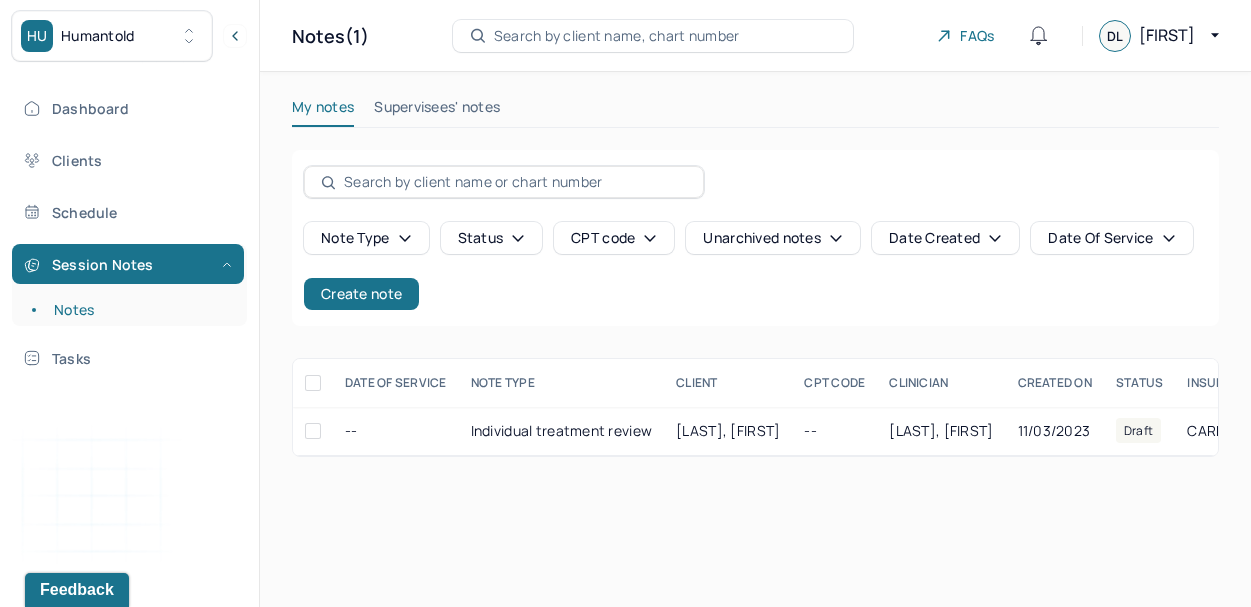 scroll, scrollTop: 0, scrollLeft: 0, axis: both 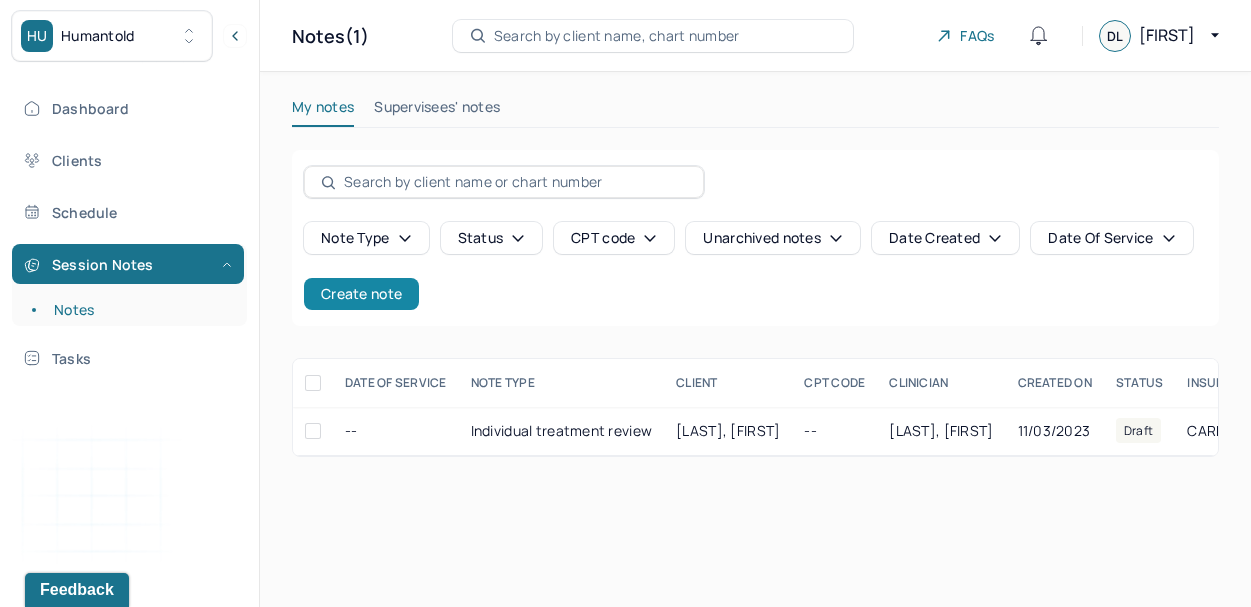 click on "Create note" at bounding box center (361, 294) 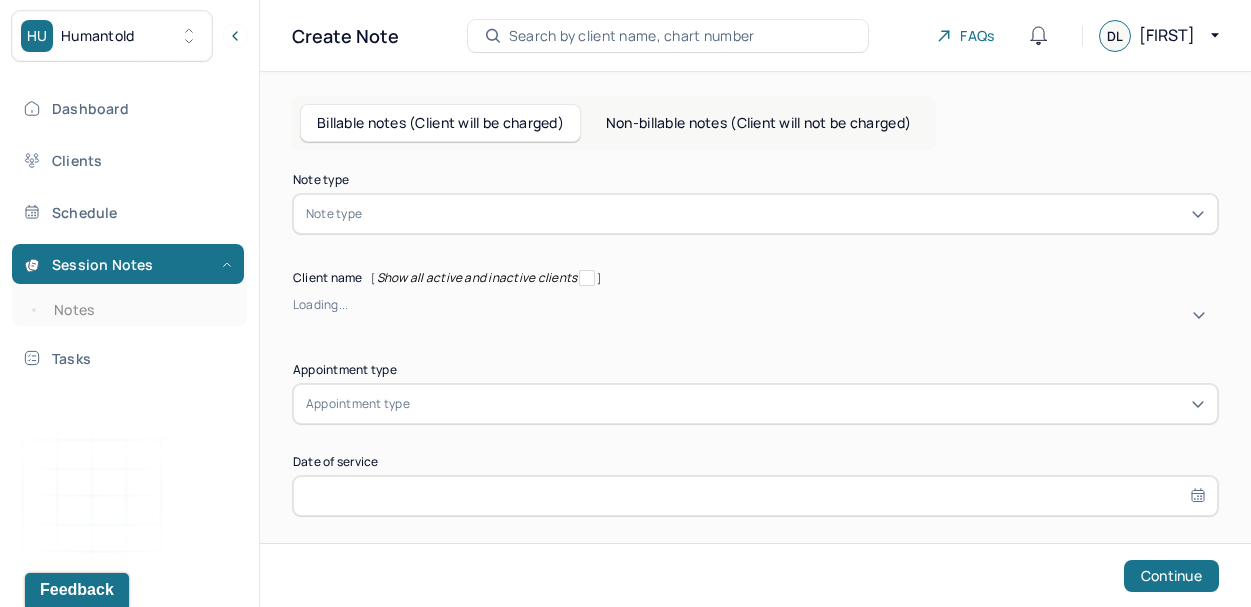 click at bounding box center [785, 214] 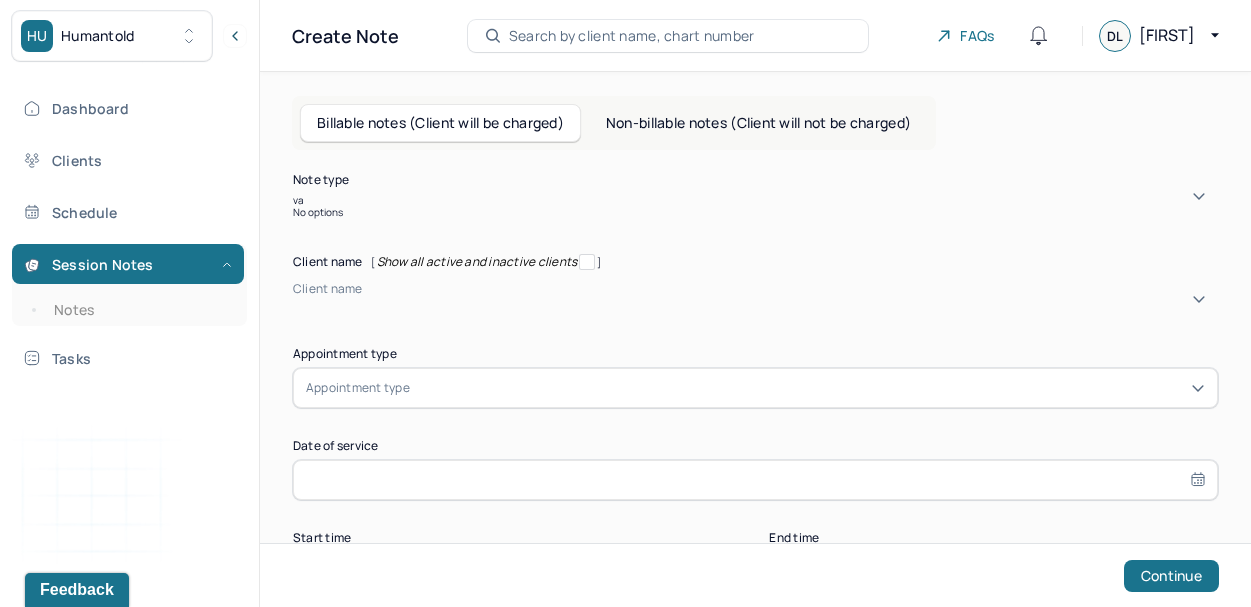 type on "v" 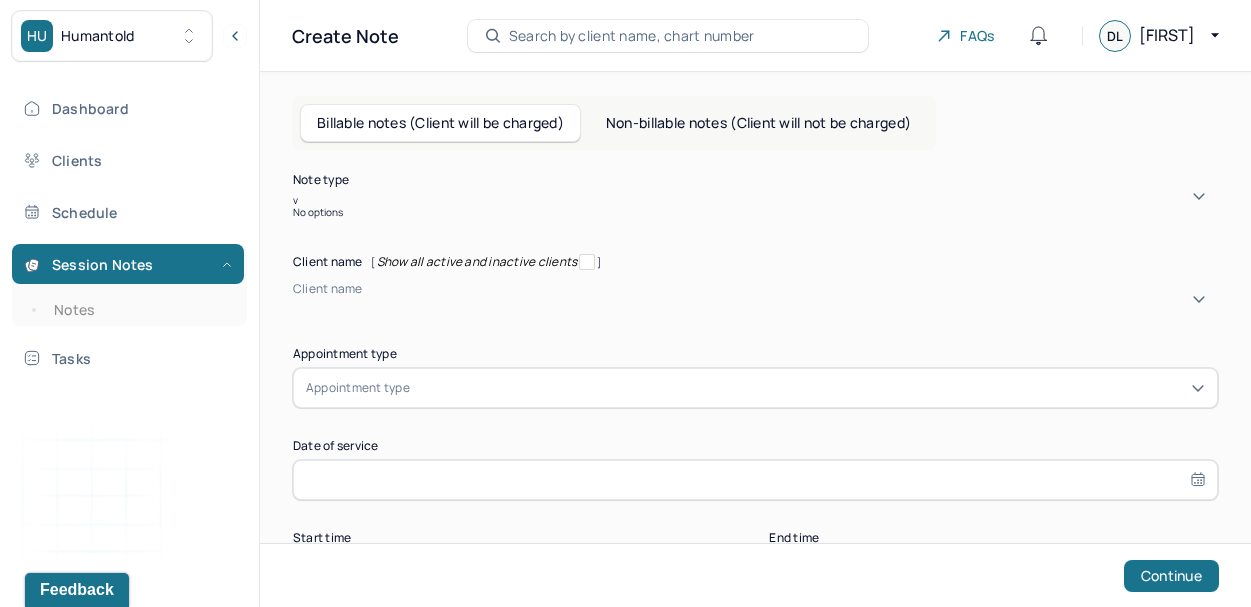type 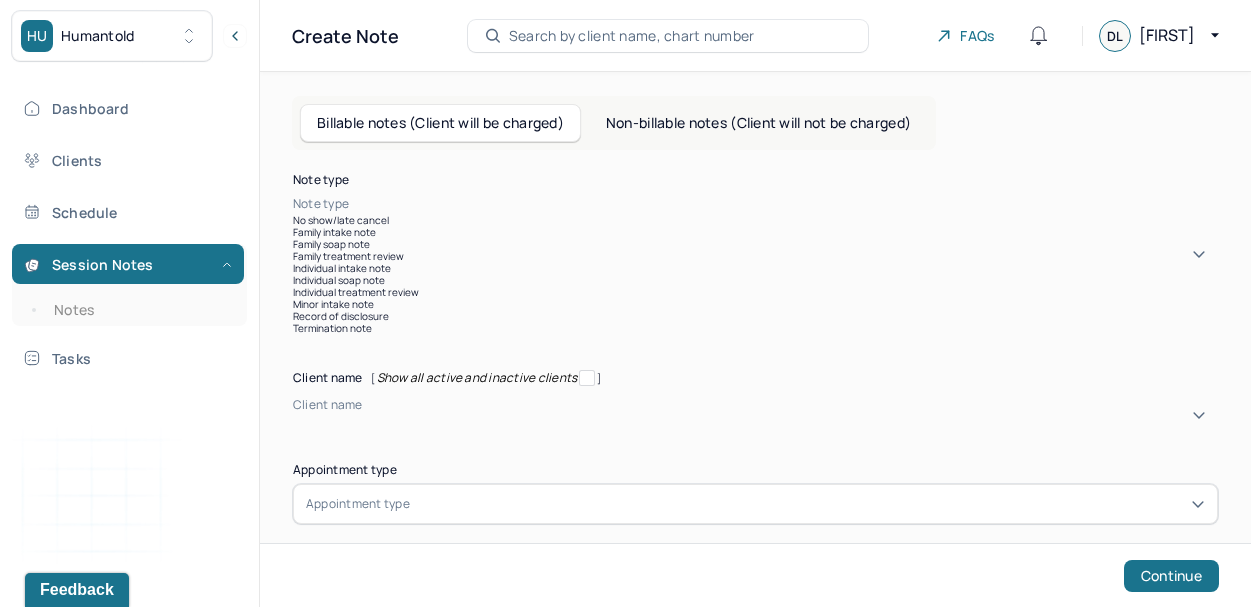 click on "Individual soap note" at bounding box center [755, 280] 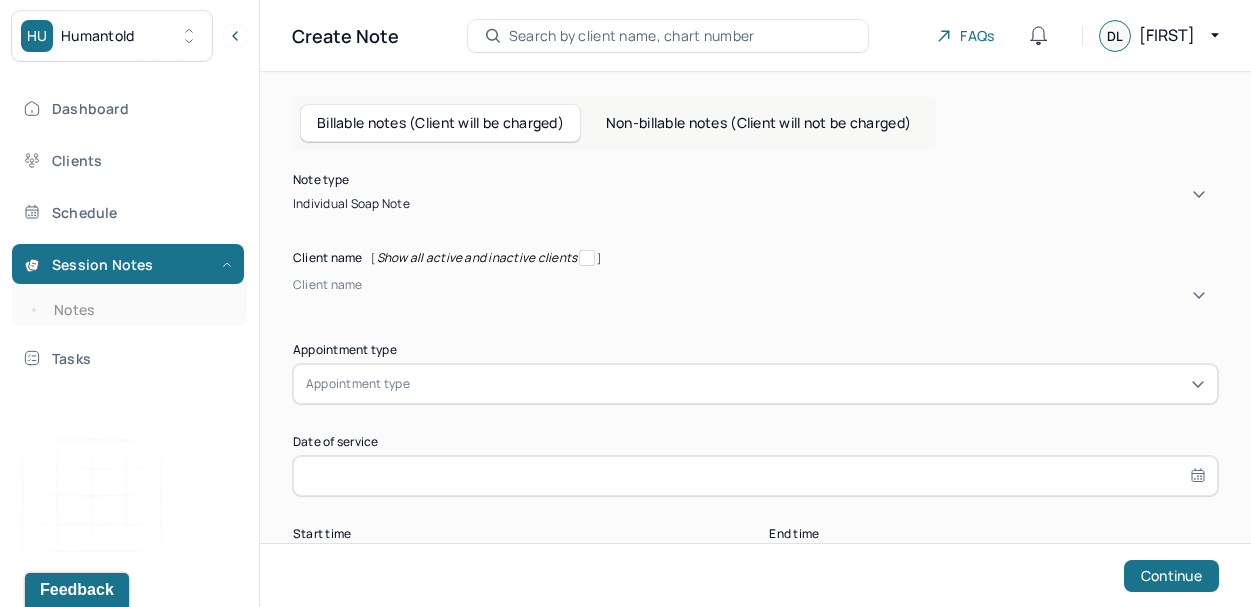 click on "Client name" at bounding box center (755, 295) 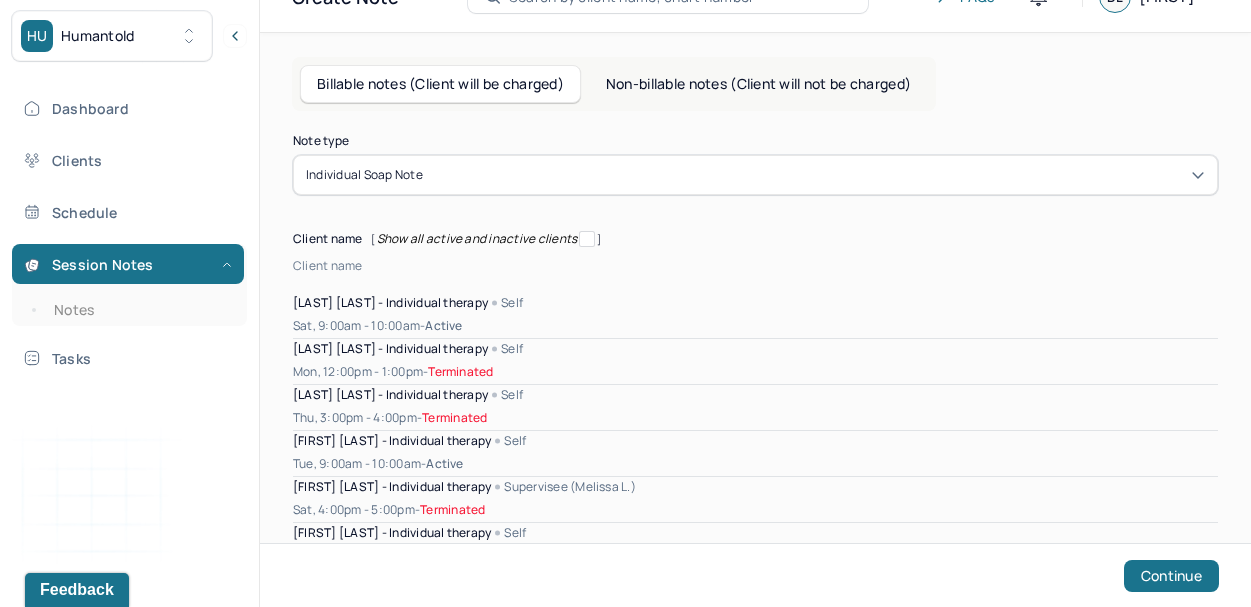 scroll, scrollTop: 45, scrollLeft: 0, axis: vertical 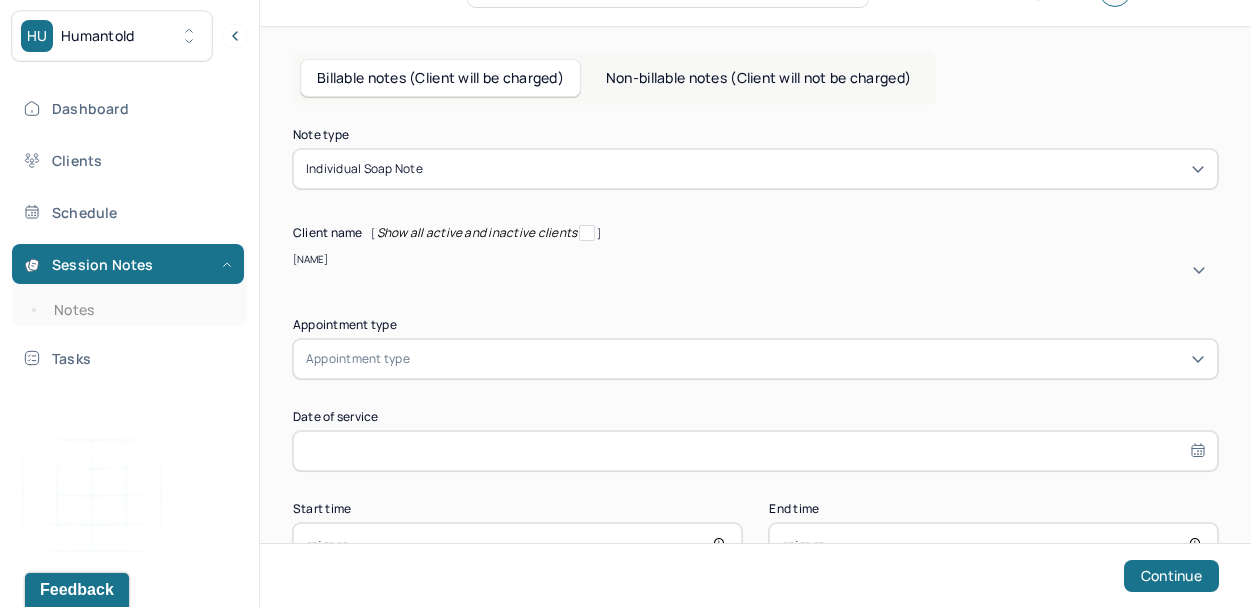 type on "vasil" 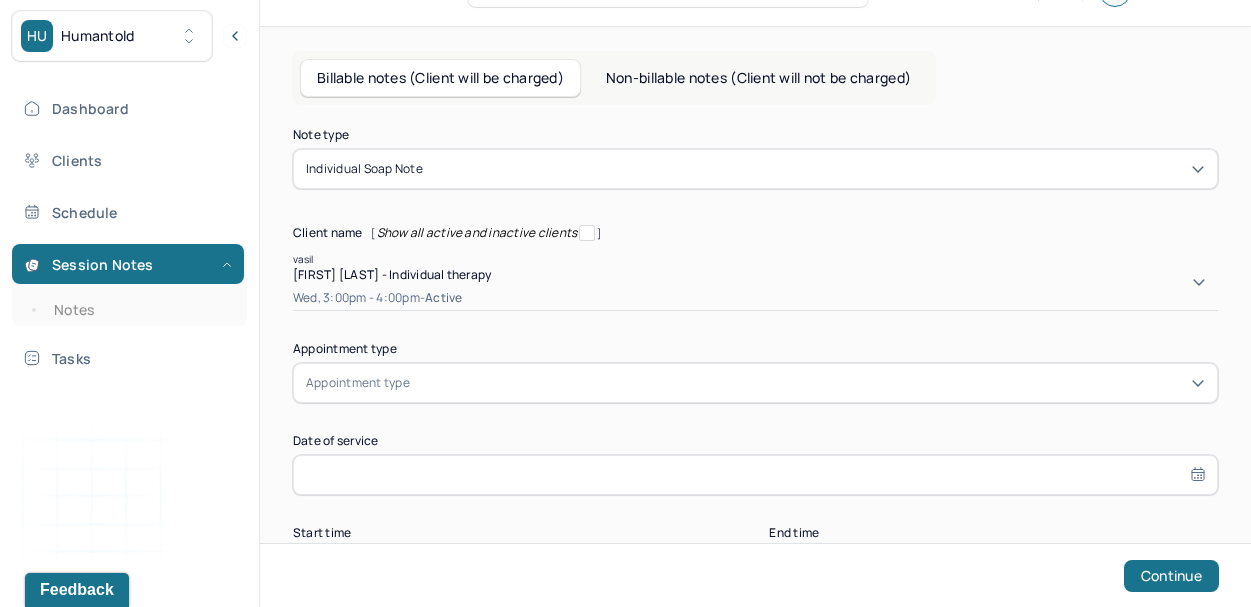 click on "[FIRST] [LAST] - Individual therapy" at bounding box center [392, 274] 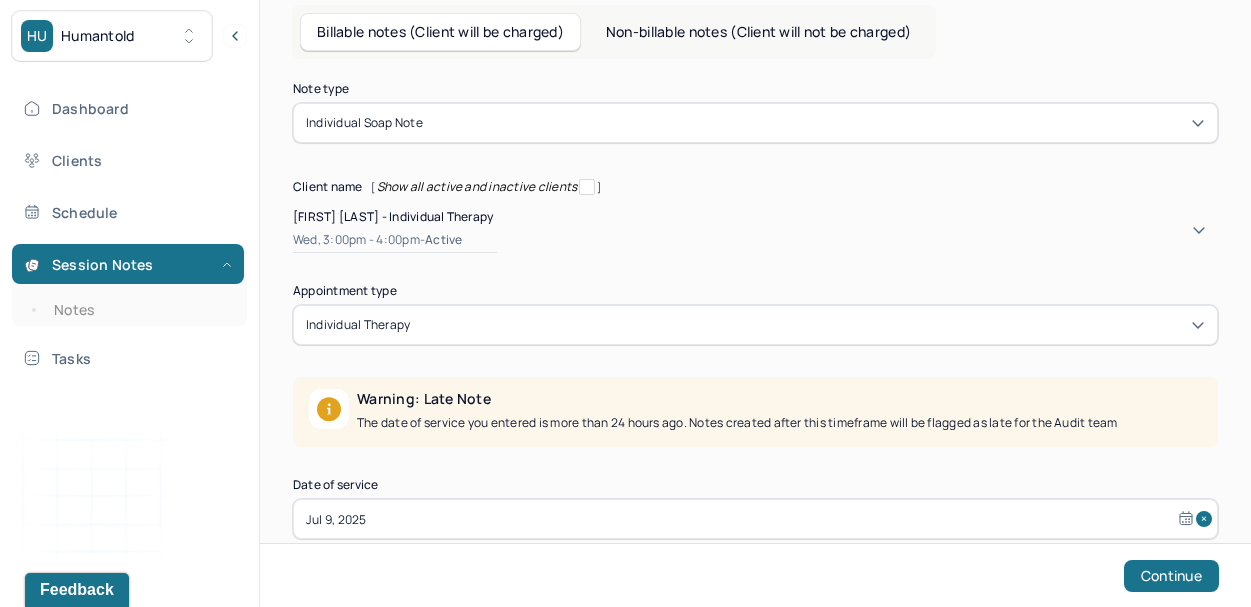 click on "individual therapy" at bounding box center [755, 325] 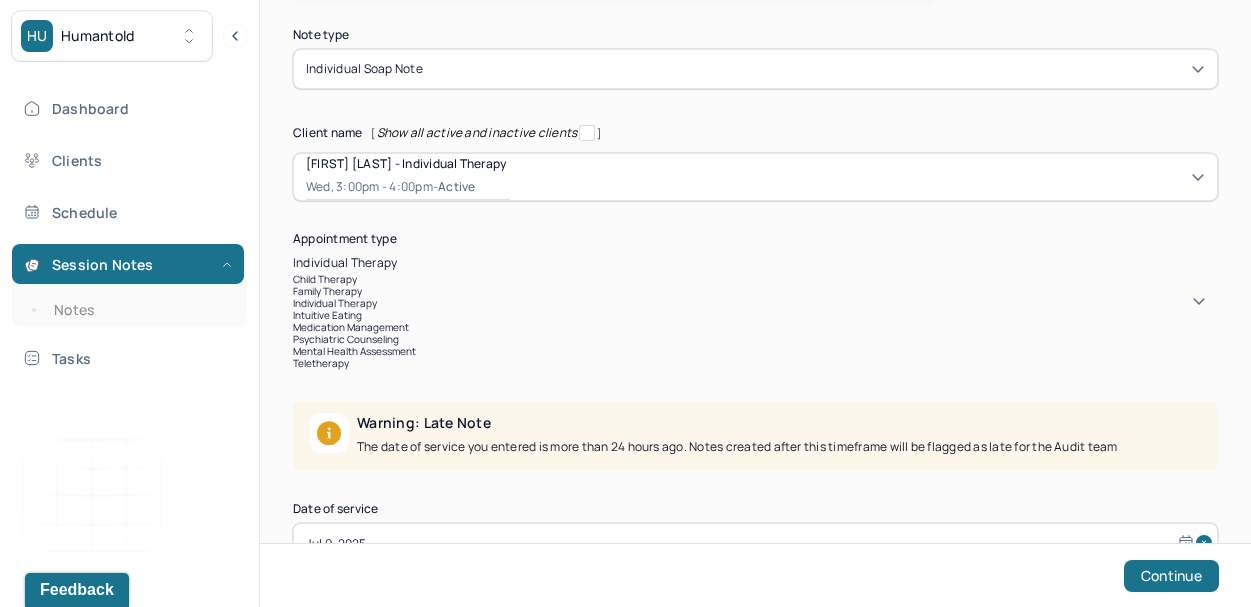 click on "teletherapy" at bounding box center (321, 363) 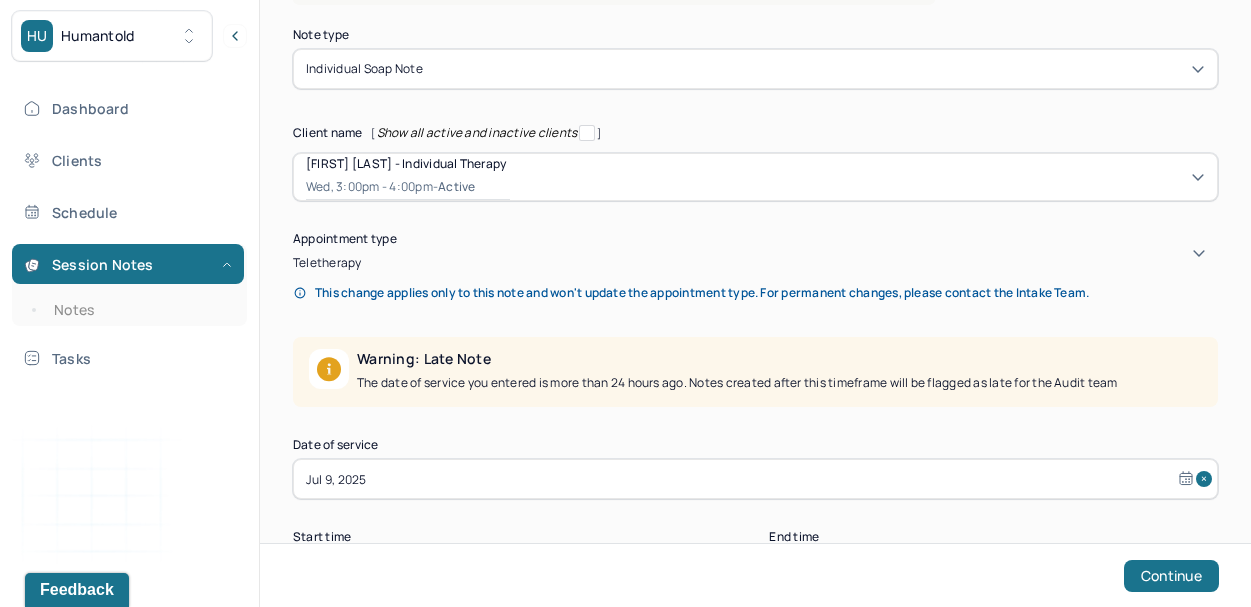 click on "Jul 9, 2025" at bounding box center (755, 479) 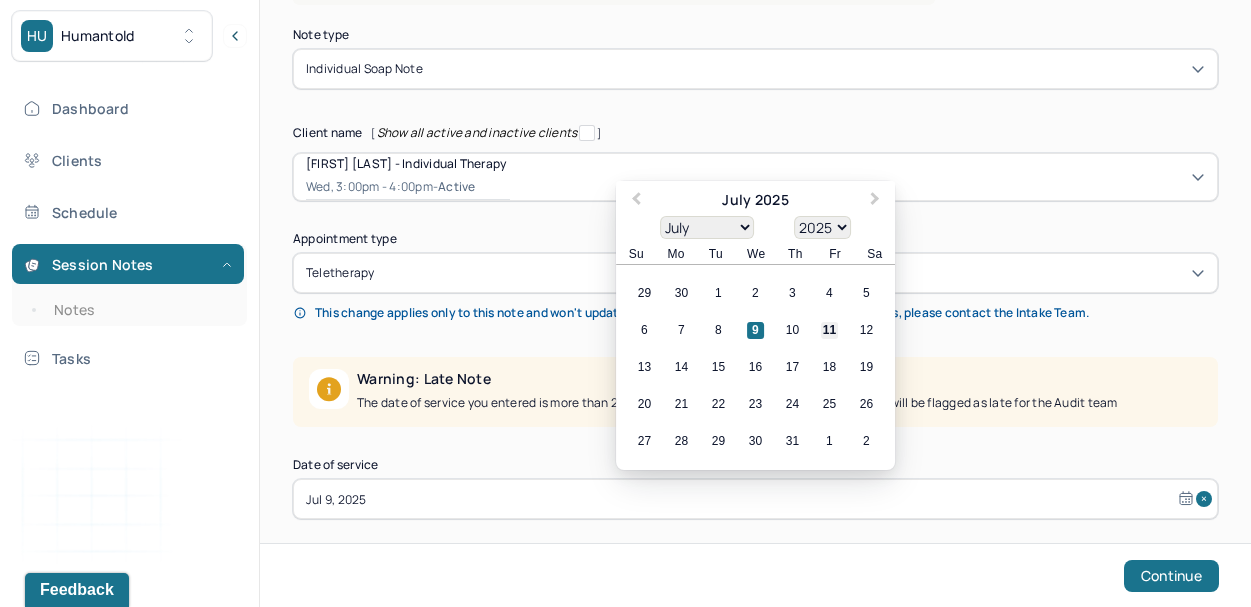 click on "11" at bounding box center [829, 330] 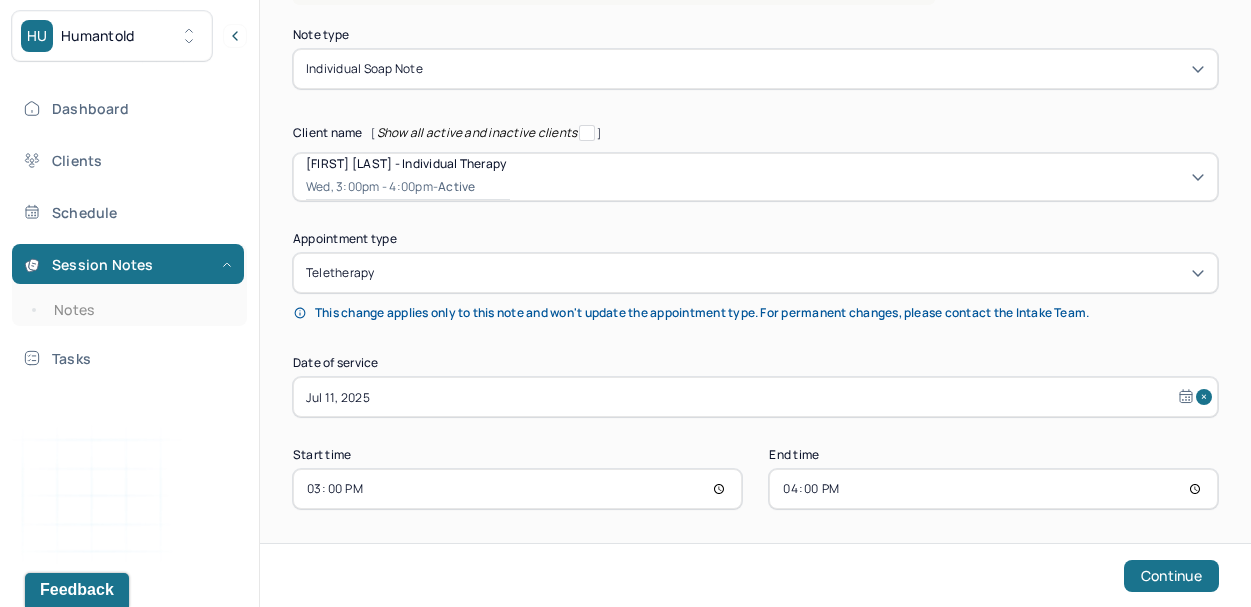 select on "6" 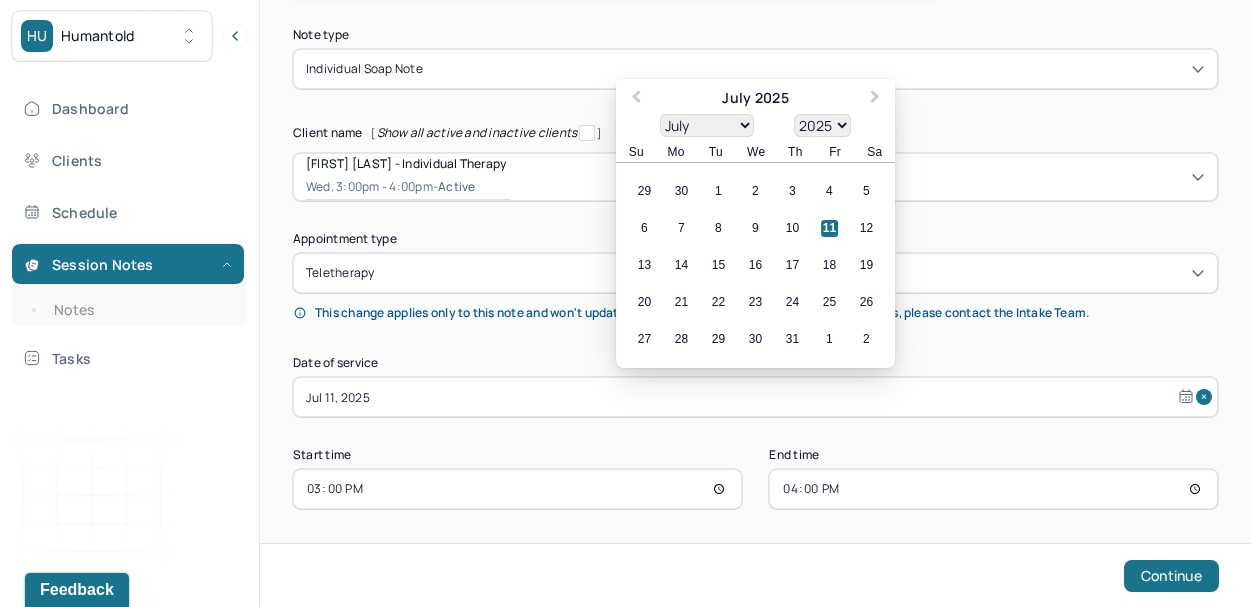 click on "15:00" at bounding box center [517, 489] 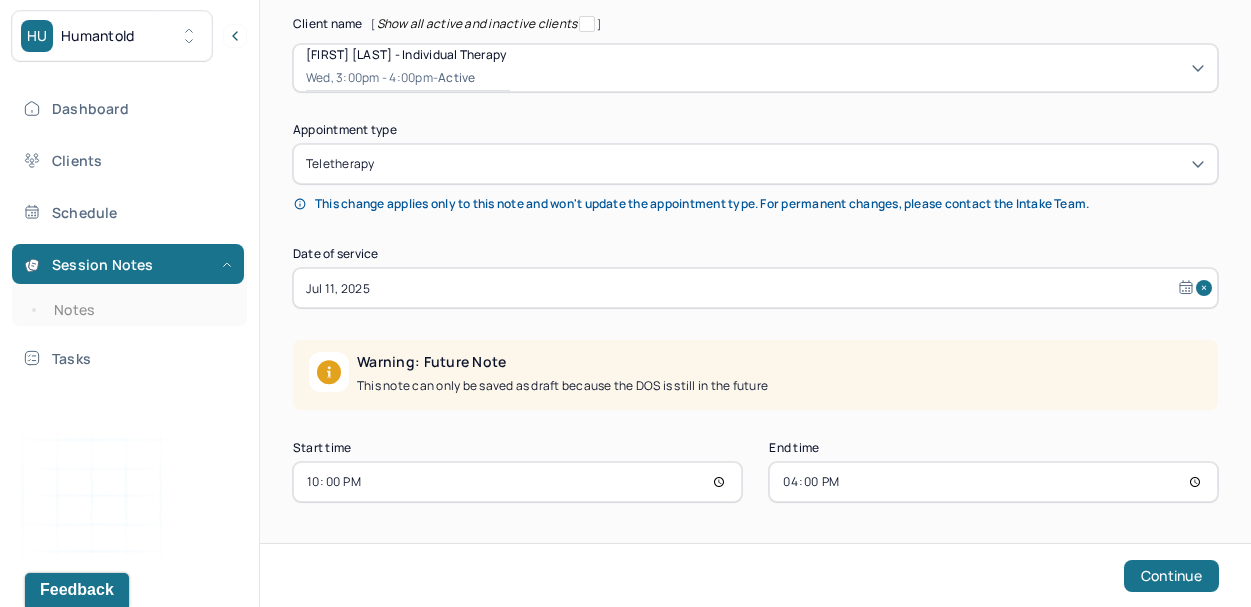 click on "22:00" at bounding box center (517, 482) 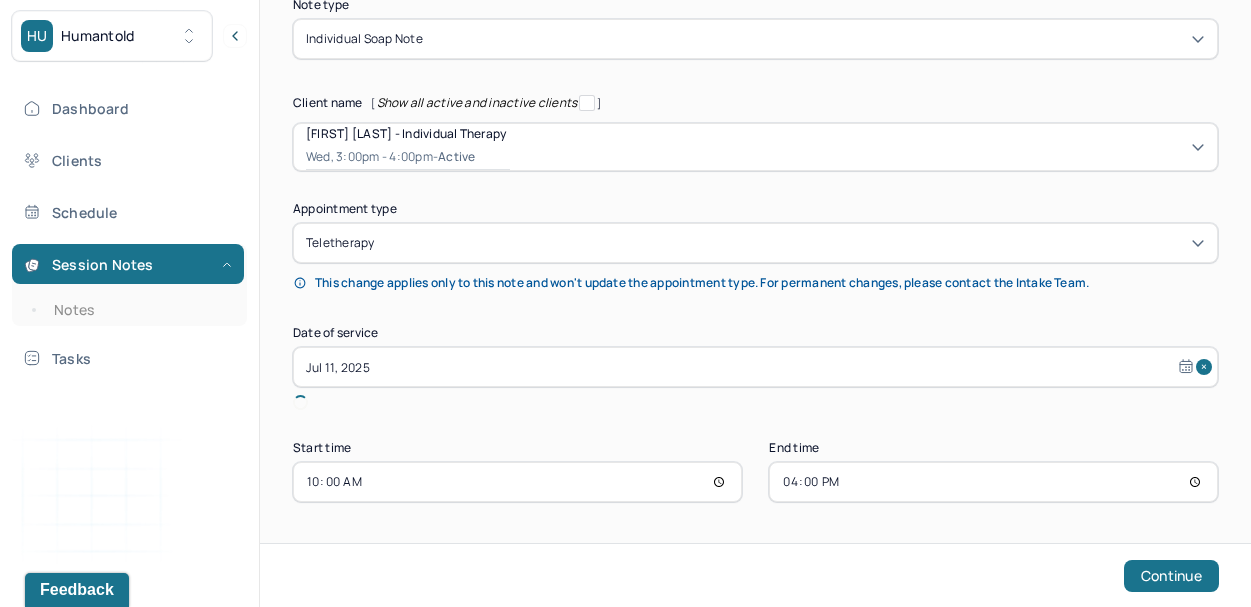 scroll, scrollTop: 153, scrollLeft: 0, axis: vertical 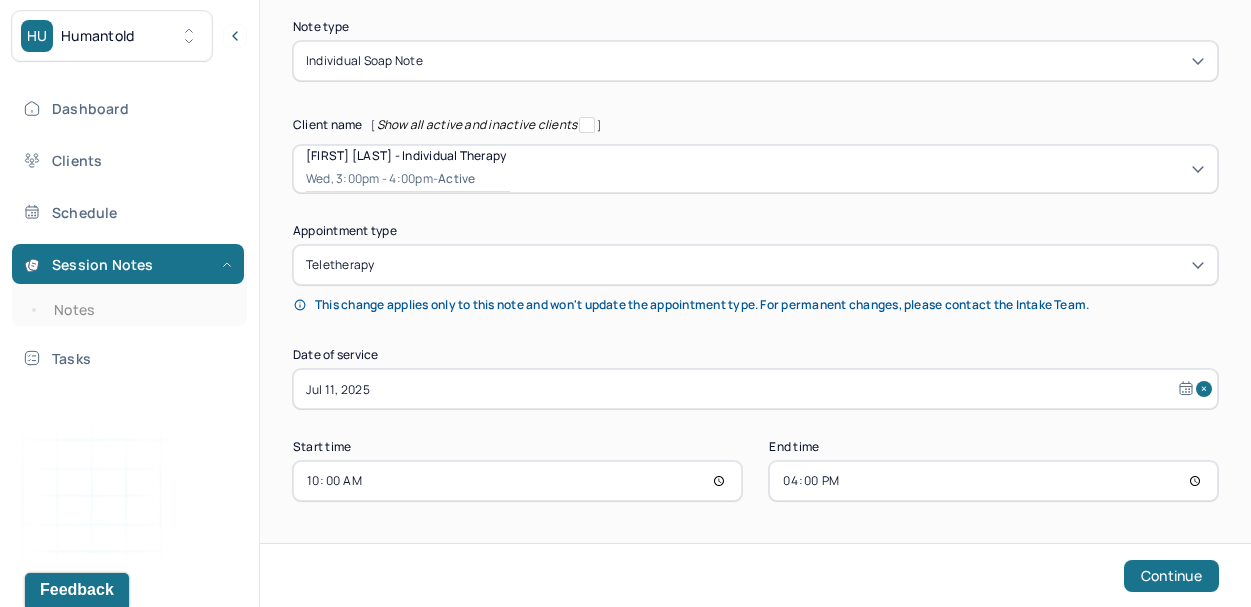 click on "16:00" at bounding box center (993, 481) 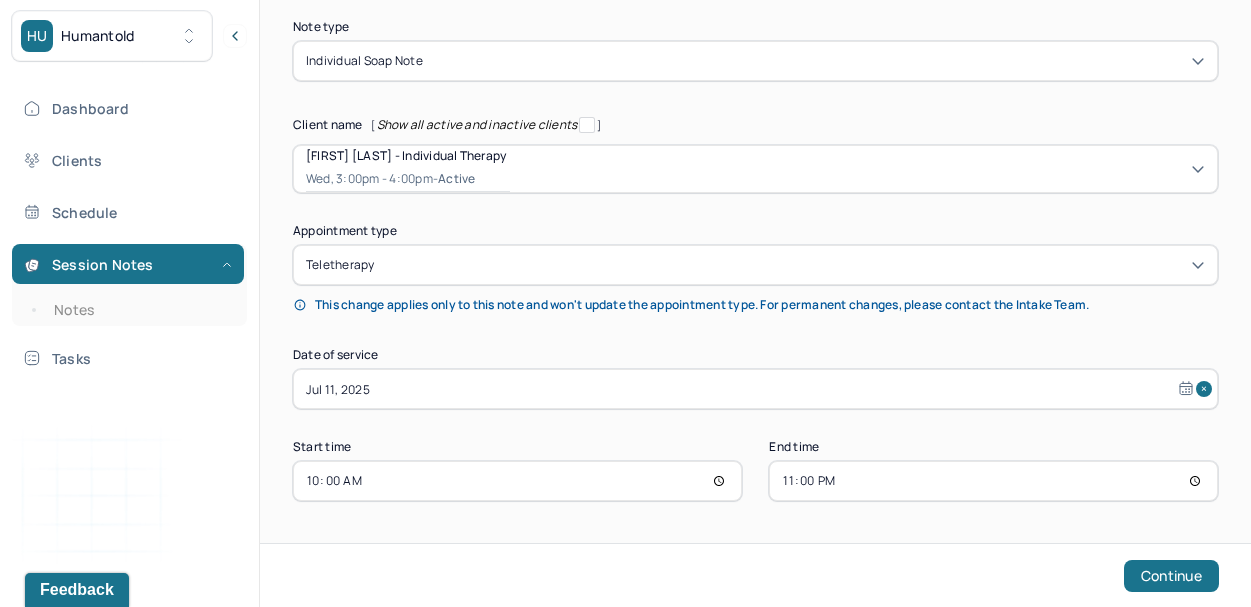 click on "23:00" at bounding box center (993, 481) 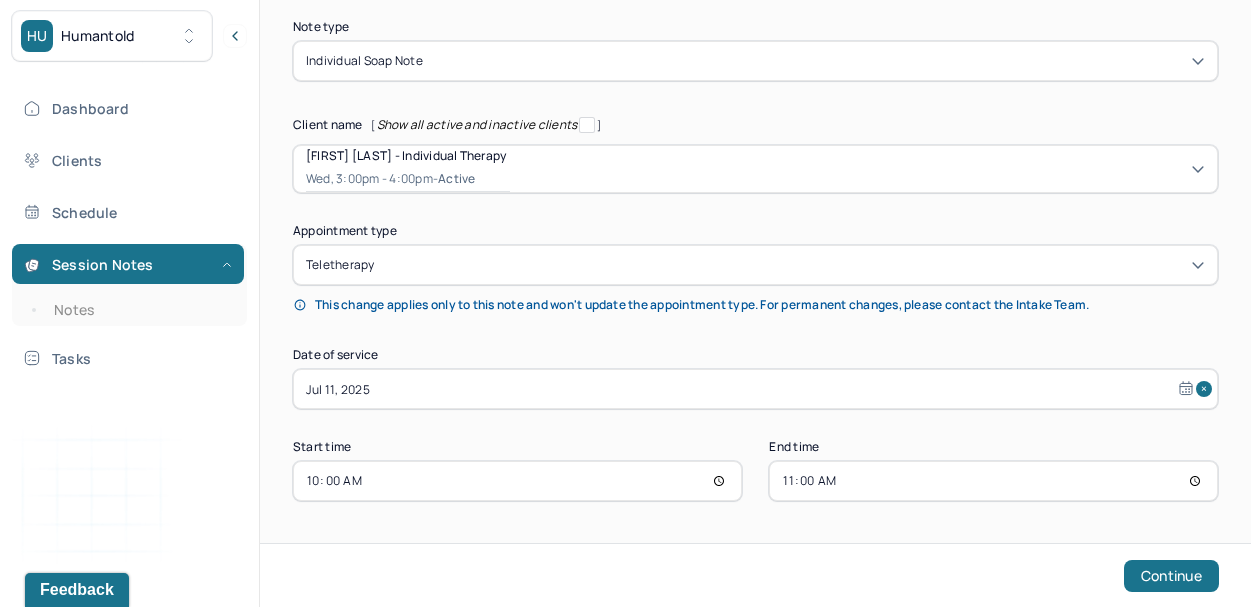 click on "Note type Individual soap note Client name [ Show all active and inactive clients ] [FIRST] [LAST] - Individual therapy Wed, 3:00pm - 4:00pm  -  active Supervisee name [FIRST] [LAST] Appointment type teletherapy This change applies only to this note and won't update the appointment type. For permanent changes, please contact the Intake Team. Date of service Jul 11, 2025 Start time 10:00 End time 11:00   Continue" at bounding box center [755, 302] 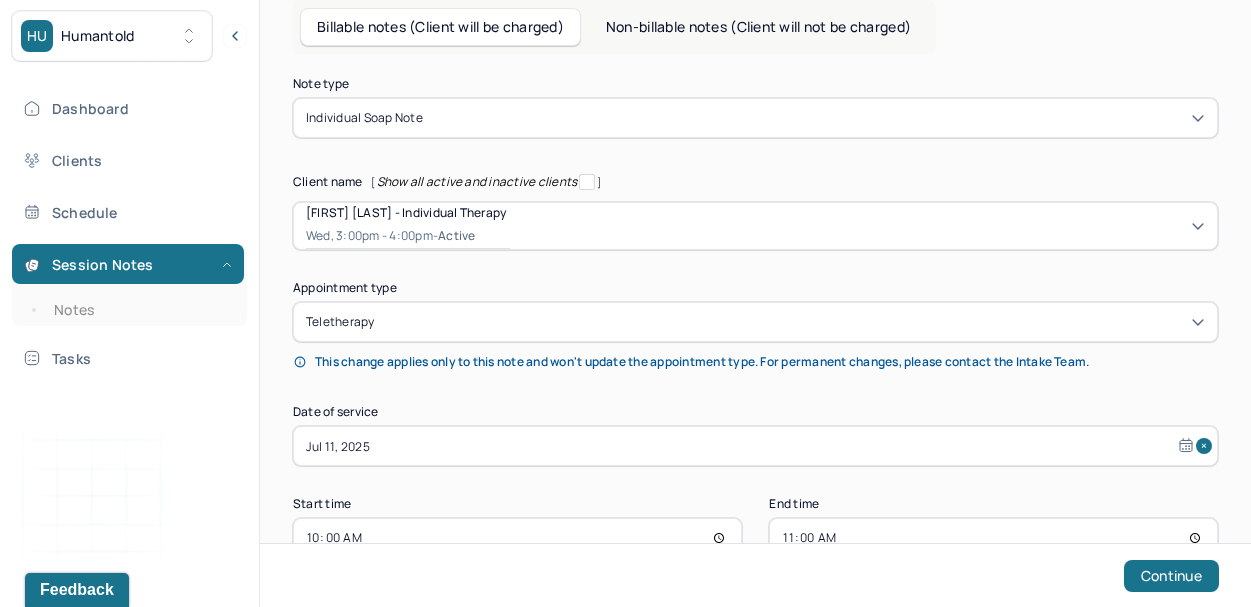 scroll, scrollTop: 153, scrollLeft: 0, axis: vertical 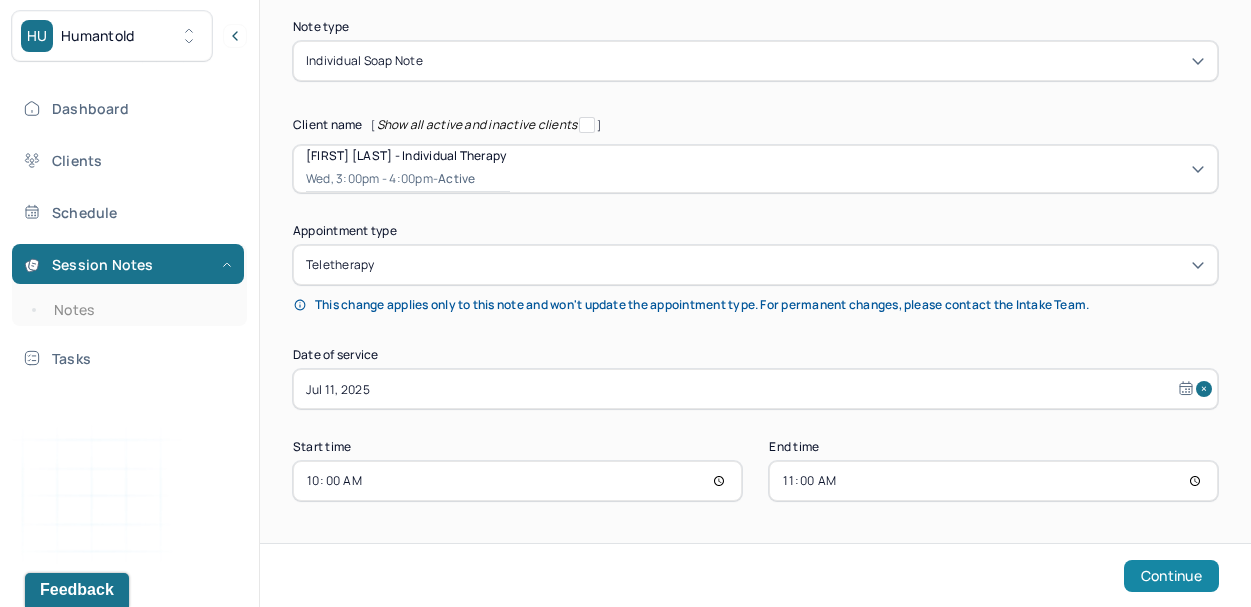 click on "Continue" at bounding box center (1171, 576) 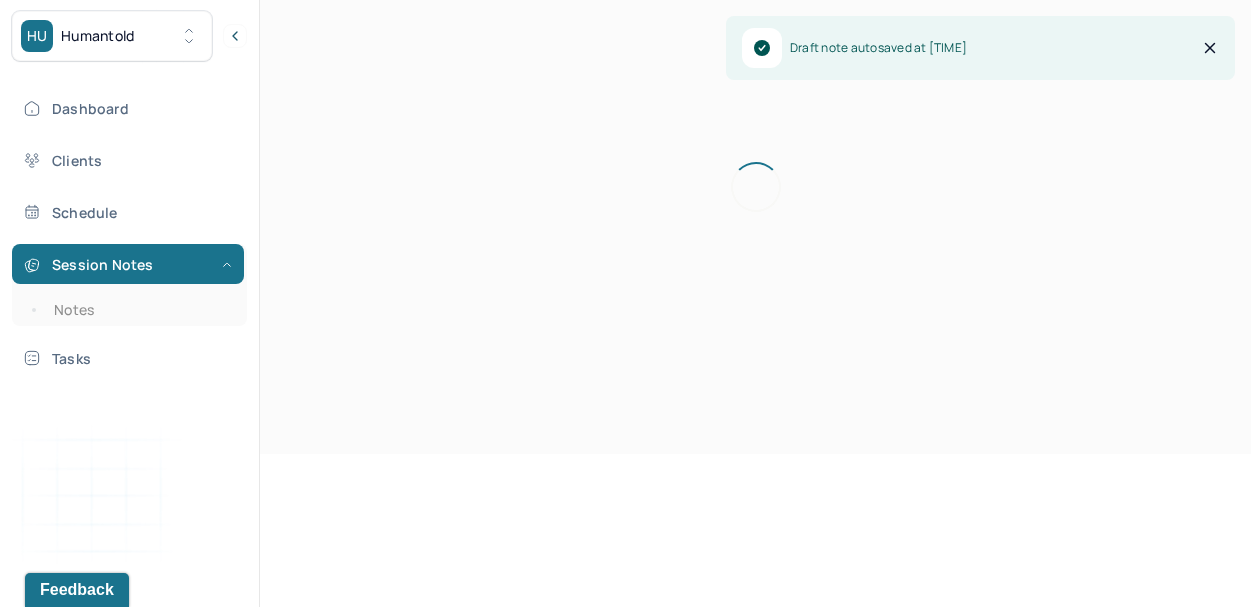 scroll, scrollTop: 0, scrollLeft: 0, axis: both 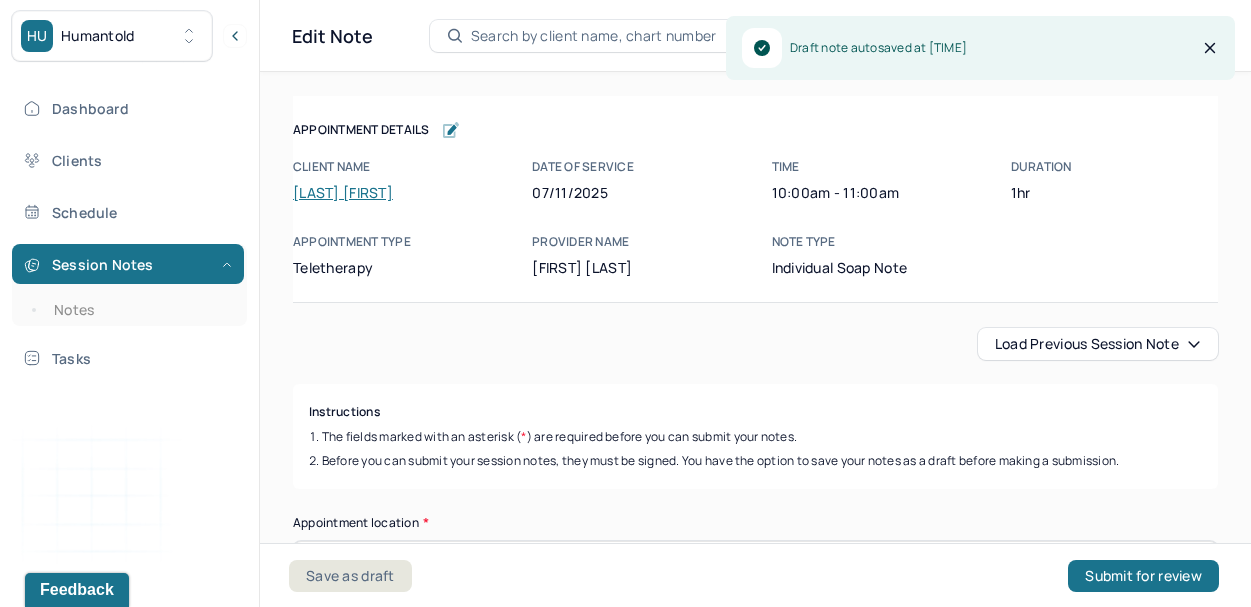click on "Load previous session note" at bounding box center [1098, 344] 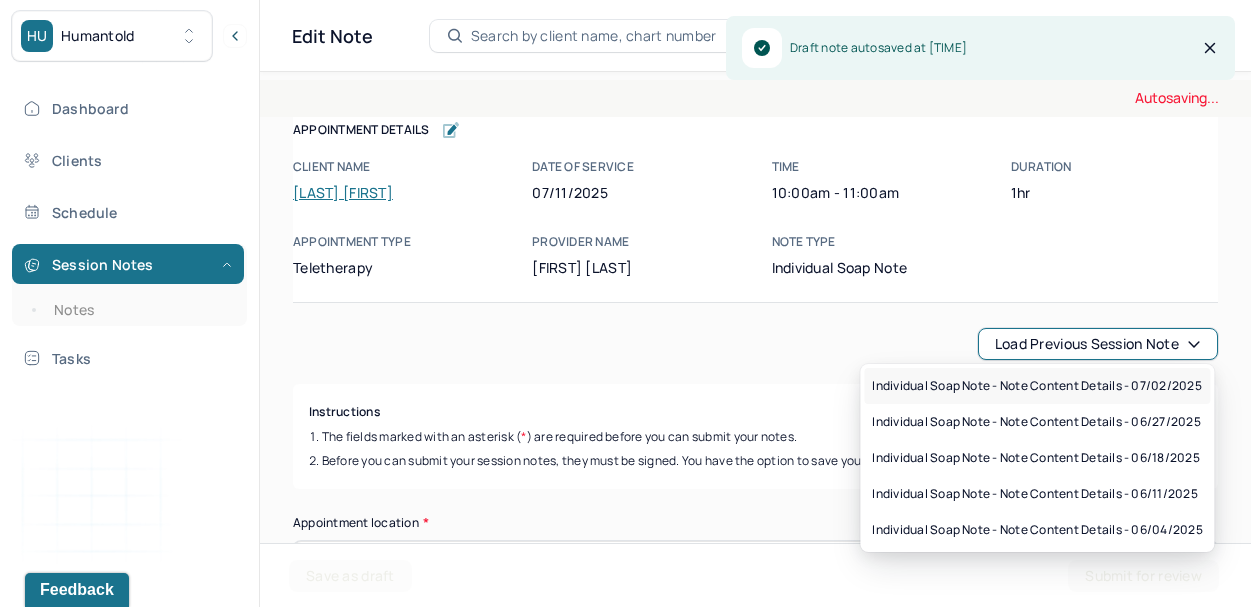 click on "Individual soap note   - Note content Details -   07/02/2025" at bounding box center [1036, 386] 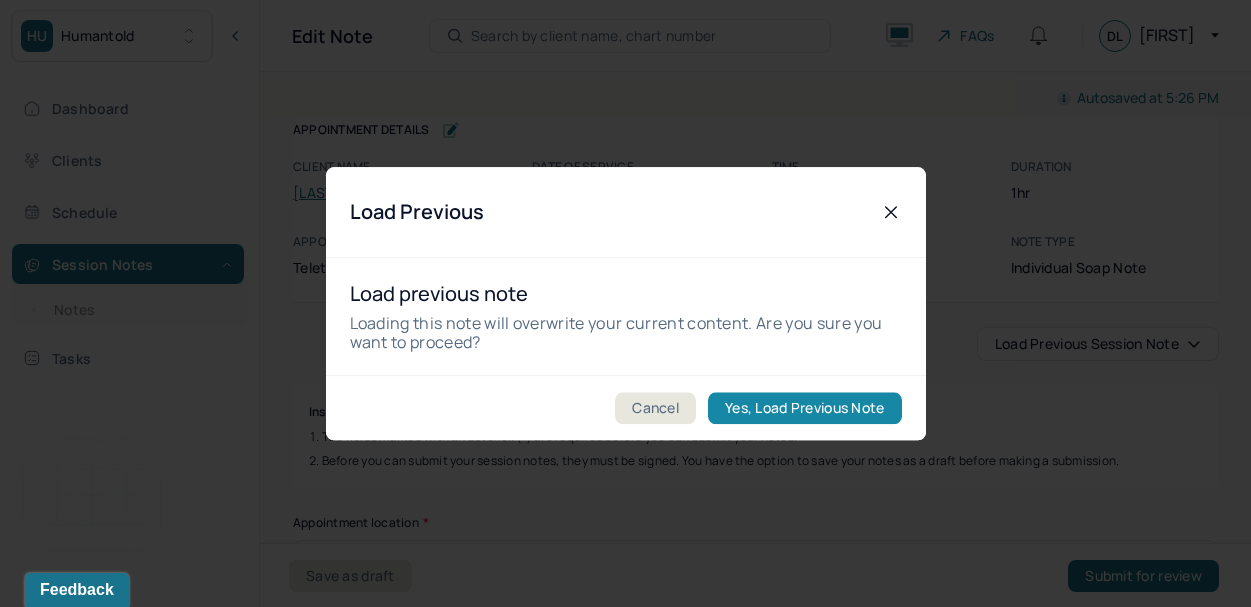 click on "Yes, Load Previous Note" at bounding box center (804, 408) 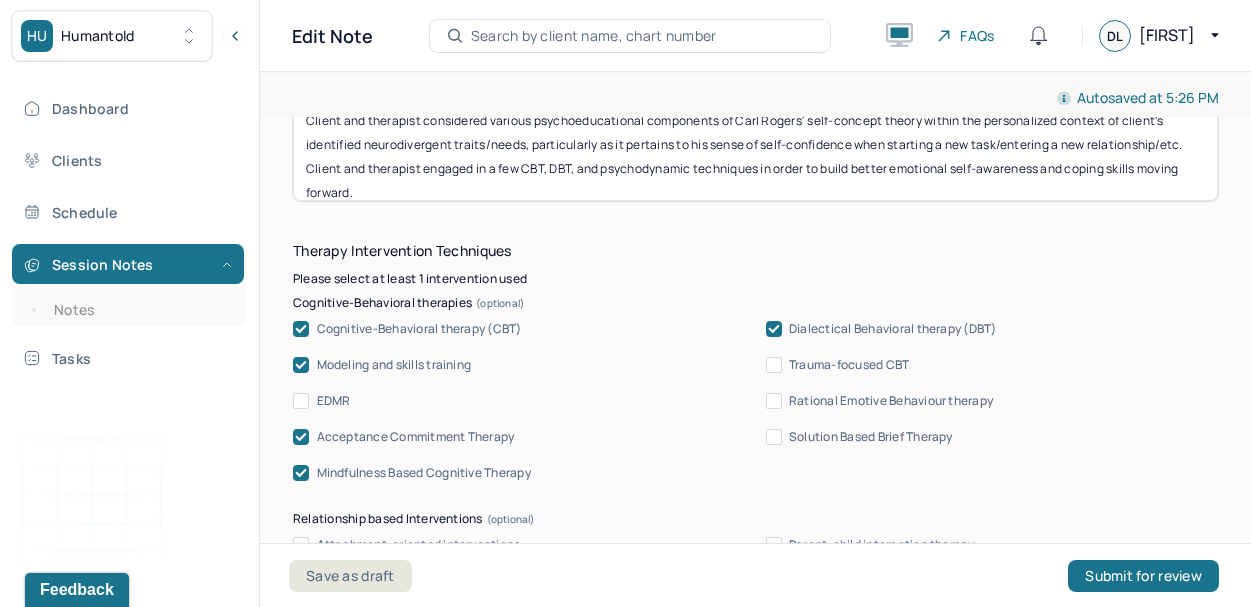 scroll, scrollTop: 1780, scrollLeft: 0, axis: vertical 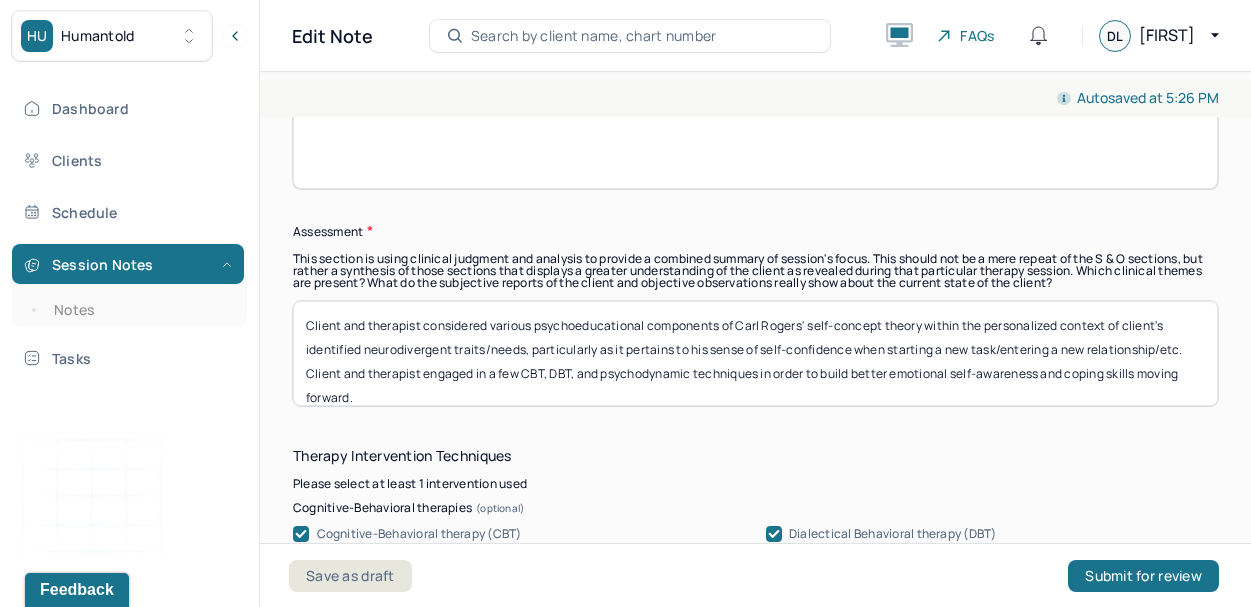 click on "Client and therapist considered various psychoeducational components of Carl Rogers' self-concept theory within the personalized context of client's identified neurodivergent traits/needs, particularly as it pertains to his sense of self-confidence when starting a new task/entering a new relationship/etc. Client and therapist engaged in a few CBT, DBT, and psychodynamic techniques in order to build better emotional self-awareness and coping skills moving forward." at bounding box center [755, 353] 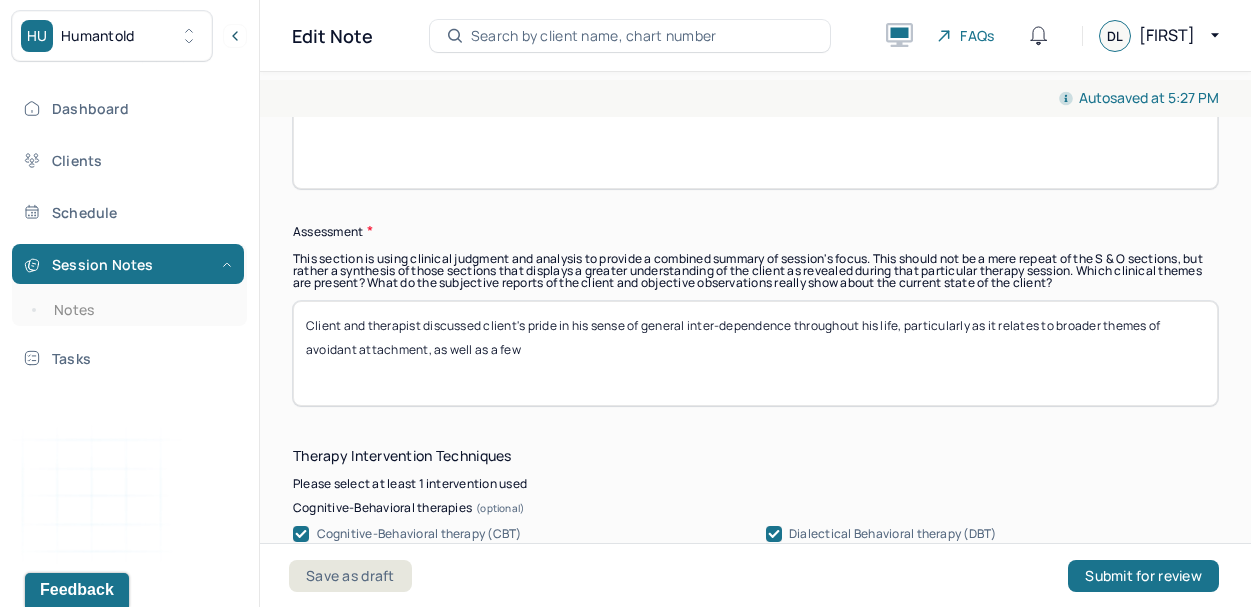 type on "Client and therapist discussed client's pride in his sense of general inter-dependence throughout his life, particularly as it relates to broader themes of avoidant attachment, as well as a few" 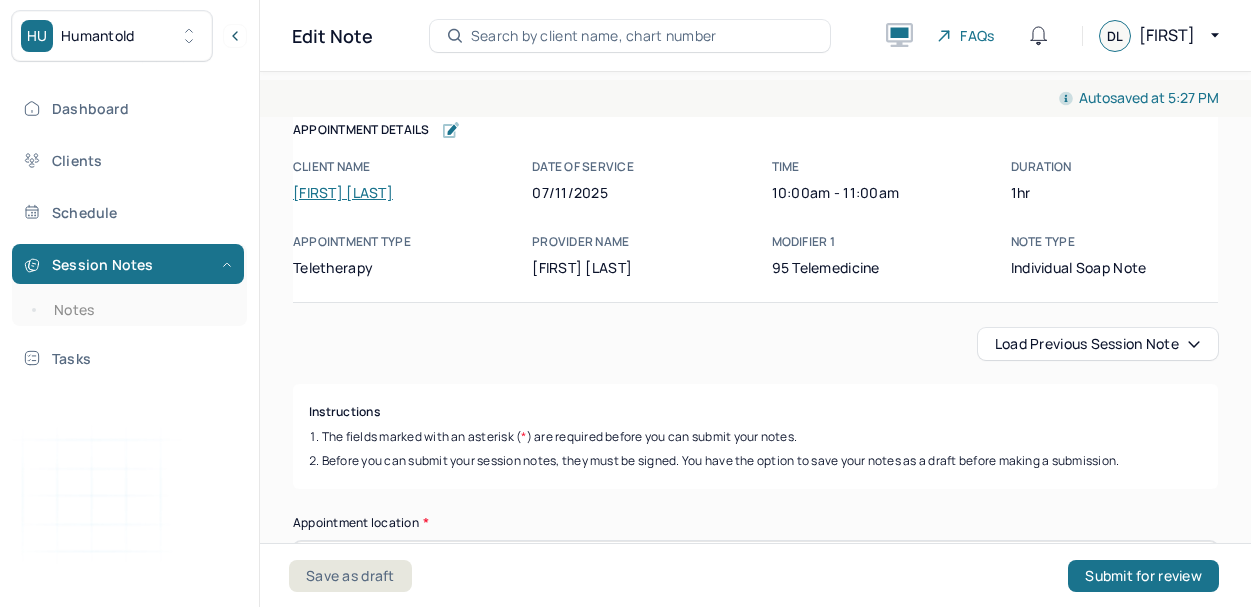 scroll, scrollTop: 0, scrollLeft: 0, axis: both 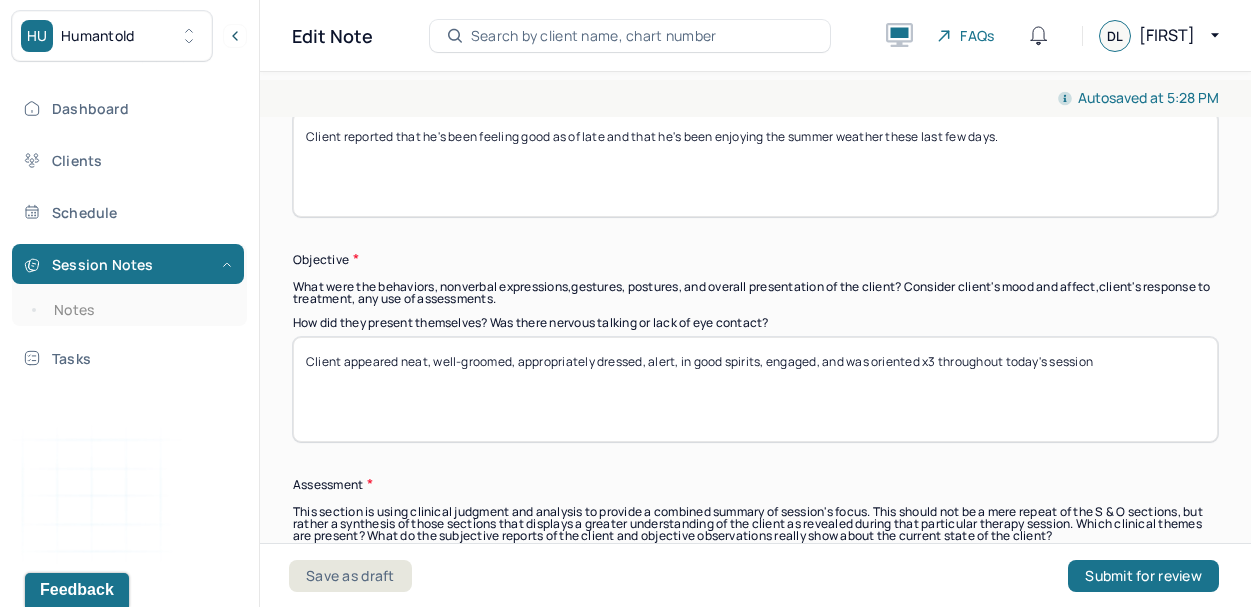 type on "Client and therapist discussed client's pride in his sense of general inter-dependence throughout his life, particularly as it relates to broader themes of avoidant attachment, as well as a few particularly formative, independence-affirming experiences he had while growing up in Greece. Client and therapist engaged in a few CBT, DBT, and psychodynamic techniques in order to build better emotional self-awareness and coping skills moving forward." 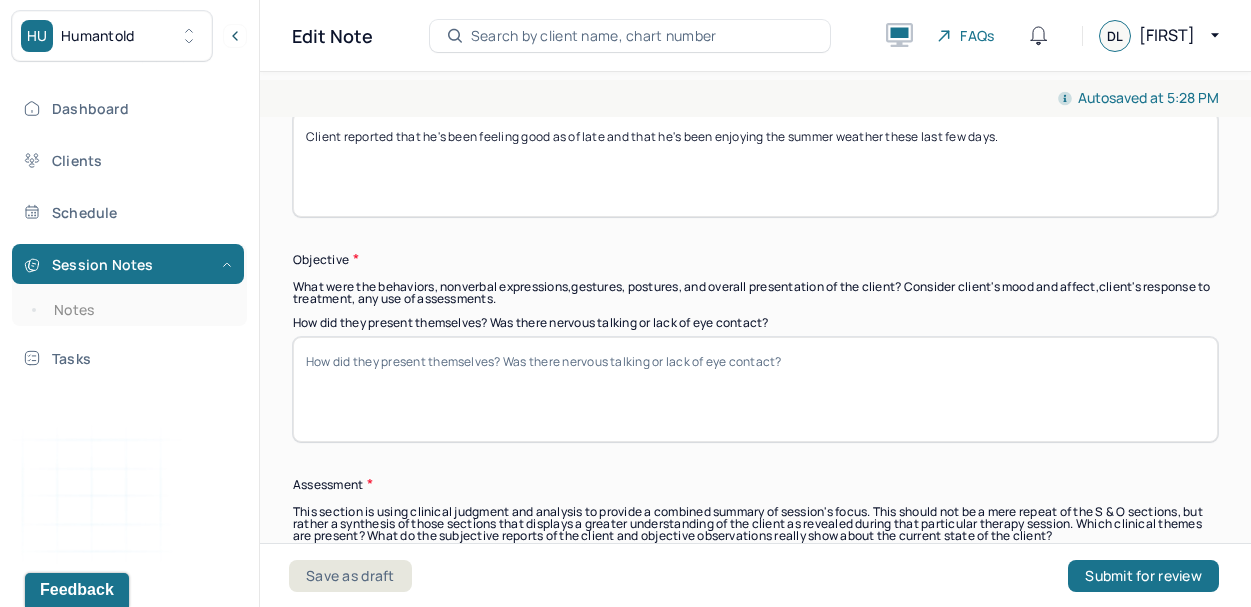 paste on "The client was alert, oriented and engaged. Client’s mood and affect were congruent and predominately sad in nature." 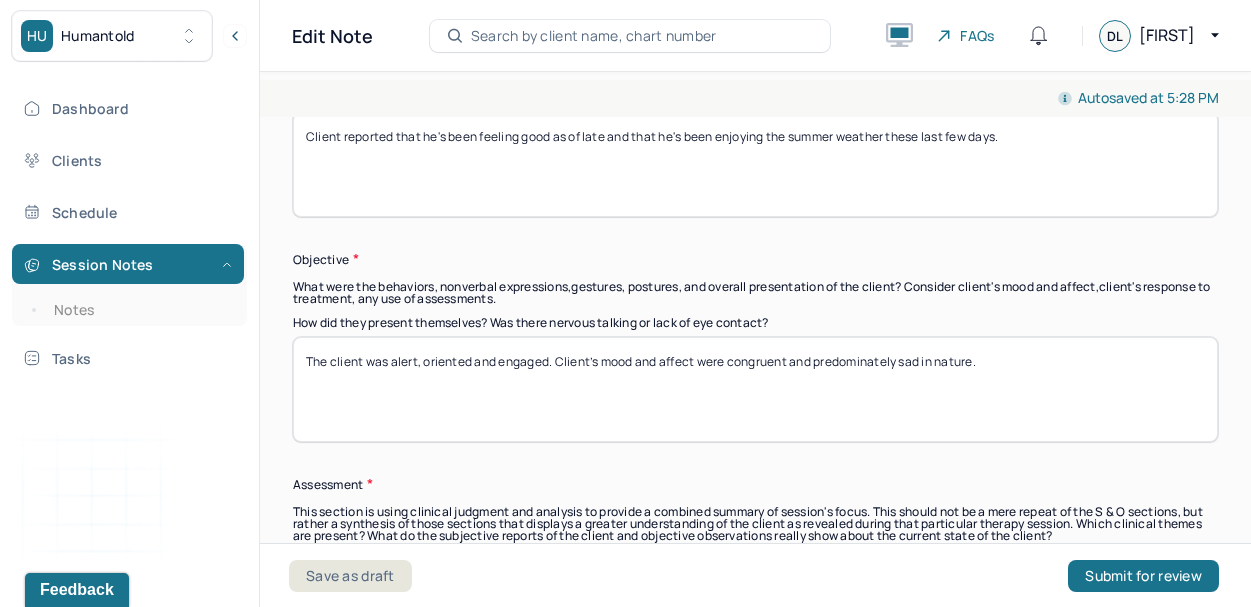 drag, startPoint x: 1039, startPoint y: 372, endPoint x: 817, endPoint y: 357, distance: 222.50618 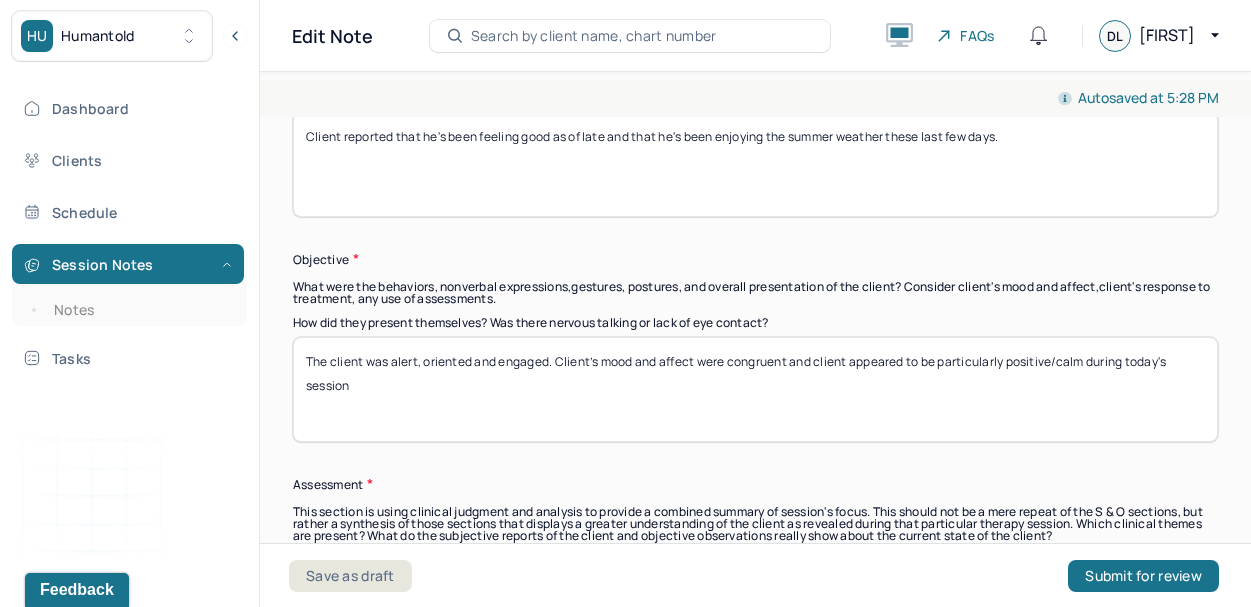 scroll, scrollTop: 1284, scrollLeft: 0, axis: vertical 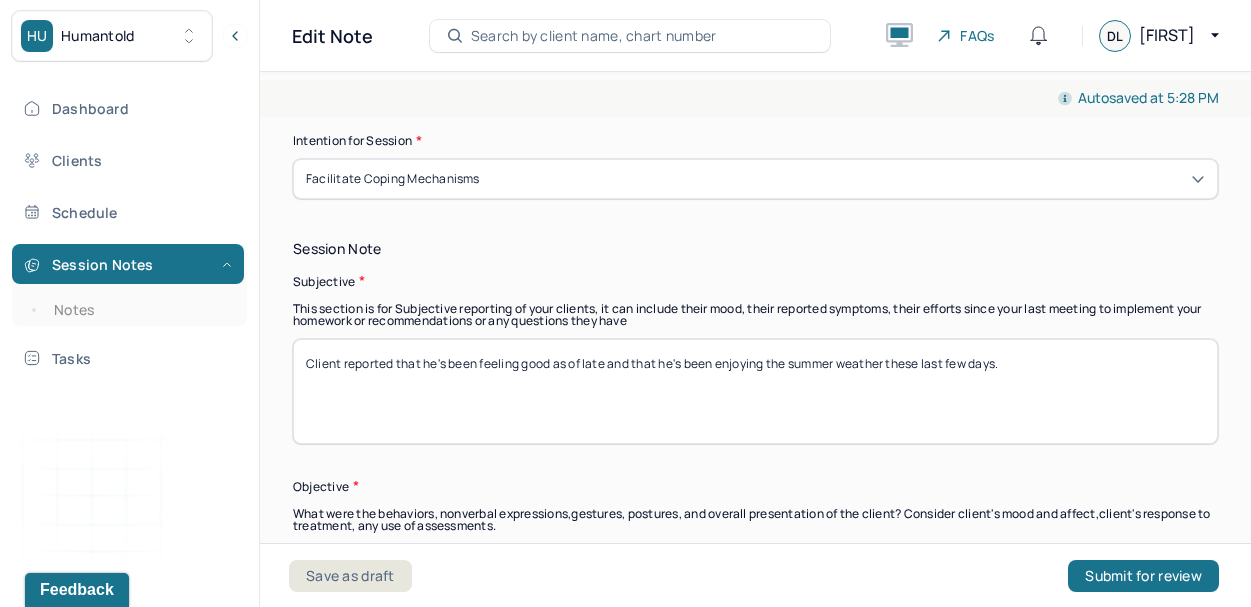 type on "The client was alert, oriented and engaged. Client’s mood and affect were congruent and client appeared to be particularly positive/calm during today's session" 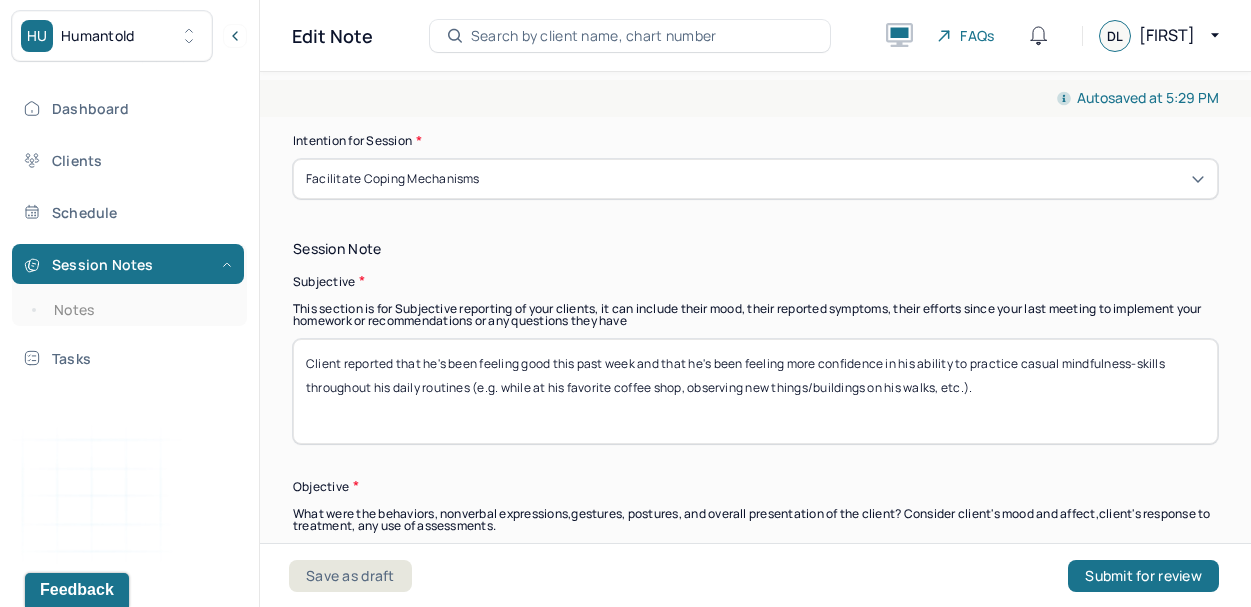 click on "Client reported that he's been feeling good this past week and that he's been feeling more confidence in his ability to practice casual mindfulness-skills throughout his daily routines (e.g. while at his favorite coffee shop, observing new things/buildings on his walks, etc.)." at bounding box center [755, 391] 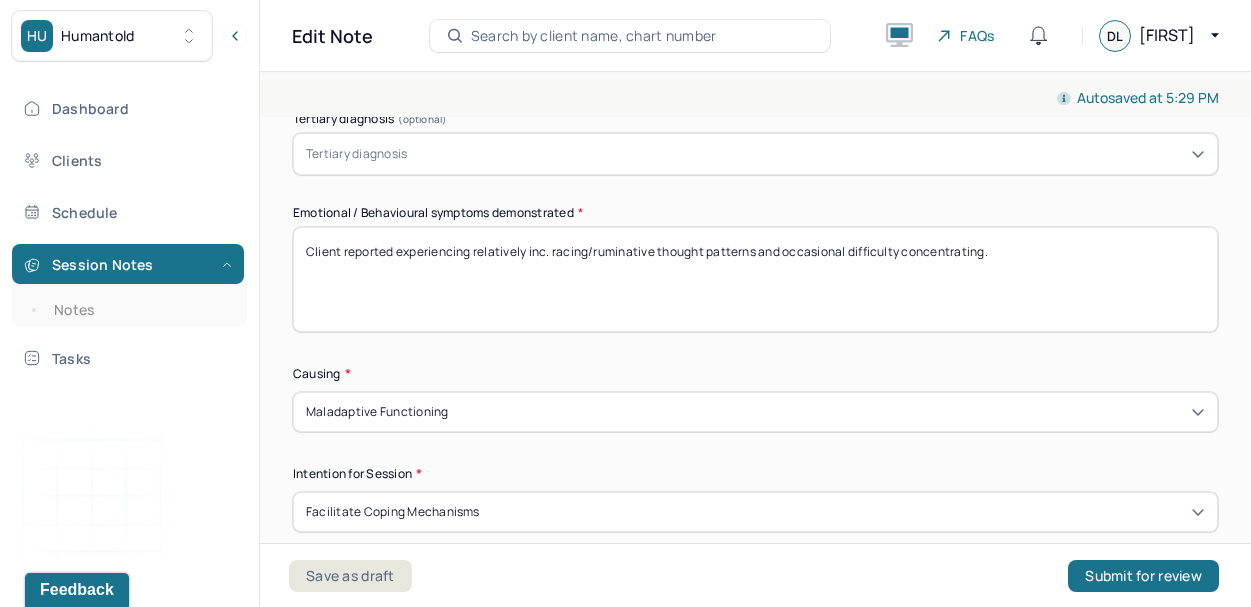 scroll, scrollTop: 842, scrollLeft: 0, axis: vertical 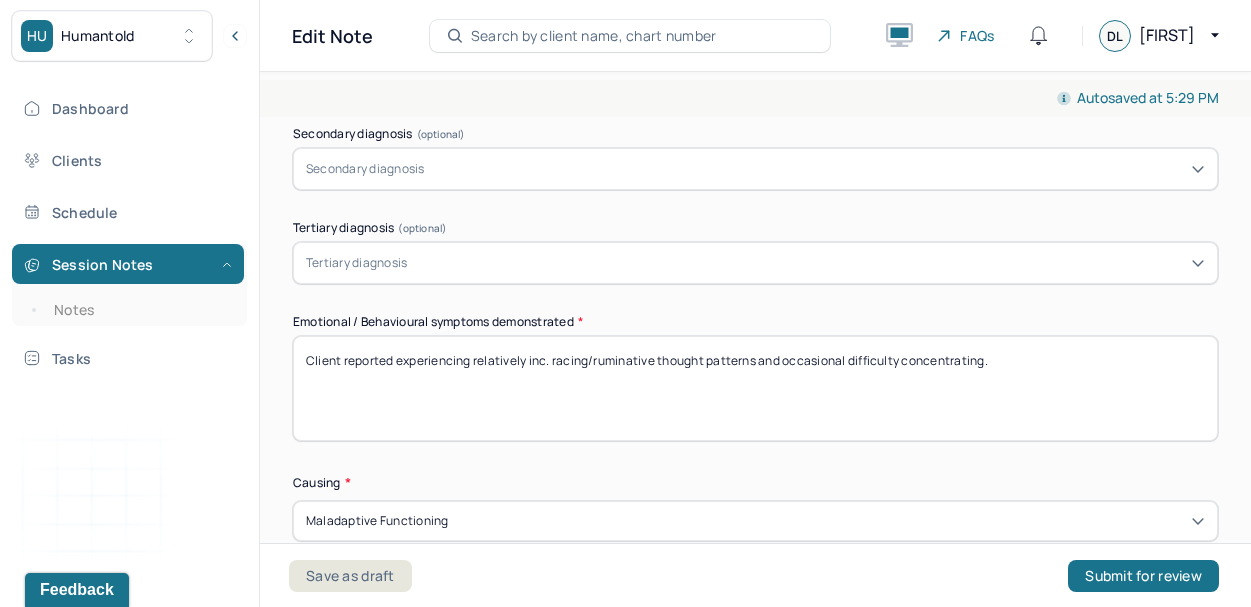 type on "Client reported that he's been feeling good this past week and that he's been feeling more confident in his ability to practice casual mindfulness-skills throughout his daily routines (e.g. while at his favorite coffee shop, observing new things/buildings on his walks, etc.)." 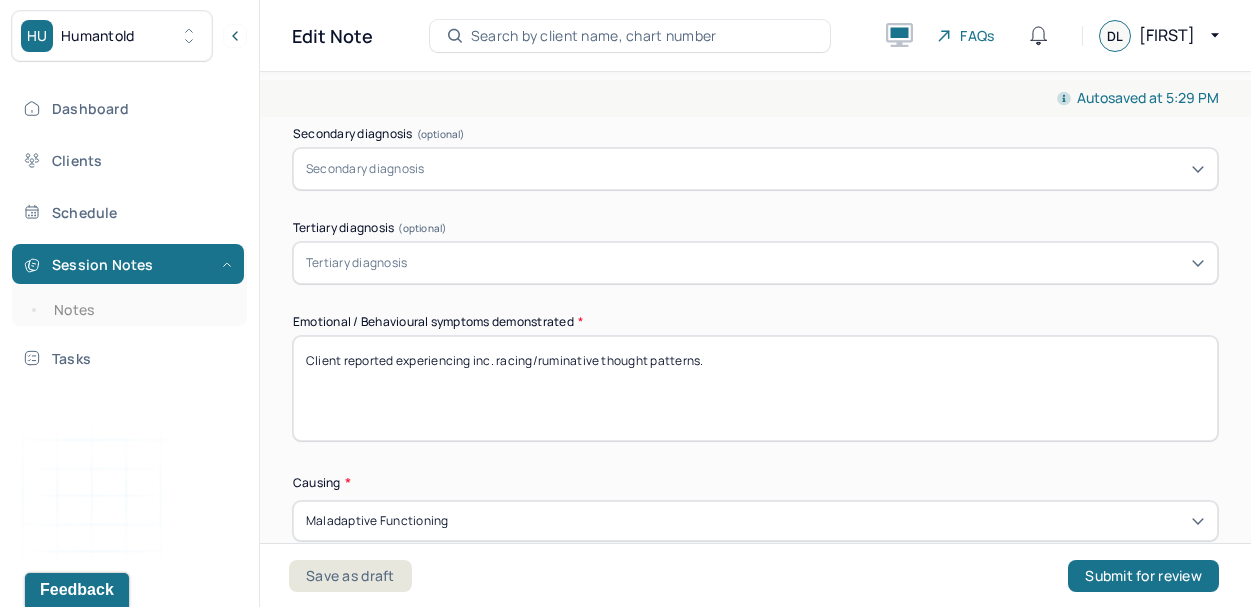 scroll, scrollTop: 0, scrollLeft: 0, axis: both 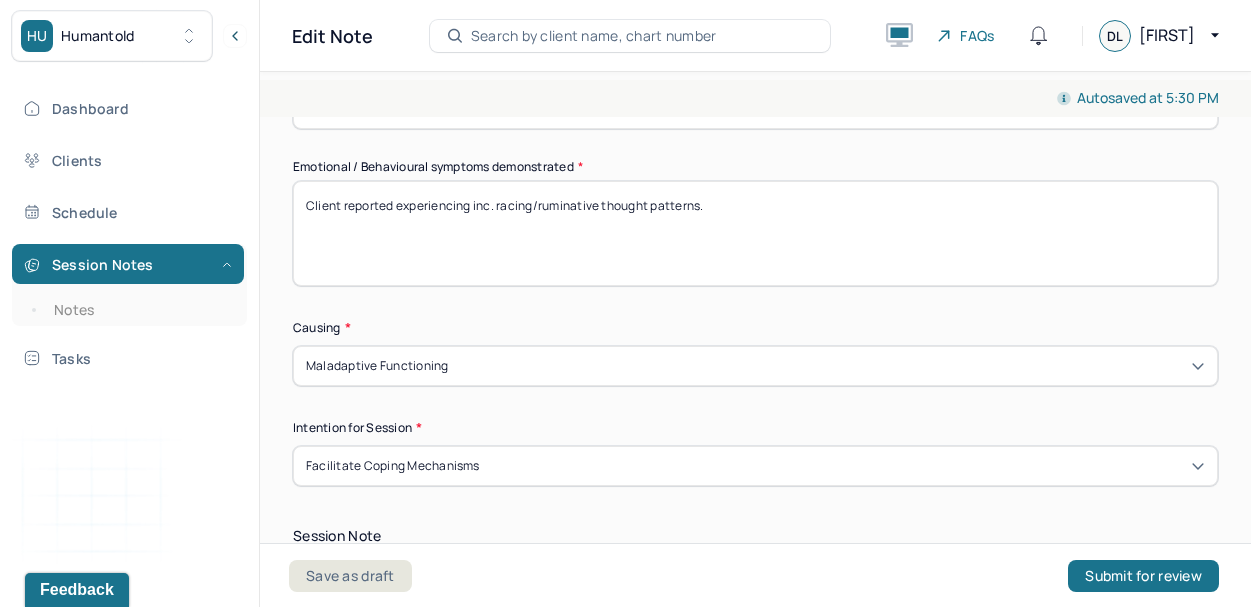 type on "Client reported experiencing inc. racing/ruminative thought patterns." 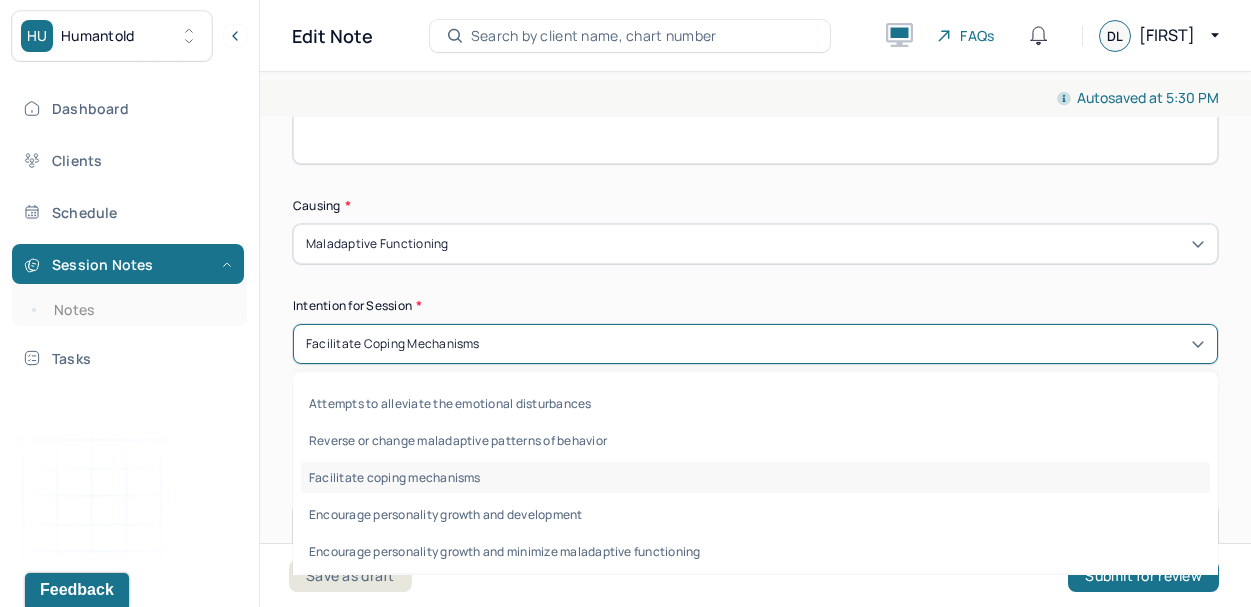scroll, scrollTop: 1130, scrollLeft: 0, axis: vertical 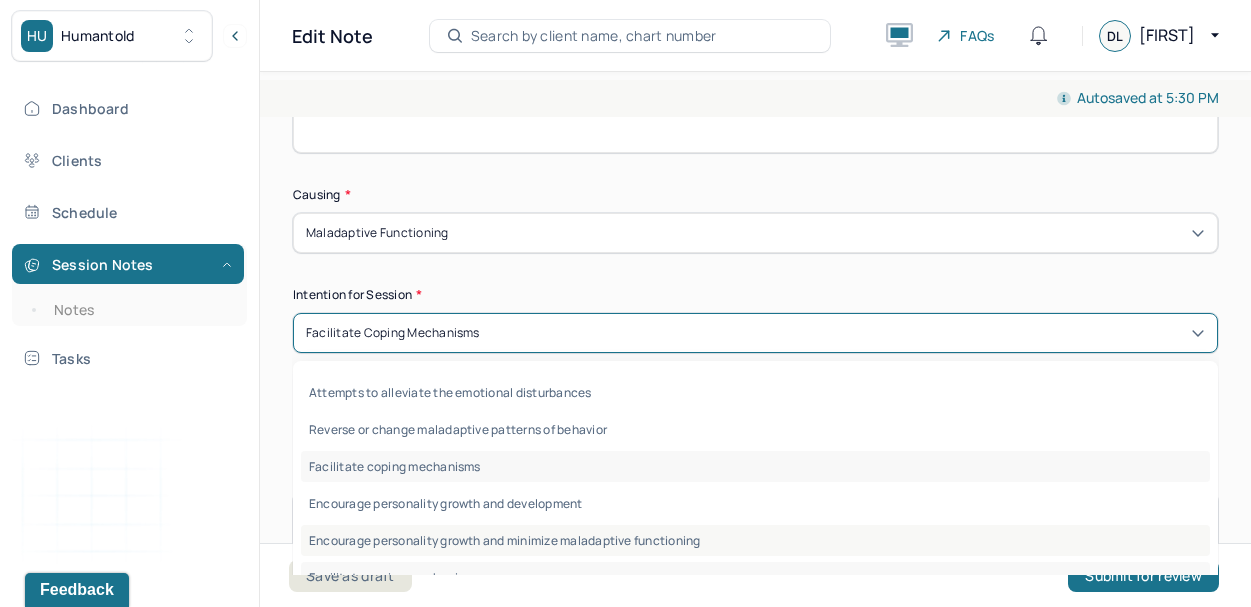 click on "Encourage personality growth and minimize maladaptive functioning" at bounding box center [755, 540] 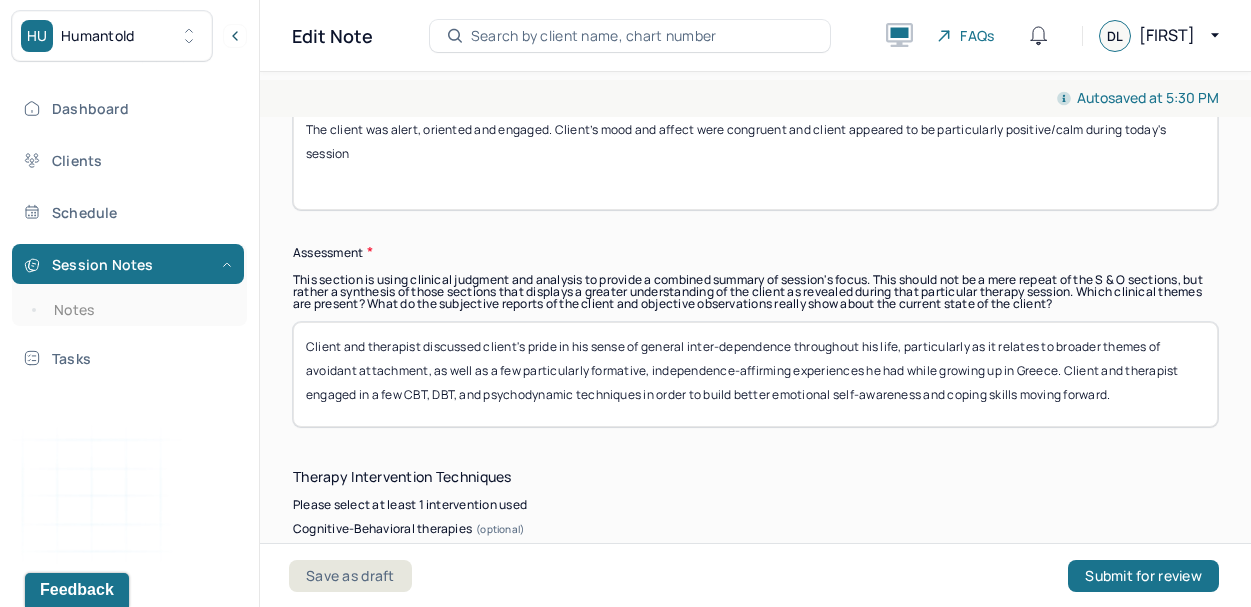 scroll, scrollTop: 1765, scrollLeft: 0, axis: vertical 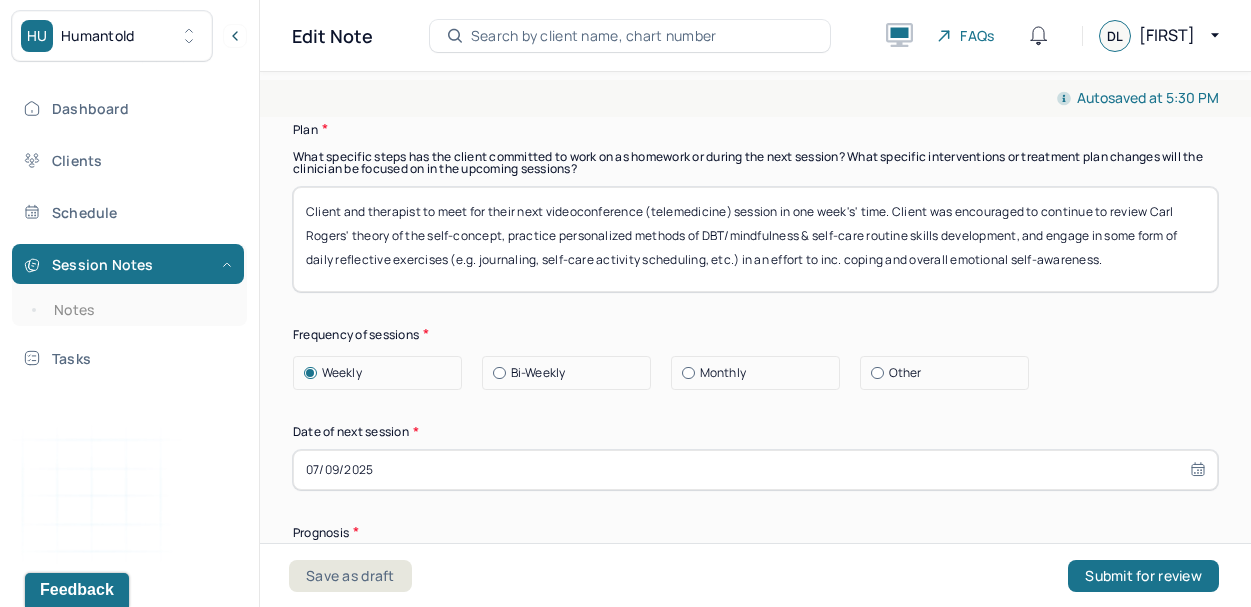 click on "Client and therapist to meet for their next videoconference (telemedicine) session in one week's' time. Client was encouraged to continue to review Carl Rogers' theory of the self-concept, practice personalized methods of DBT/mindfulness & self-care routine skills development, and engage in some form of daily reflective exercises (e.g. journaling, self-care activity scheduling, etc.) in an effort to inc. coping and overall emotional self-awareness." at bounding box center (755, 239) 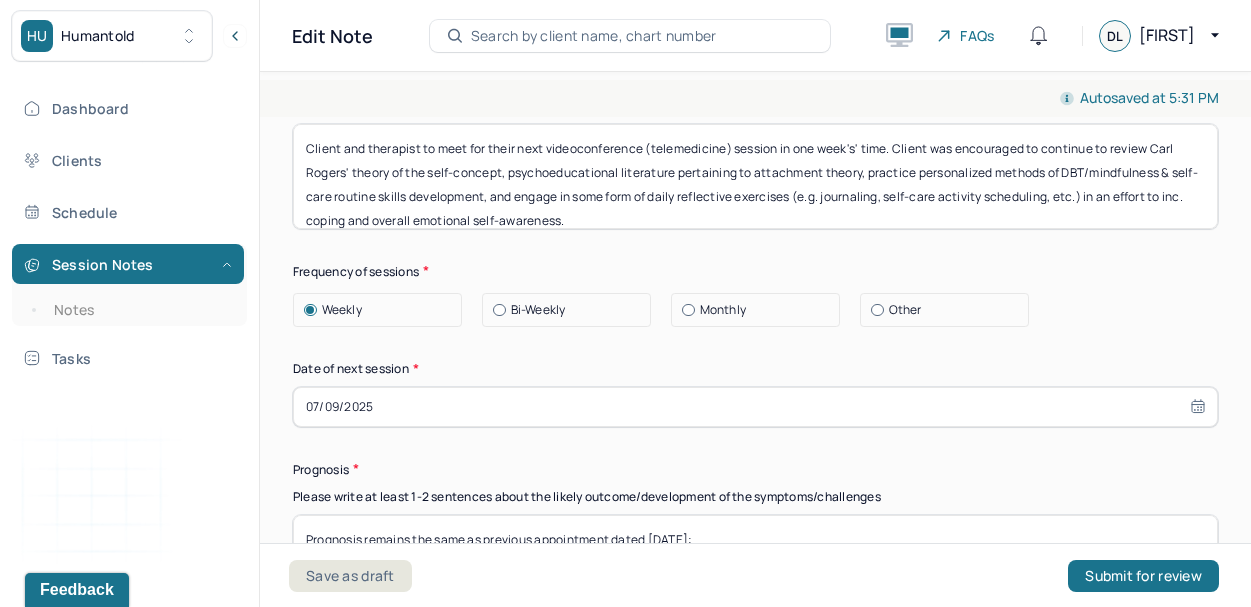 scroll, scrollTop: 2874, scrollLeft: 0, axis: vertical 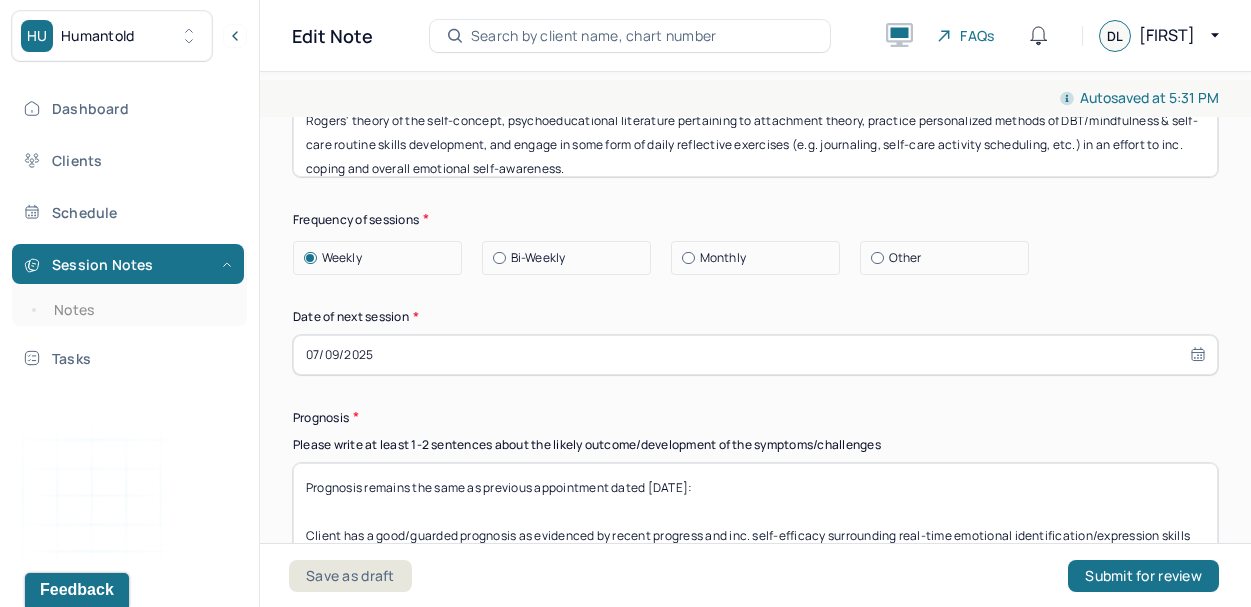 type on "Client and therapist to meet for their next videoconference (telemedicine) session in one week's' time. Client was encouraged to continue to review Carl Rogers' theory of the self-concept, psychoeducational literature pertaining to attachment theory, practice personalized methods of DBT/mindfulness & self-care routine skills development, and engage in some form of daily reflective exercises (e.g. journaling, self-care activity scheduling, etc.) in an effort to inc. coping and overall emotional self-awareness." 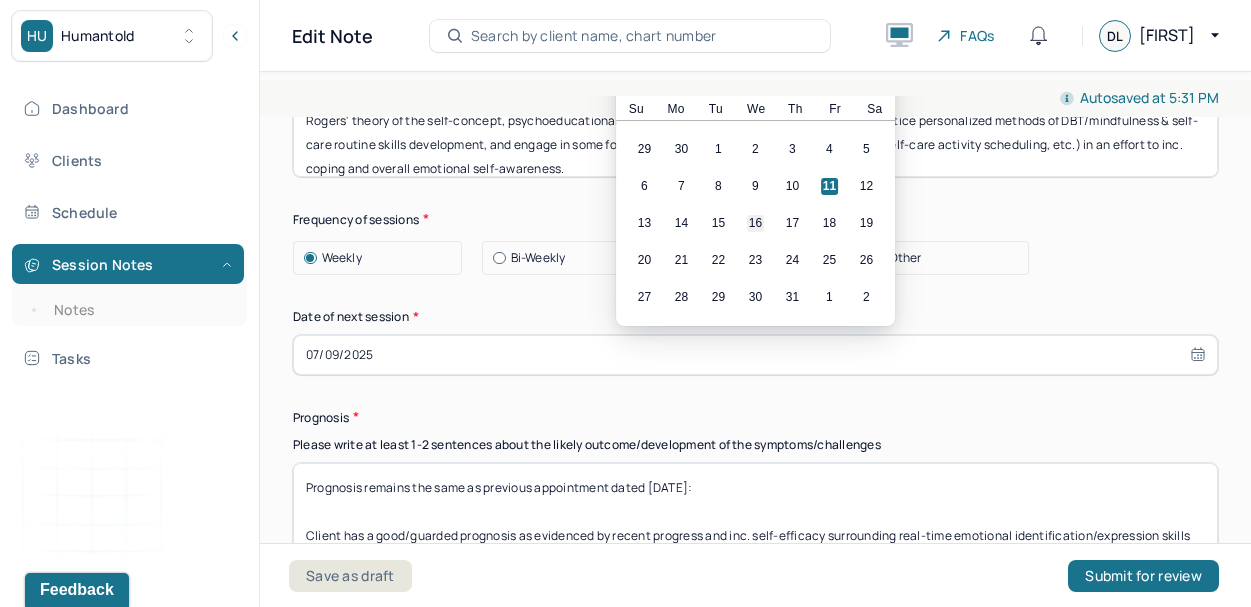 click on "16" at bounding box center (755, 223) 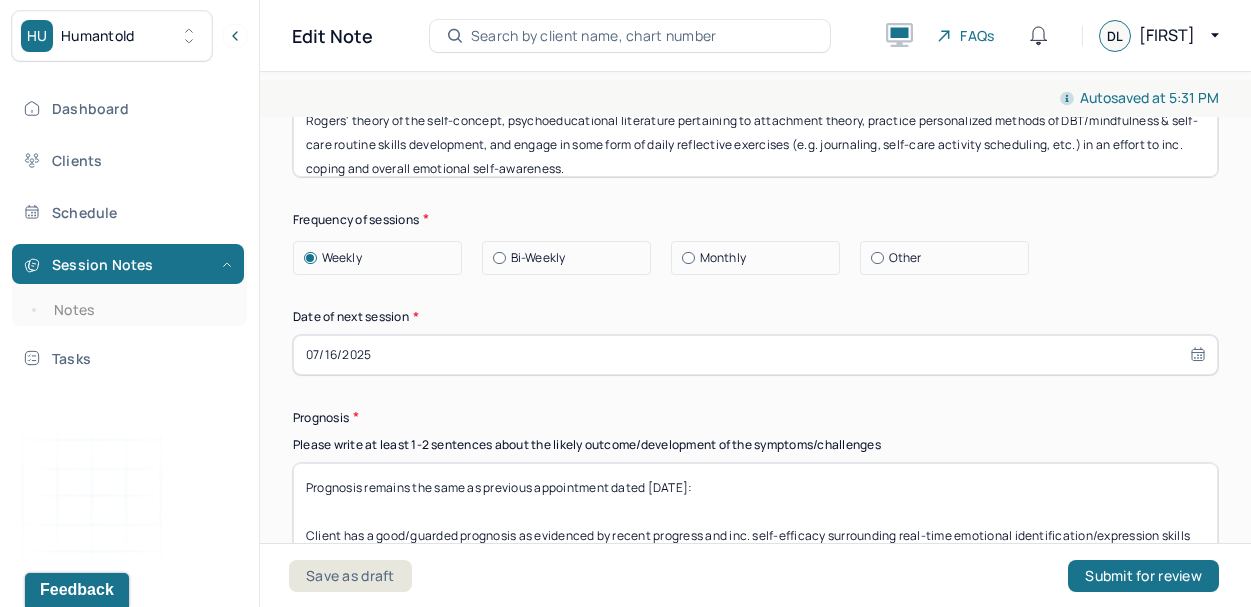 select on "6" 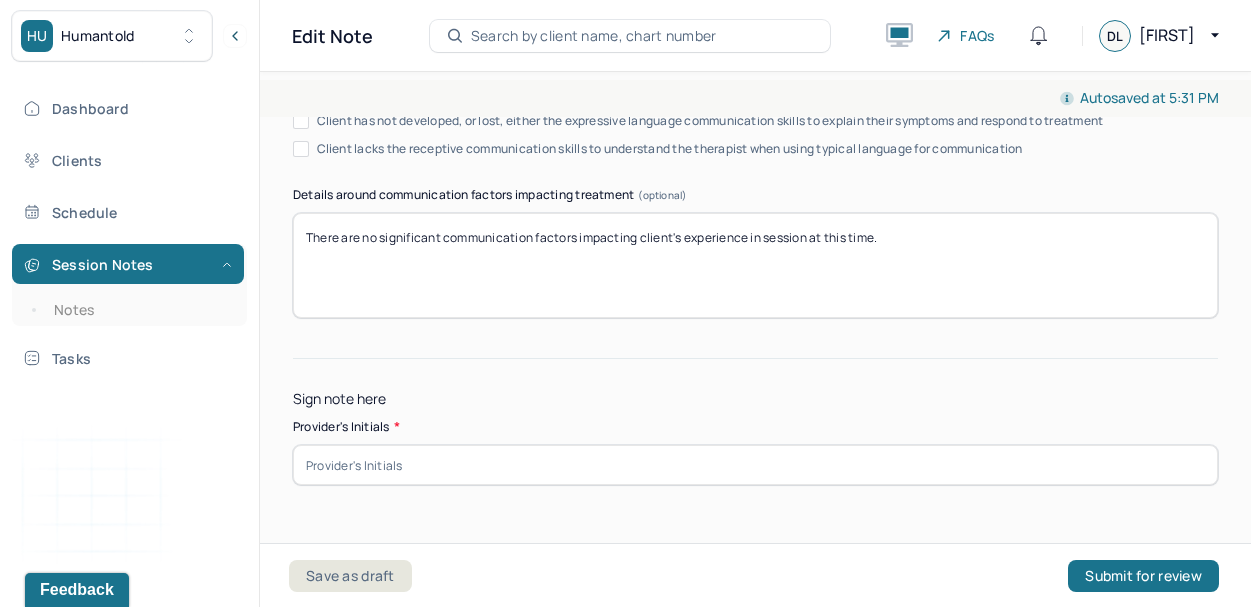 scroll, scrollTop: 4181, scrollLeft: 0, axis: vertical 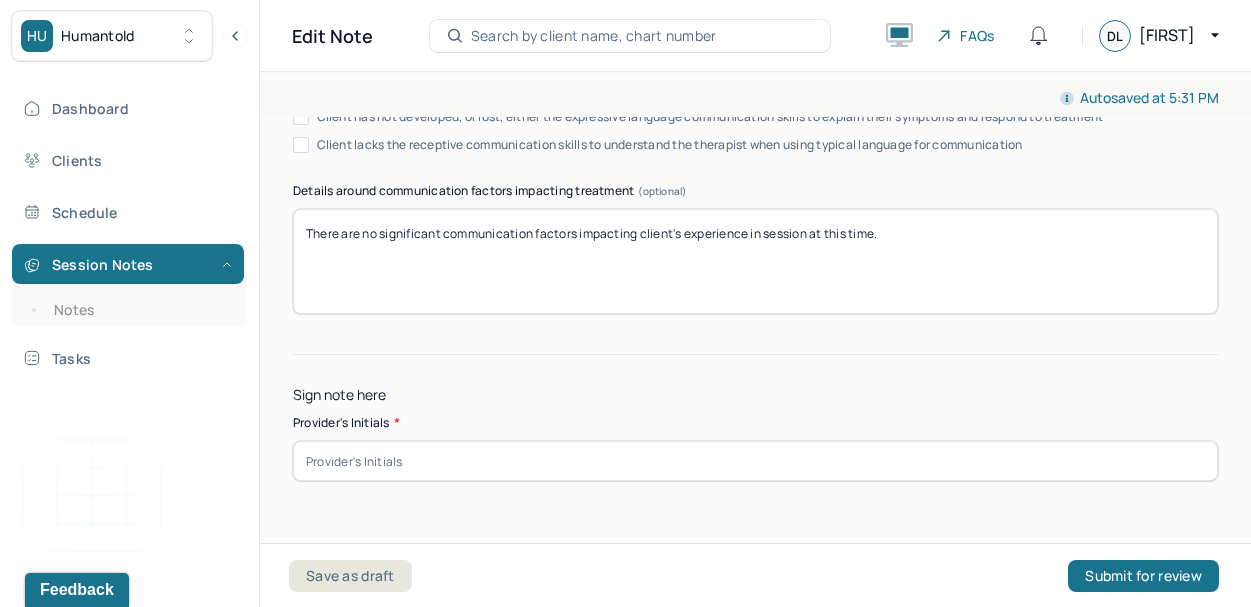 click at bounding box center [755, 461] 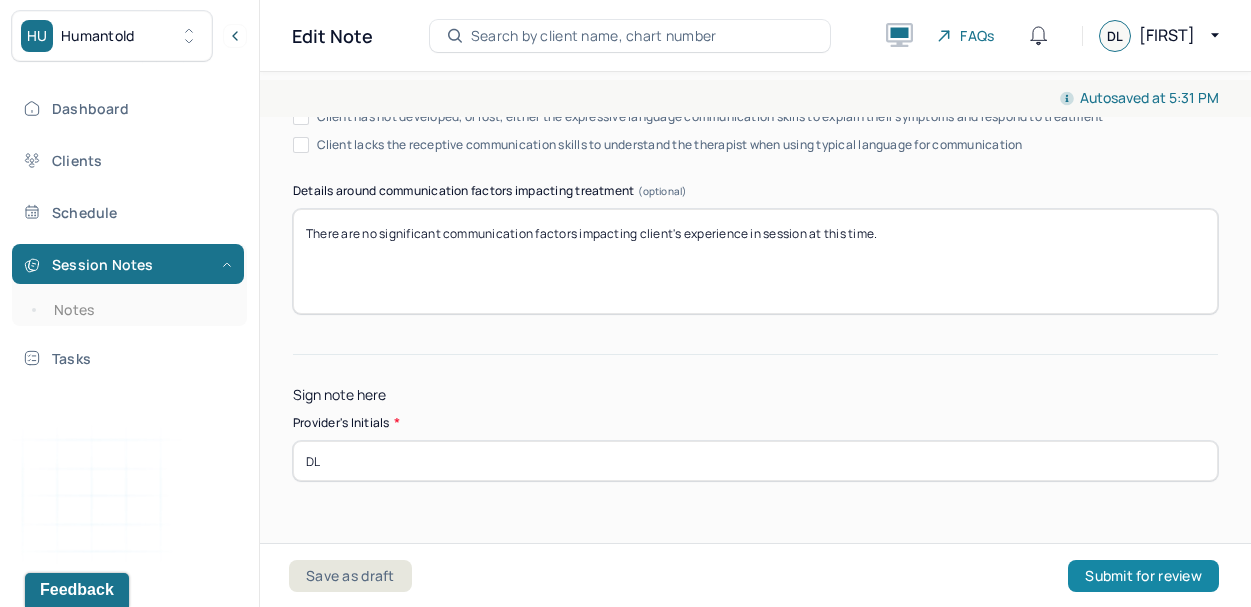 type on "DL" 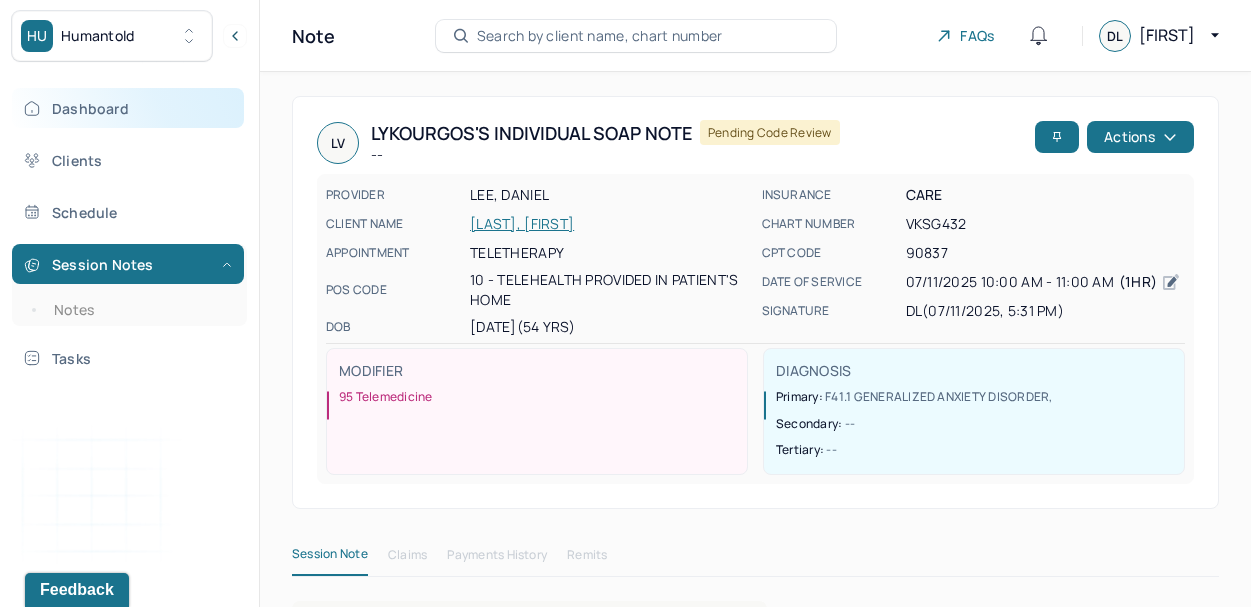 click on "Dashboard" at bounding box center (128, 108) 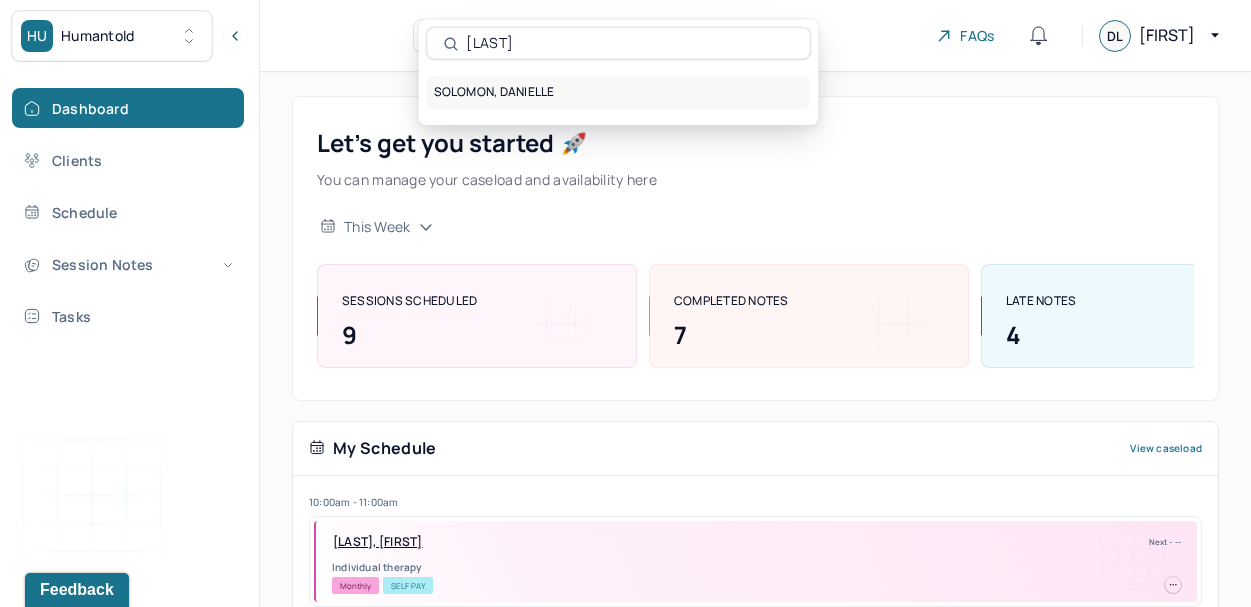 click on "SOLOMON, DANIELLE" at bounding box center (619, 92) 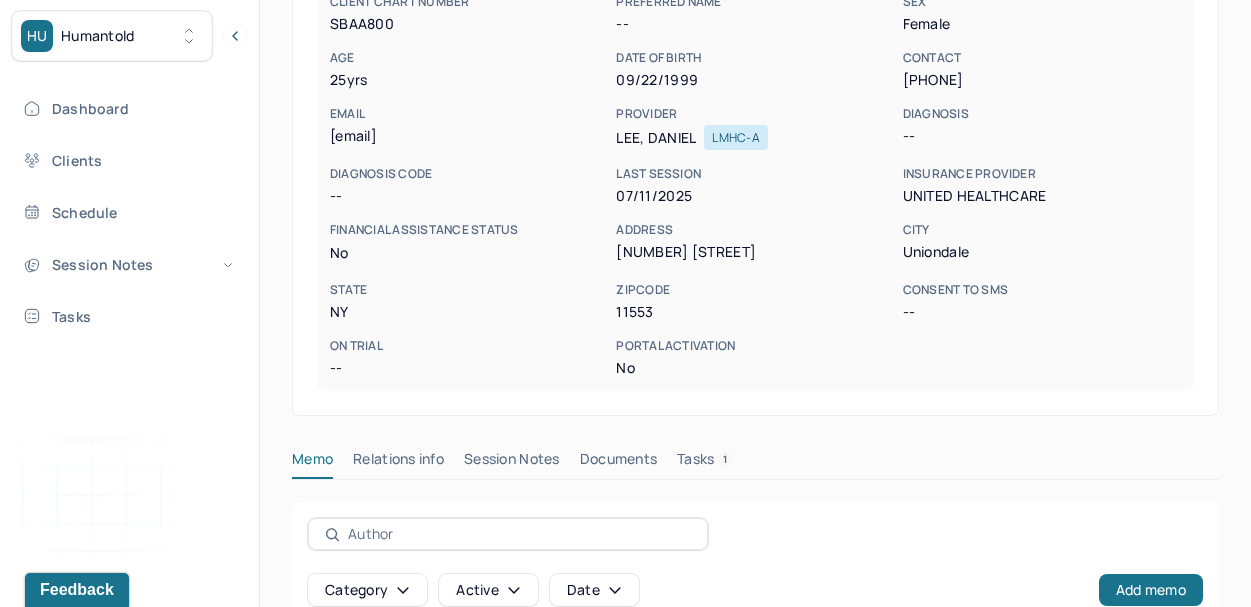 scroll, scrollTop: 243, scrollLeft: 0, axis: vertical 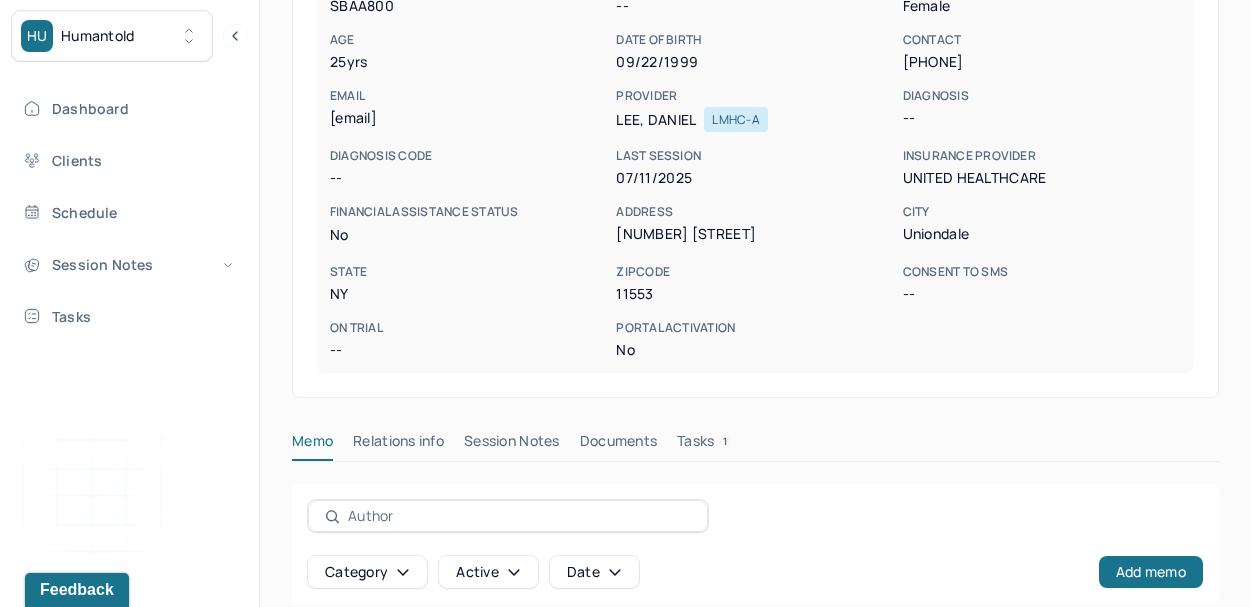 click on "Session Notes" at bounding box center [512, 445] 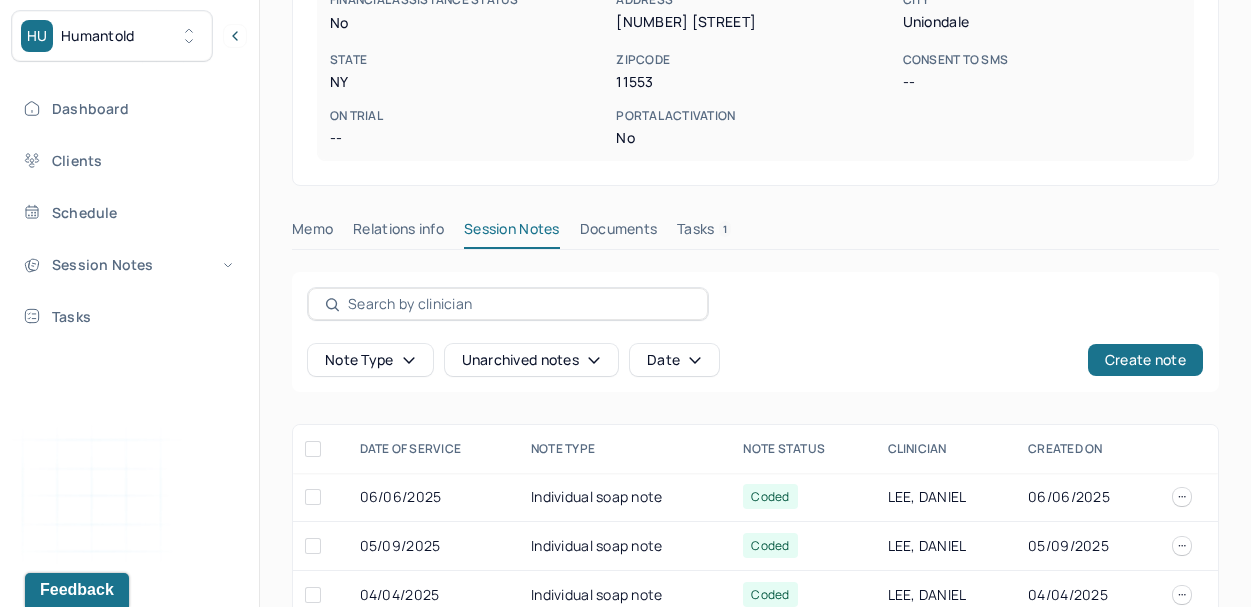 scroll, scrollTop: 490, scrollLeft: 0, axis: vertical 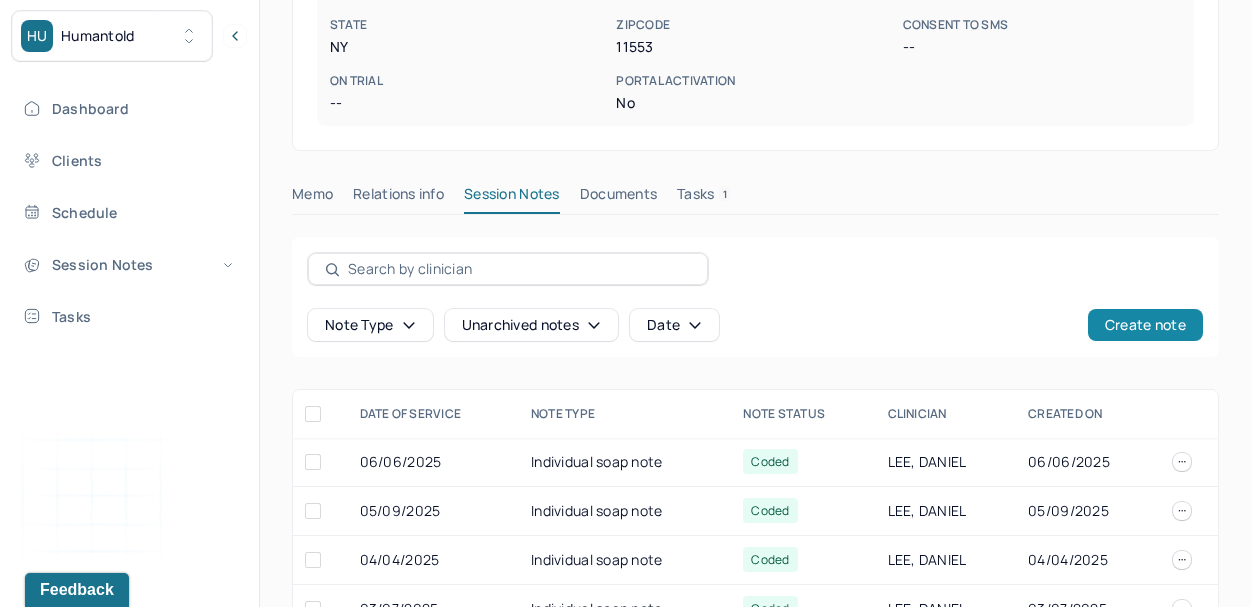 click on "Create note" at bounding box center [1145, 325] 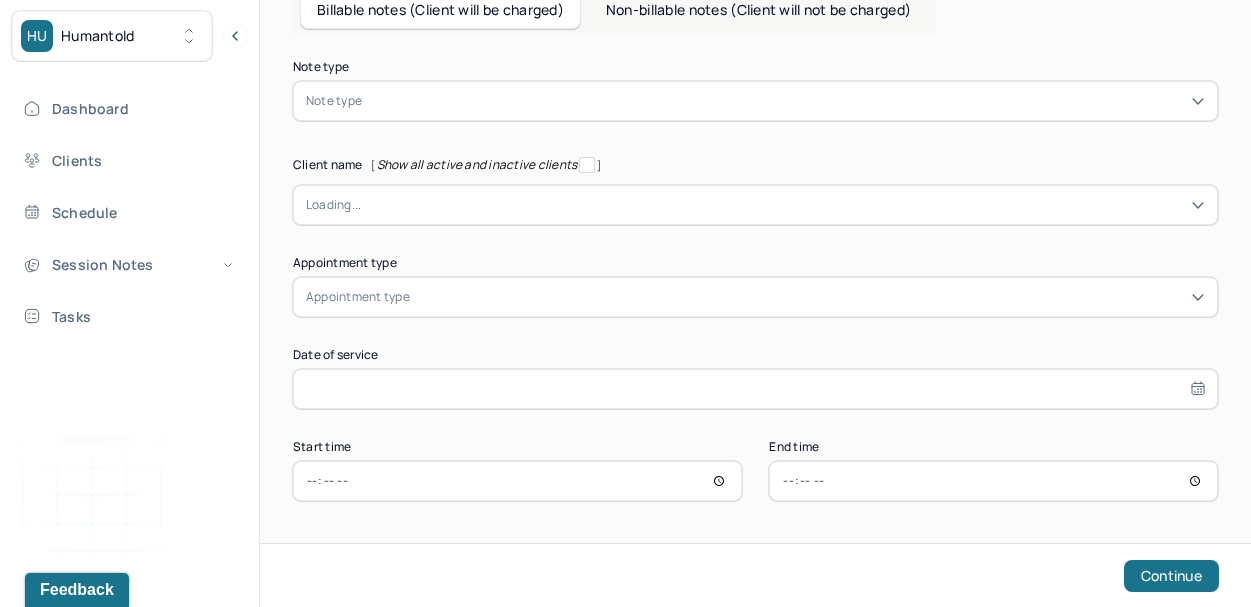 scroll, scrollTop: 113, scrollLeft: 0, axis: vertical 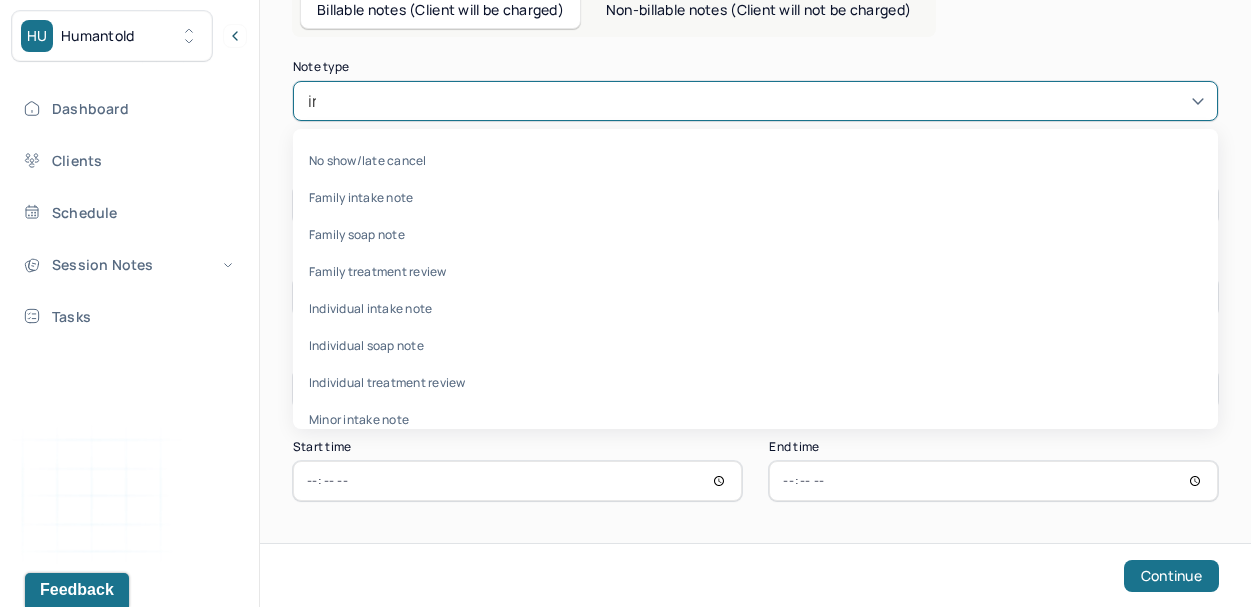 type on "ind" 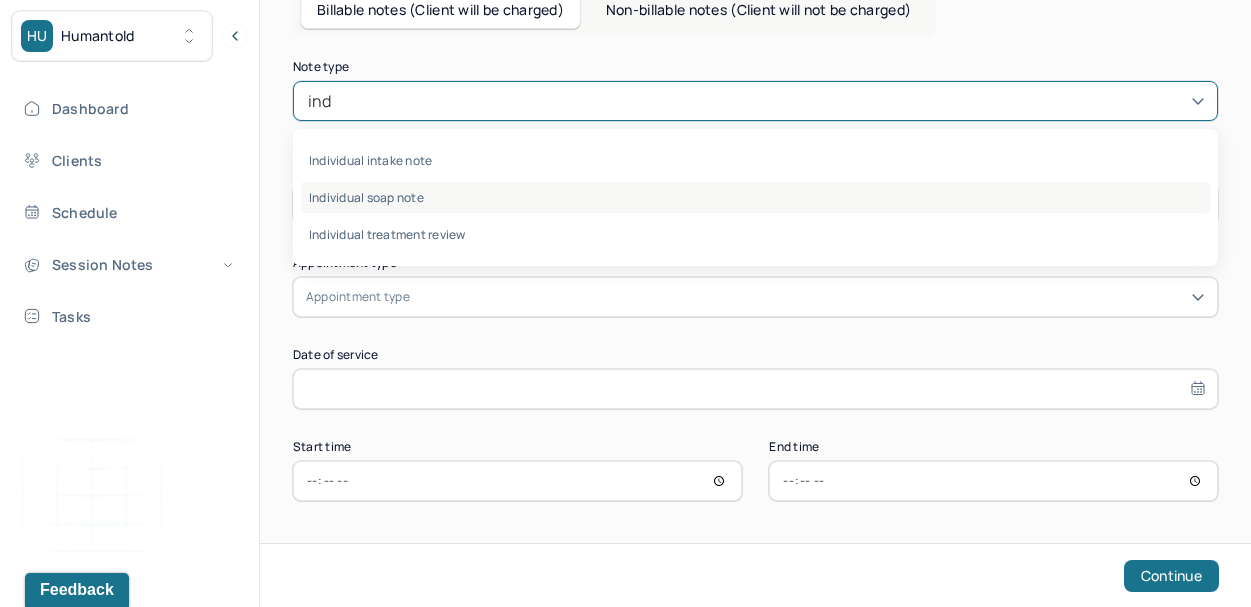 click on "Individual soap note" at bounding box center [755, 197] 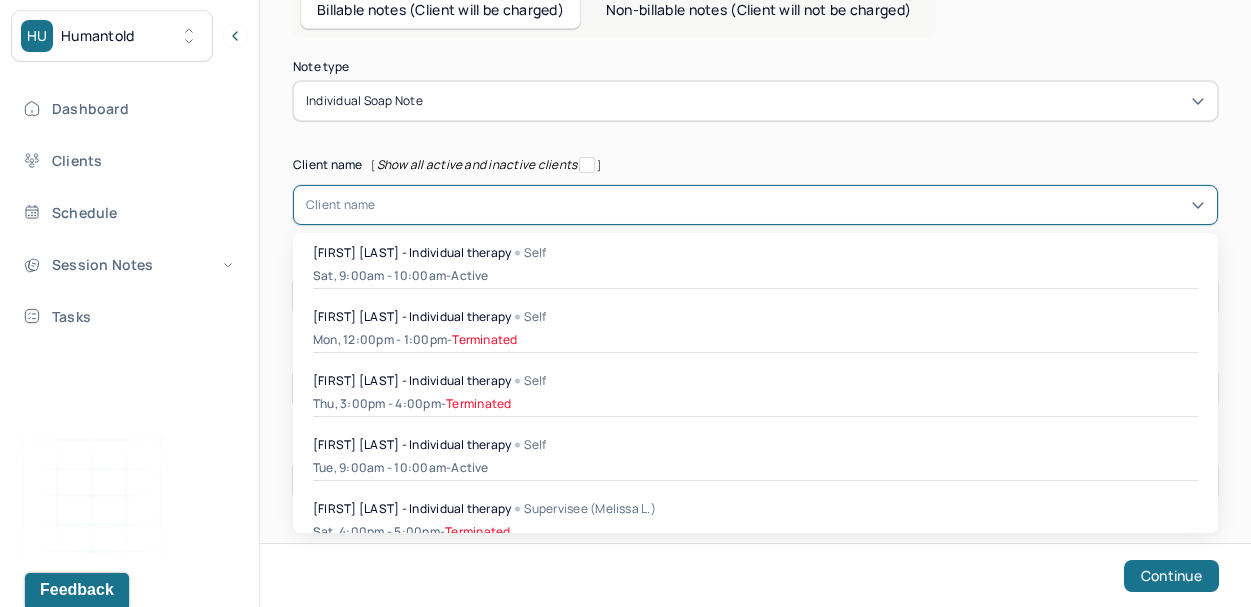 click at bounding box center [790, 205] 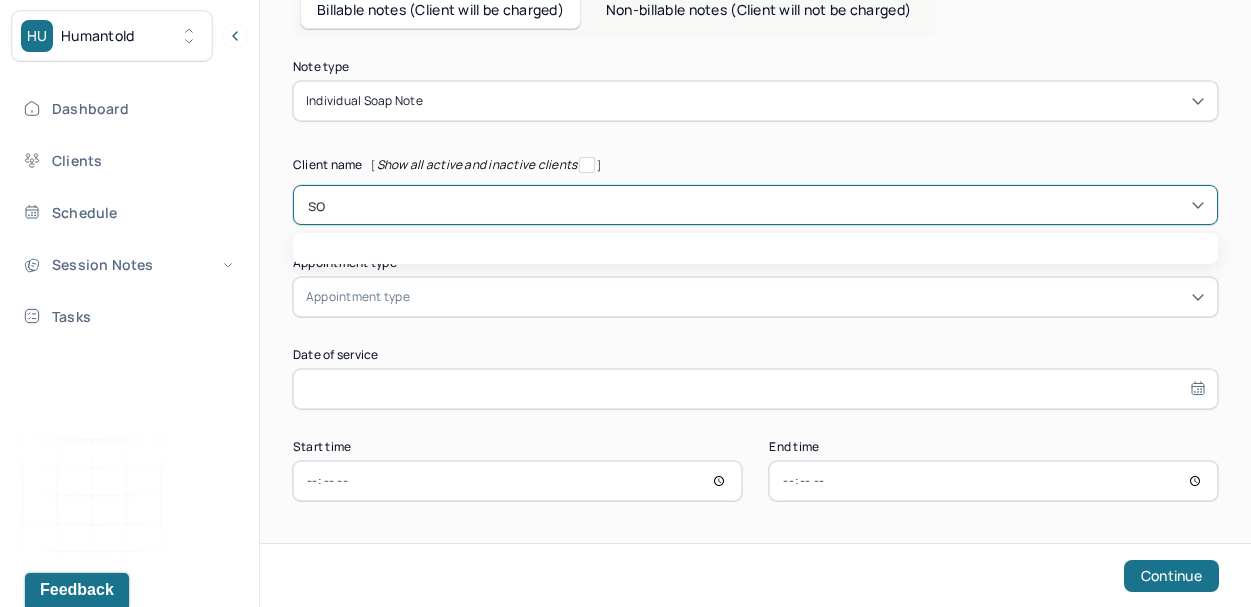type on "sol" 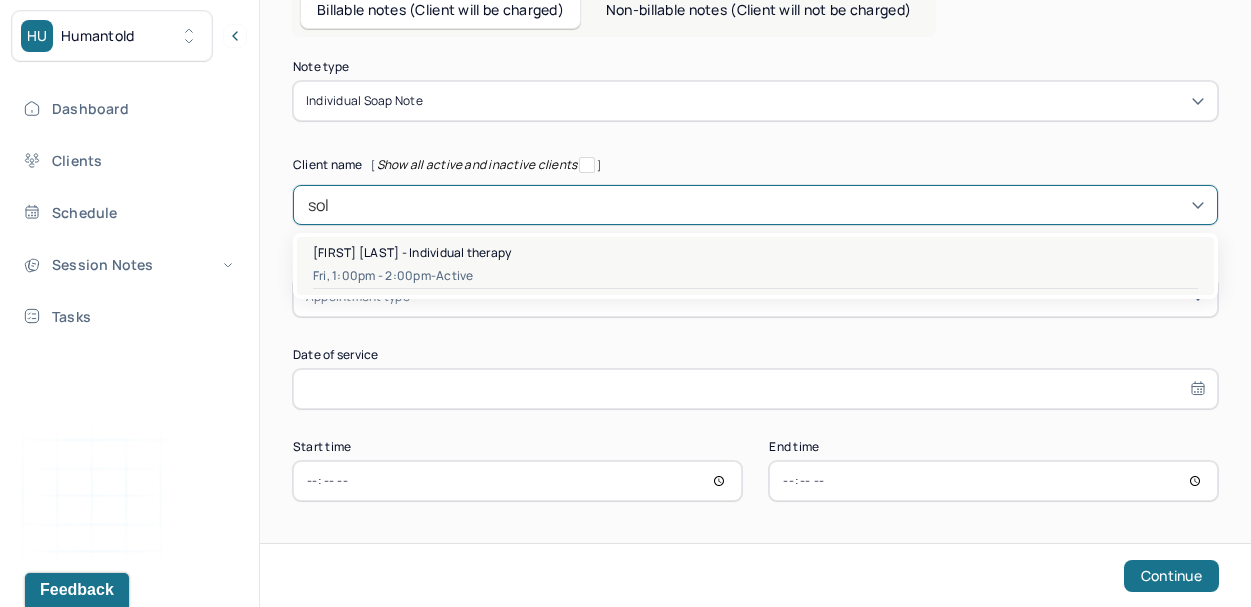 click on "Danielle Solomon - Individual therapy" at bounding box center [412, 252] 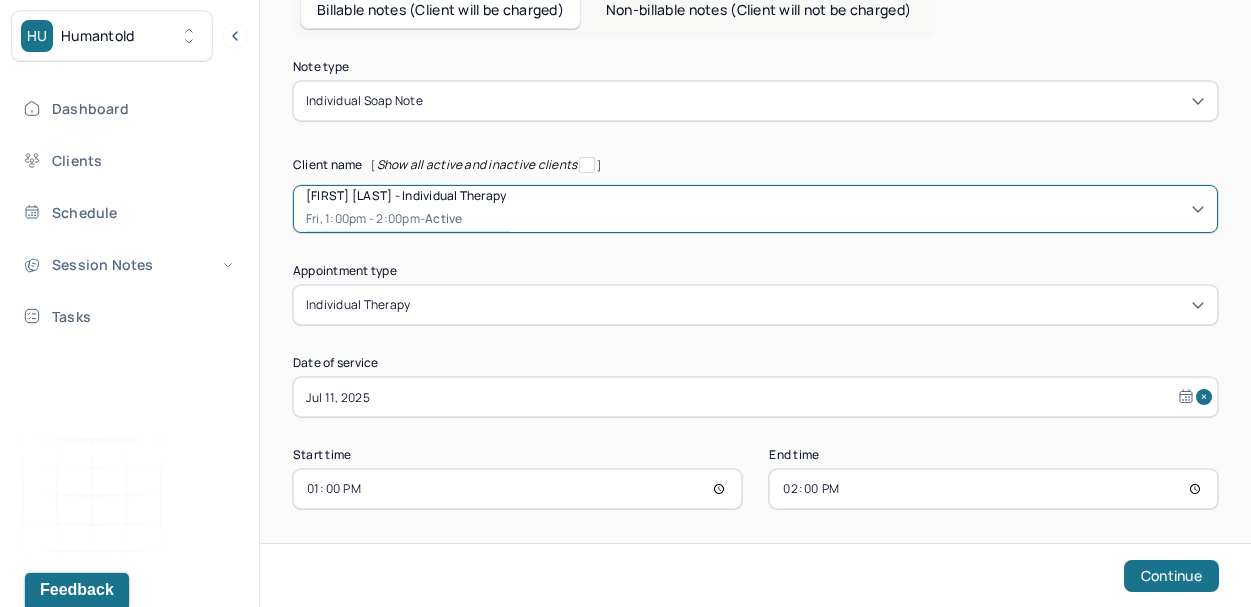 click on "Note type Individual soap note Client name [ Show all active and inactive clients ] option [object Object], selected. Danielle Solomon - Individual therapy Fri, 1:00pm - 2:00pm  -  active Supervisee name Daniel Lee Appointment type individual therapy Date of service Jul 11, 2025 Start time 13:00 End time 14:00   Continue" at bounding box center (755, 285) 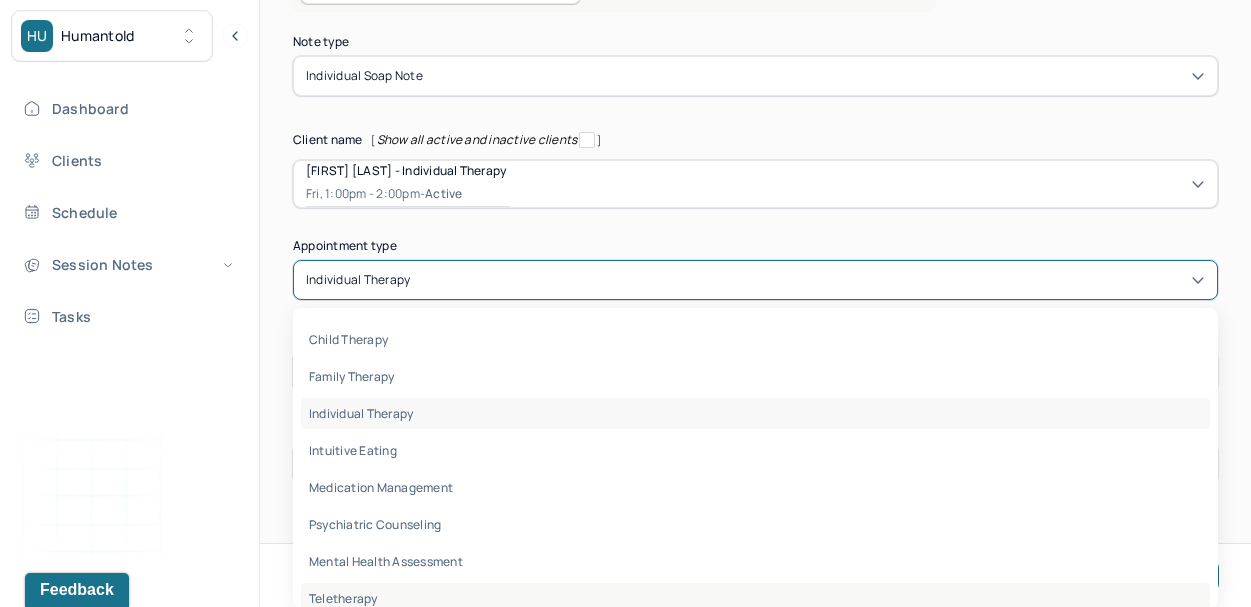 click on "teletherapy" at bounding box center (343, 598) 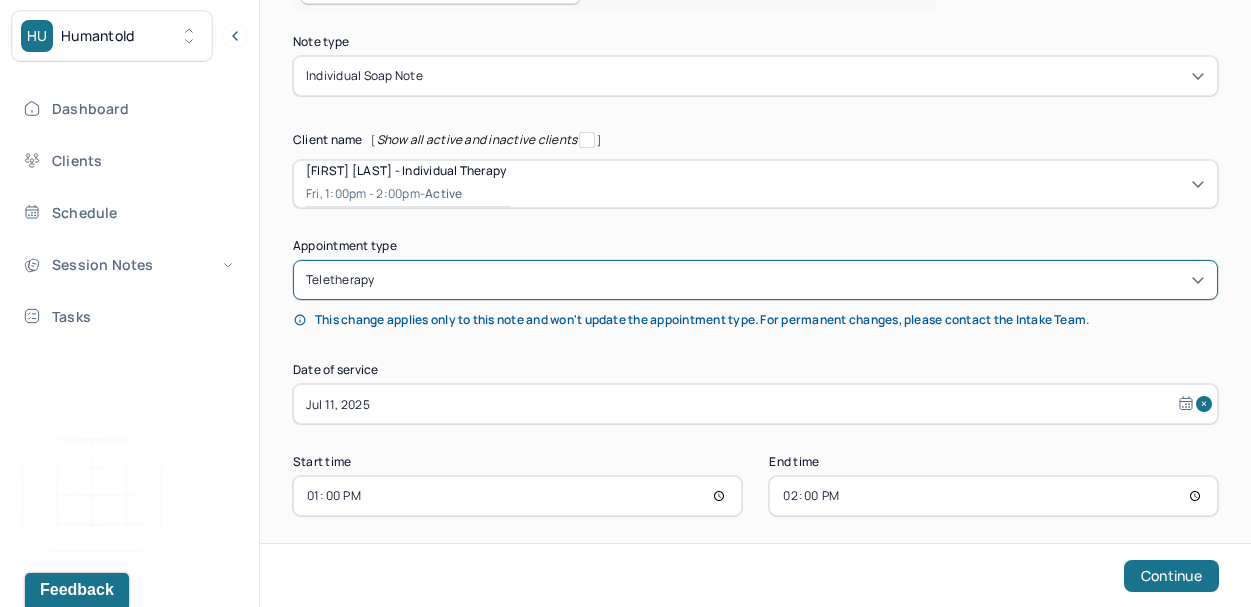 click on "Jul 11, 2025" at bounding box center [755, 404] 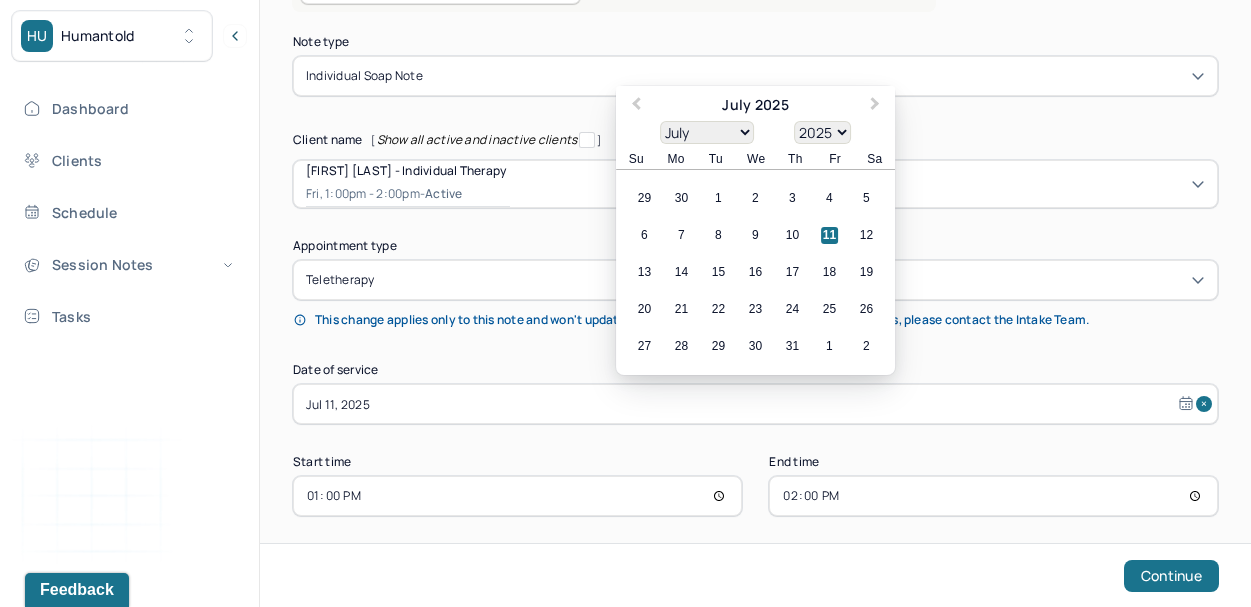 click on "11" at bounding box center (829, 235) 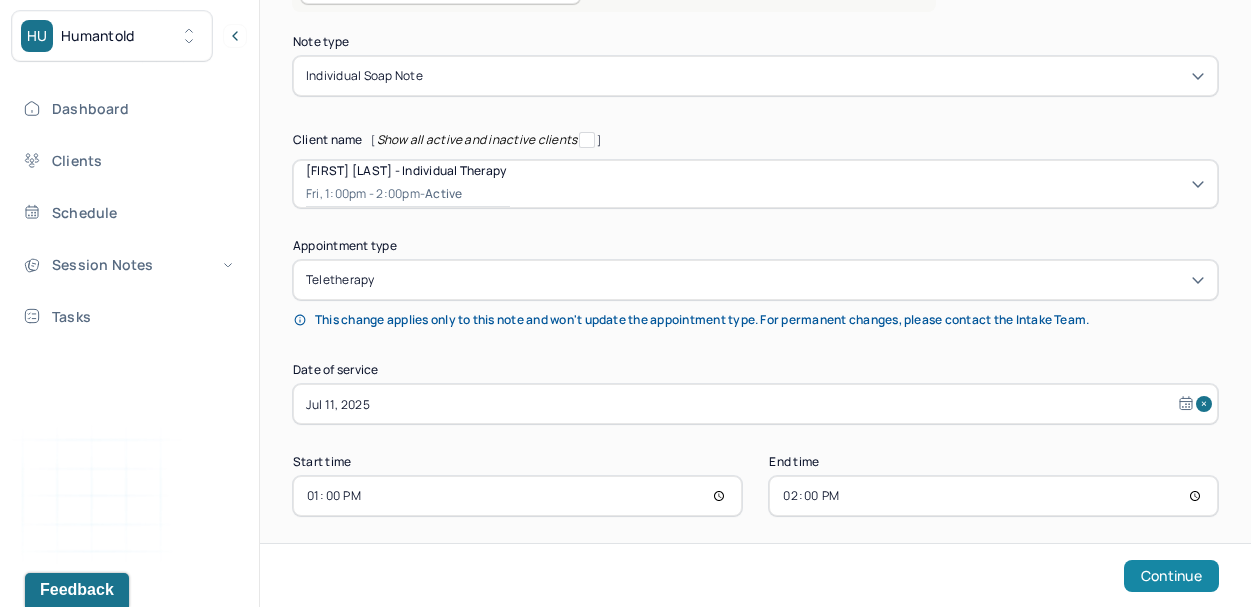 click on "Continue" at bounding box center (1171, 576) 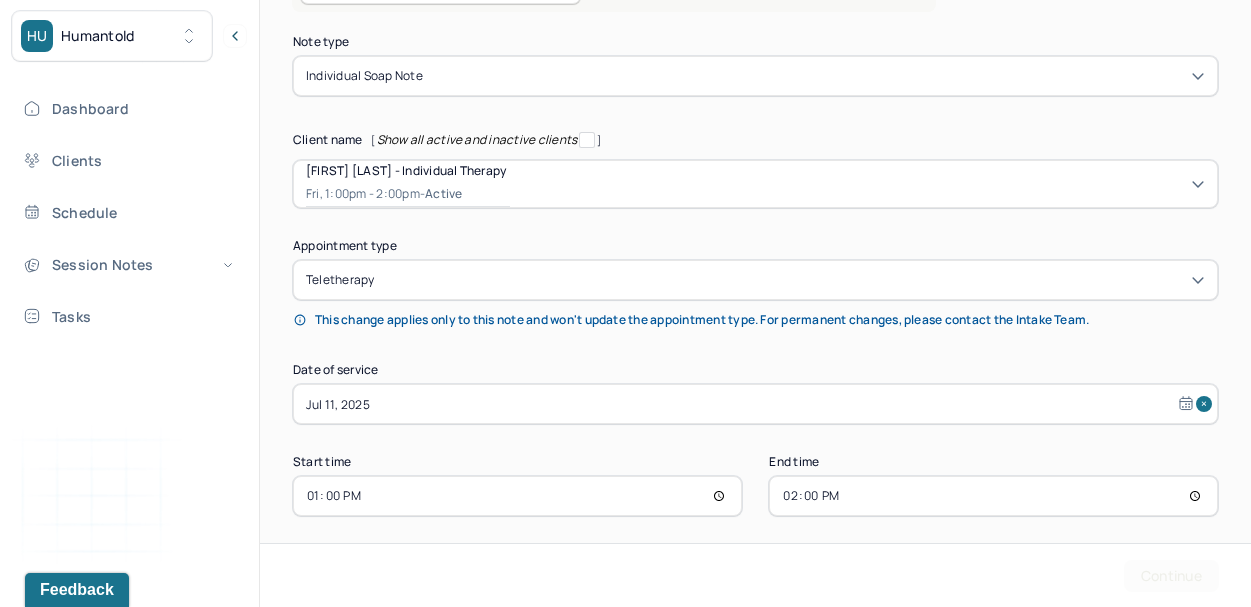 scroll, scrollTop: 0, scrollLeft: 0, axis: both 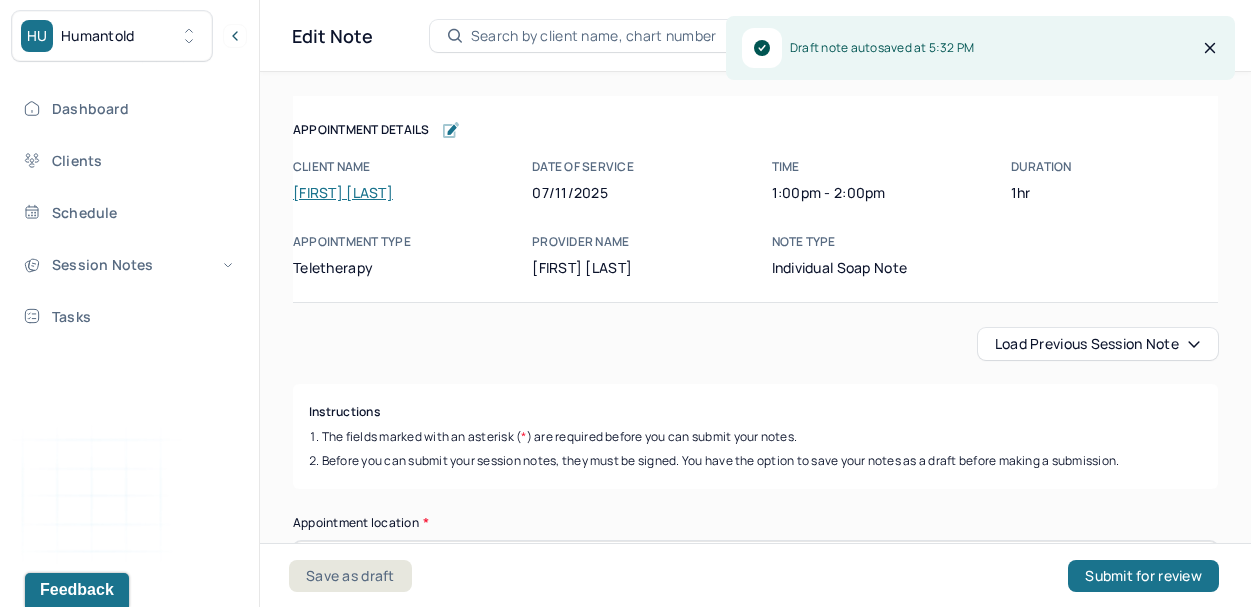 click on "Load previous session note" at bounding box center (1098, 344) 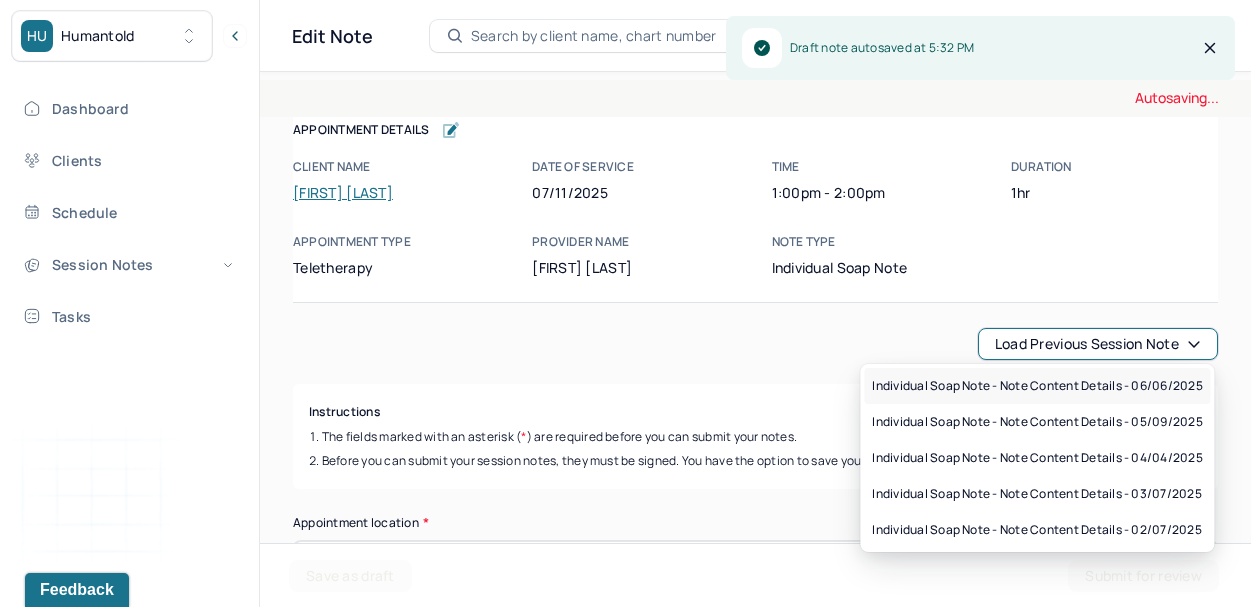 click on "Individual soap note   - Note content Details -   06/06/2025" at bounding box center [1037, 386] 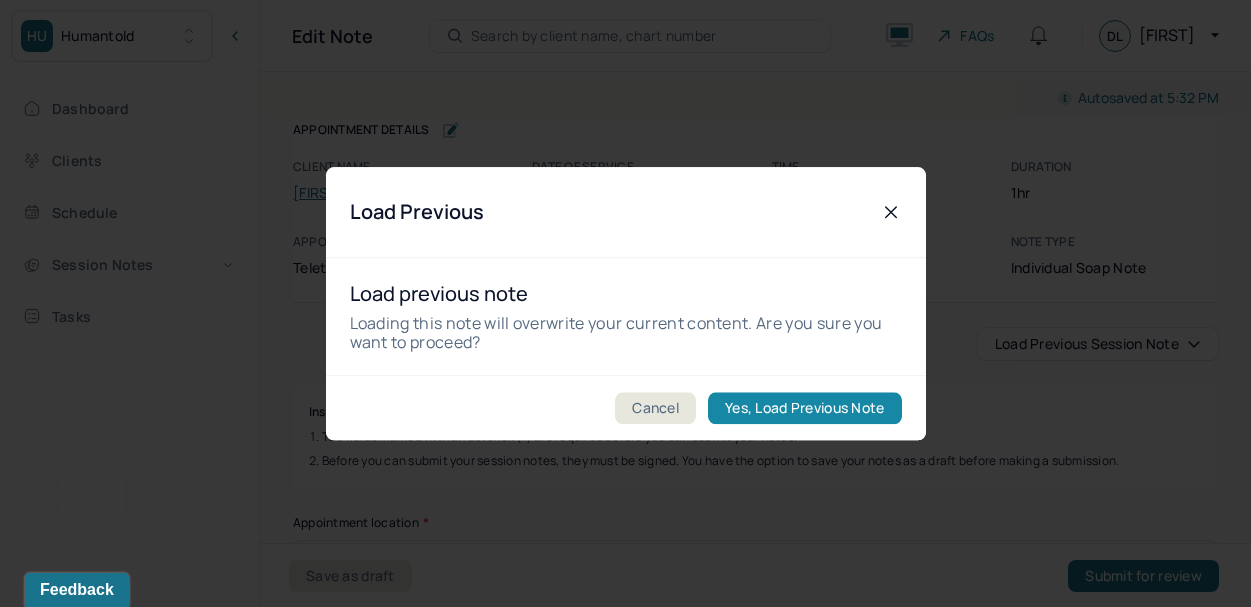 click on "Yes, Load Previous Note" at bounding box center (804, 408) 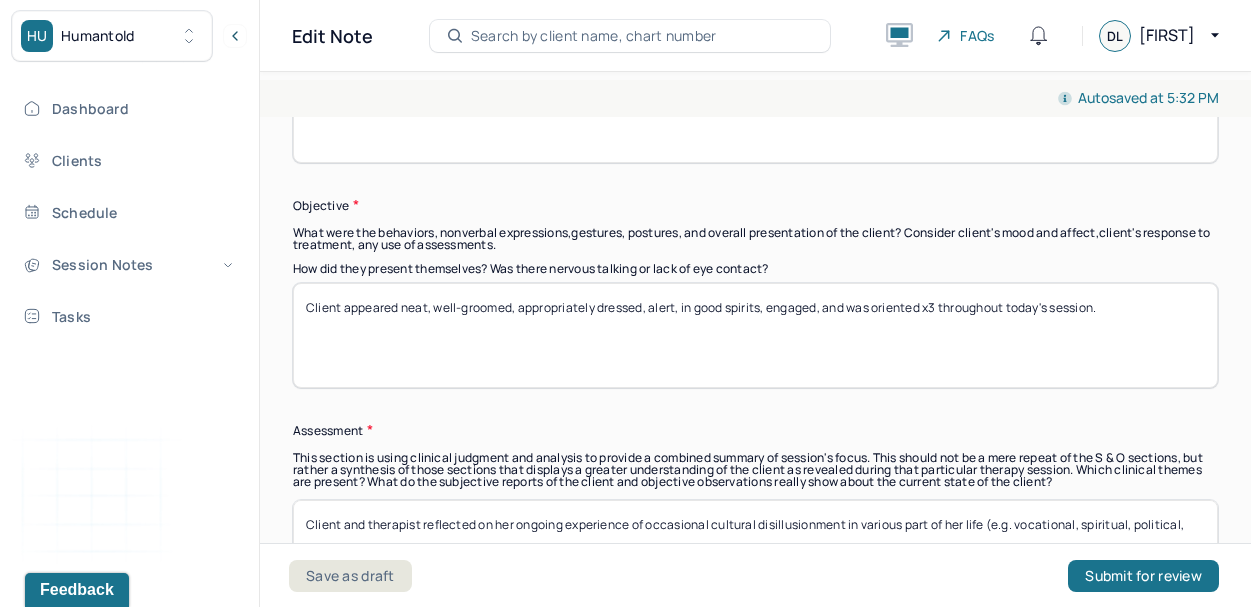 scroll, scrollTop: 1735, scrollLeft: 0, axis: vertical 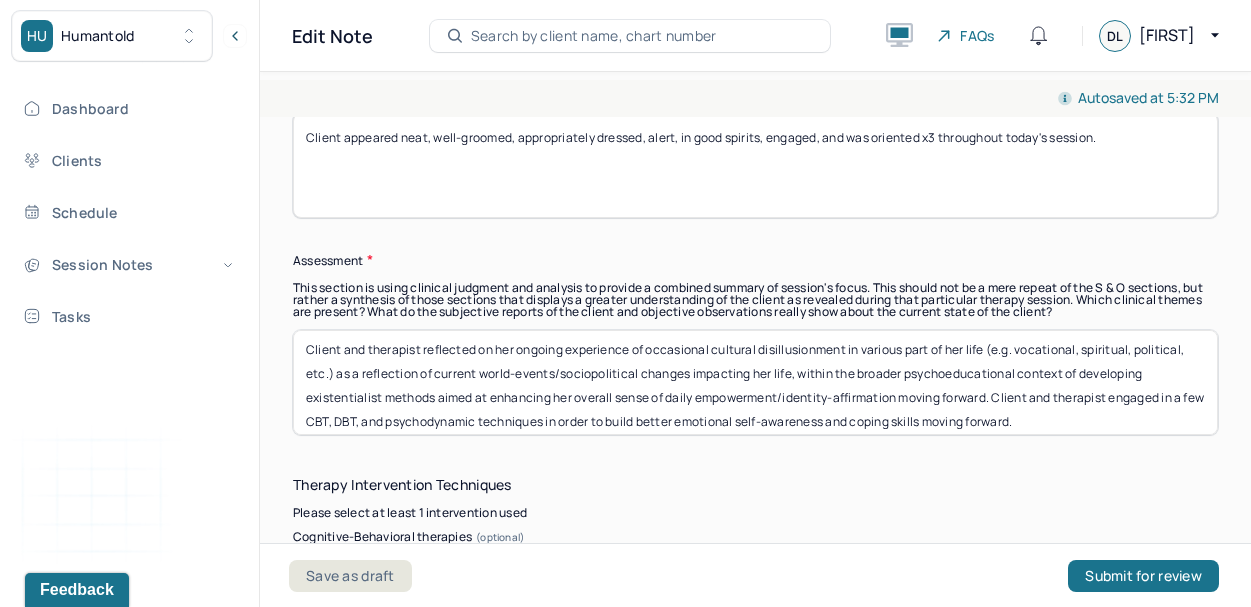 click on "Client and therapist reflected on her ongoing experience of occasional cultural disillusionment in various part of her life (e.g. vocational, spiritual, political, etc.) as a reflection of current world-events/sociopolitical changes impacting her life, within the broader psychoeducational context of developing existentialist methods aimed at enhancing her overall sense of daily empowerment/identity-affirmation moving forward. Client and therapist engaged in a few CBT, DBT, and psychodynamic techniques in order to build better emotional self-awareness and coping skills moving forward." at bounding box center [755, 382] 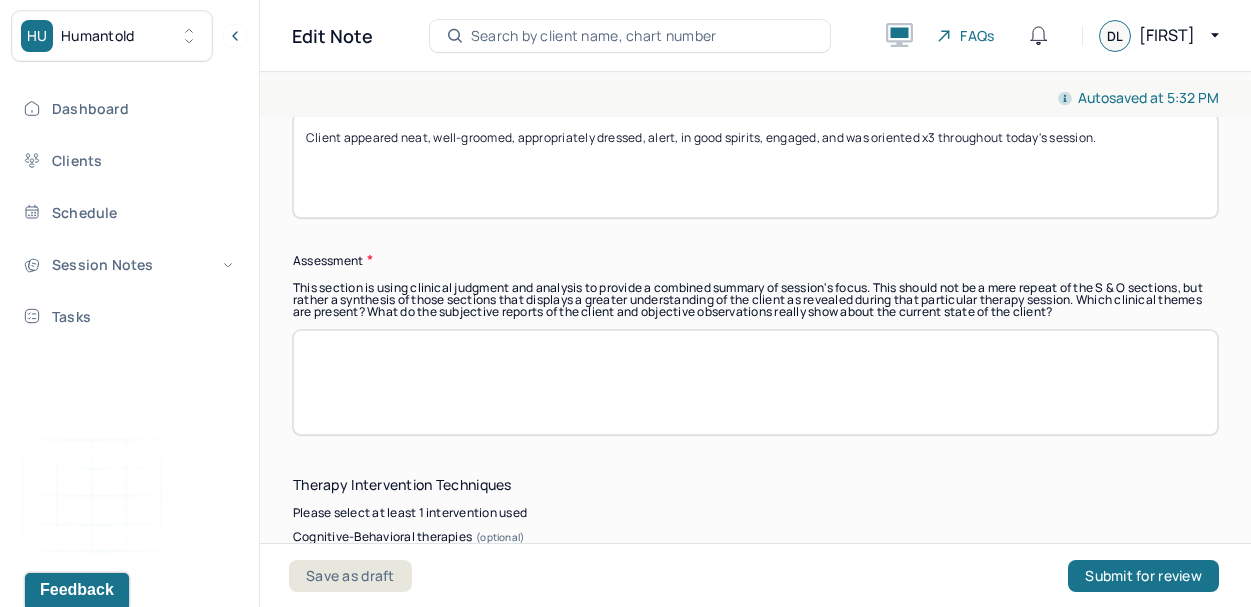 scroll, scrollTop: 0, scrollLeft: 0, axis: both 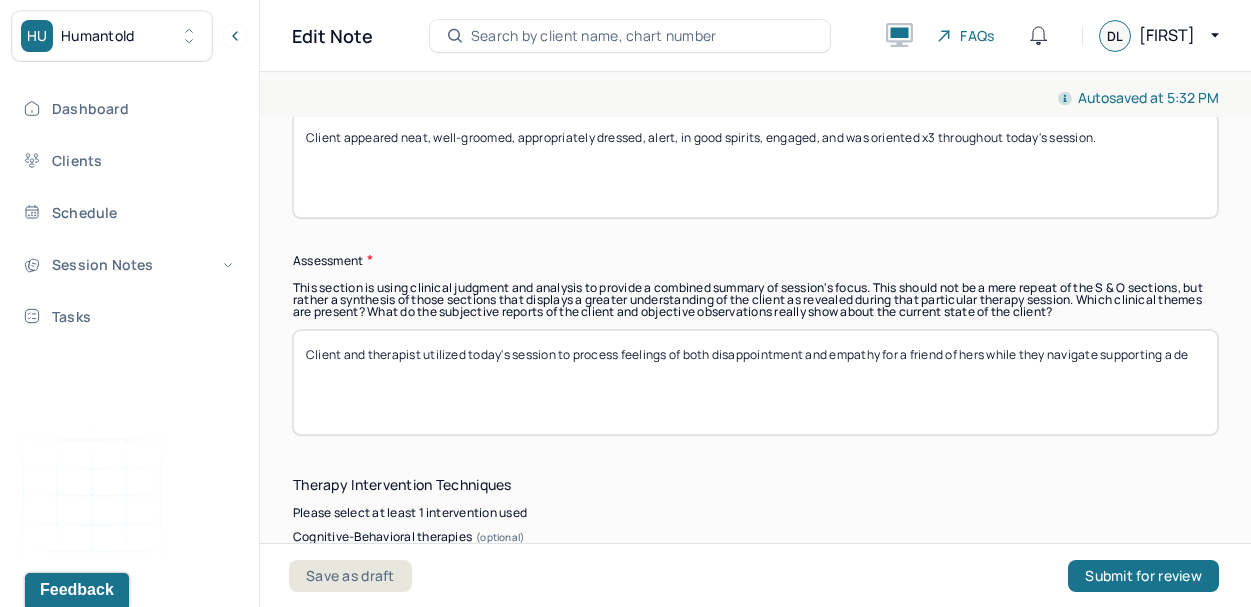 drag, startPoint x: 1202, startPoint y: 355, endPoint x: 887, endPoint y: 350, distance: 315.03967 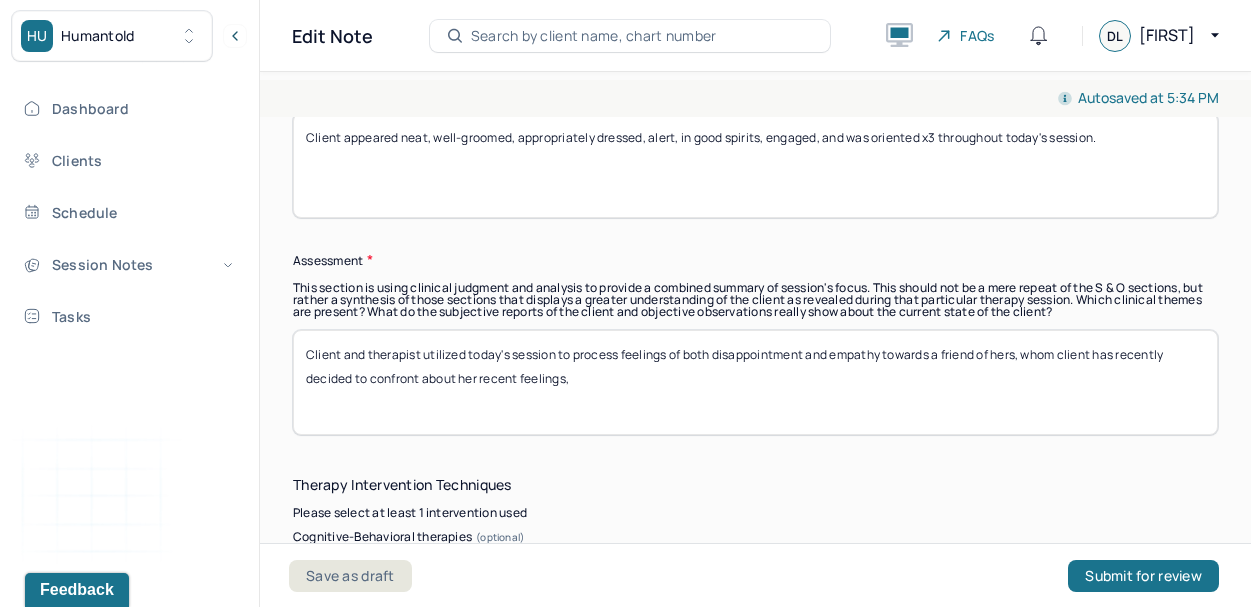 click on "Client and therapist utilized today's session to process feelings of both disappointment and empathy towards a friend of hers, whom client has recently decided to confront about her recent feelings," at bounding box center (755, 382) 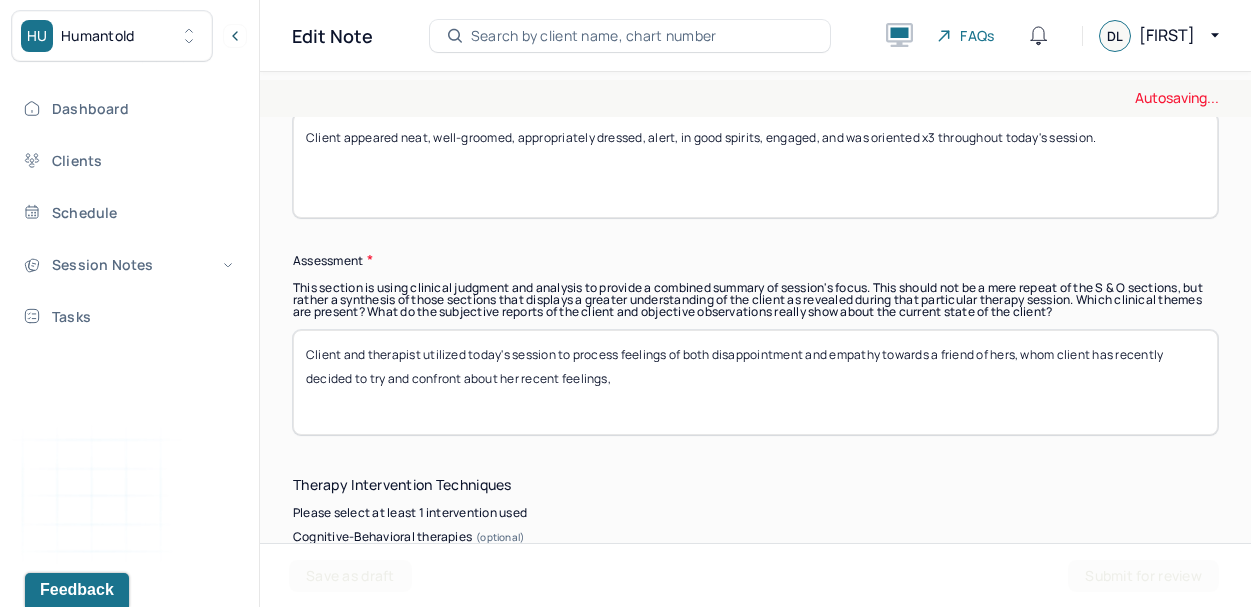 click on "Client and therapist utilized today's session to process feelings of both disappointment and empathy towards a friend of hers, whom client has recently decided to confront about her recent feelings," at bounding box center (755, 382) 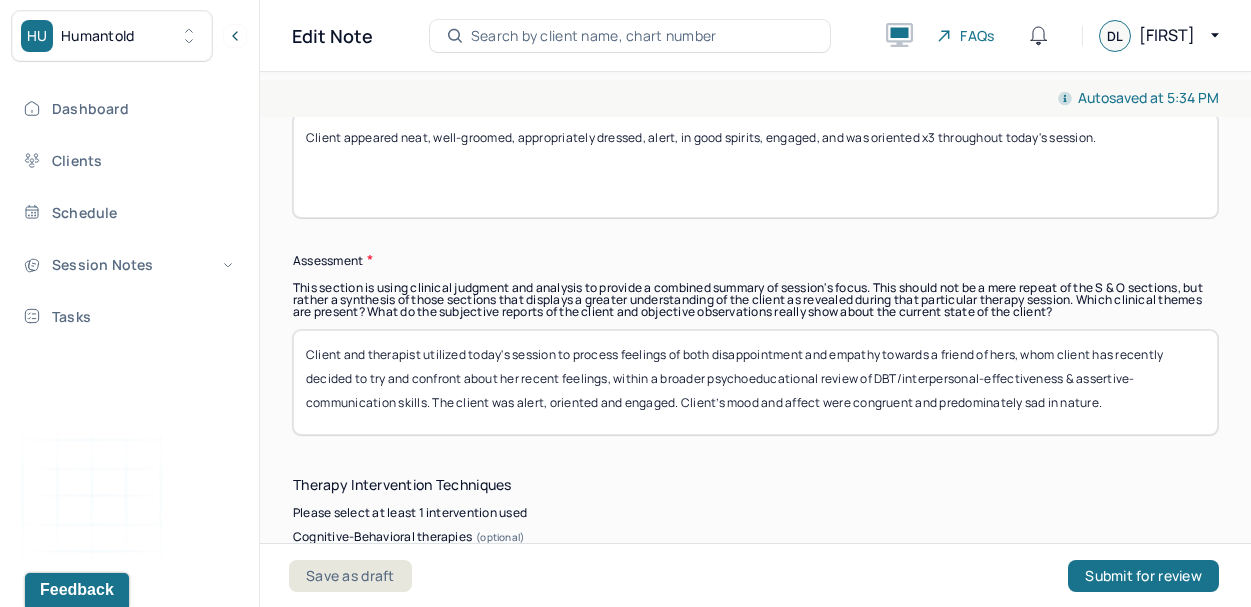 drag, startPoint x: 1156, startPoint y: 407, endPoint x: 437, endPoint y: 401, distance: 719.025 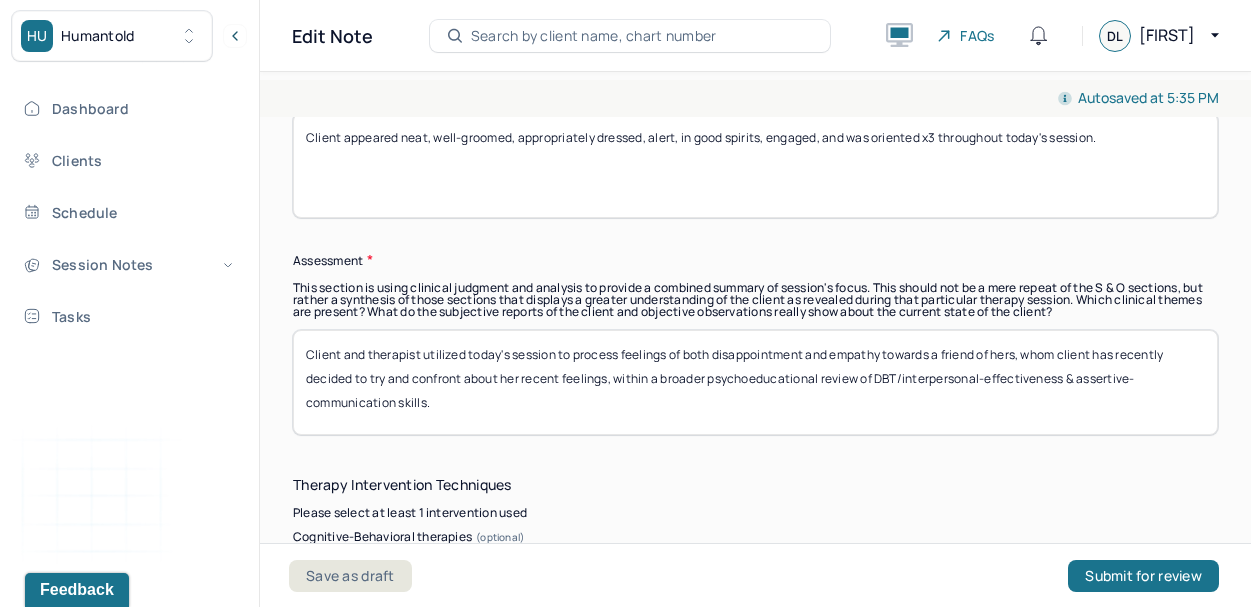 paste on "Client and therapist engaged in a few CBT, DBT, and psychodynamic techniques in order to build better emotional self-awareness and coping skills moving forward." 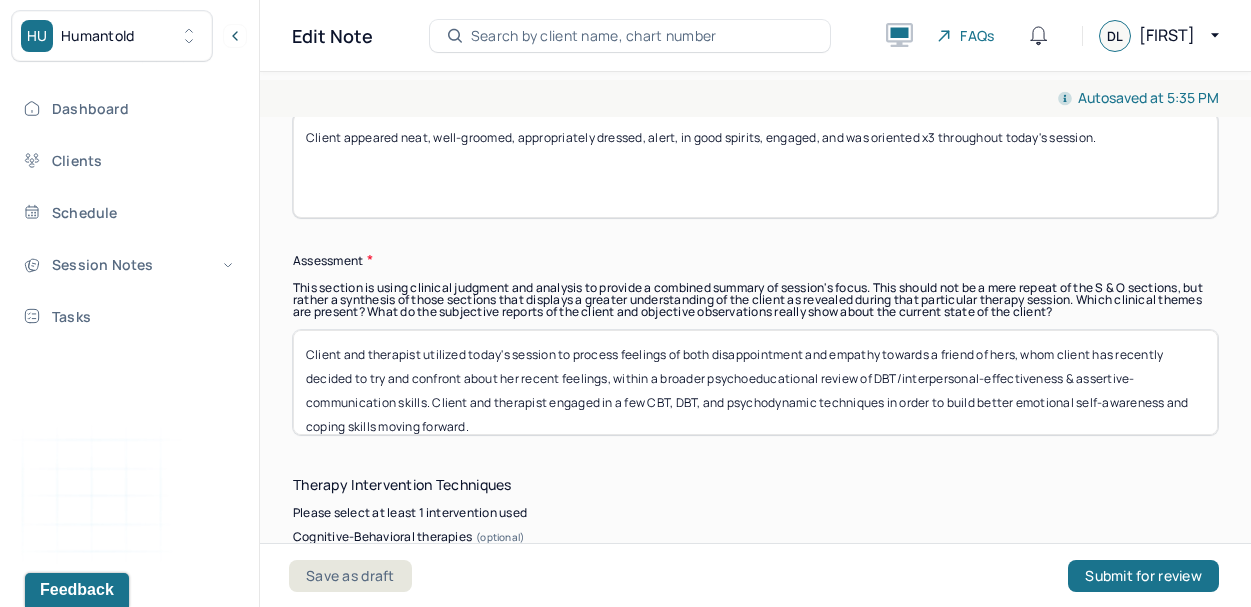 scroll, scrollTop: 16, scrollLeft: 0, axis: vertical 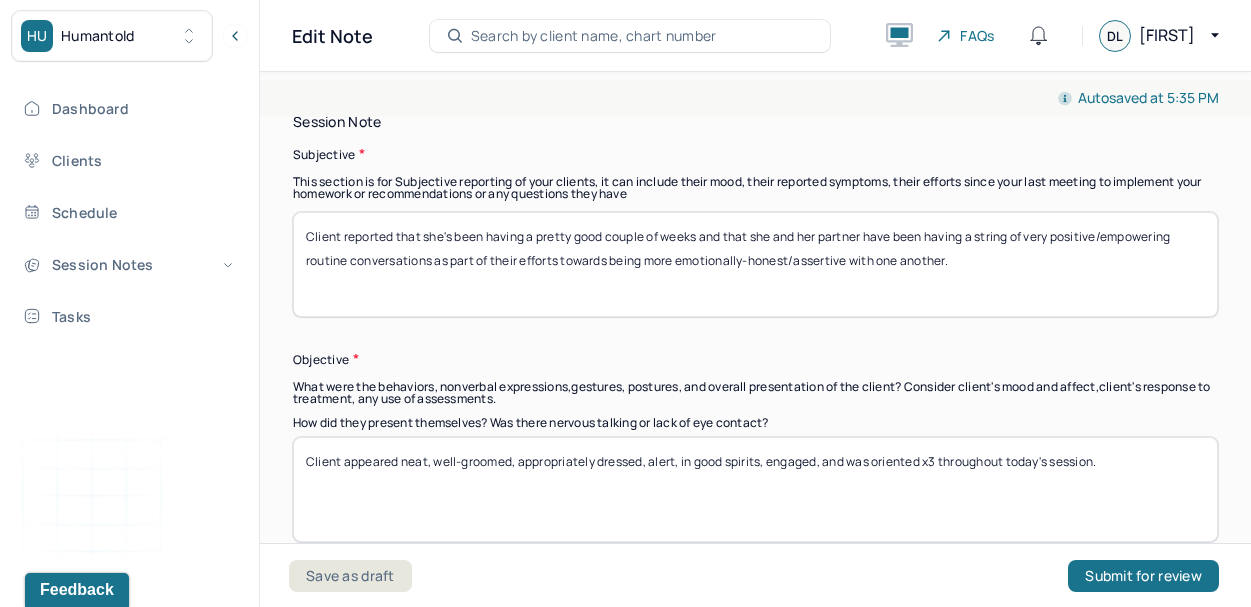 type on "Client and therapist utilized today's session to process feelings of both disappointment and empathy towards a friend of hers, whom client has recently decided to try and confront about her recent feelings, within a broader psychoeducational review of DBT/interpersonal-effectiveness & assertive-communication skills. Client and therapist engaged in a few CBT, DBT, and psychodynamic techniques in order to build better emotional self-awareness and coping skills moving forward." 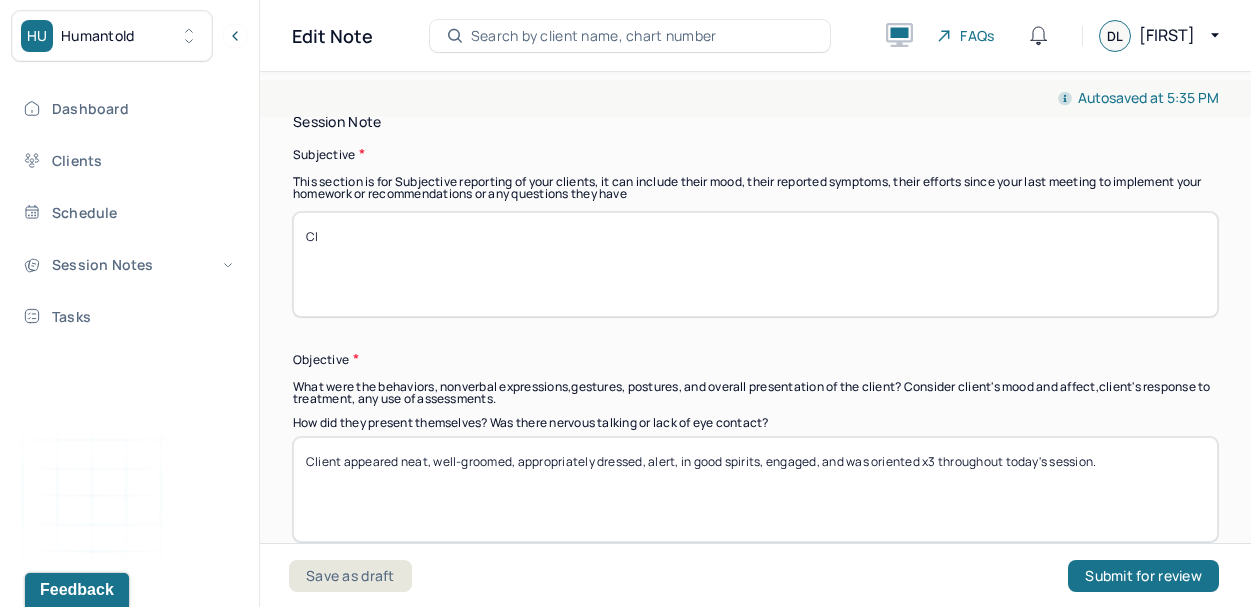 type on "C" 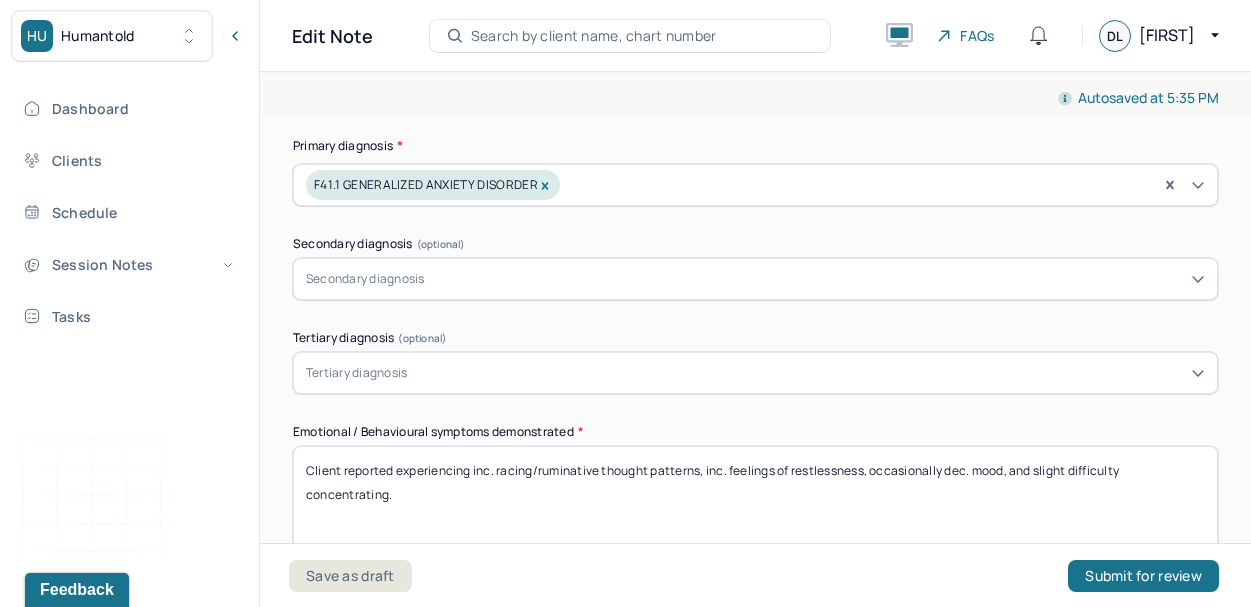 scroll, scrollTop: 735, scrollLeft: 0, axis: vertical 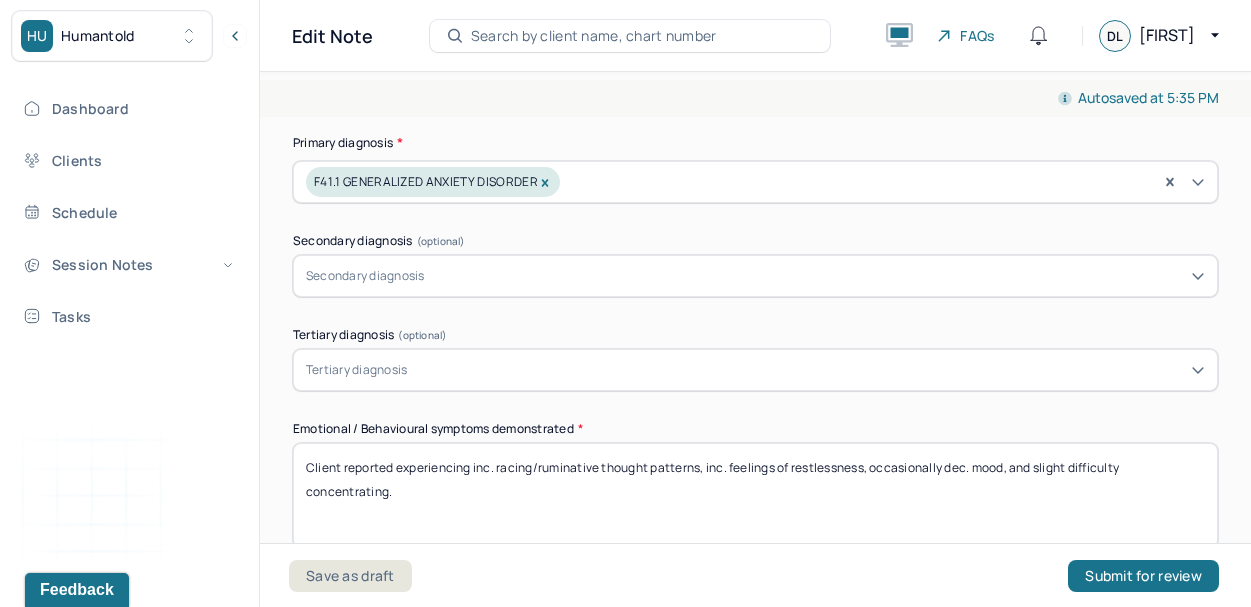 type on "Client reported that she's  been feeling good/grounded as of late and that she's been enjoying following the Wimbeldon tennis tournament these past few days." 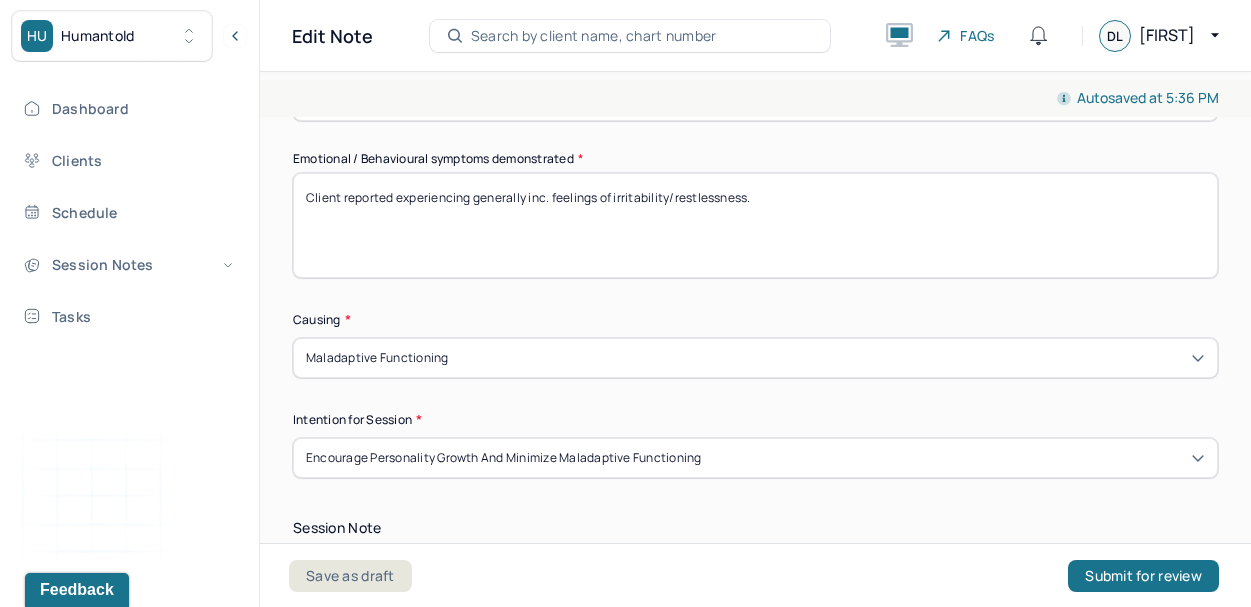 scroll, scrollTop: 1060, scrollLeft: 0, axis: vertical 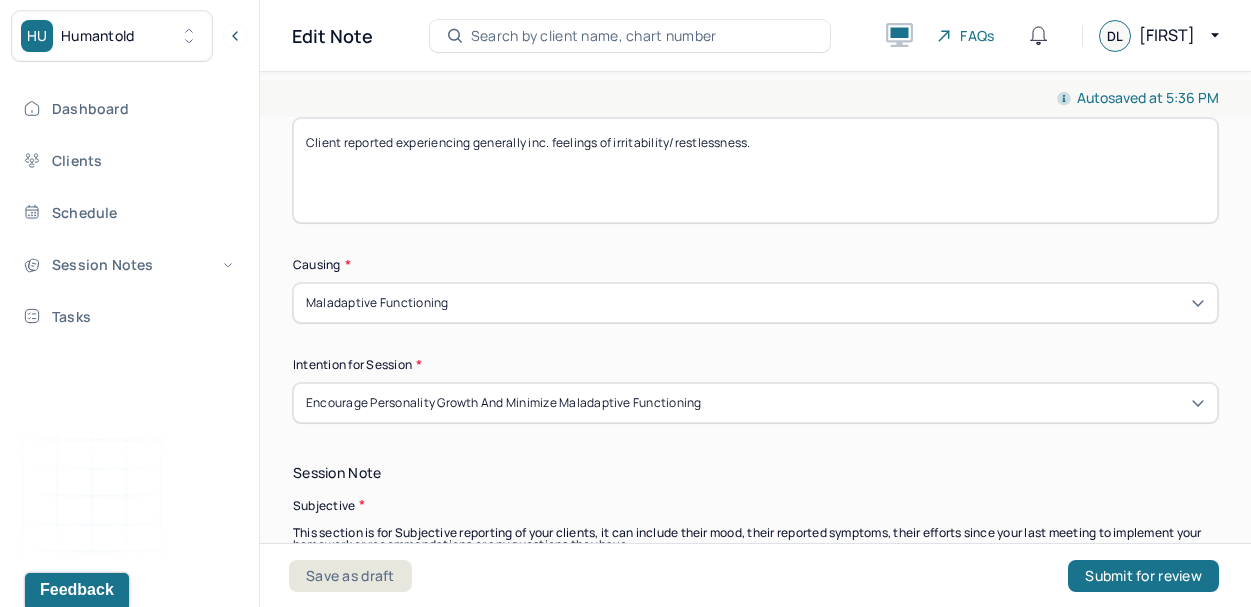 type on "Client reported experiencing generally inc. feelings of irritability/restlessness." 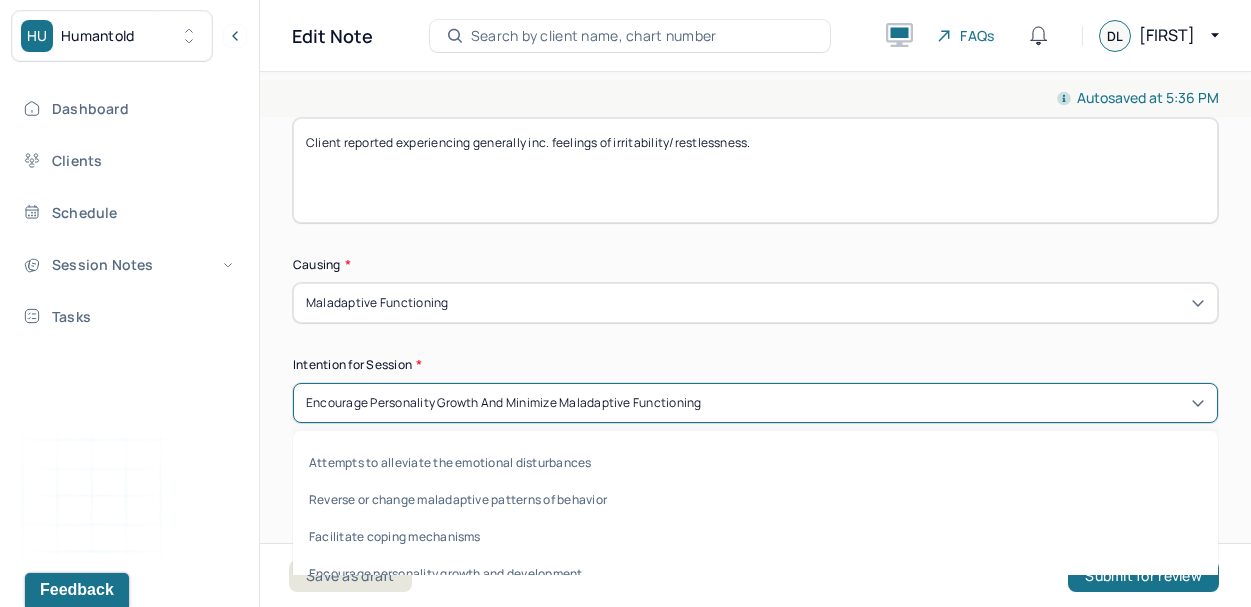 click on "Encourage personality growth and minimize maladaptive functioning" at bounding box center [504, 403] 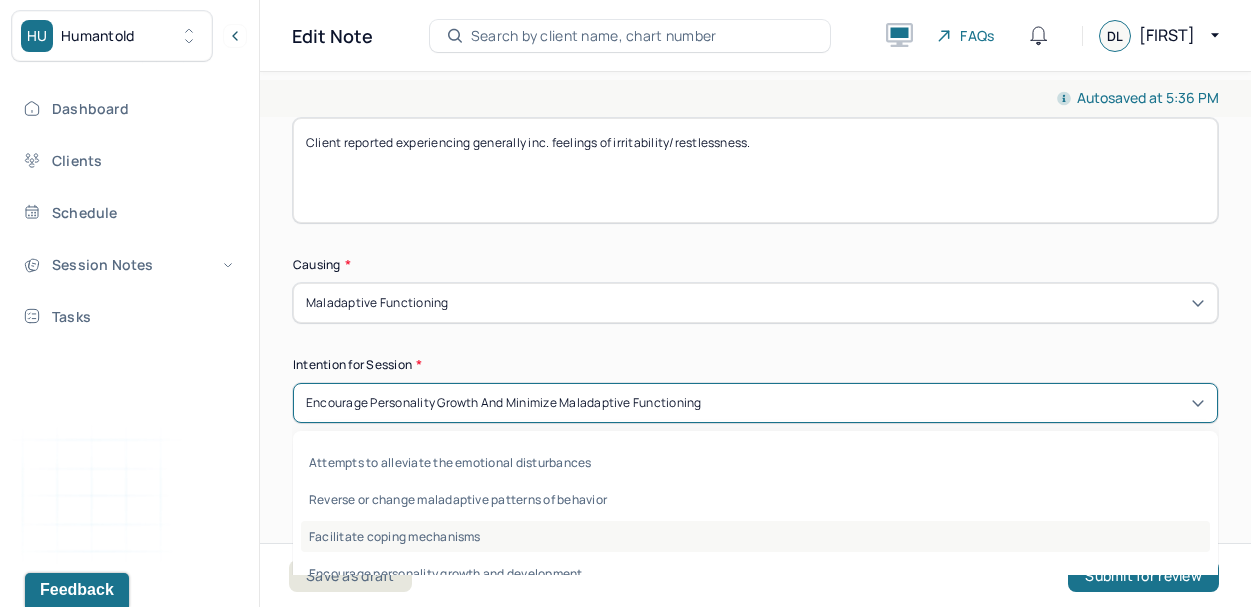 click on "Facilitate coping mechanisms" at bounding box center [755, 536] 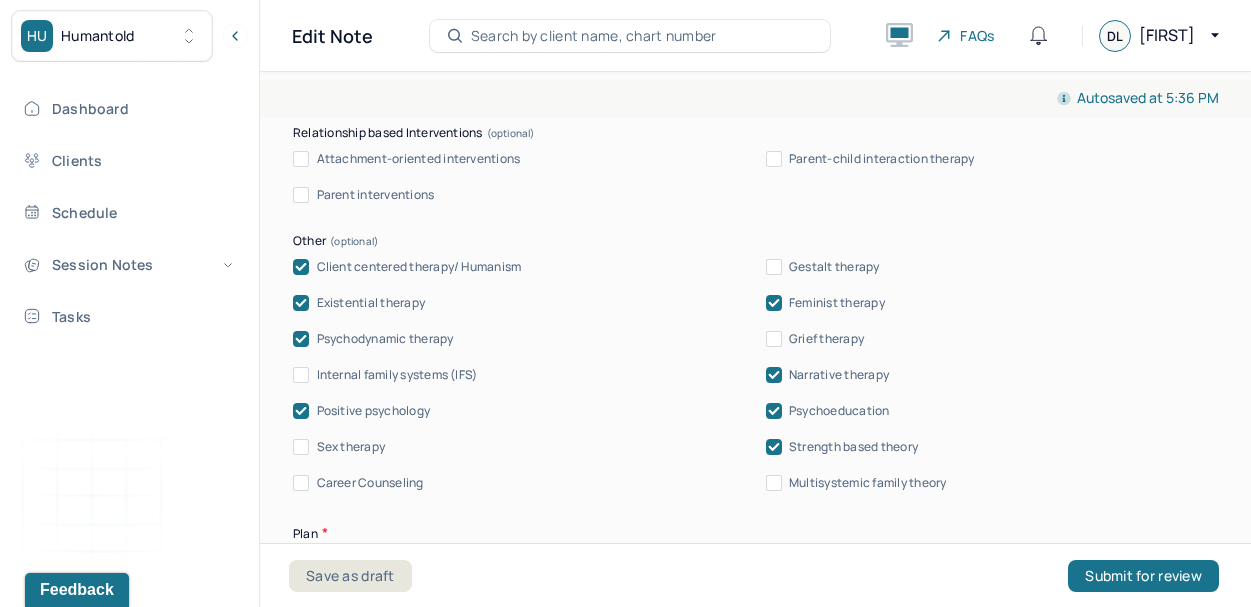 scroll, scrollTop: 2356, scrollLeft: 0, axis: vertical 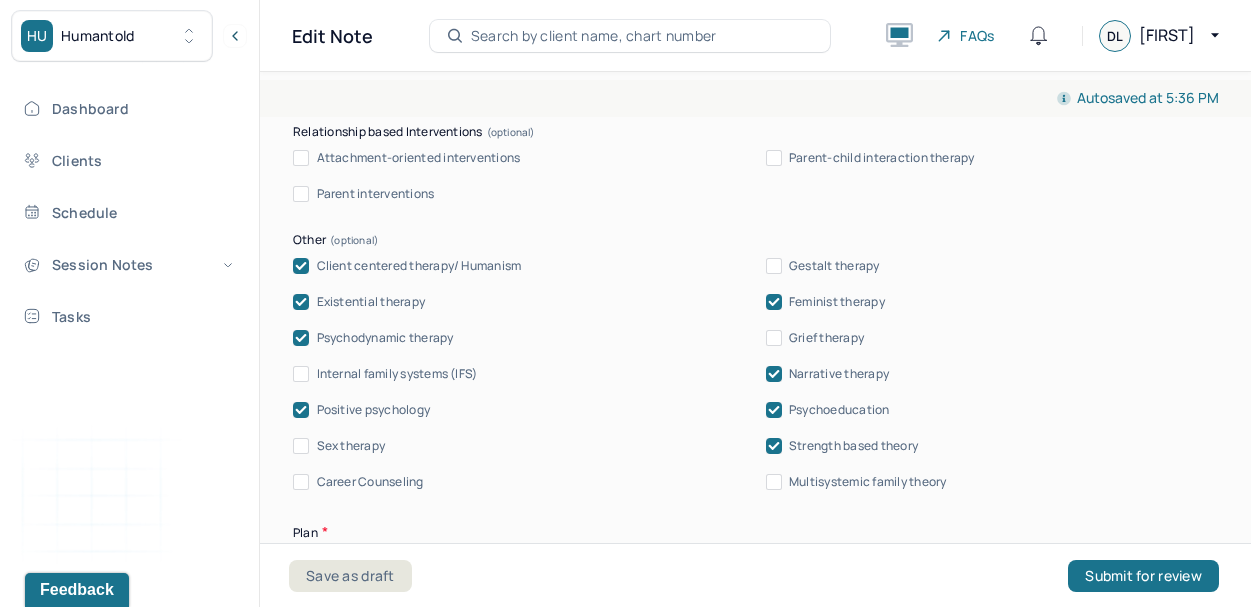 click at bounding box center (774, 302) 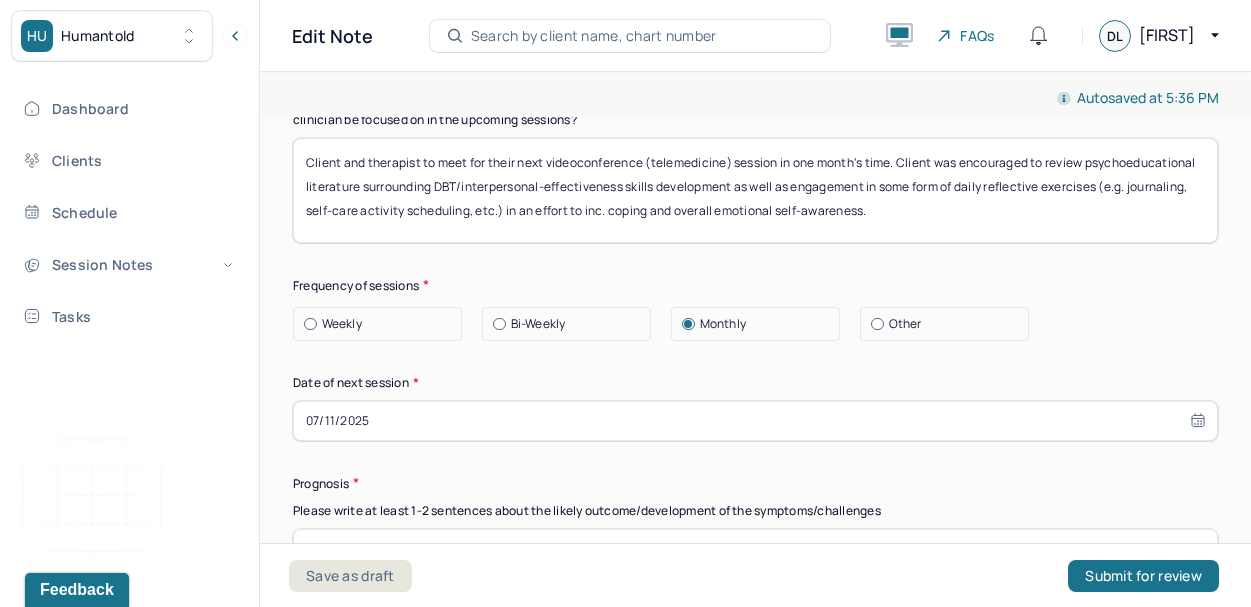 scroll, scrollTop: 2816, scrollLeft: 0, axis: vertical 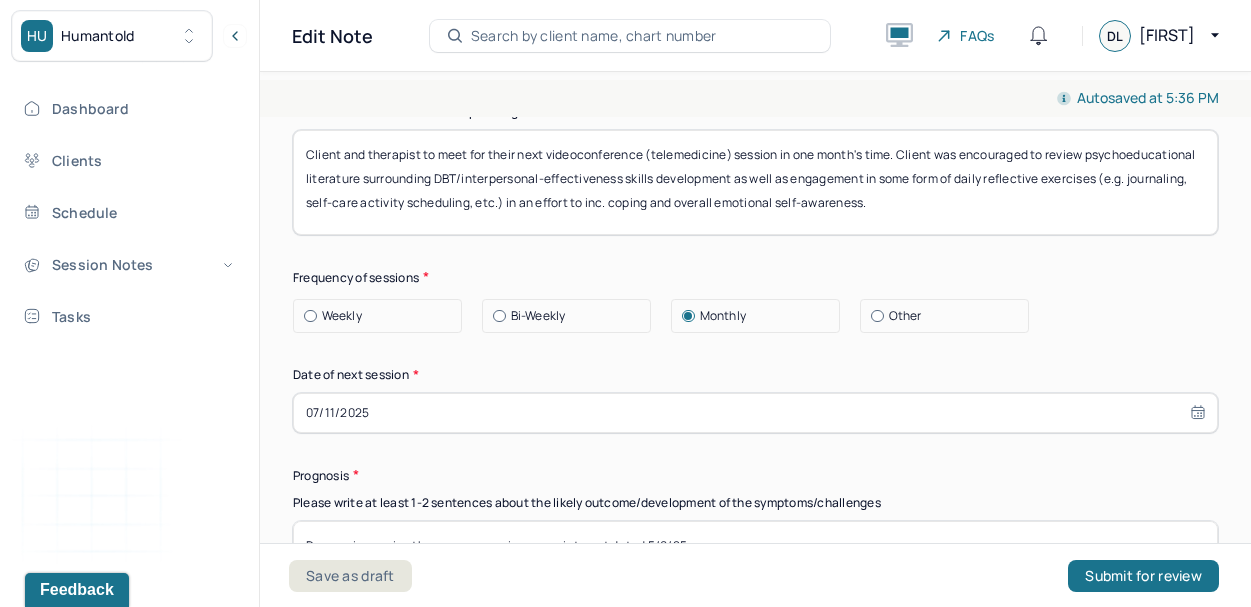 click on "07/11/2025" at bounding box center [755, 413] 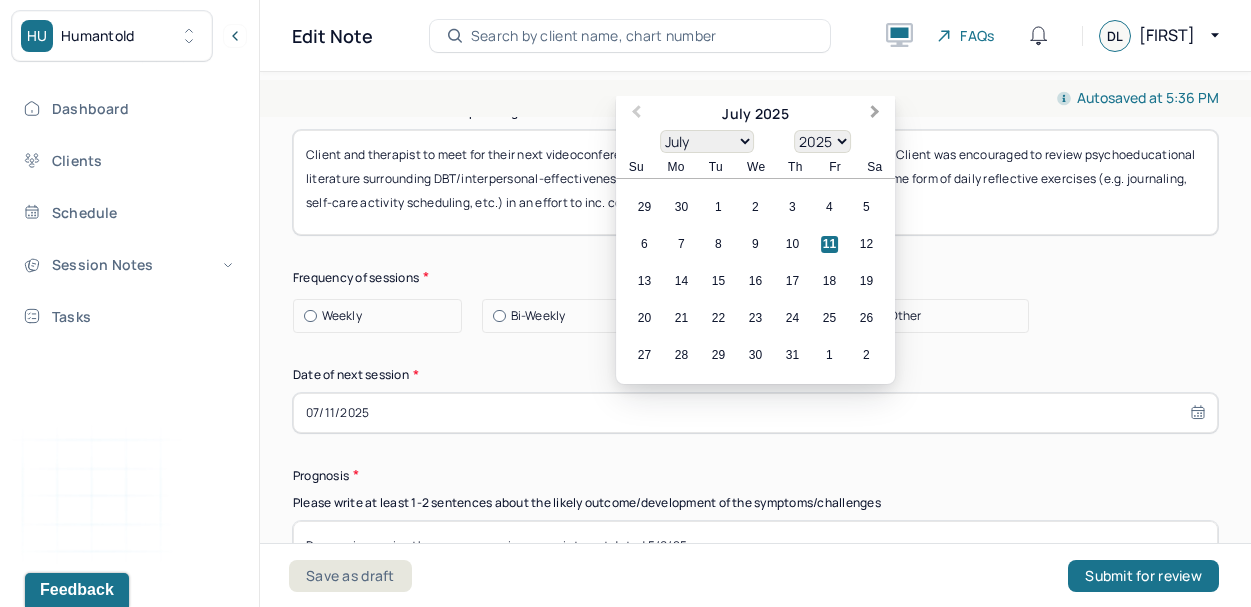 click on "Next Month" at bounding box center (875, 114) 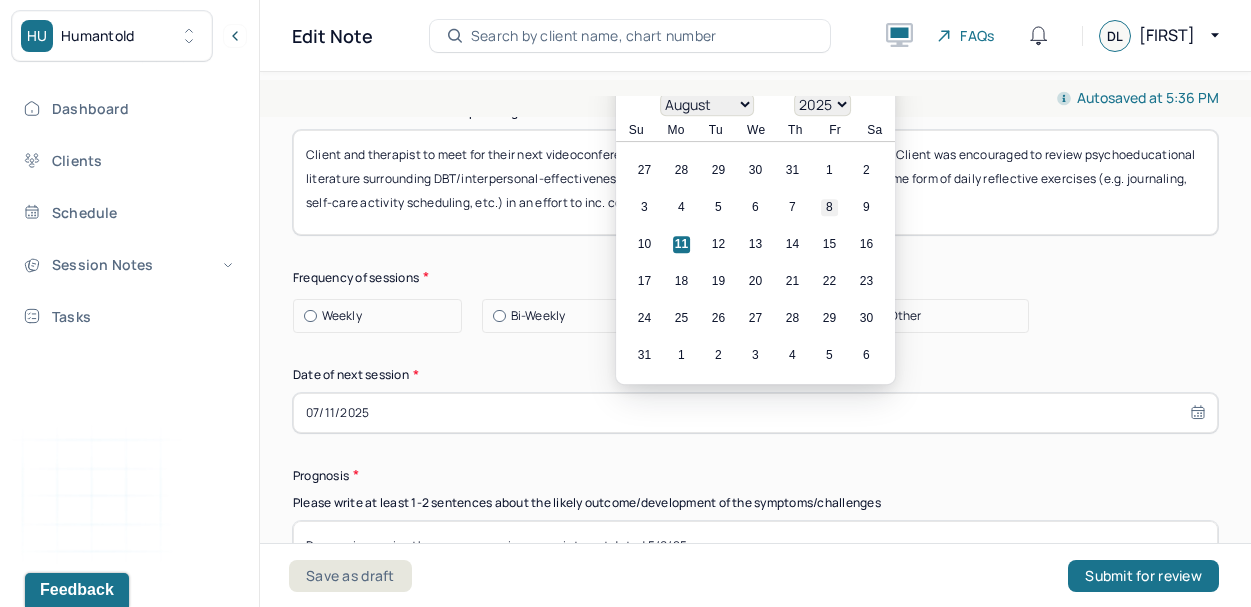click on "8" at bounding box center (829, 207) 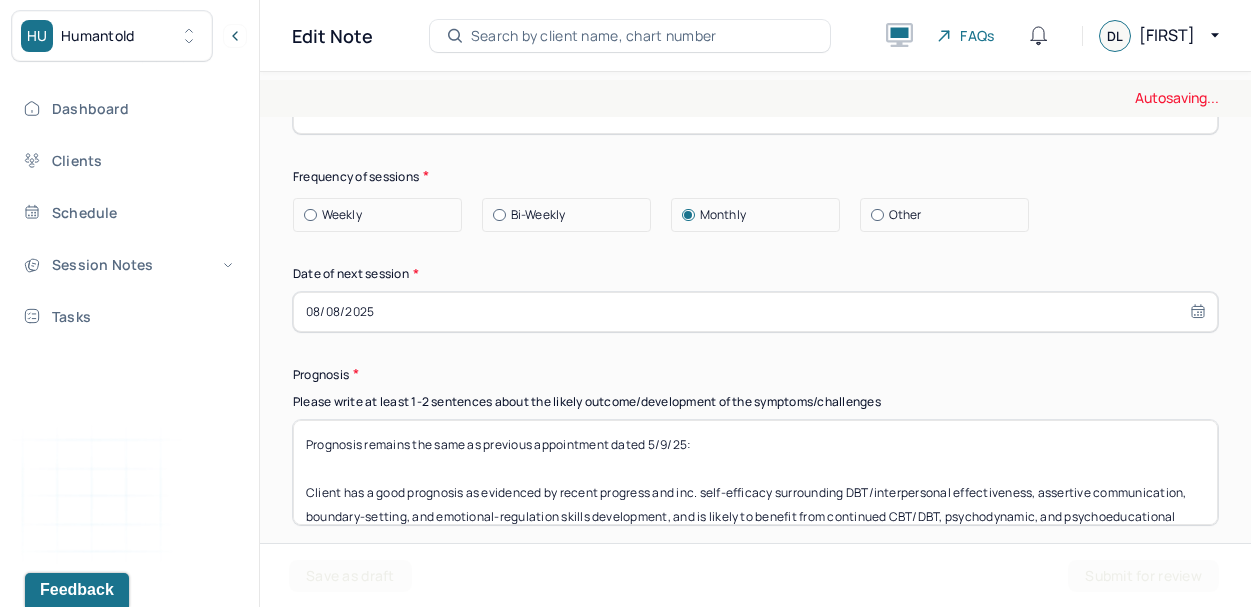 scroll, scrollTop: 2922, scrollLeft: 0, axis: vertical 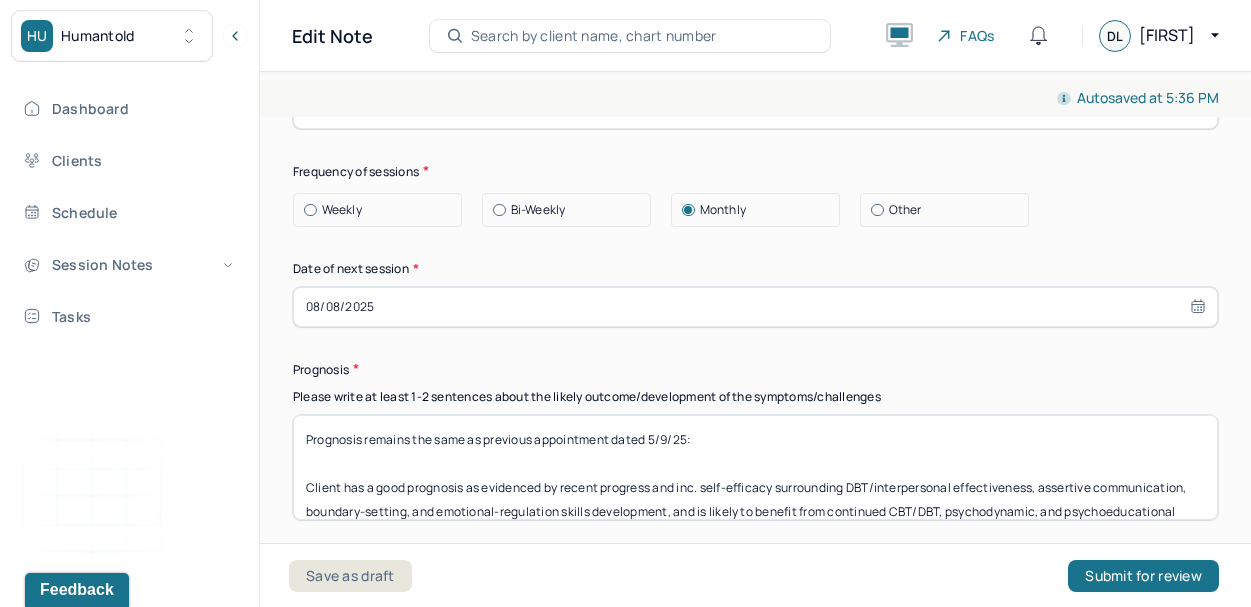 select on "7" 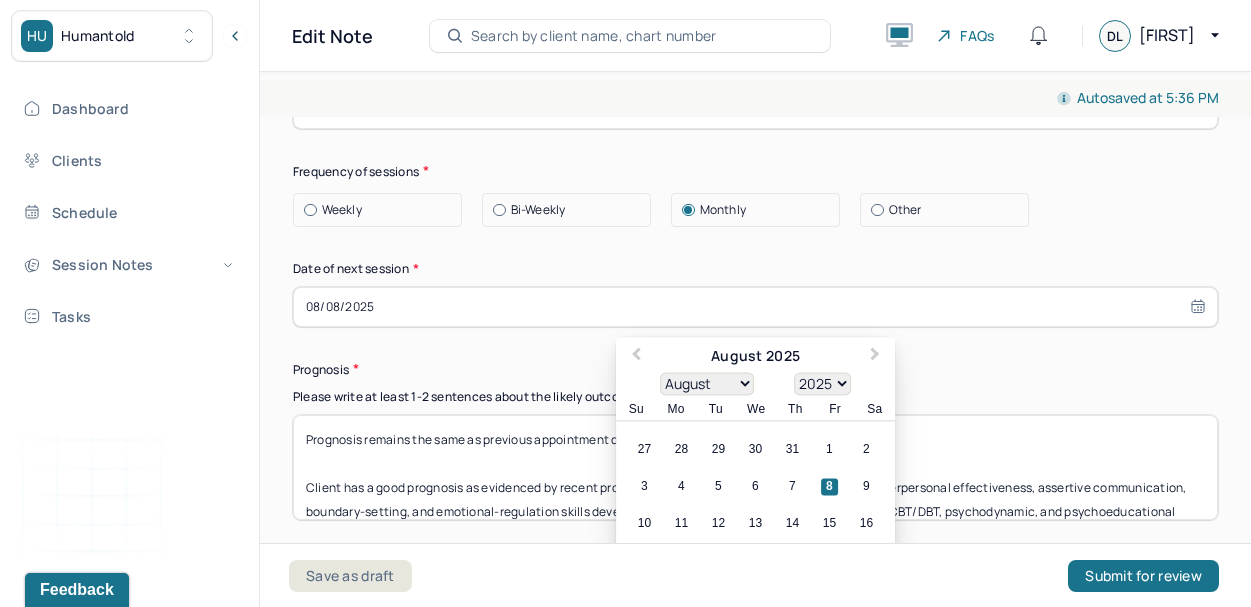 click on "Therapy Intervention Techniques Please select at least 1 intervention used Cognitive-Behavioral therapies Cognitive-Behavioral therapy (CBT) Dialectical Behavioral therapy (DBT) Modeling and skills training Trauma-focused CBT EDMR Rational Emotive Behaviour therapy Acceptance Commitment Therapy Solution Based Brief Therapy Mindfulness Based Cognitive Therapy Relationship based Interventions Attachment-oriented interventions Parent-child interaction therapy Parent interventions Other Client centered therapy/ Humanism Gestalt therapy Existential therapy Feminist therapy Psychodynamic therapy Grief therapy Internal family systems (IFS) Narrative therapy Positive psychology Psychoeducation Sex therapy Strength based theory Career Counseling Multisystemic family theory Plan What specific steps has the client committed to work on as homework or during the next session? What specific interventions or treatment plan changes will the clinician be focused on in the upcoming sessions? Frequency of sessions Weekly Other" at bounding box center [755, -12] 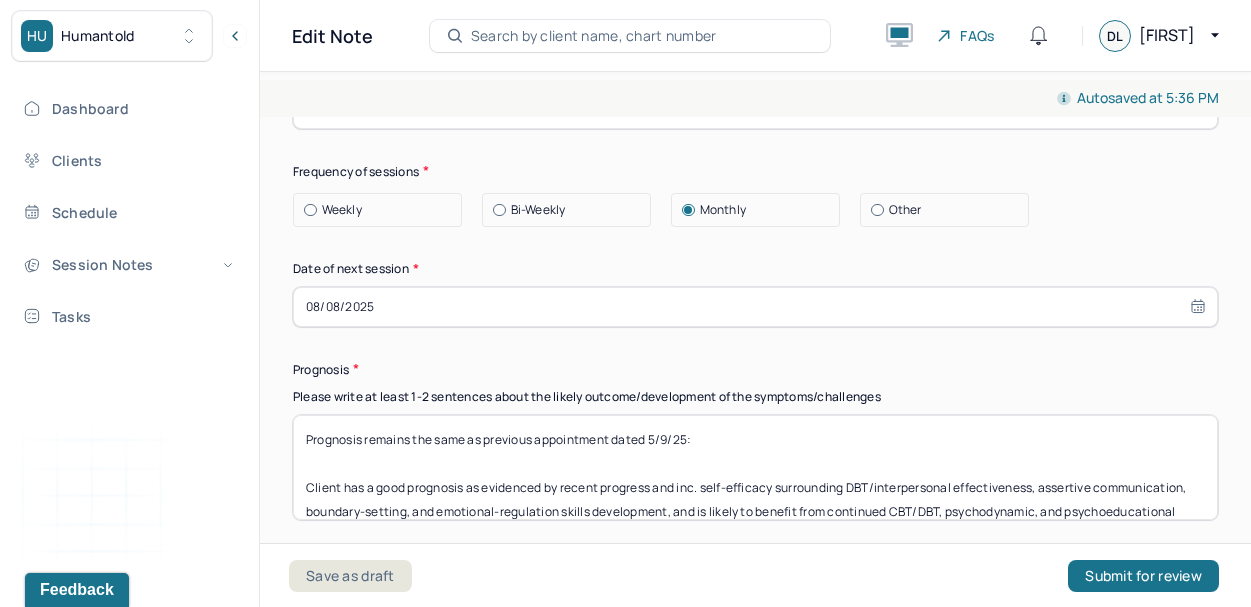 click on "Prognosis remains the same as previous appointment dated 5/9/25:
Client has a good prognosis as evidenced by recent progress and inc. self-efficacy surrounding DBT/interpersonal effectiveness, assertive communication, boundary-setting, and emotional-regulation skills development, and is likely to benefit from continued CBT/DBT, psychodynamic, and psychoeducational skills development." at bounding box center [755, 467] 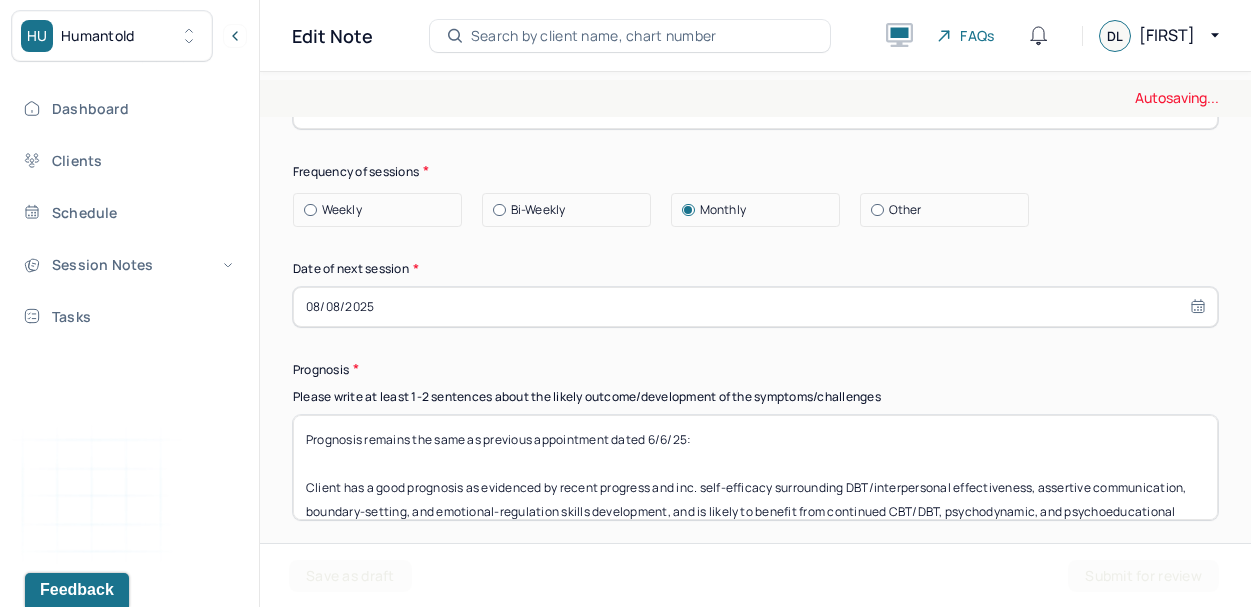 type on "Prognosis remains the same as previous appointment dated 6/6/25:
Client has a good prognosis as evidenced by recent progress and inc. self-efficacy surrounding DBT/interpersonal effectiveness, assertive communication, boundary-setting, and emotional-regulation skills development, and is likely to benefit from continued CBT/DBT, psychodynamic, and psychoeducational skills development." 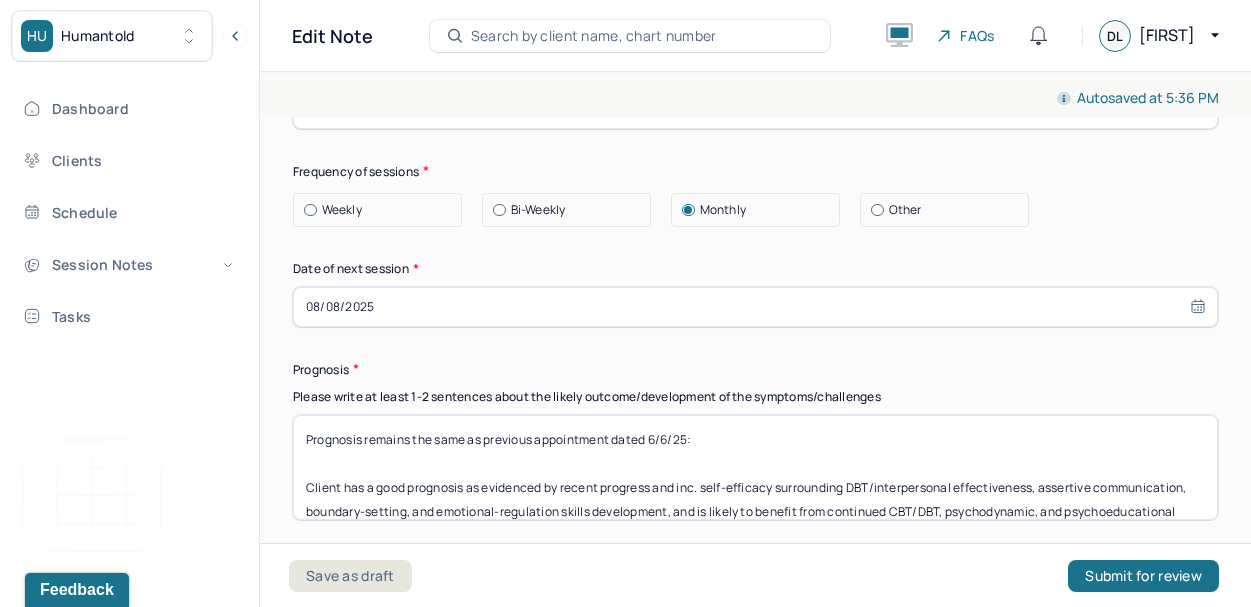 click on "Prognosis remains the same as previous appointment dated 6/6/25:
Client has a good prognosis as evidenced by recent progress and inc. self-efficacy surrounding DBT/interpersonal effectiveness, assertive communication, boundary-setting, and emotional-regulation skills development, and is likely to benefit from continued CBT/DBT, psychodynamic, and psychoeducational skills development." at bounding box center [755, 467] 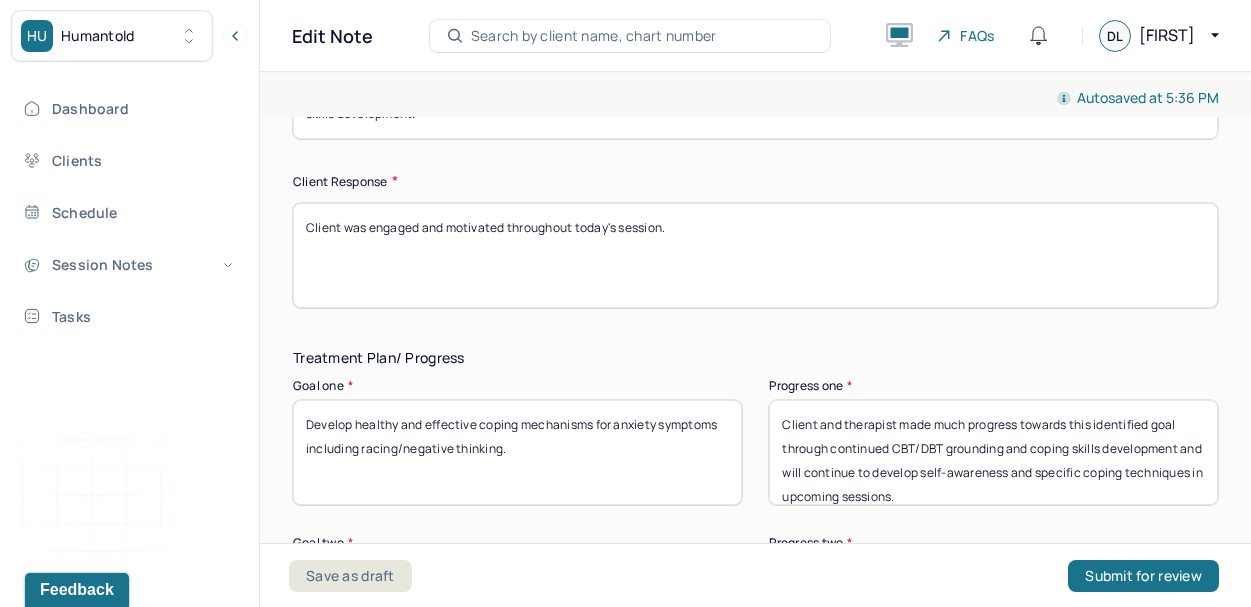 scroll, scrollTop: 4238, scrollLeft: 0, axis: vertical 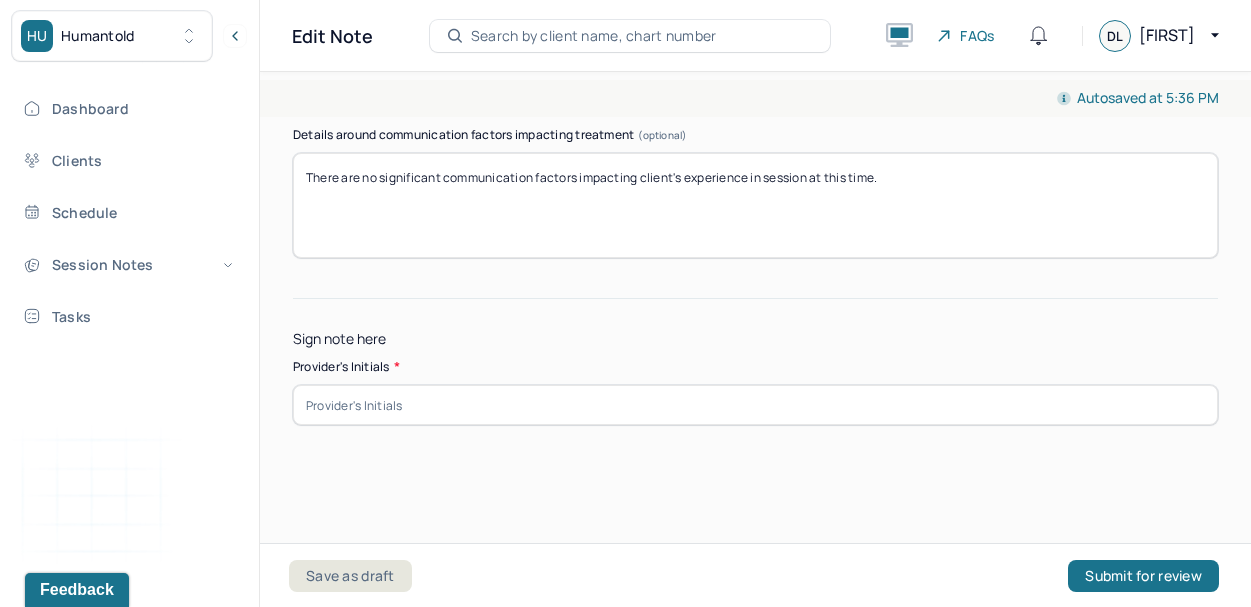 click at bounding box center (755, 405) 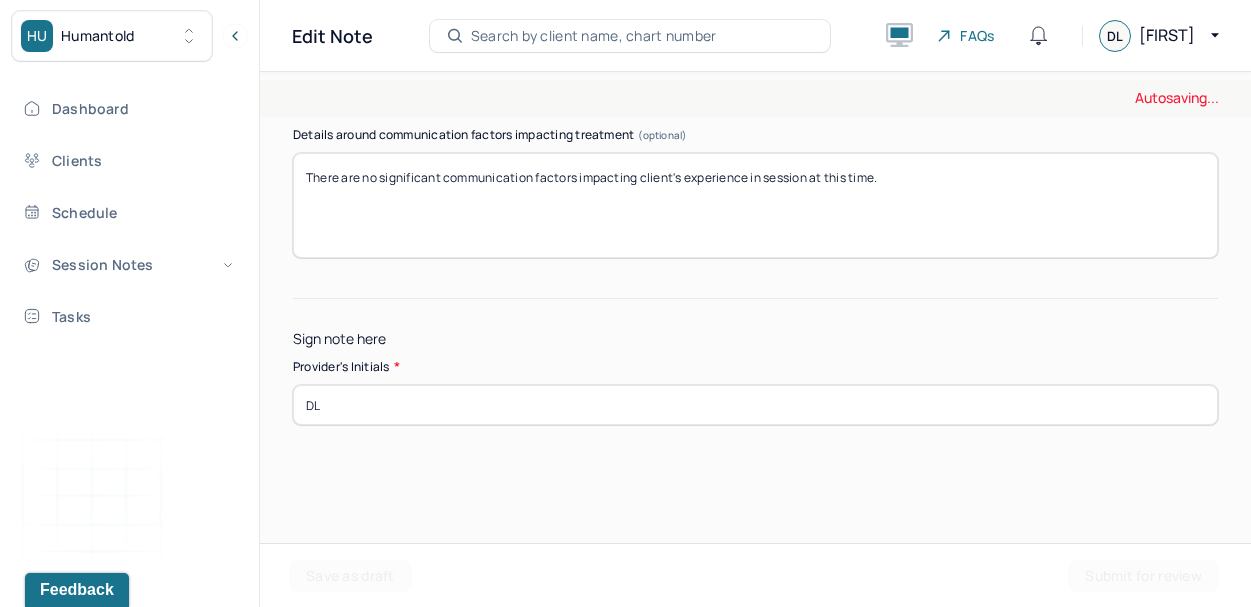 type on "DL" 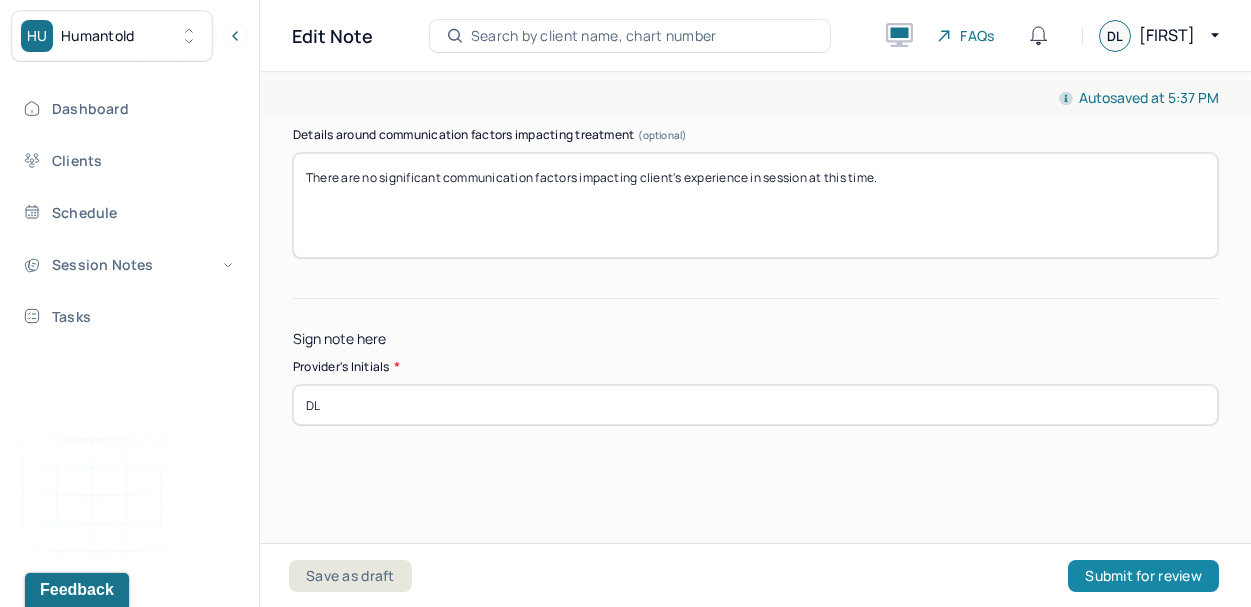 click on "Submit for review" at bounding box center (1143, 576) 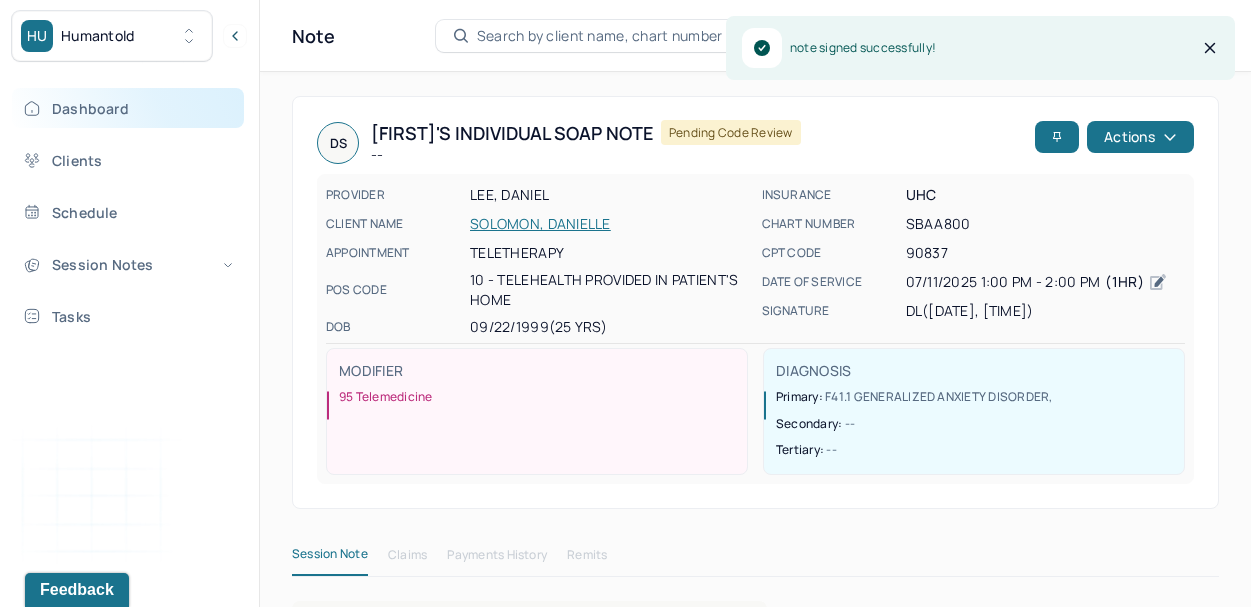 click on "Dashboard" at bounding box center [128, 108] 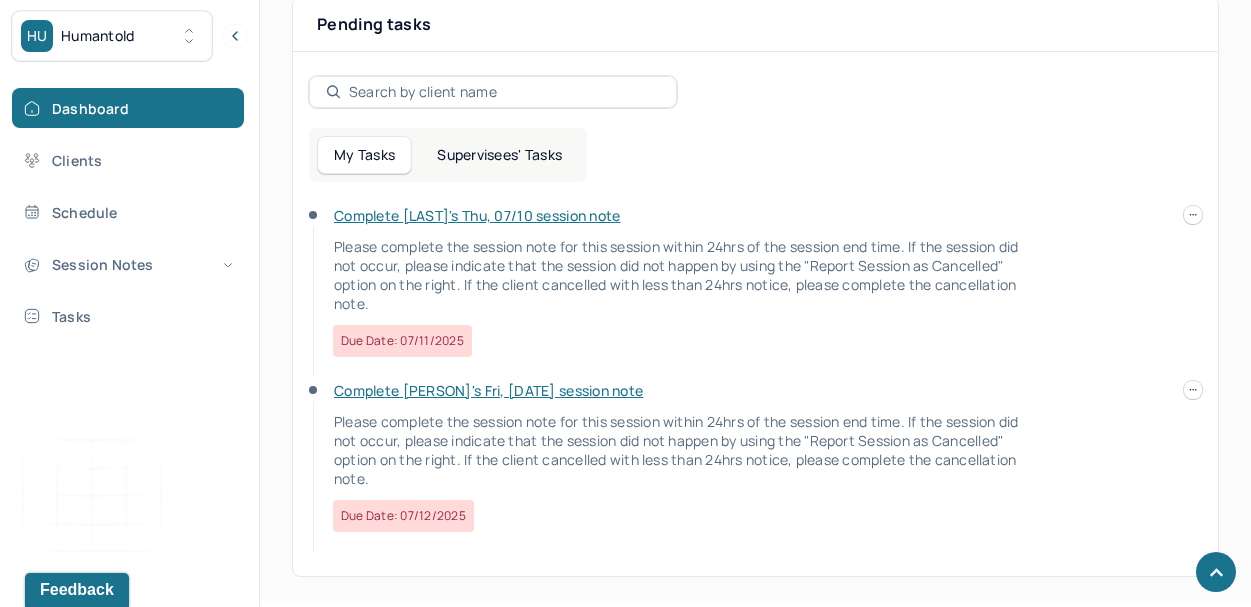 scroll, scrollTop: 743, scrollLeft: 0, axis: vertical 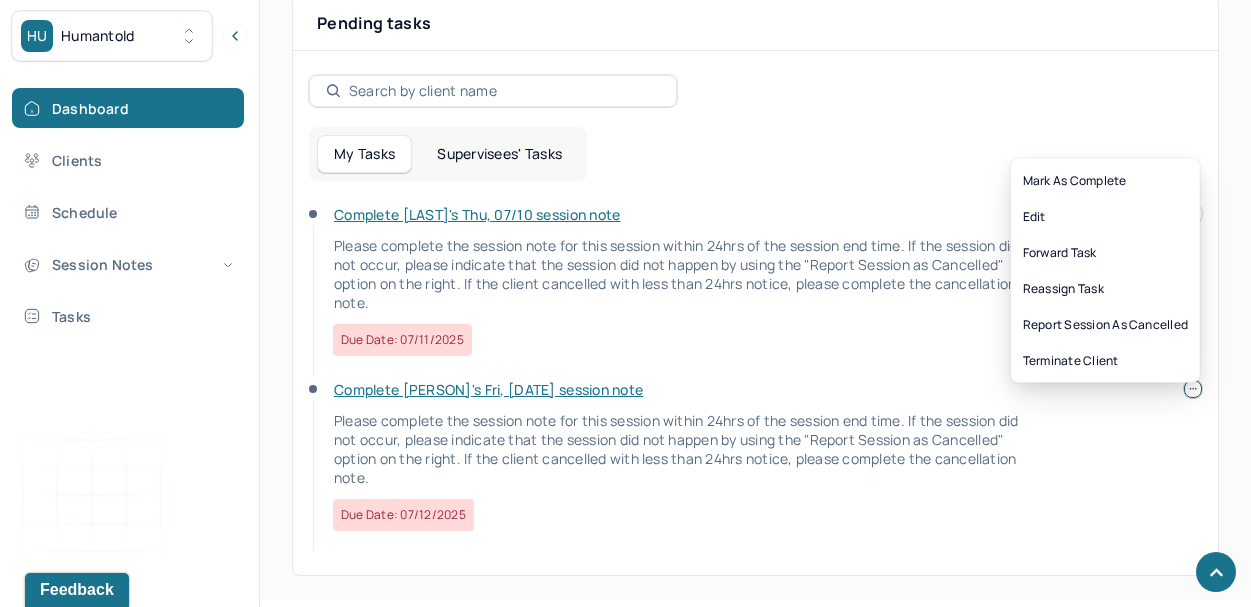 click 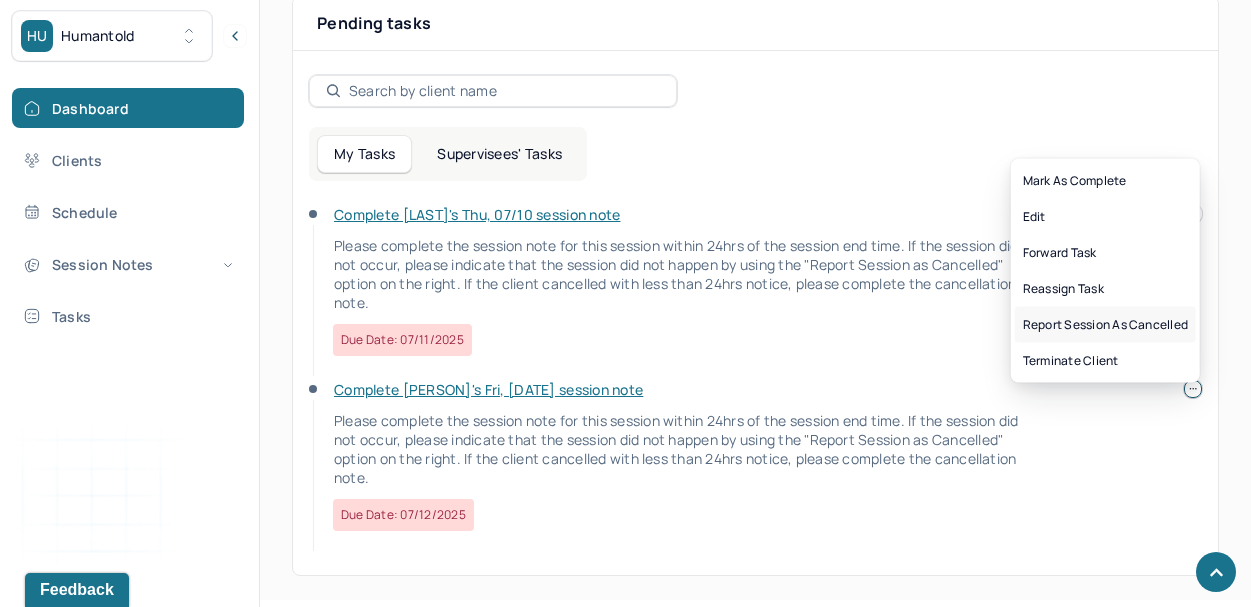 click on "Report session as cancelled" at bounding box center [1105, 325] 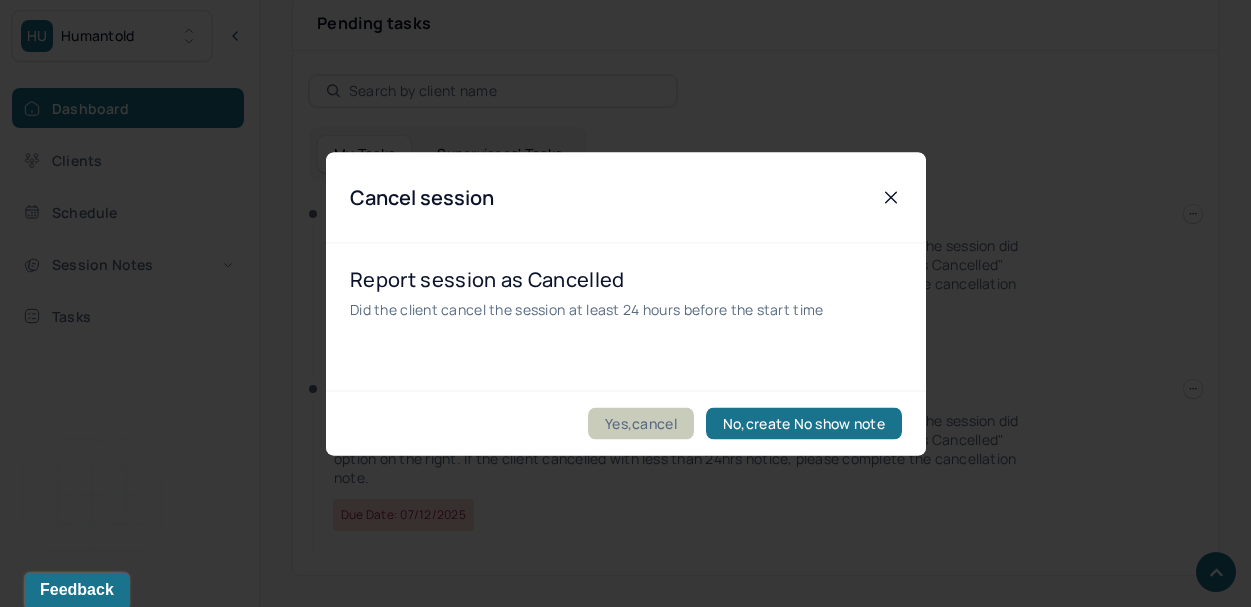 click on "Yes,cancel" at bounding box center [641, 423] 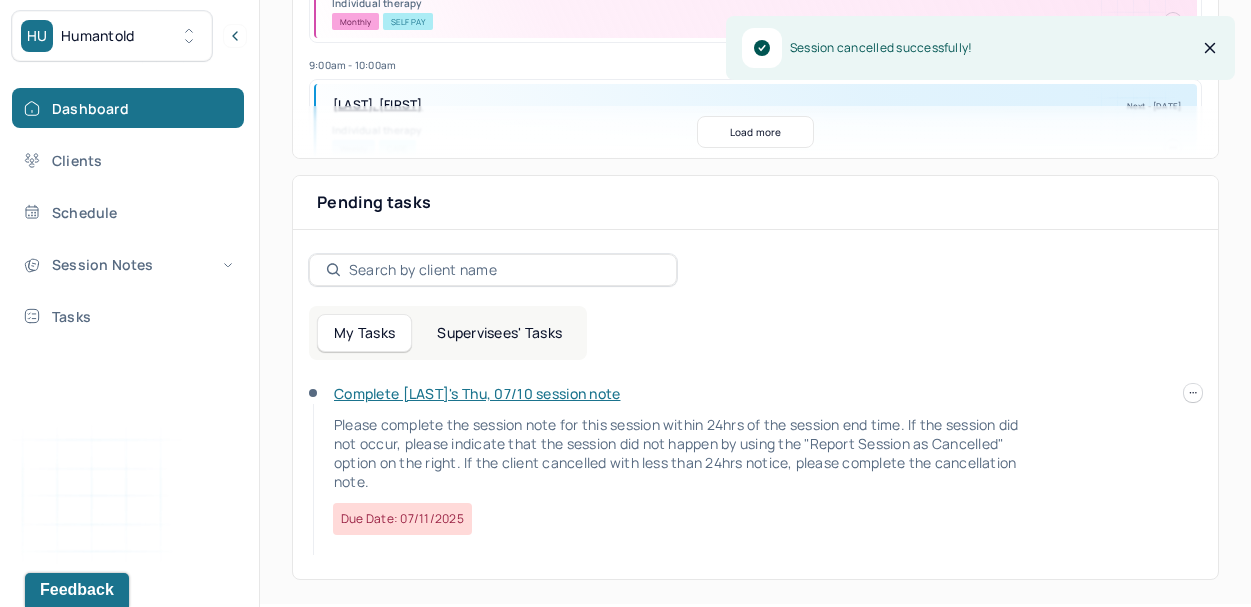 click on "Complete [FIRST]'s Thu, [DATE] session note" at bounding box center (477, 393) 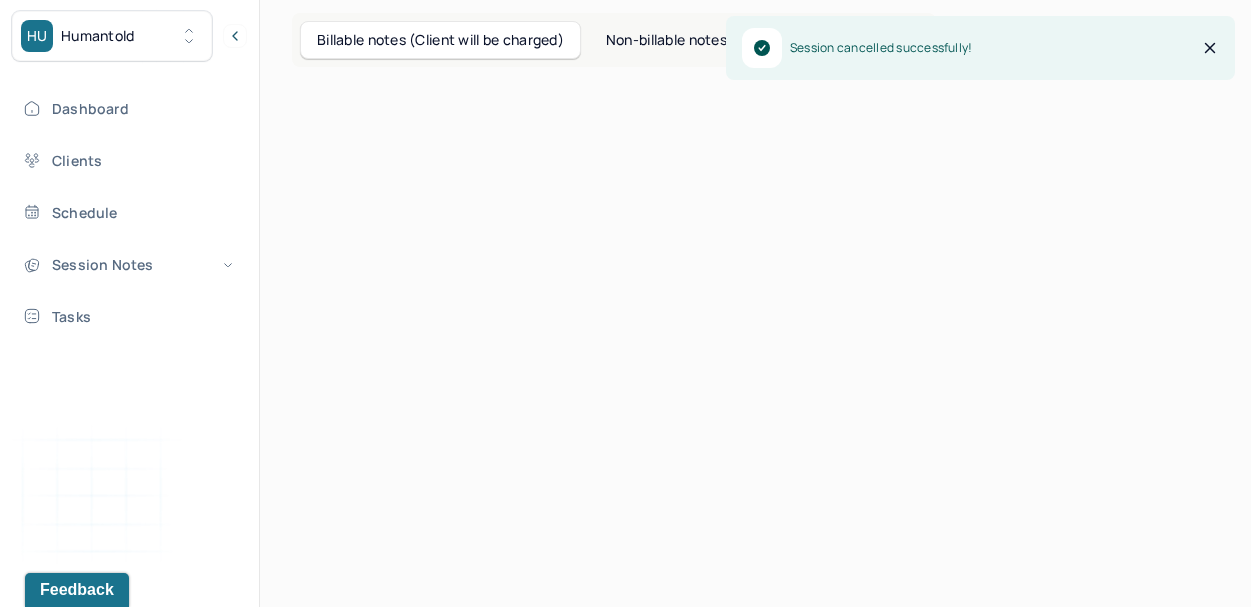 scroll, scrollTop: 83, scrollLeft: 0, axis: vertical 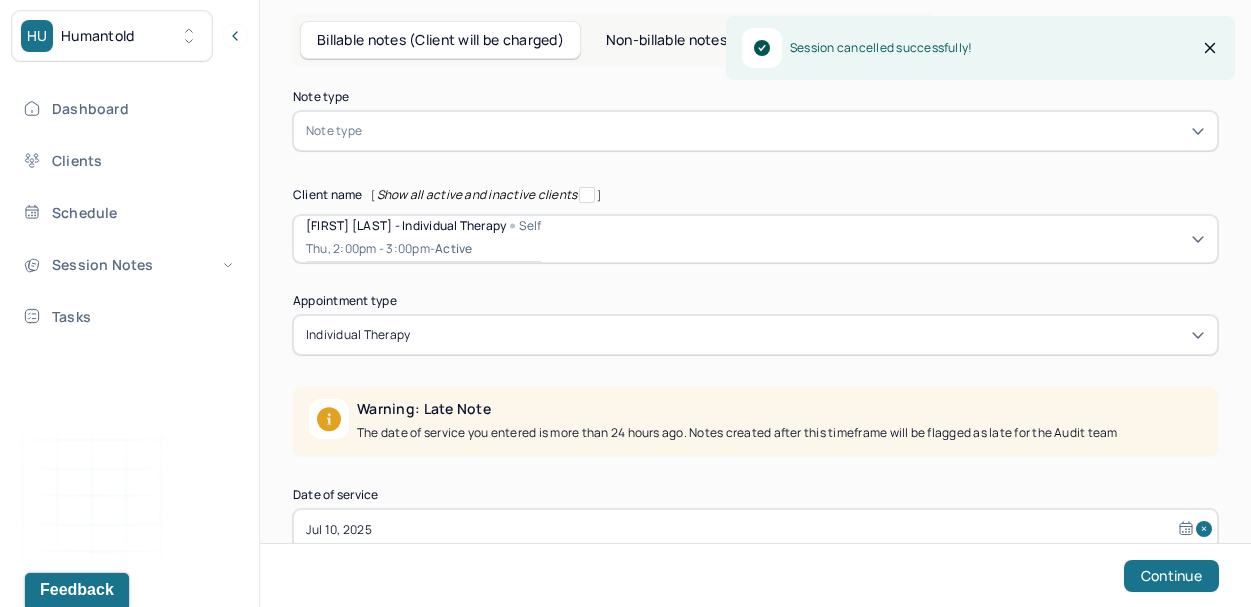 click at bounding box center [785, 131] 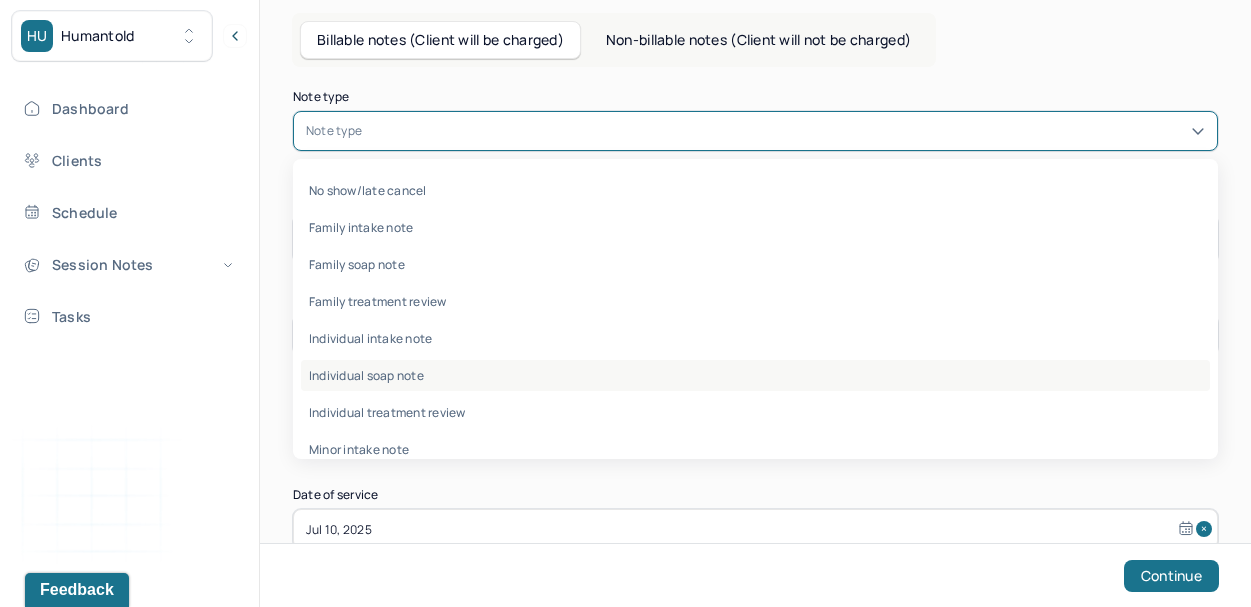 click on "Individual soap note" at bounding box center (755, 375) 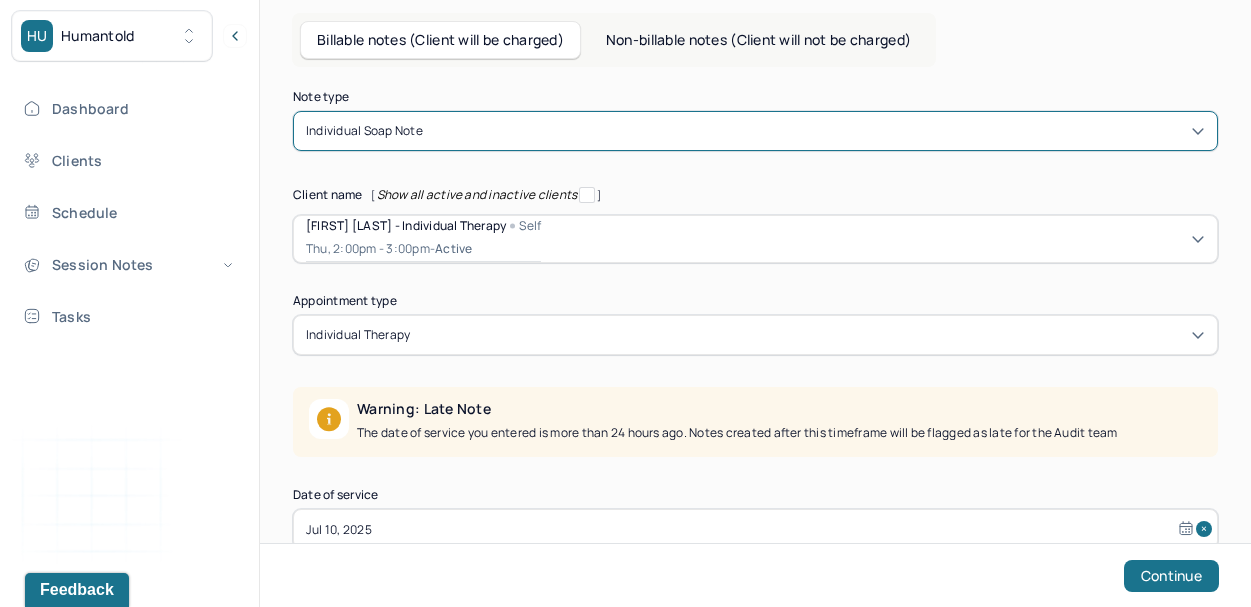 click on "individual therapy" at bounding box center (755, 335) 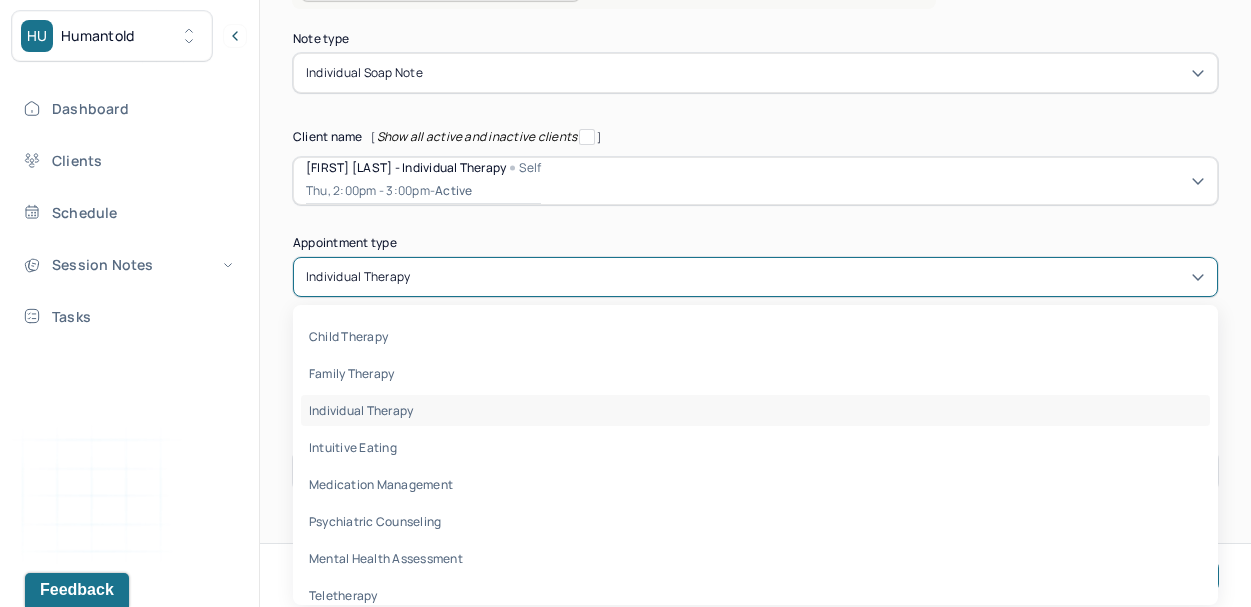 scroll, scrollTop: 145, scrollLeft: 0, axis: vertical 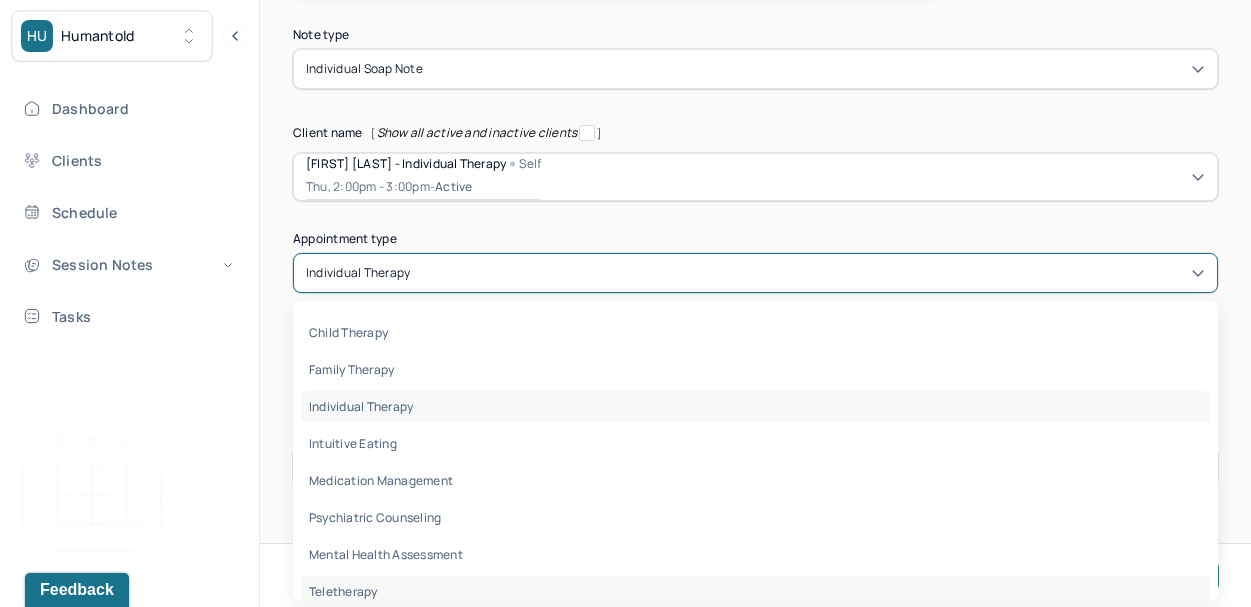 click on "teletherapy" at bounding box center [755, 591] 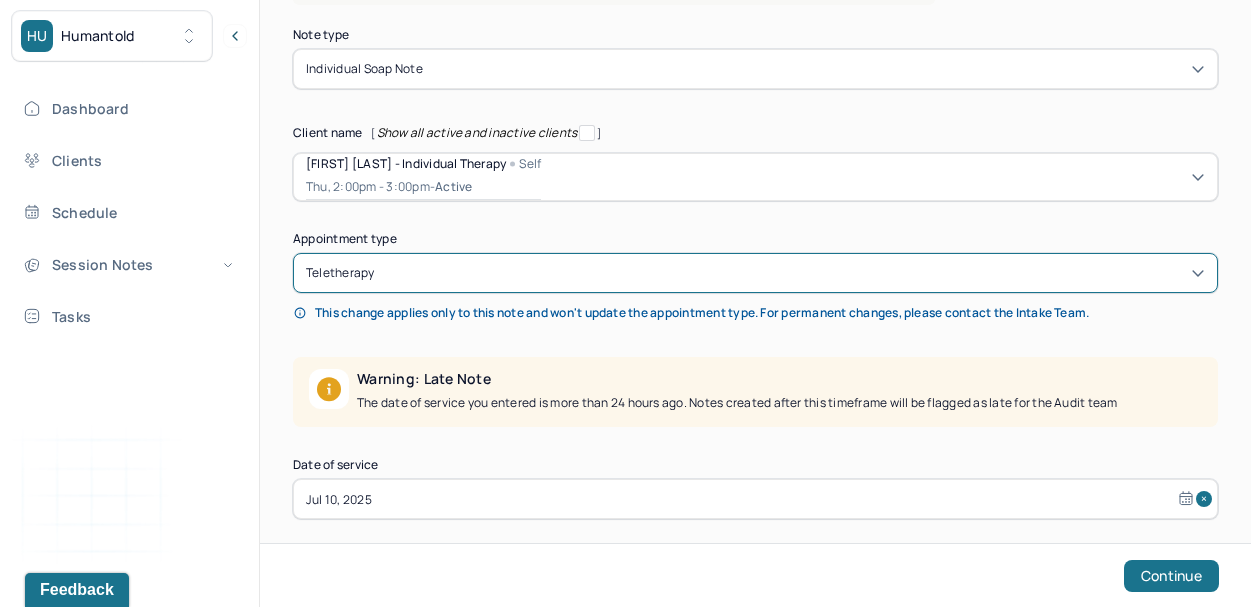 click on "Jul 10, 2025" at bounding box center [755, 499] 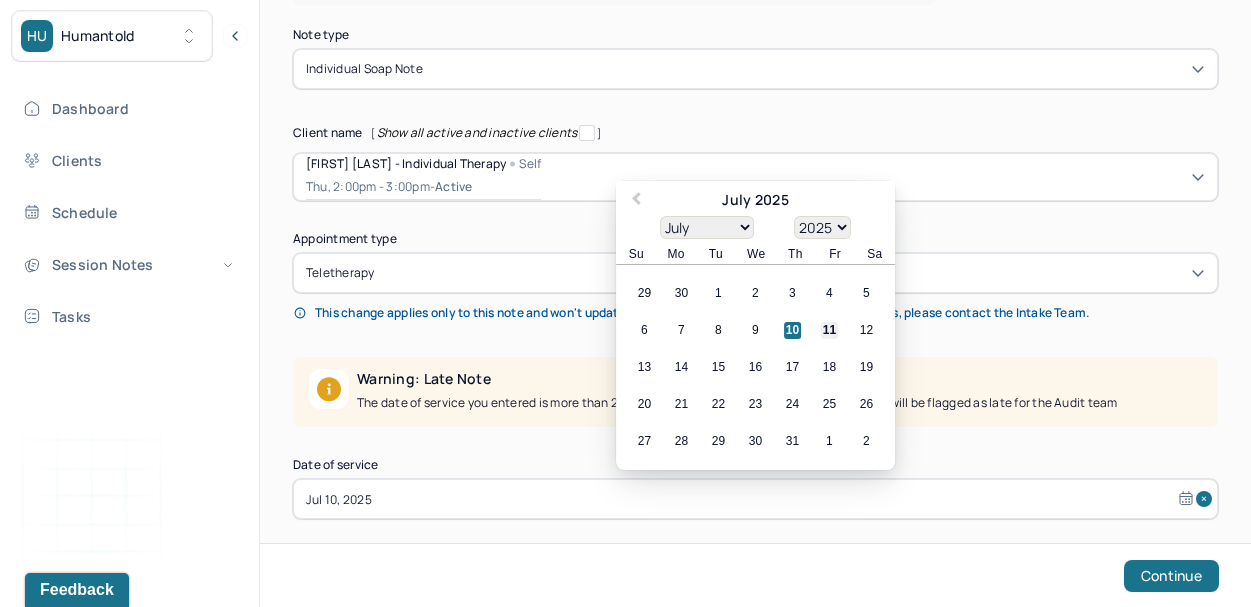 click on "11" at bounding box center [829, 330] 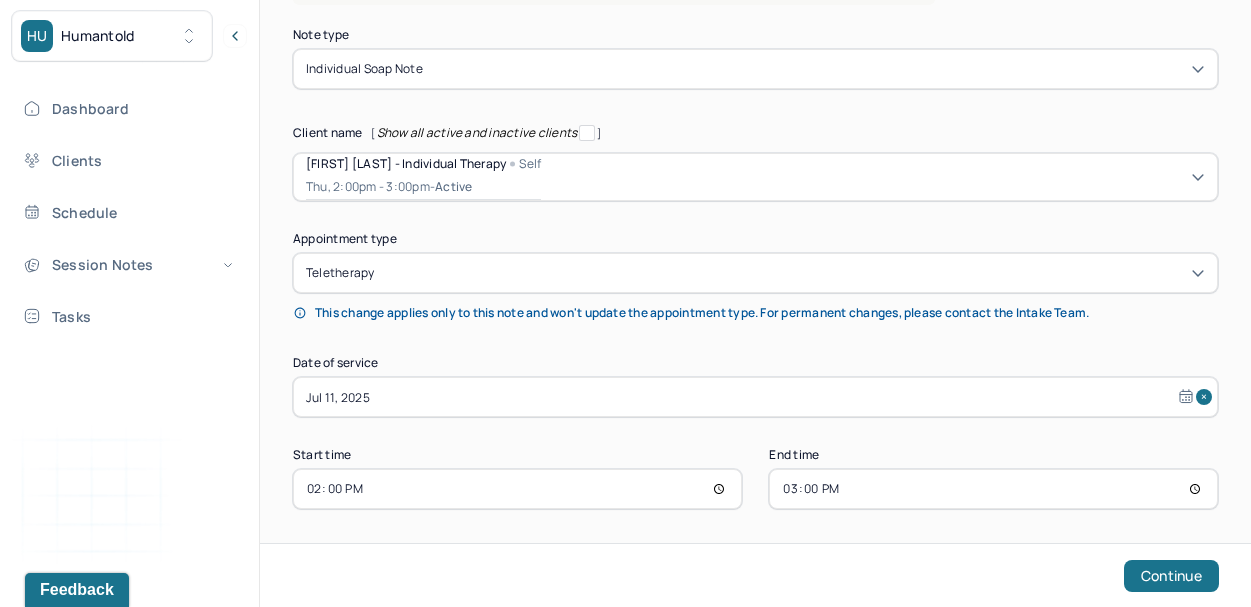 scroll, scrollTop: 153, scrollLeft: 0, axis: vertical 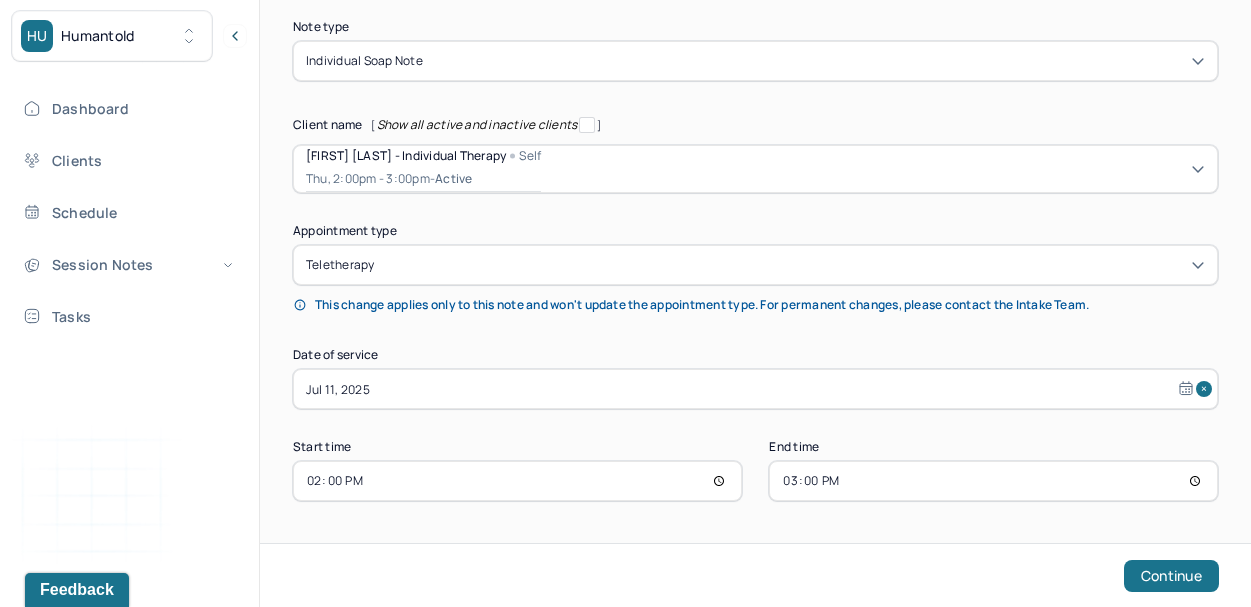 select on "6" 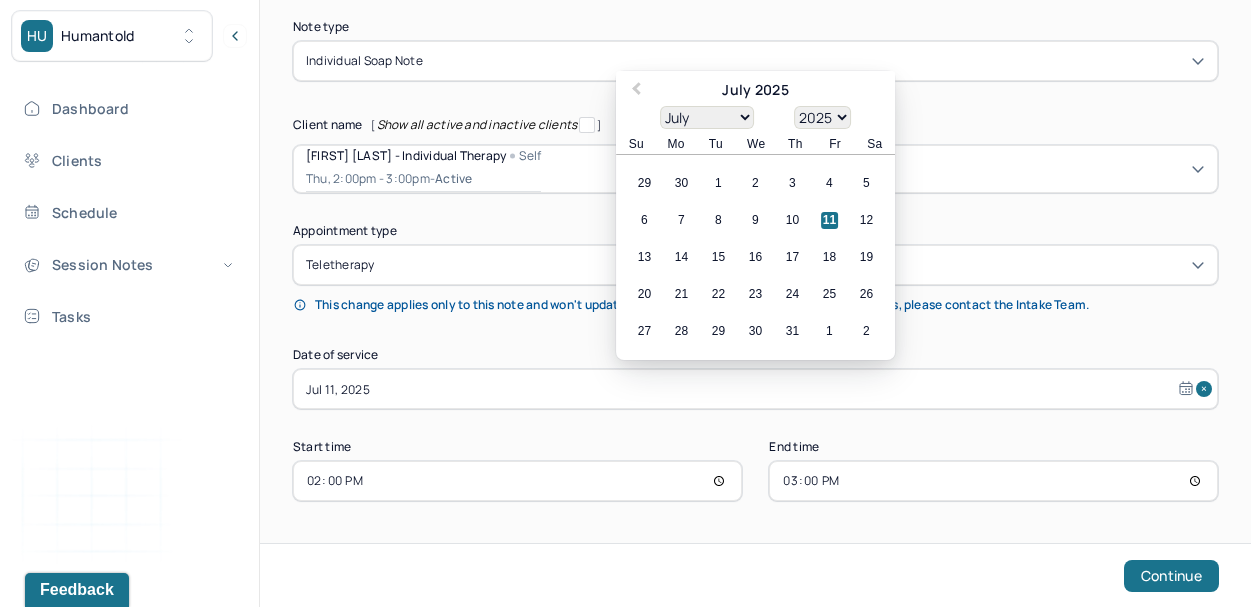 click on "14:00" at bounding box center (517, 481) 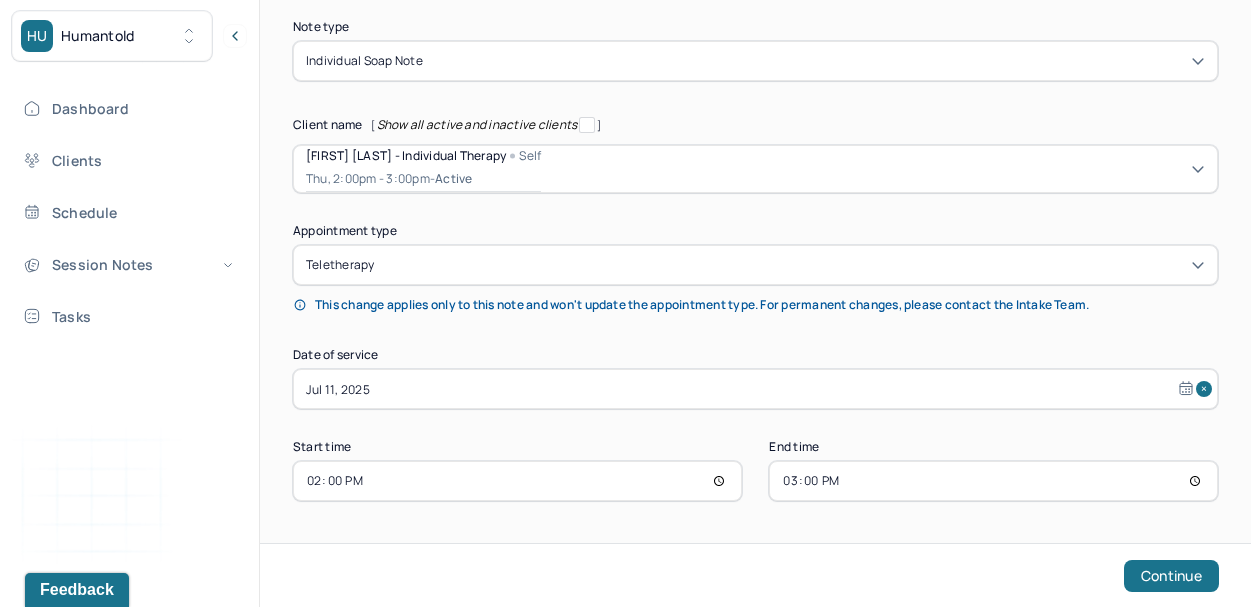 type on "14:30" 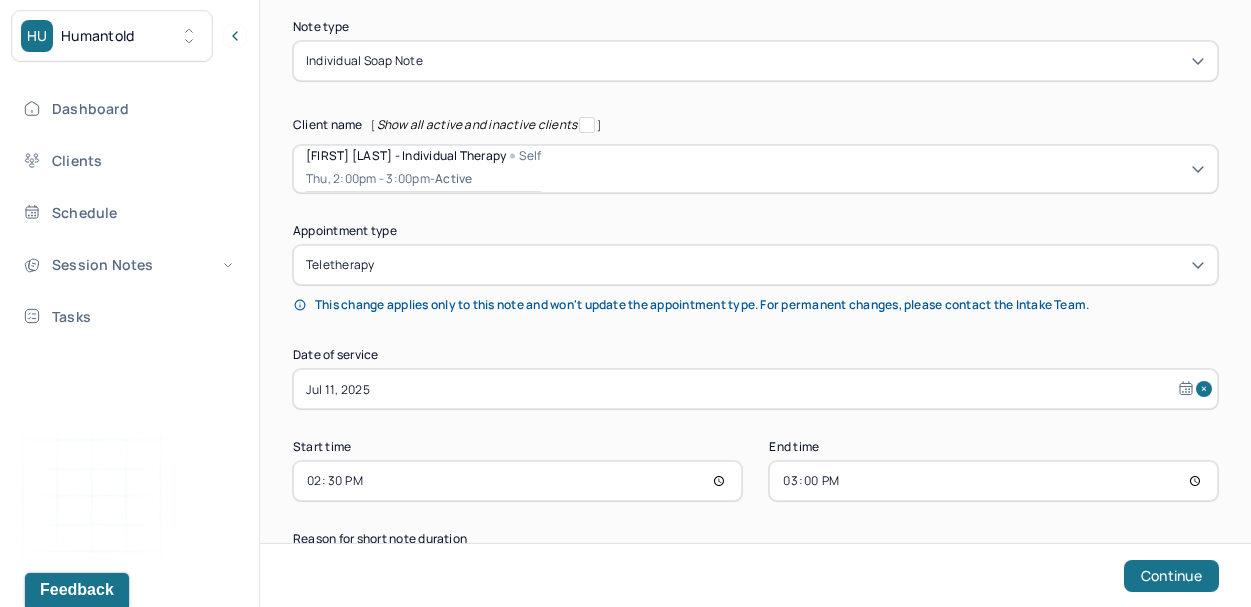 click on "15:00" at bounding box center (993, 481) 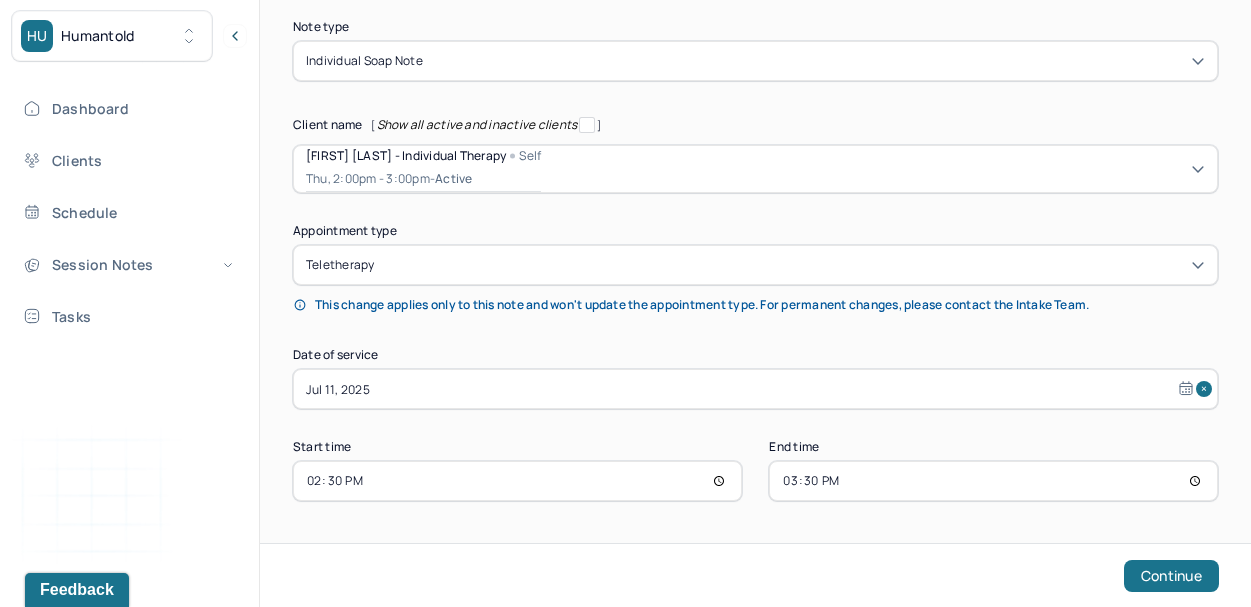 click on "Note type Individual soap note Client name [ Show all active and inactive clients ] Benjamin Schanback - Individual therapy Self
Thu, 2:00pm - 3:00pm  -  active Supervisee name Daniel Lee Appointment type teletherapy This change applies only to this note and won't update the appointment type. For permanent changes, please contact the Intake Team. Date of service Jul 11, 2025 Start time 14:30 End time 15:30   Continue" at bounding box center (755, 261) 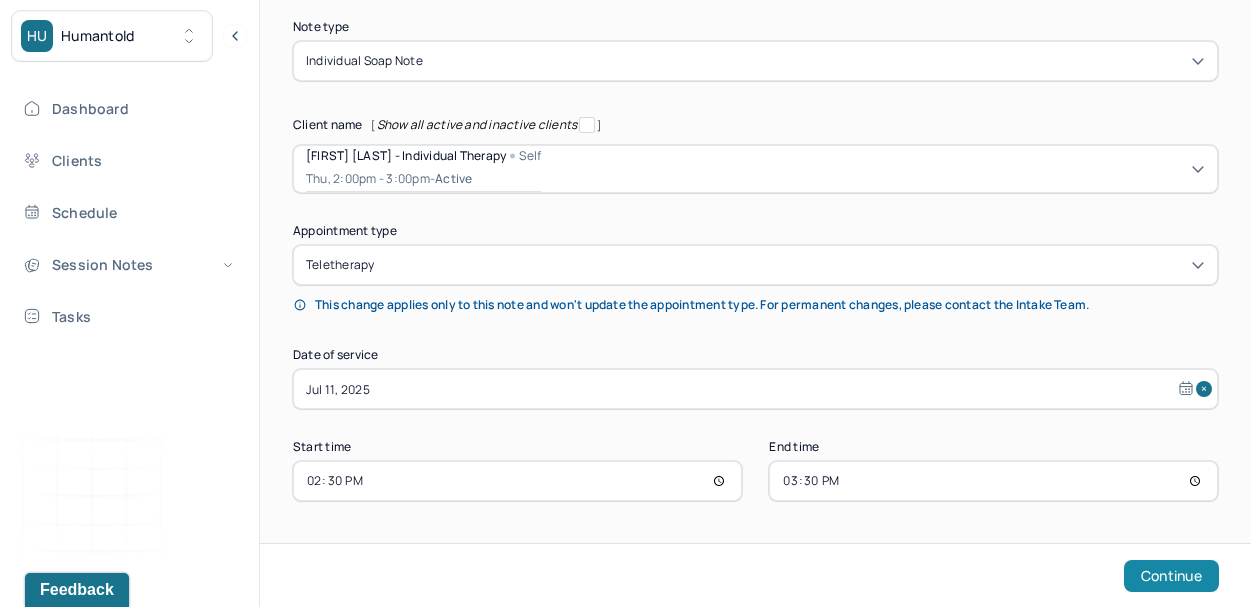 click on "Continue" at bounding box center (1171, 576) 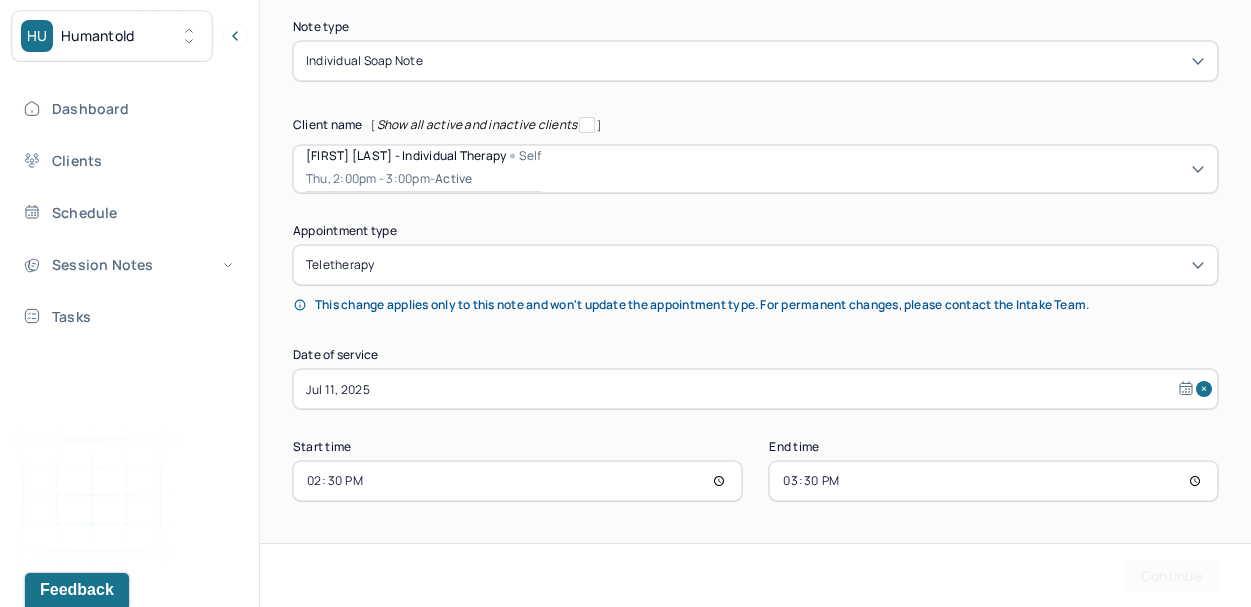scroll, scrollTop: 0, scrollLeft: 0, axis: both 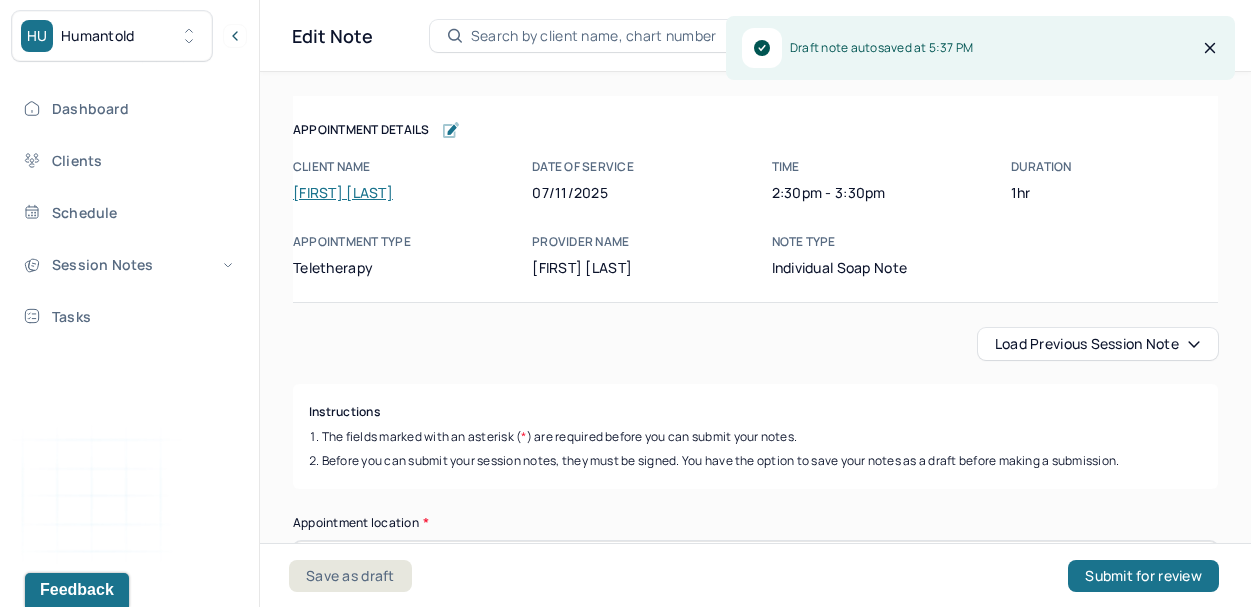 click on "Load previous session note" at bounding box center (1098, 344) 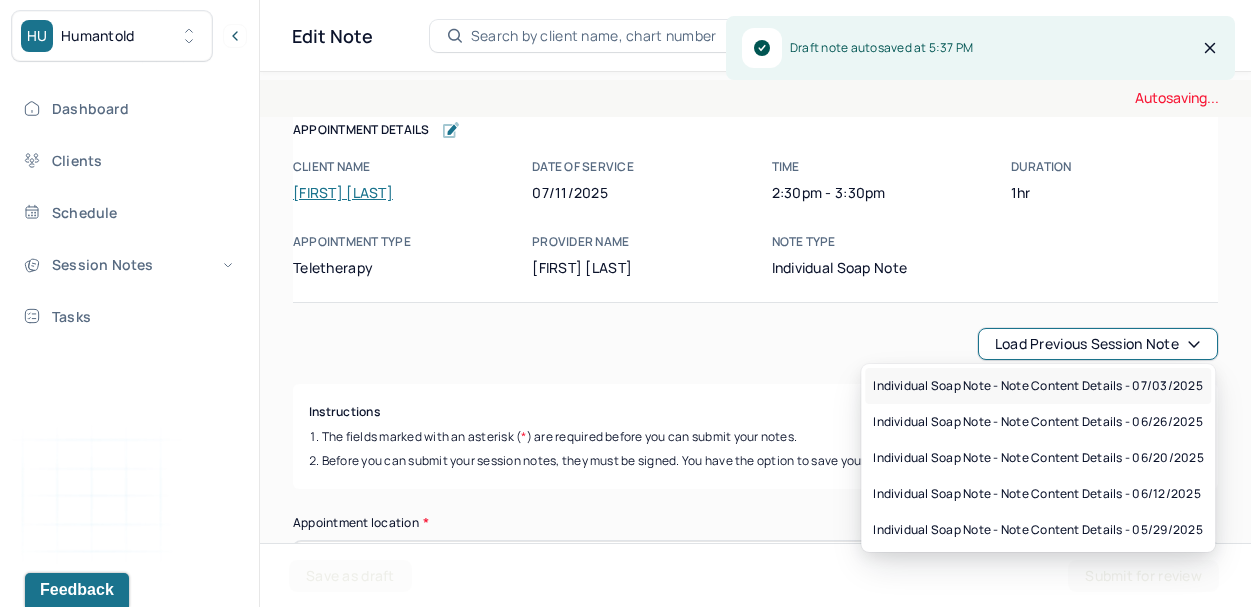click on "Individual soap note   - Note content Details -   07/03/2025" at bounding box center (1037, 386) 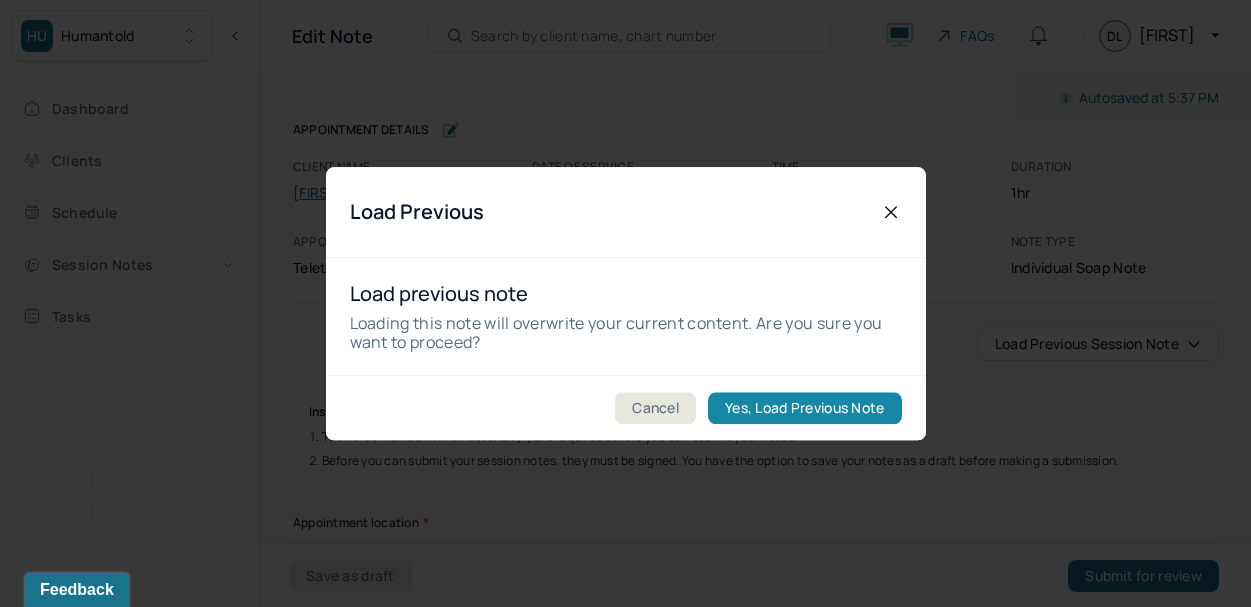 click on "Yes, Load Previous Note" at bounding box center (804, 408) 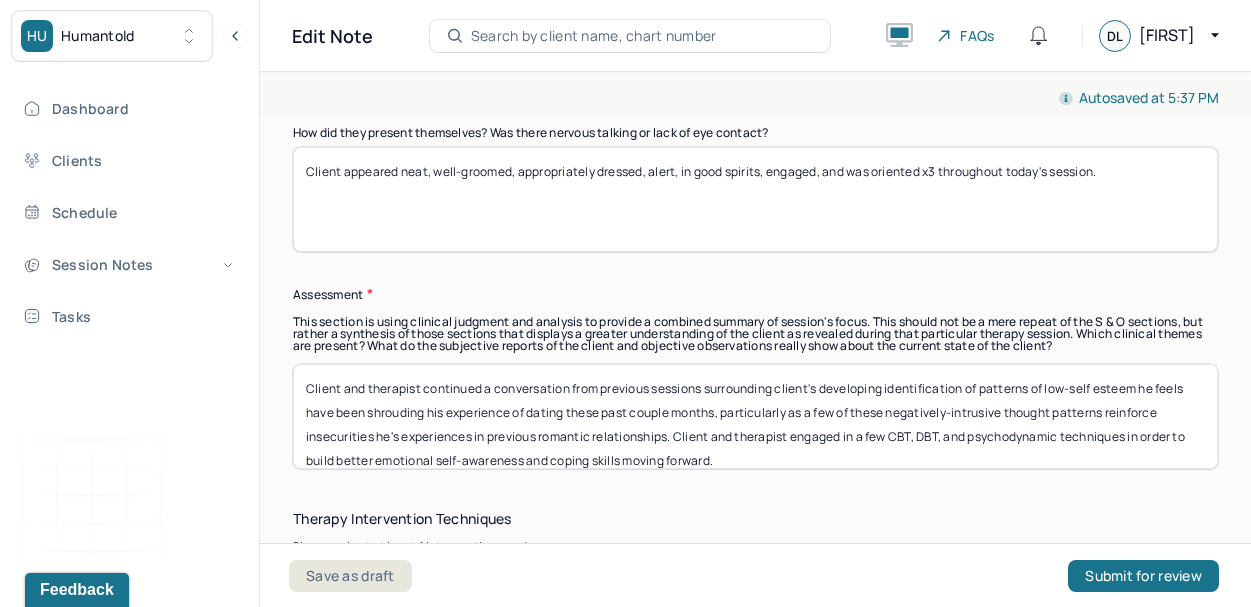 scroll, scrollTop: 1744, scrollLeft: 0, axis: vertical 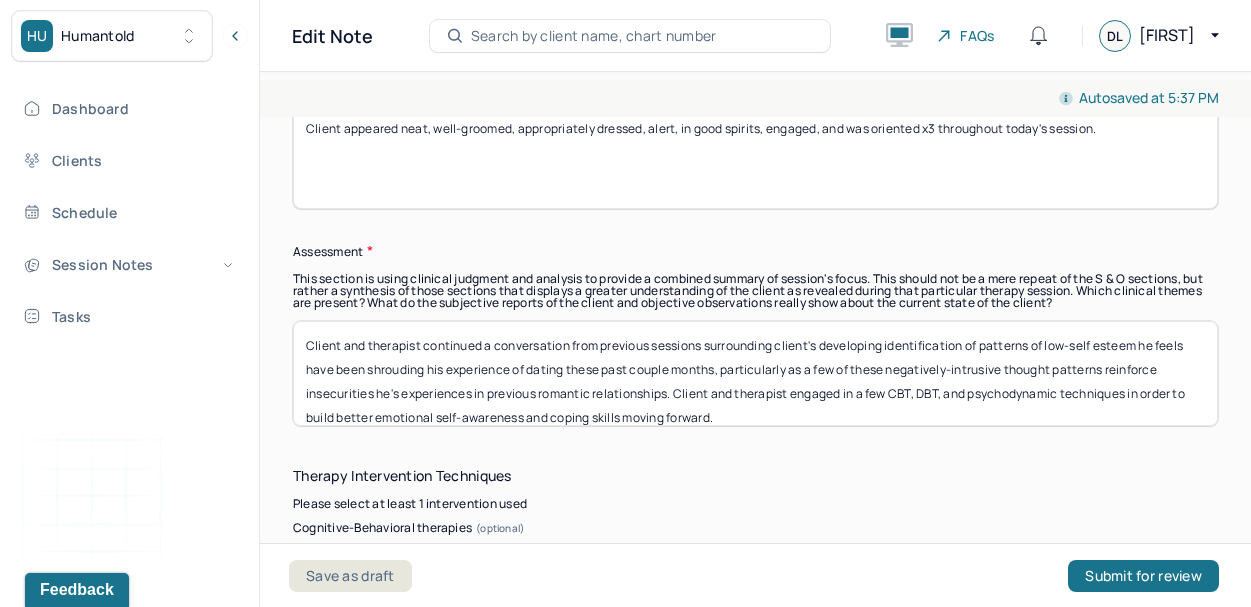 click on "Client and therapist continued a conversation from previous sessions surrounding client's developing identification of patterns of low-self esteem he feels have been shrouding his experience of dating these past couple months, particularly as a few of these negatively-intrusive thought patterns reinforce insecurities he's experiences in previous romantic relationships. Client and therapist engaged in a few CBT, DBT, and psychodynamic techniques in order to build better emotional self-awareness and coping skills moving forward." at bounding box center (755, 373) 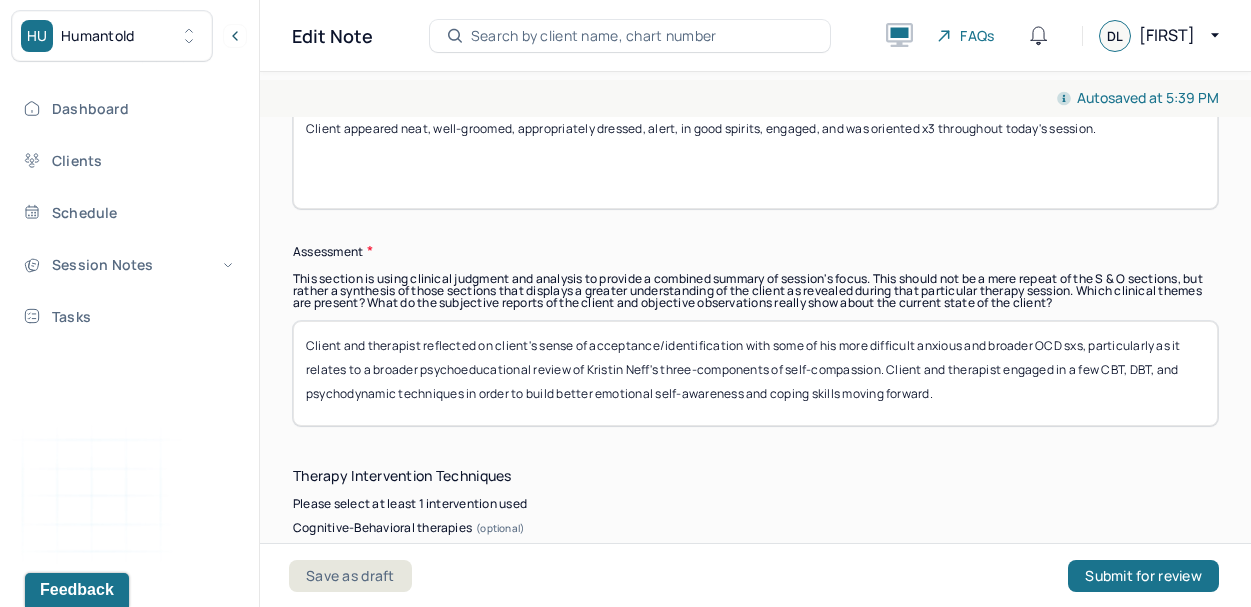 scroll, scrollTop: 0, scrollLeft: 0, axis: both 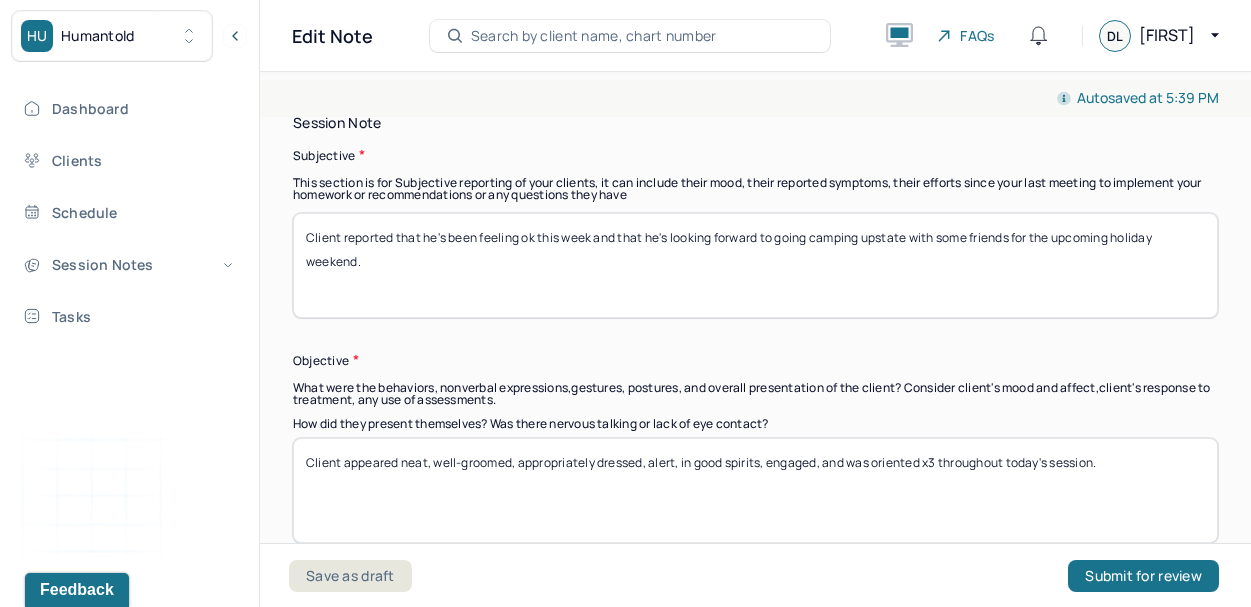 type on "Client and therapist reflected on client's sense of acceptance/identification with some of his more difficult-to-manage anxious and broader OCD sxs, particularly as it relates to a broader psychoeducational review of Kristin Neff's three-components of self-compassion. Client and therapist engaged in a few CBT, DBT, and psychodynamic techniques in order to build better emotional self-awareness and coping skills moving forward." 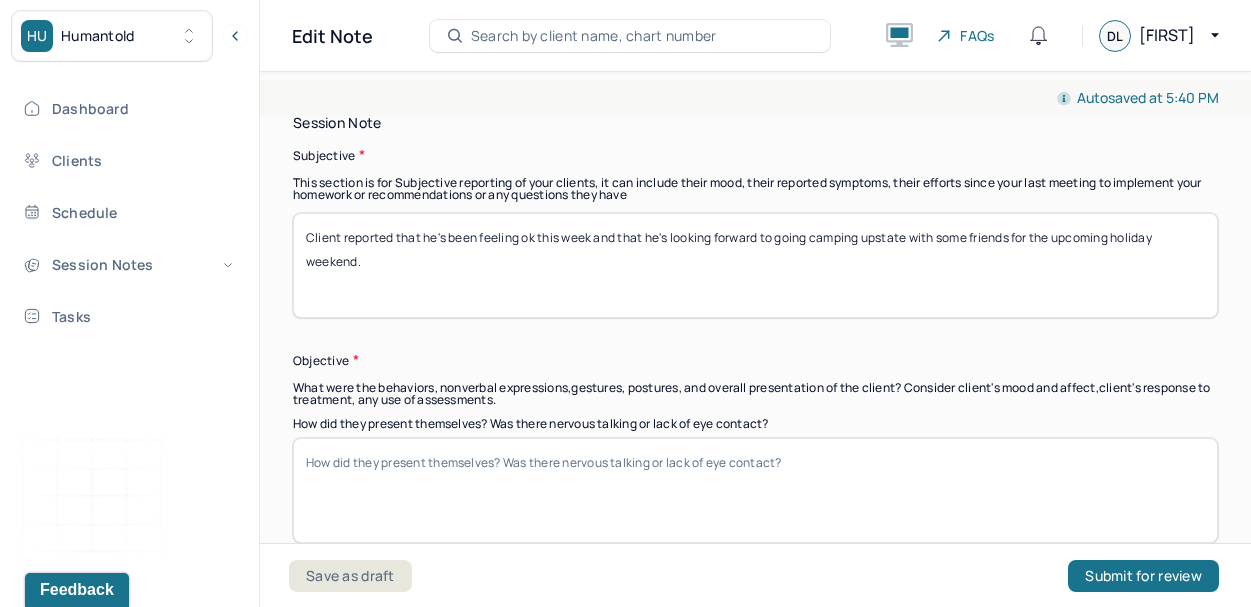 click on "How did they present themselves? Was there nervous talking or lack of eye contact?" at bounding box center [755, 490] 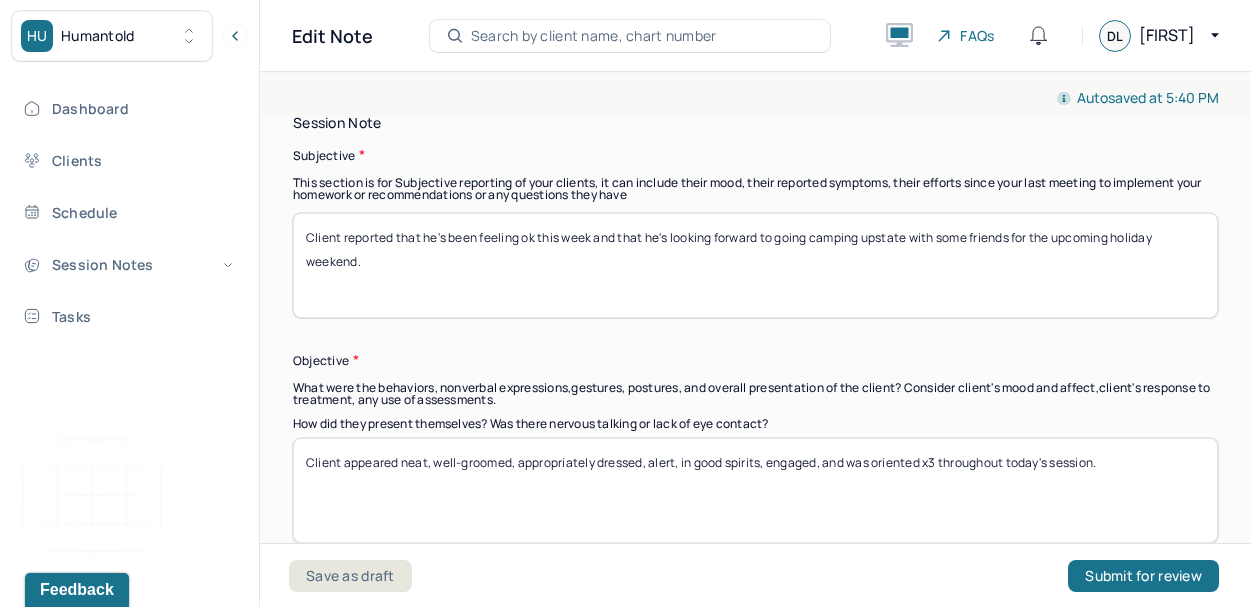 type on "Client appeared neat, well-groomed, appropriately dressed, alert, in good spirits, engaged, and was oriented x3 throughout today's session." 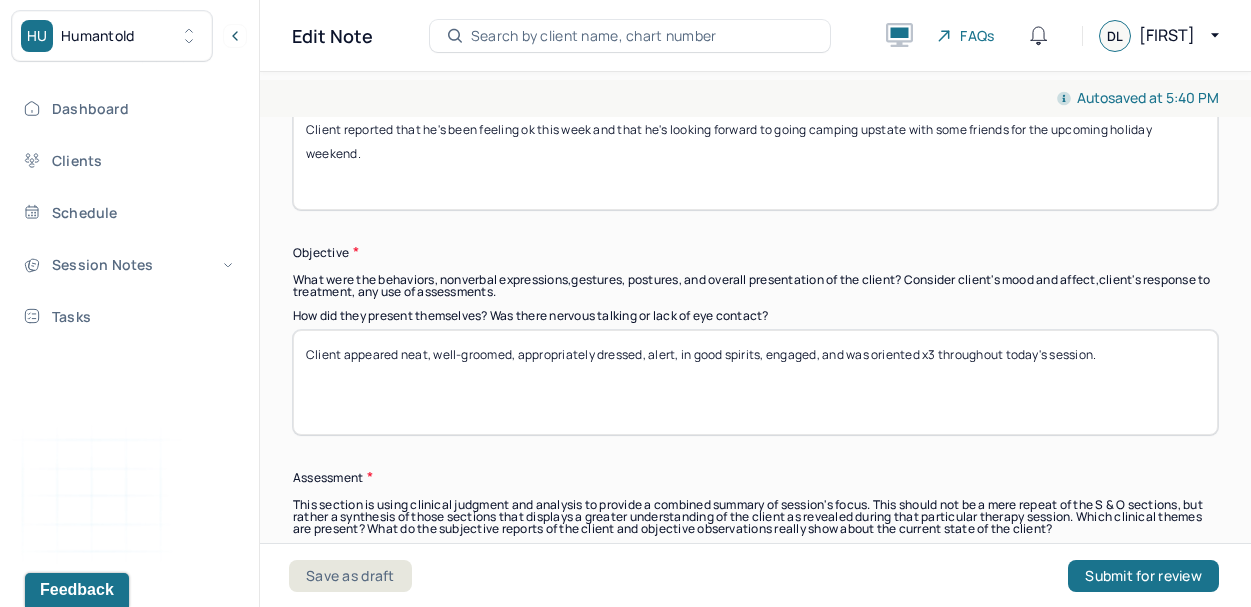 scroll, scrollTop: 1409, scrollLeft: 0, axis: vertical 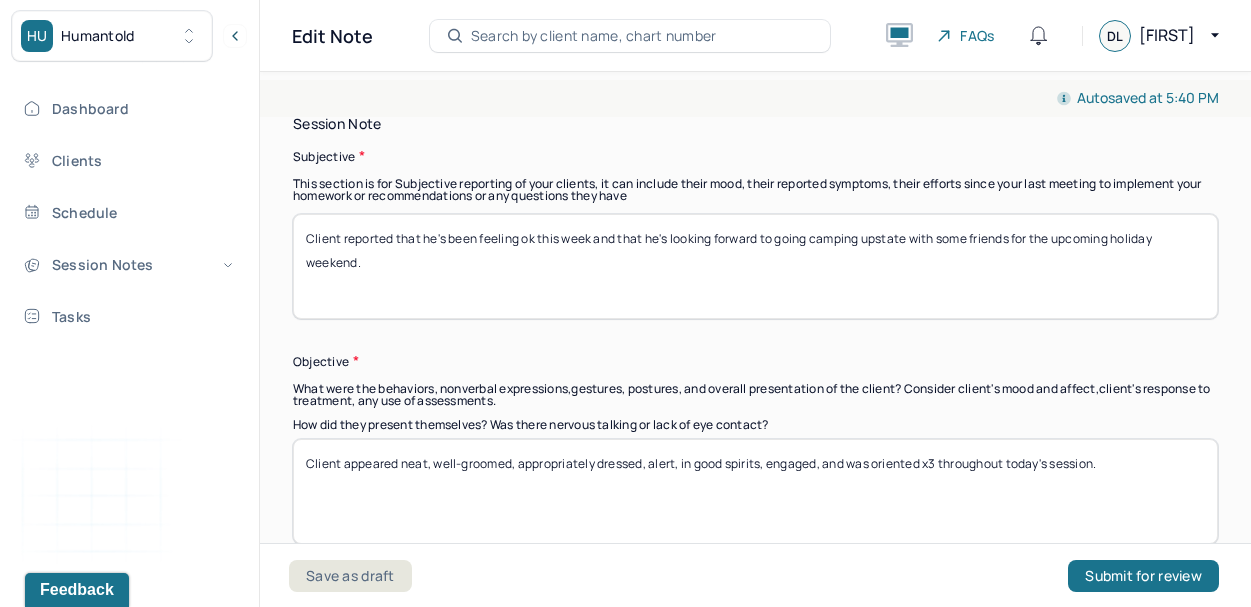 click on "Client reported that he's been feeling ok this week and that he's looking forward to going camping upstate with some friends for the upcoming holiday weekend." at bounding box center [755, 266] 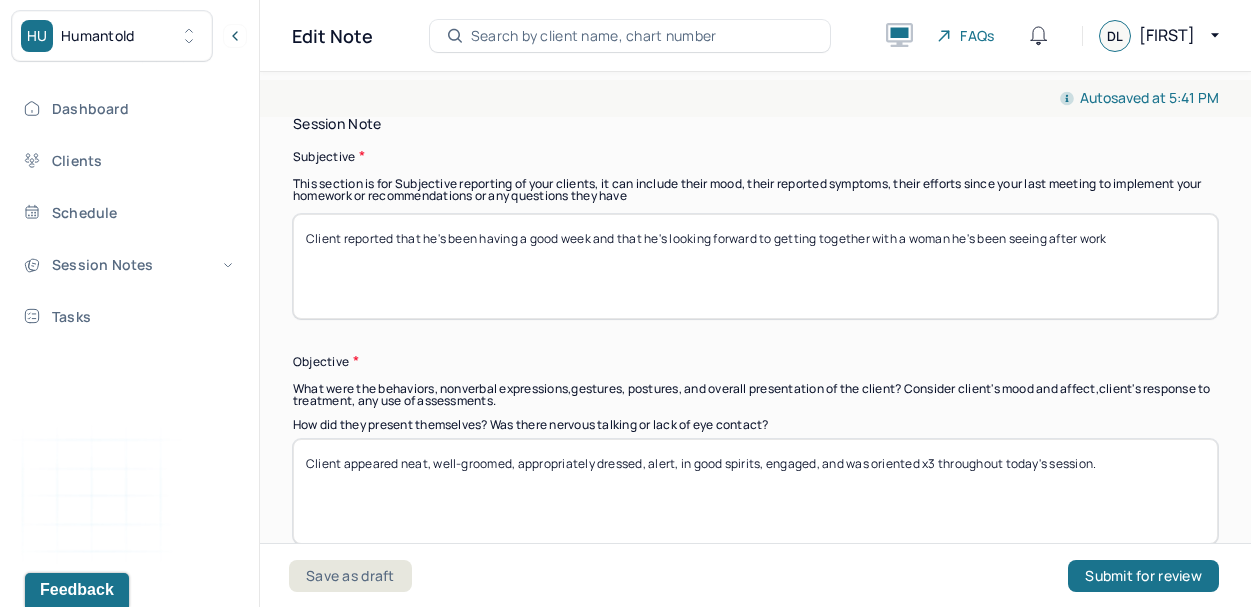 click on "Client reported that he's been having a good week and that he's looking forward to getting together with a woman he's been seeing after work" at bounding box center [755, 266] 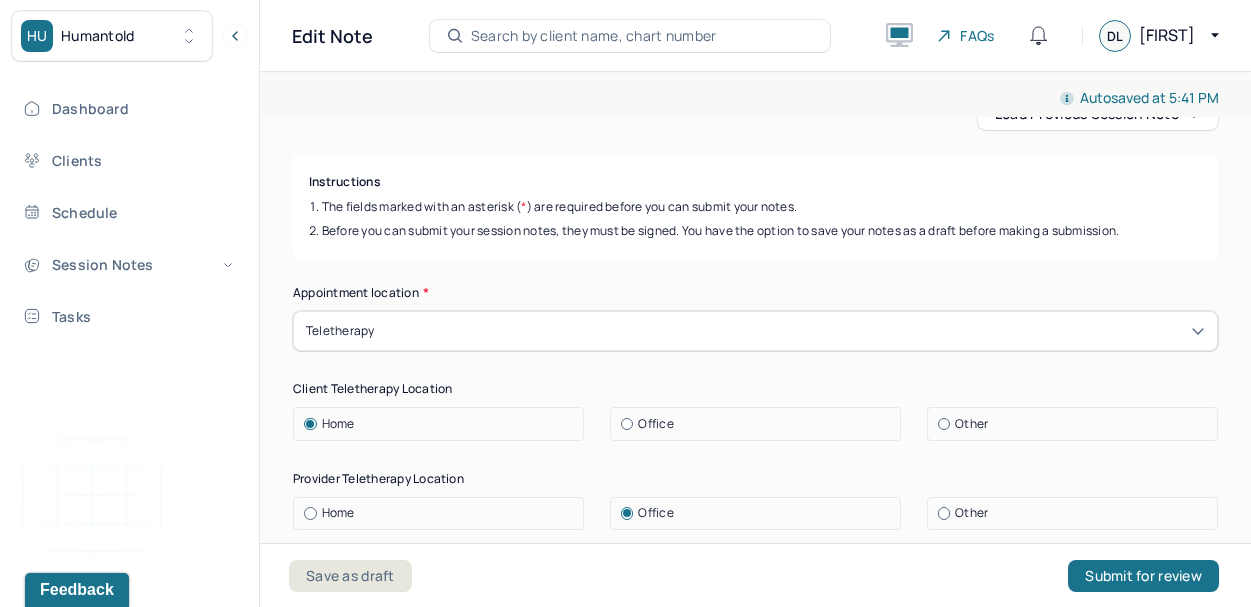 scroll, scrollTop: 307, scrollLeft: 0, axis: vertical 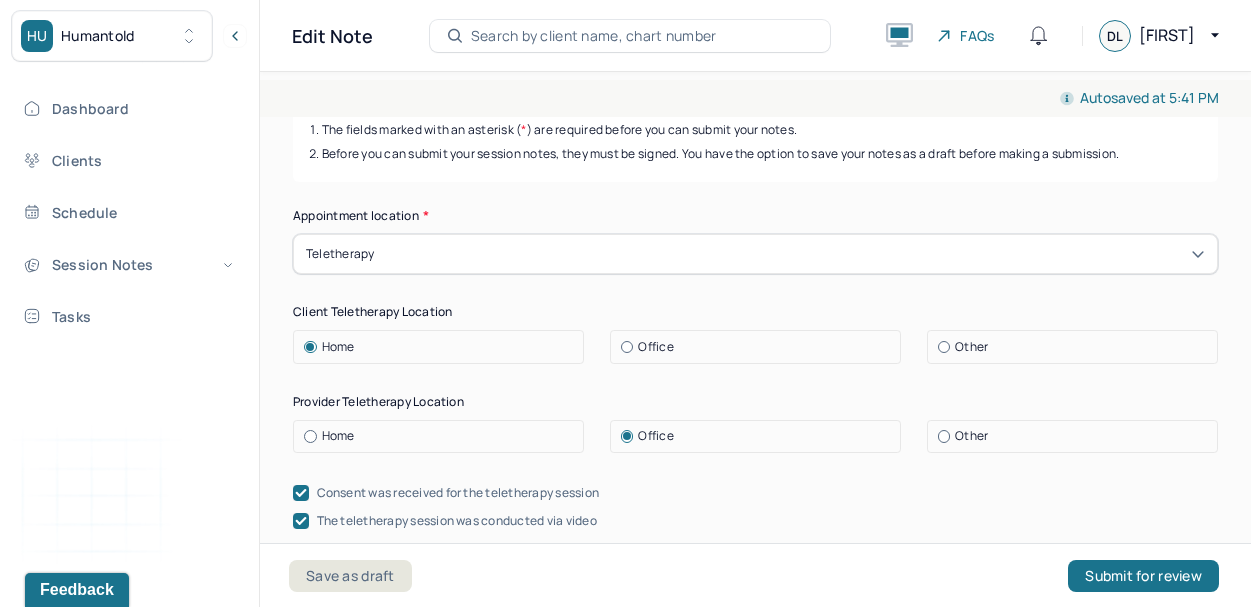 type on "Client reported that he's been having a good week and that he's looking forward to getting together with a woman he's been seeing for some coffee after work." 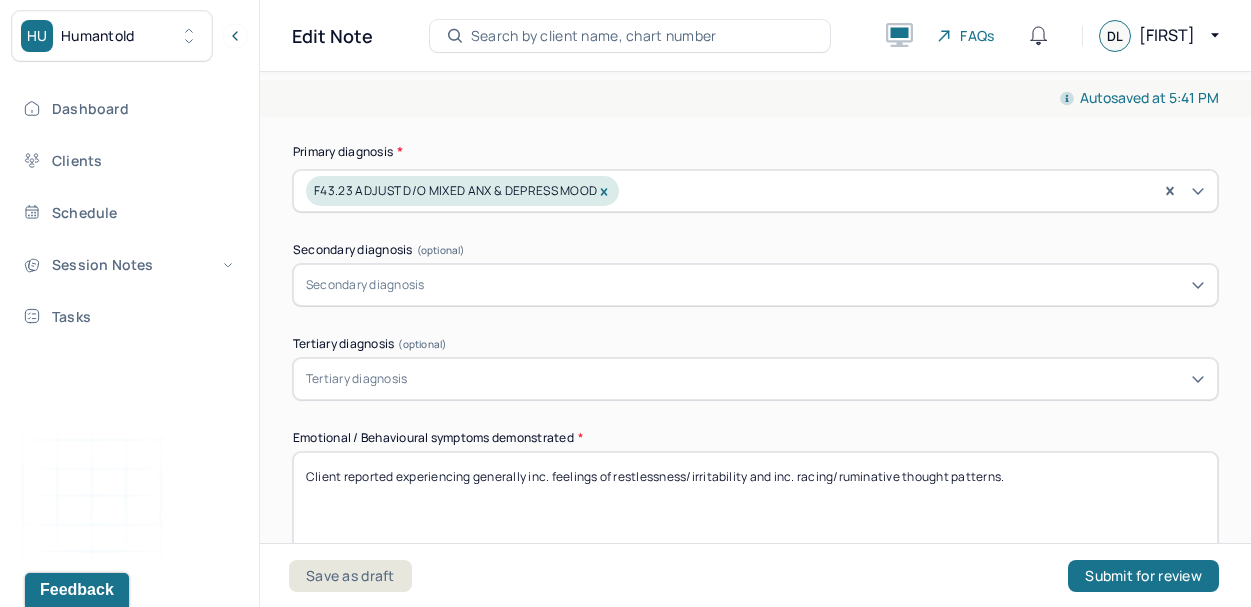 scroll, scrollTop: 732, scrollLeft: 0, axis: vertical 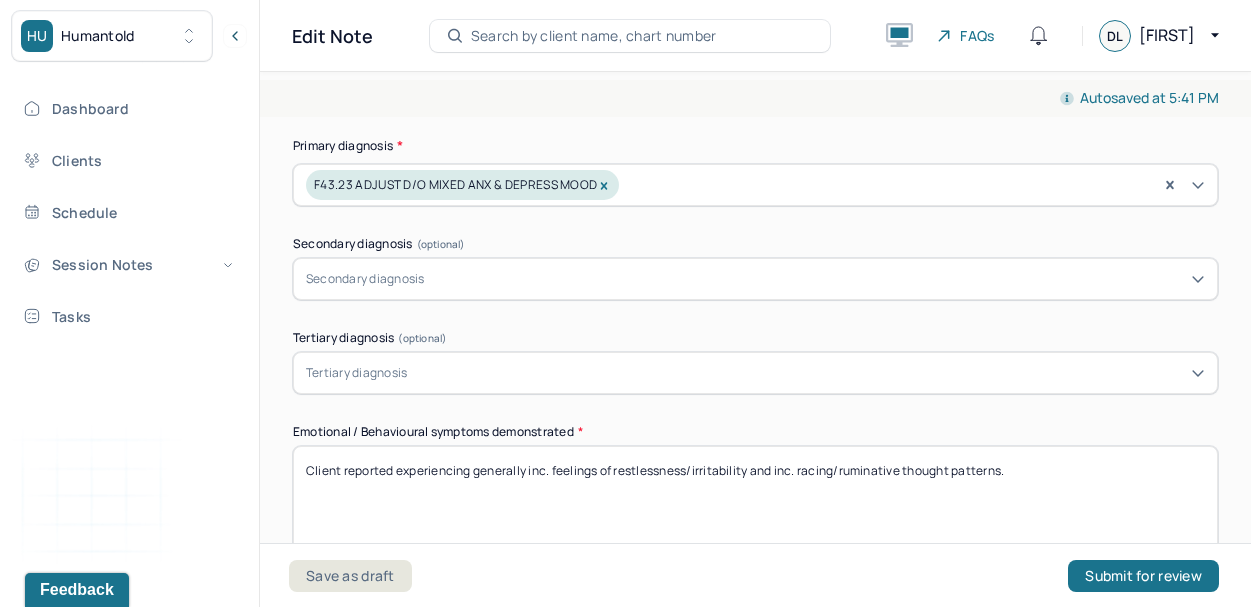 drag, startPoint x: 1055, startPoint y: 464, endPoint x: 484, endPoint y: 467, distance: 571.0079 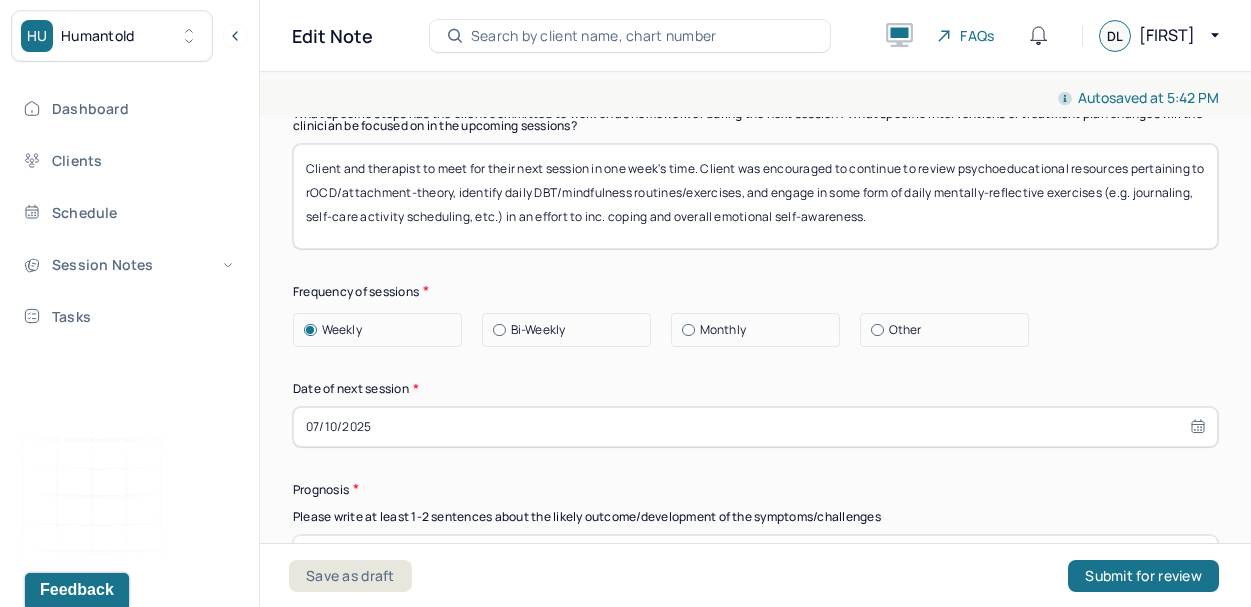 scroll, scrollTop: 2805, scrollLeft: 0, axis: vertical 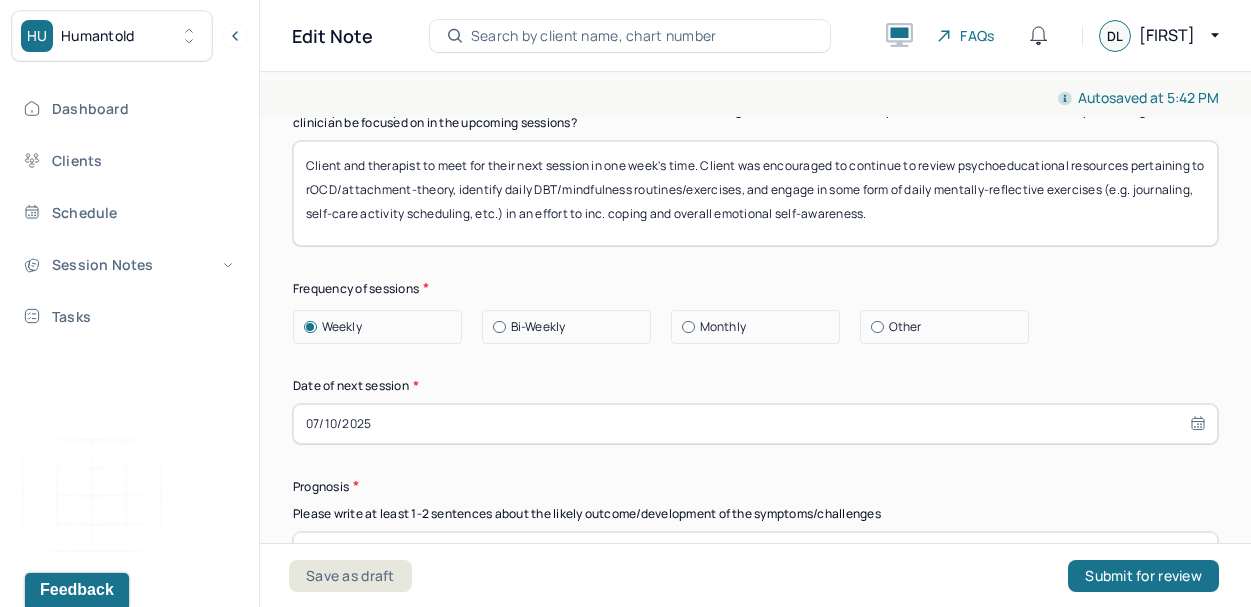 type on "Client reported experiencing inc. feelings of restlessness, inc. racing/ruminative thought patterns, occasional difficulty concentrating, and slight difficulty falling/staying asleep at night." 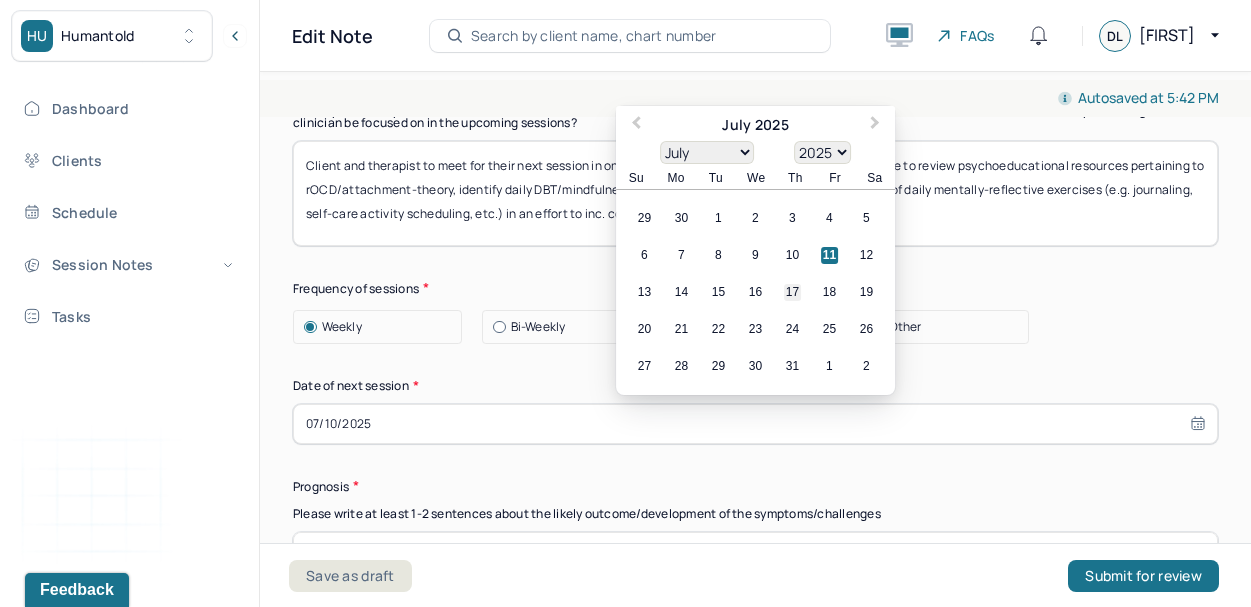 click on "17" at bounding box center [792, 292] 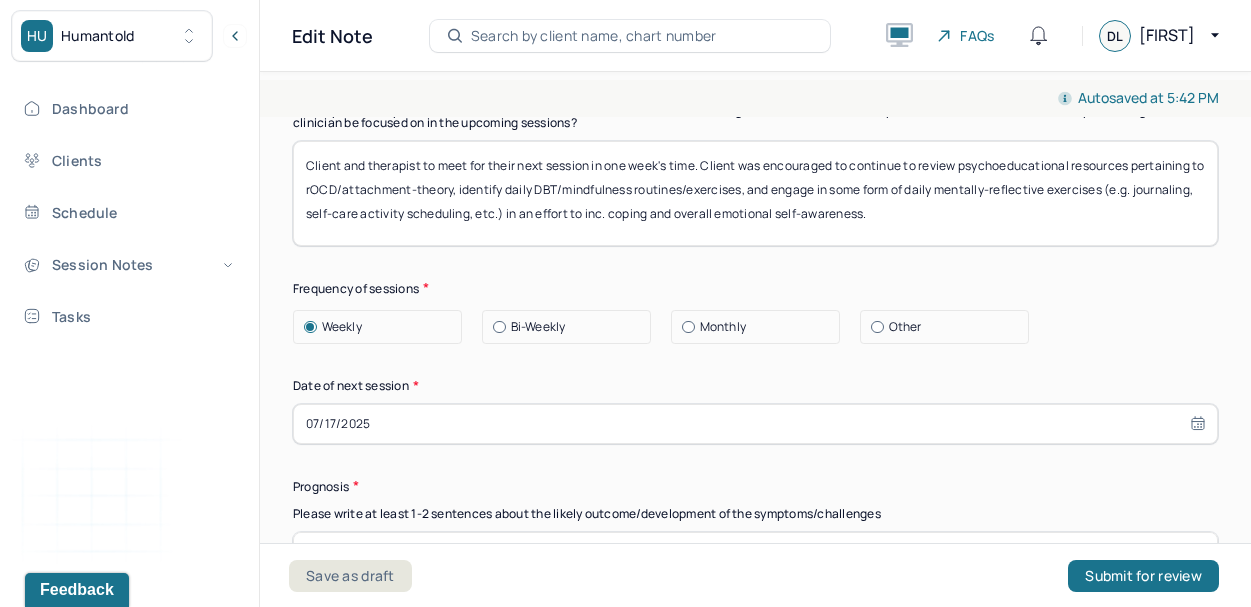 select on "6" 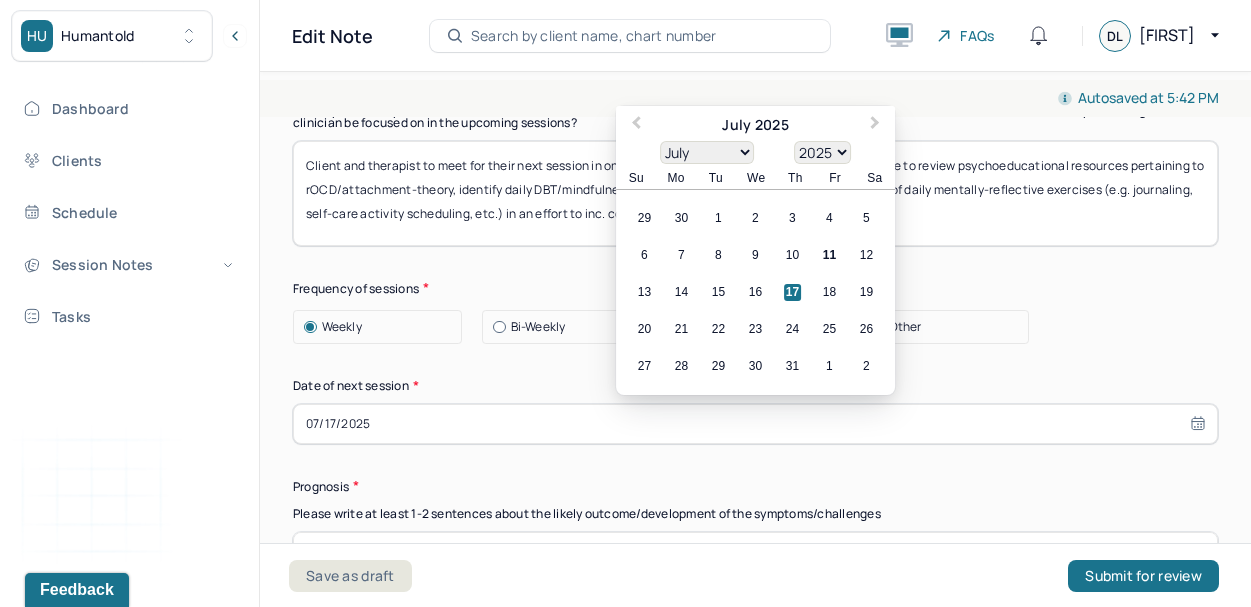 click on "Prognosis" at bounding box center (755, 486) 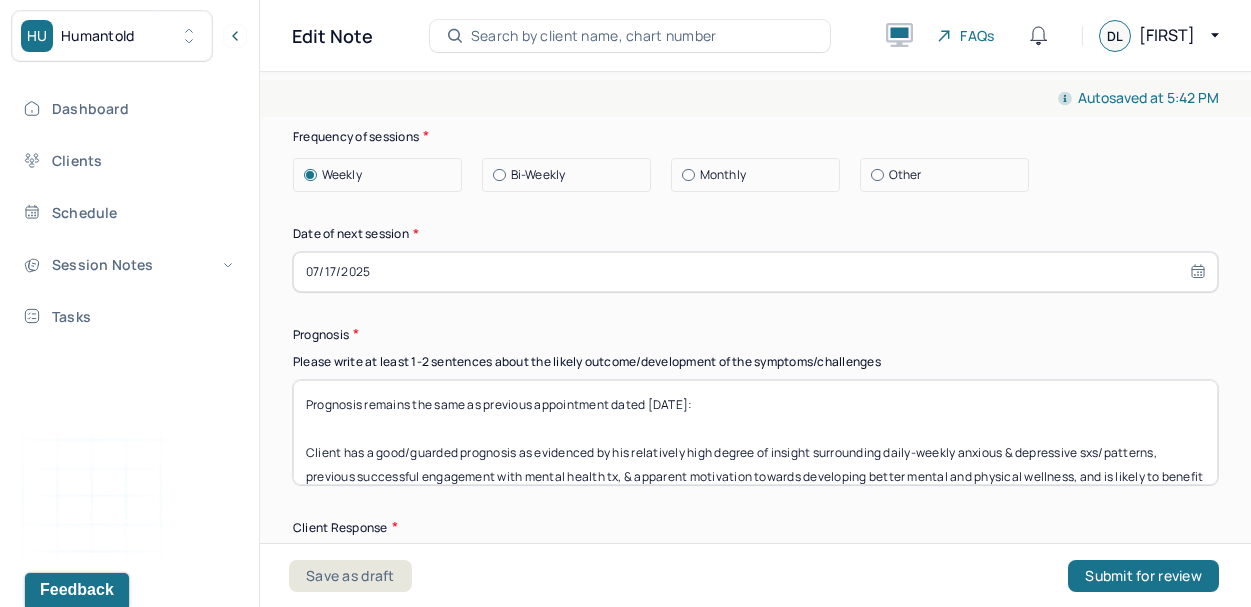 scroll, scrollTop: 2958, scrollLeft: 0, axis: vertical 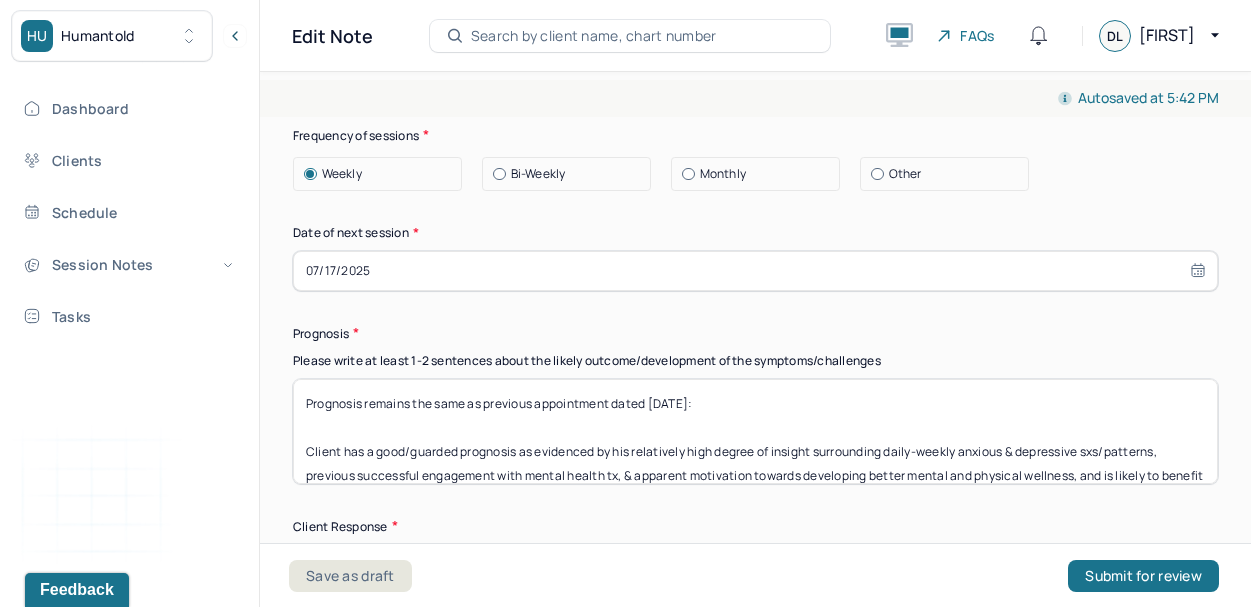 click on "Prognosis remains the same as previous appointment dated 6/26/25:
Client has a good/guarded prognosis as evidenced by his relatively high degree of insight surrounding daily-weekly anxious & depressive sxs/patterns, previous successful engagement with mental health tx, & apparent motivation towards developing better mental and physical wellness, and is likely to benefit from CBT/DBT, psychodynamic, and psychoeducational skills development work moving forward." at bounding box center [755, 431] 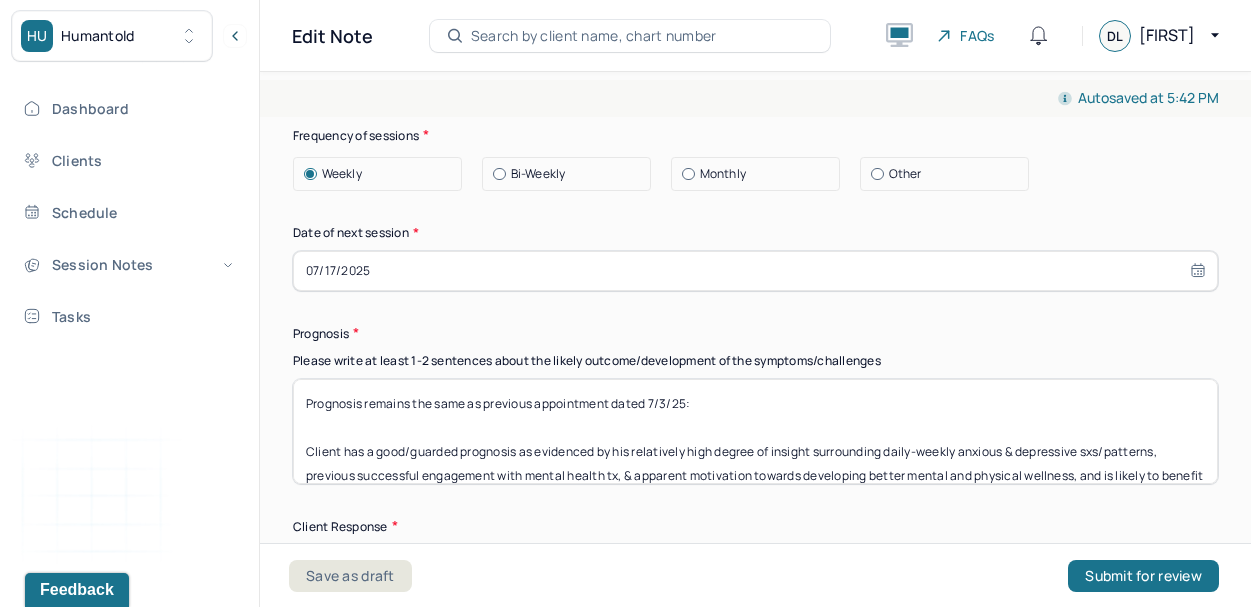 type on "Prognosis remains the same as previous appointment dated 7/3/25:
Client has a good/guarded prognosis as evidenced by his relatively high degree of insight surrounding daily-weekly anxious & depressive sxs/patterns, previous successful engagement with mental health tx, & apparent motivation towards developing better mental and physical wellness, and is likely to benefit from CBT/DBT, psychodynamic, and psychoeducational skills development work moving forward." 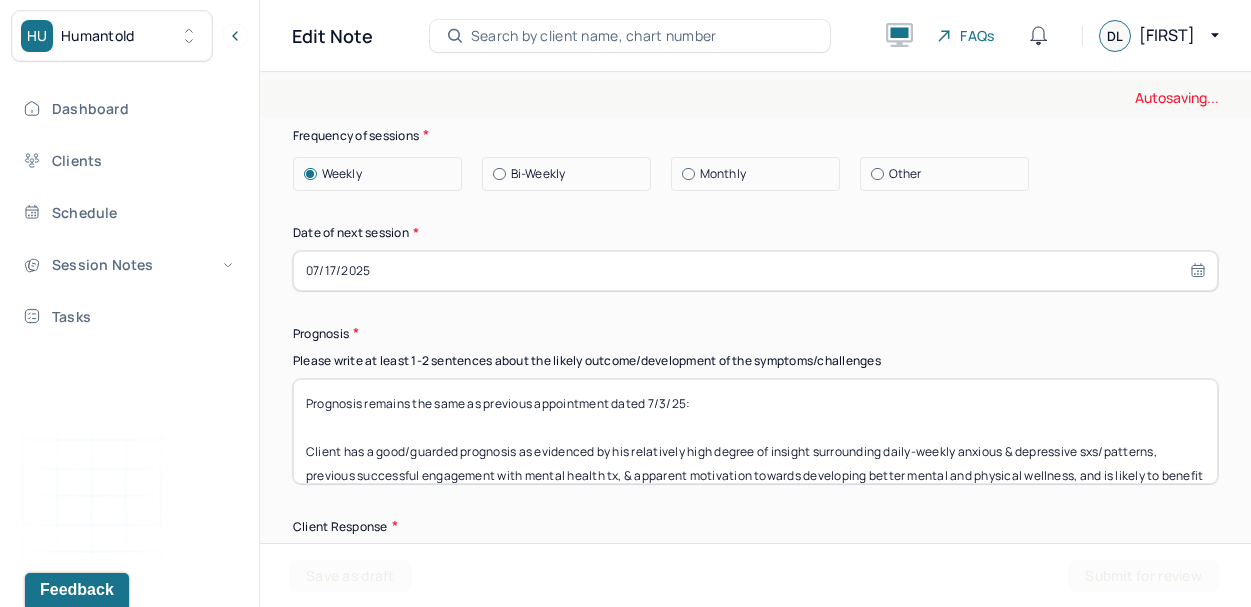 click on "Therapy Intervention Techniques Please select at least 1 intervention used Cognitive-Behavioral therapies Cognitive-Behavioral therapy (CBT) Dialectical Behavioral therapy (DBT) Modeling and skills training Trauma-focused CBT EDMR Rational Emotive Behaviour therapy Acceptance Commitment Therapy Solution Based Brief Therapy Mindfulness Based Cognitive Therapy Relationship based Interventions Attachment-oriented interventions Parent-child interaction therapy Parent interventions Other Client centered therapy/ Humanism Gestalt therapy Existential therapy Feminist therapy Psychodynamic therapy Grief therapy Internal family systems (IFS) Narrative therapy Positive psychology Psychoeducation Sex therapy Strength based theory Career Counseling Multisystemic family theory Plan What specific steps has the client committed to work on as homework or during the next session? What specific interventions or treatment plan changes will the clinician be focused on in the upcoming sessions? Frequency of sessions Weekly Other" at bounding box center (755, -48) 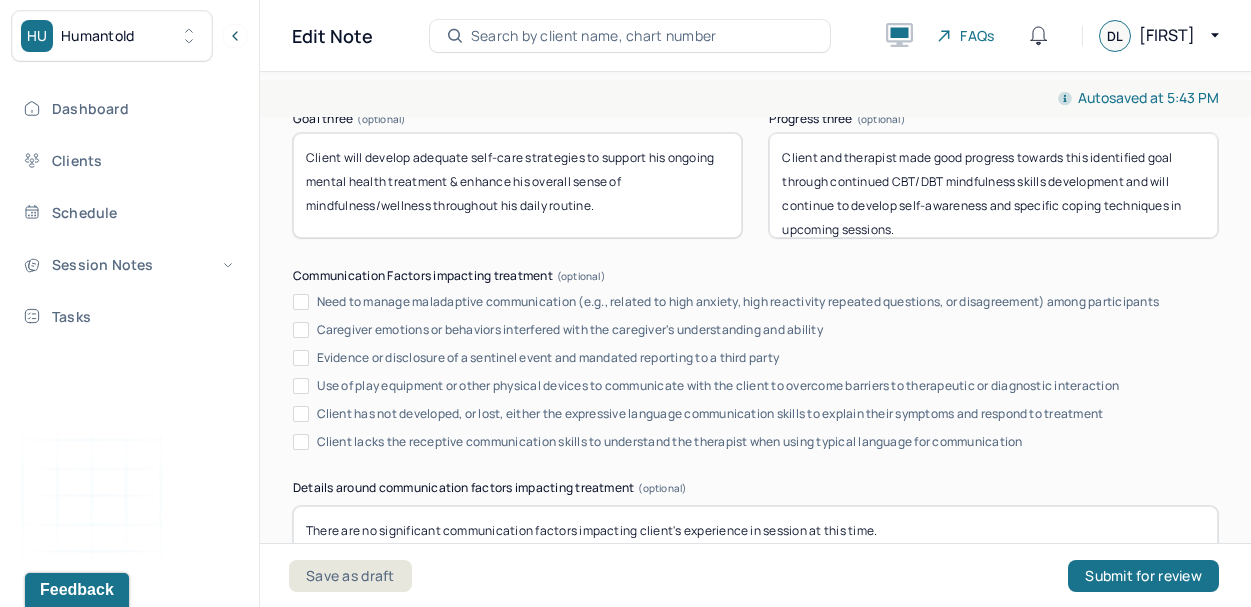 scroll, scrollTop: 4238, scrollLeft: 0, axis: vertical 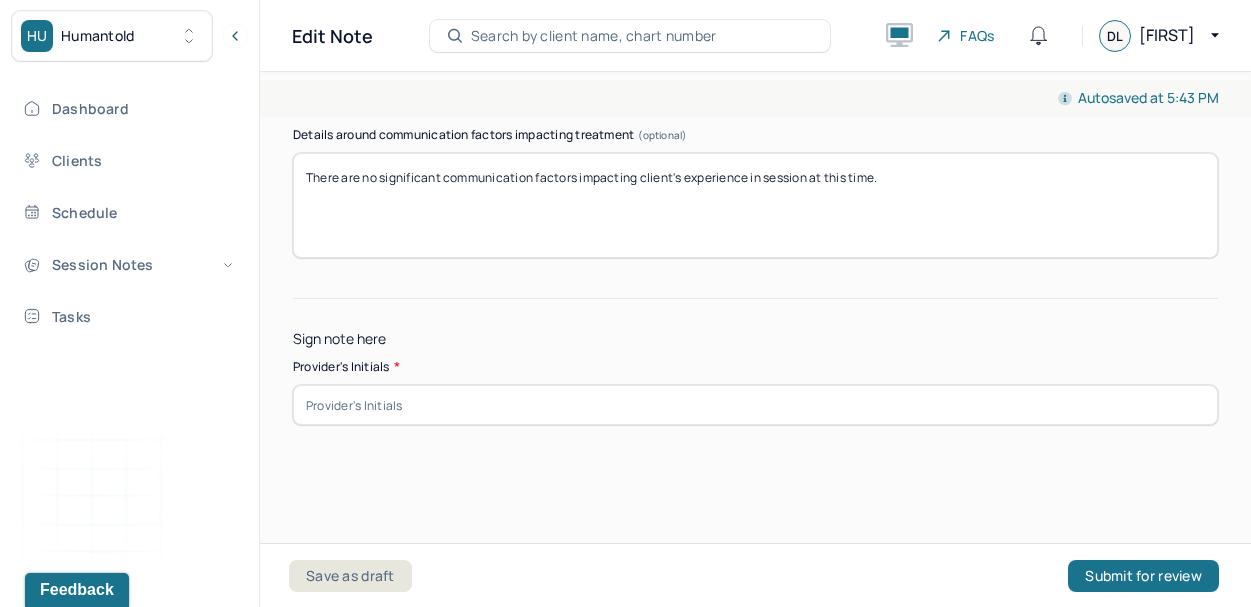 click at bounding box center (755, 405) 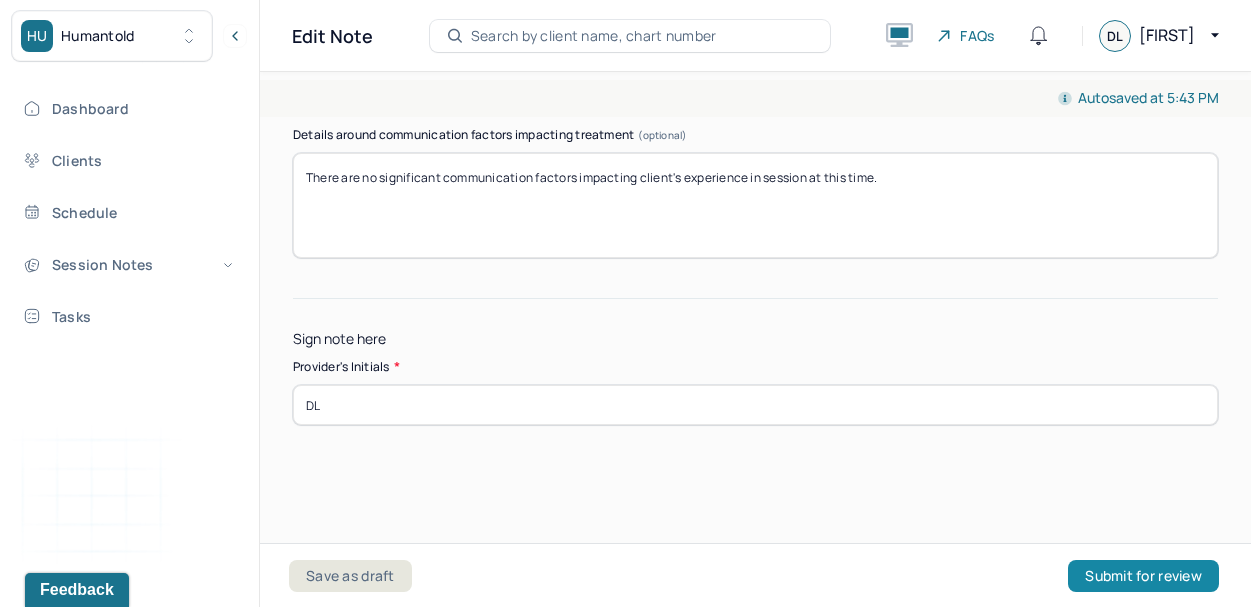 type on "DL" 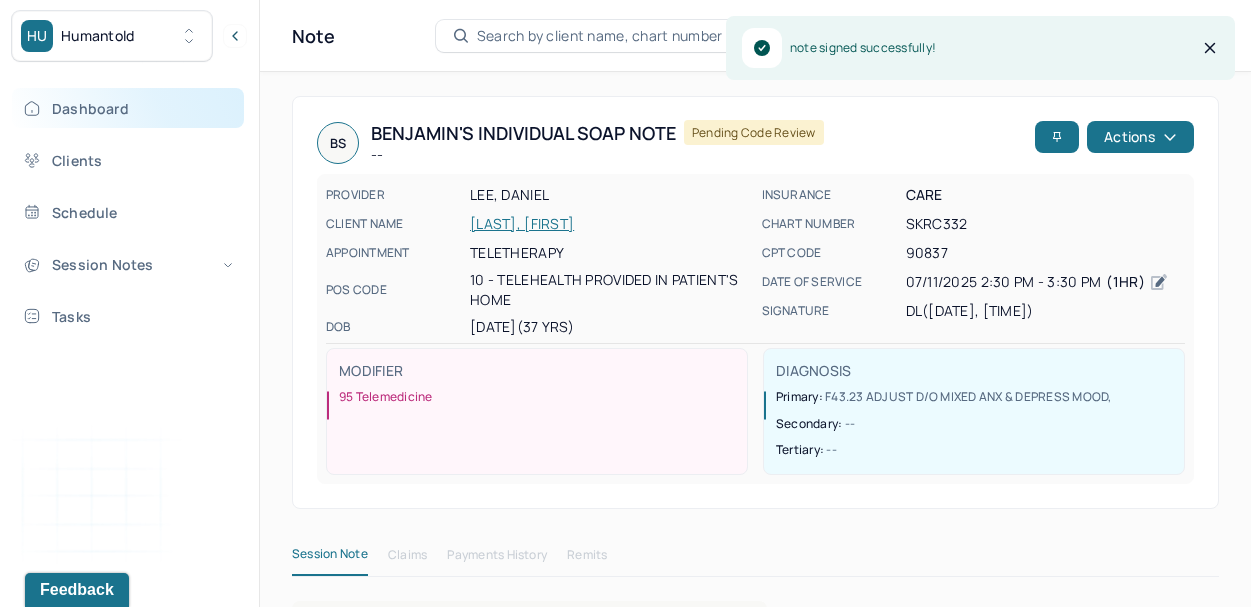 click on "Dashboard" at bounding box center [128, 108] 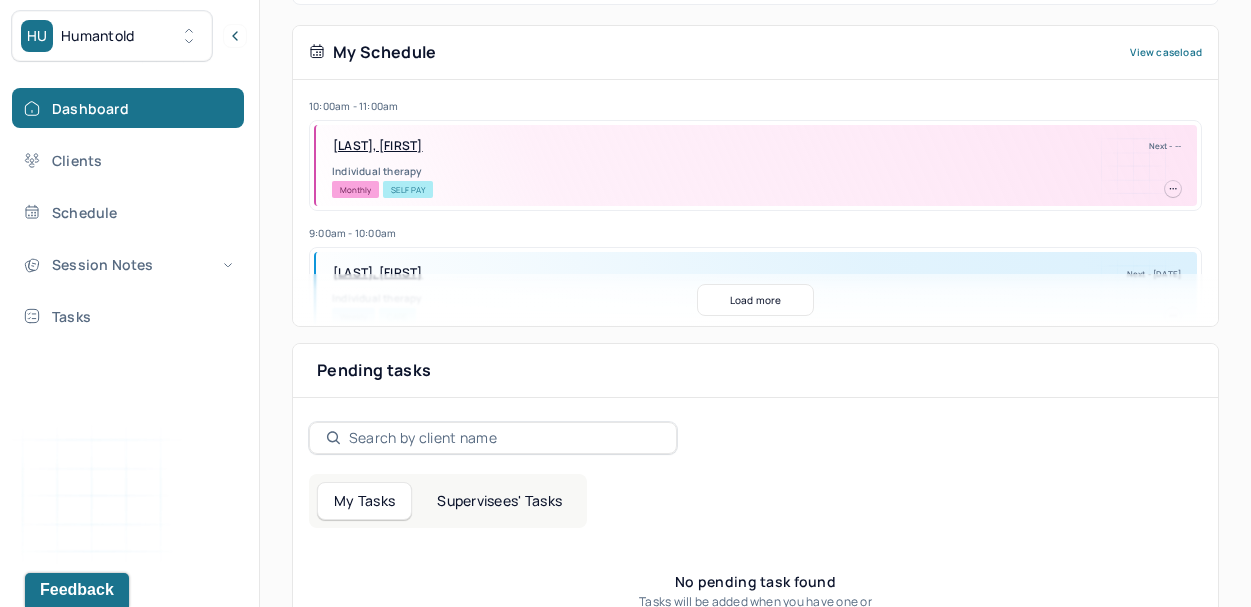 scroll, scrollTop: 473, scrollLeft: 0, axis: vertical 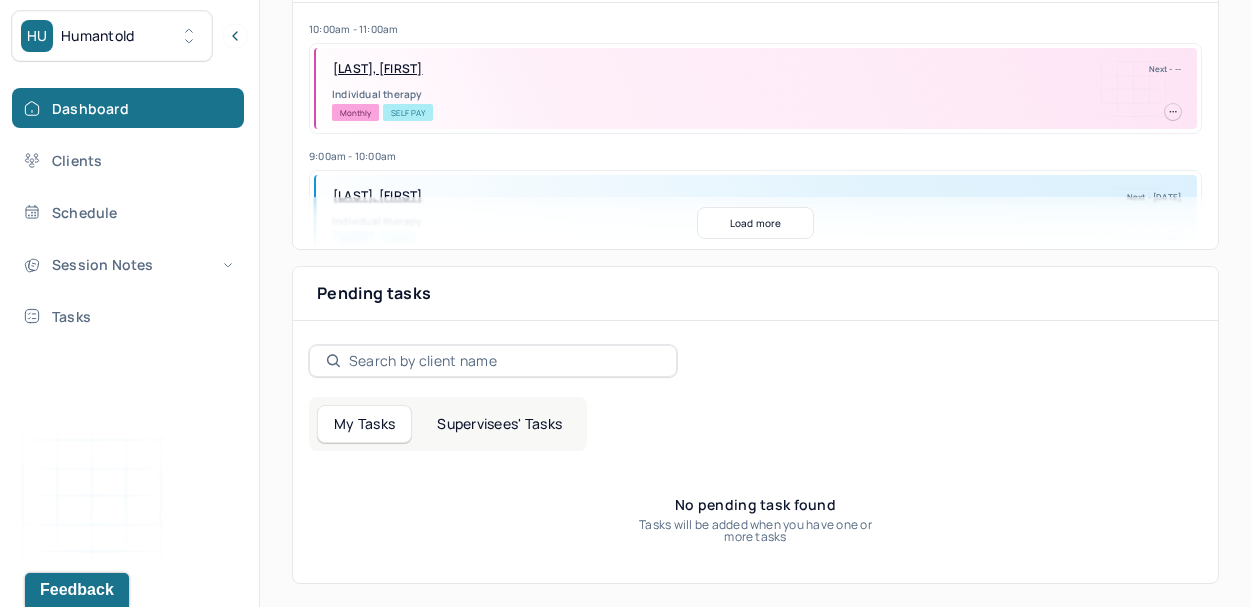 click on "Supervisees' Tasks" at bounding box center [499, 424] 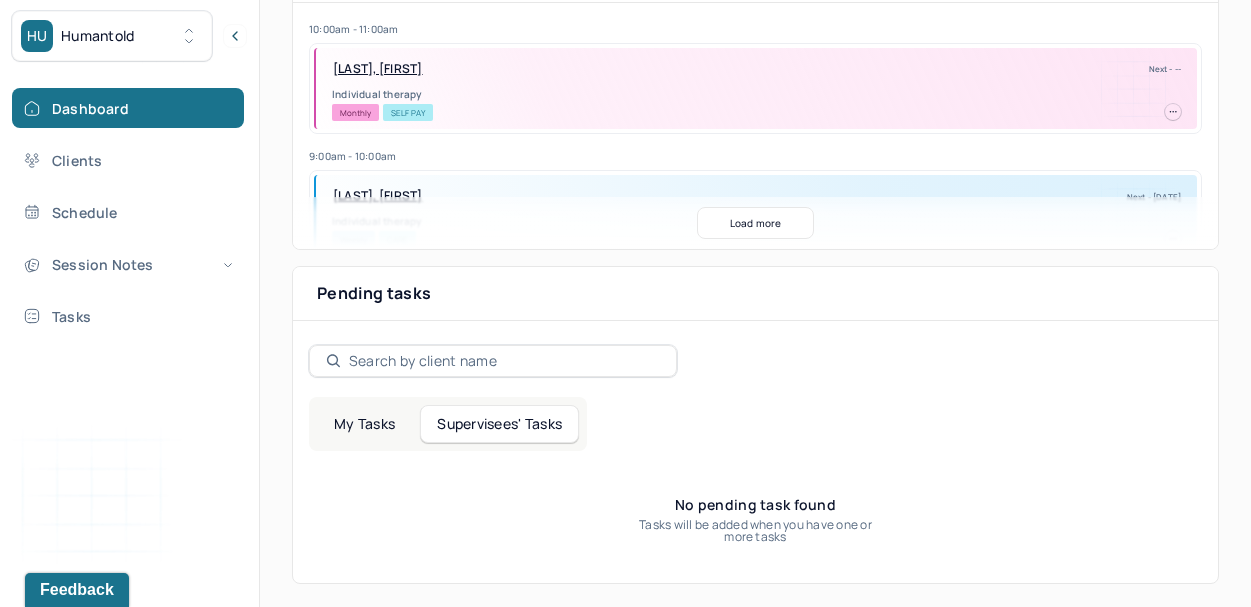 click on "My Tasks" at bounding box center [364, 424] 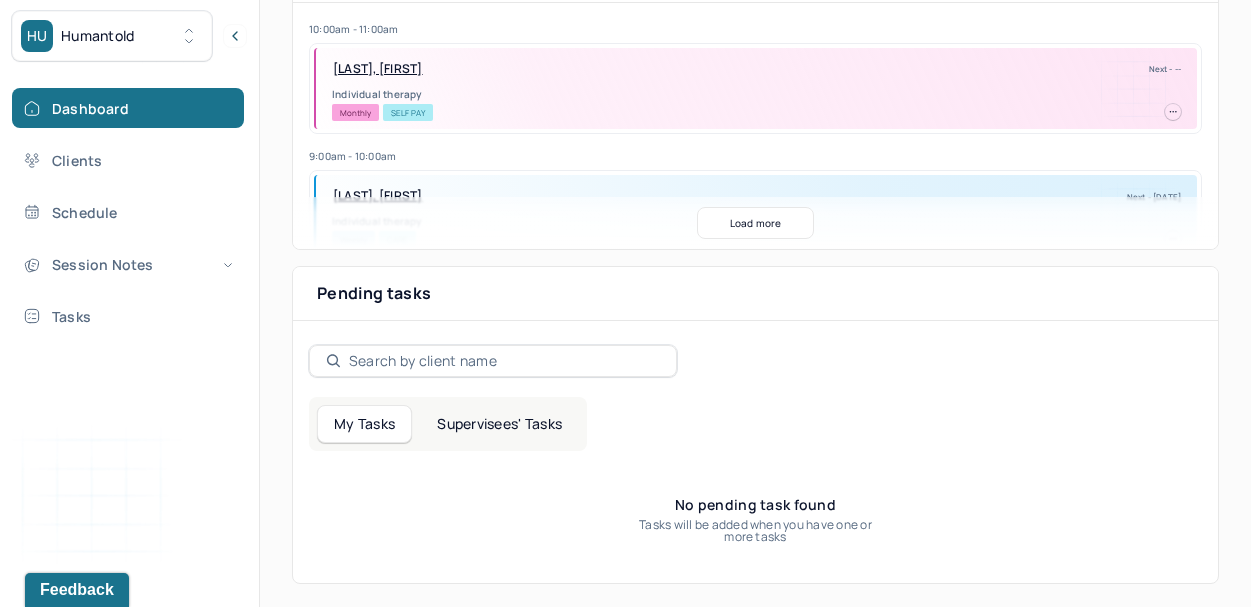 scroll, scrollTop: 0, scrollLeft: 0, axis: both 